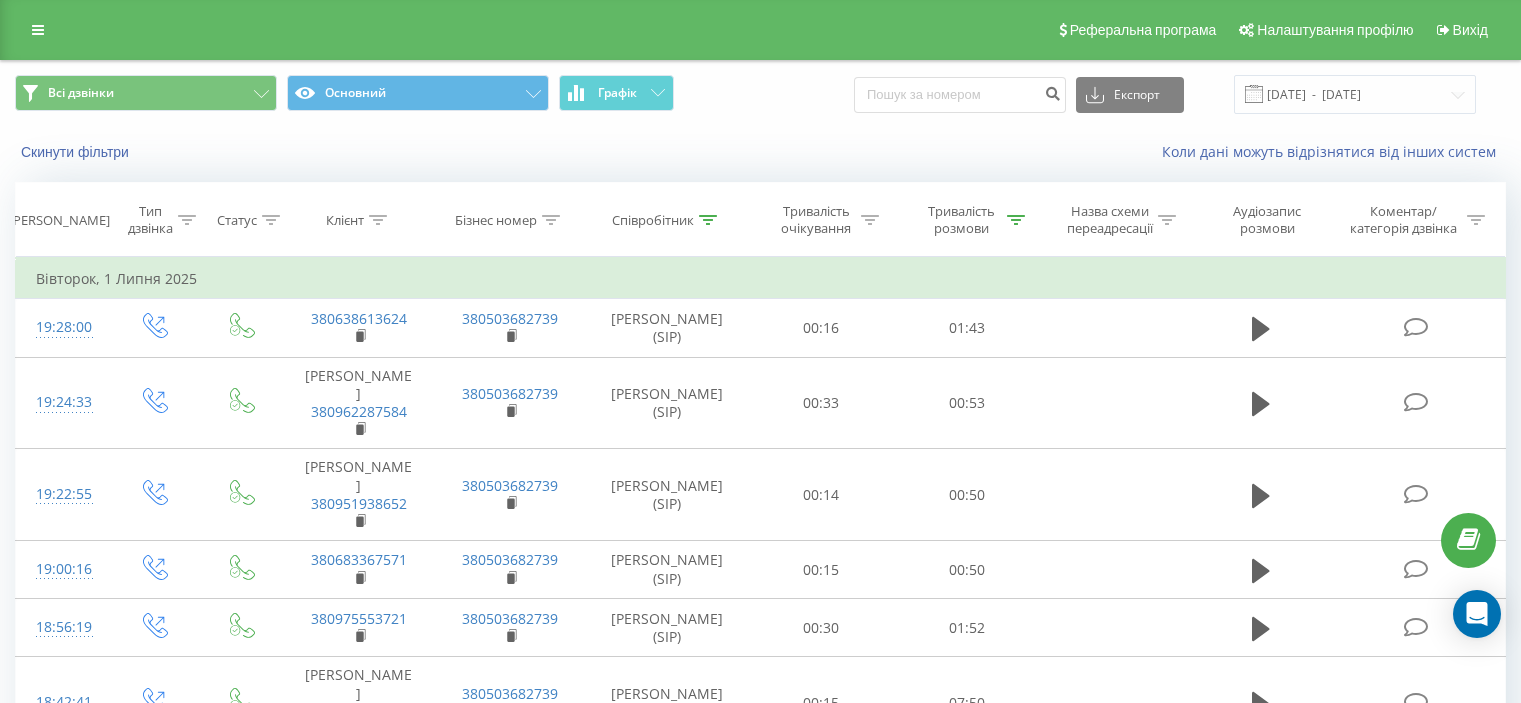 scroll, scrollTop: 5099, scrollLeft: 0, axis: vertical 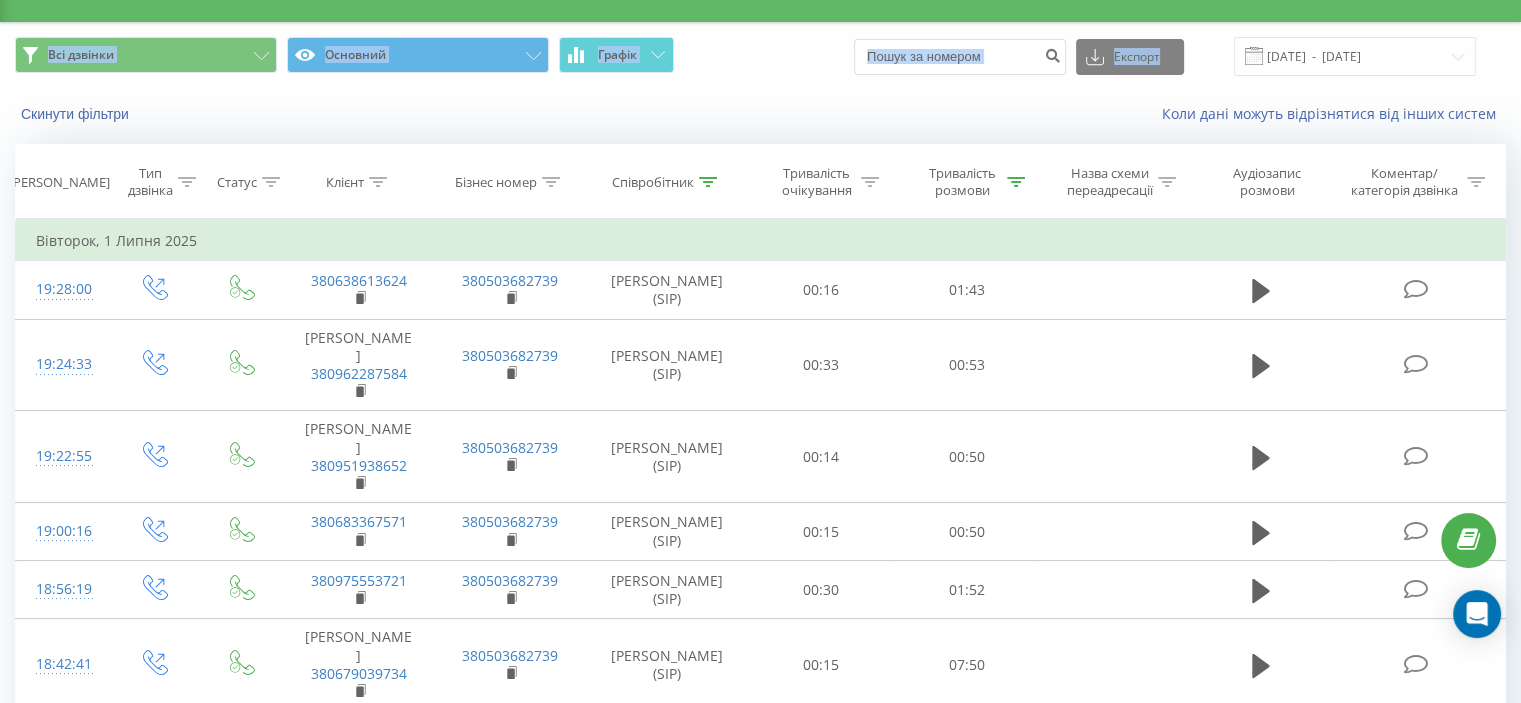 click on "Всі дзвінки Основний Графік Експорт .csv .xls .xlsx [DATE]  -  [DATE]" at bounding box center [760, 56] 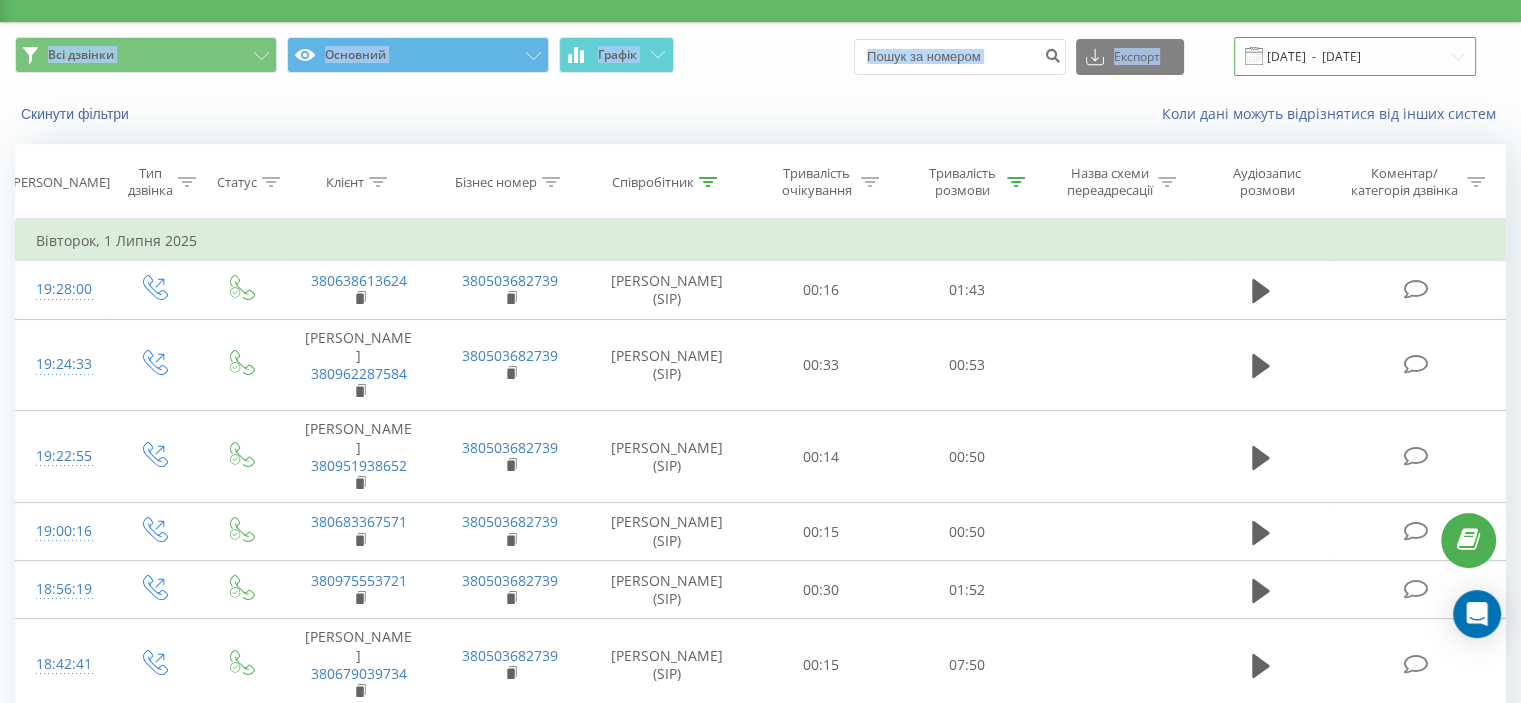 click on "[DATE]  -  [DATE]" at bounding box center (1355, 56) 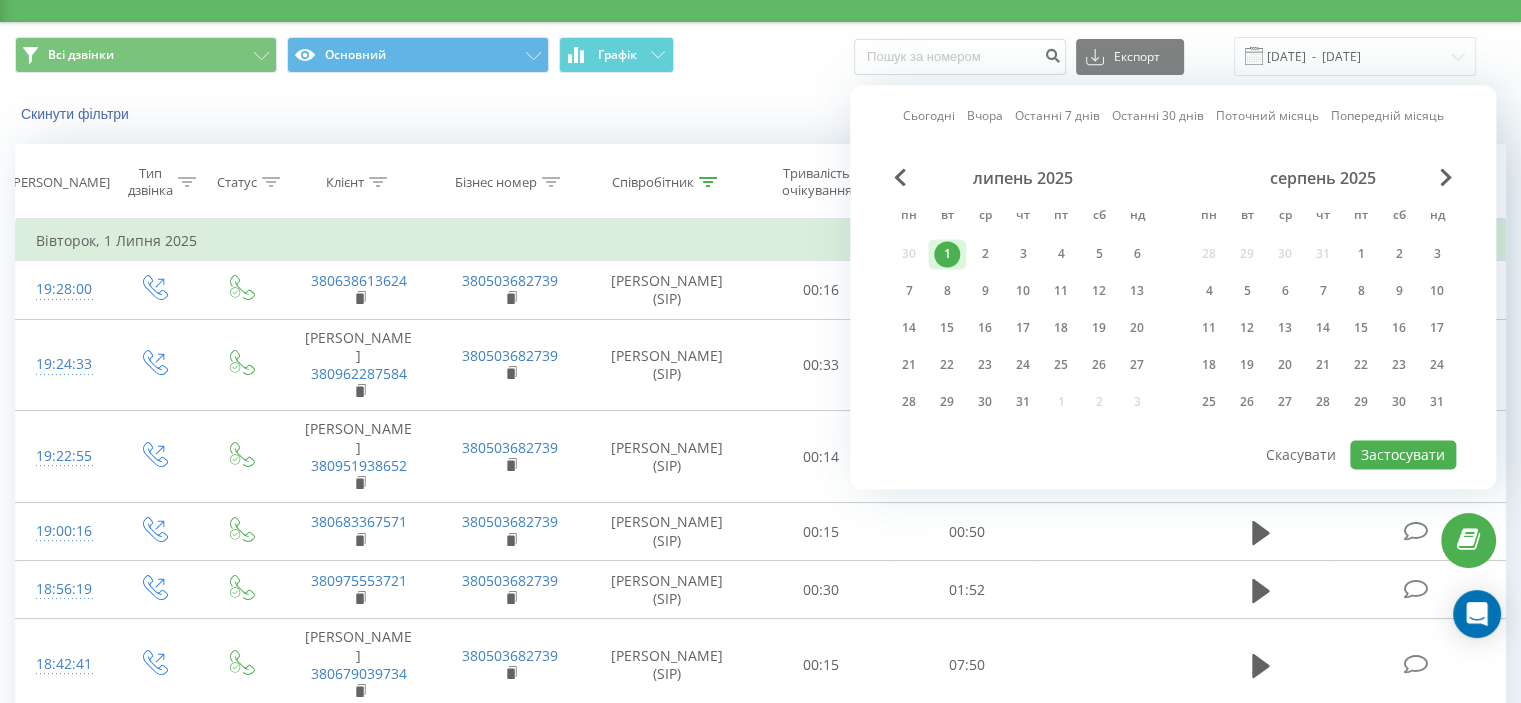 click on "Всі дзвінки Основний Графік Експорт .csv .xls .xlsx [DATE]  -  [DATE]" at bounding box center (760, 56) 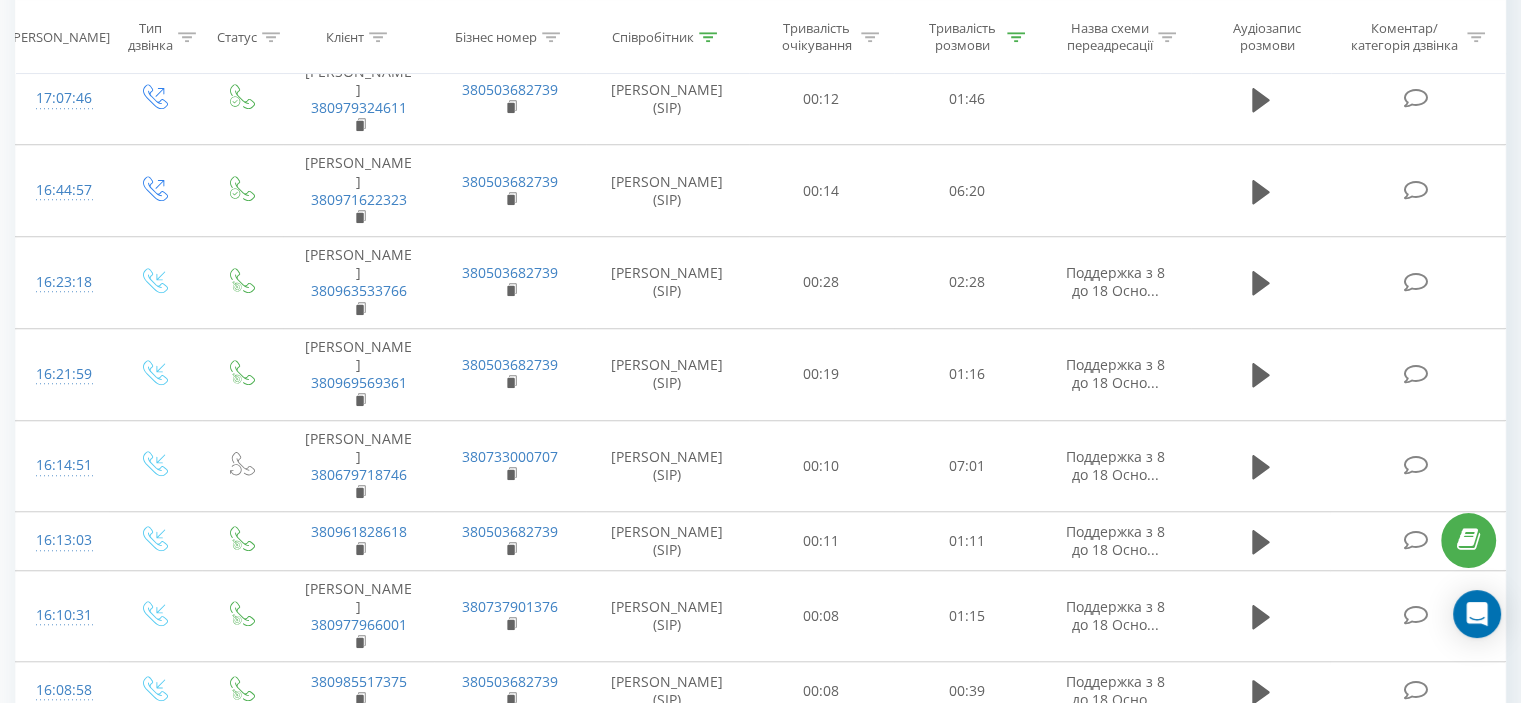 scroll, scrollTop: 5299, scrollLeft: 0, axis: vertical 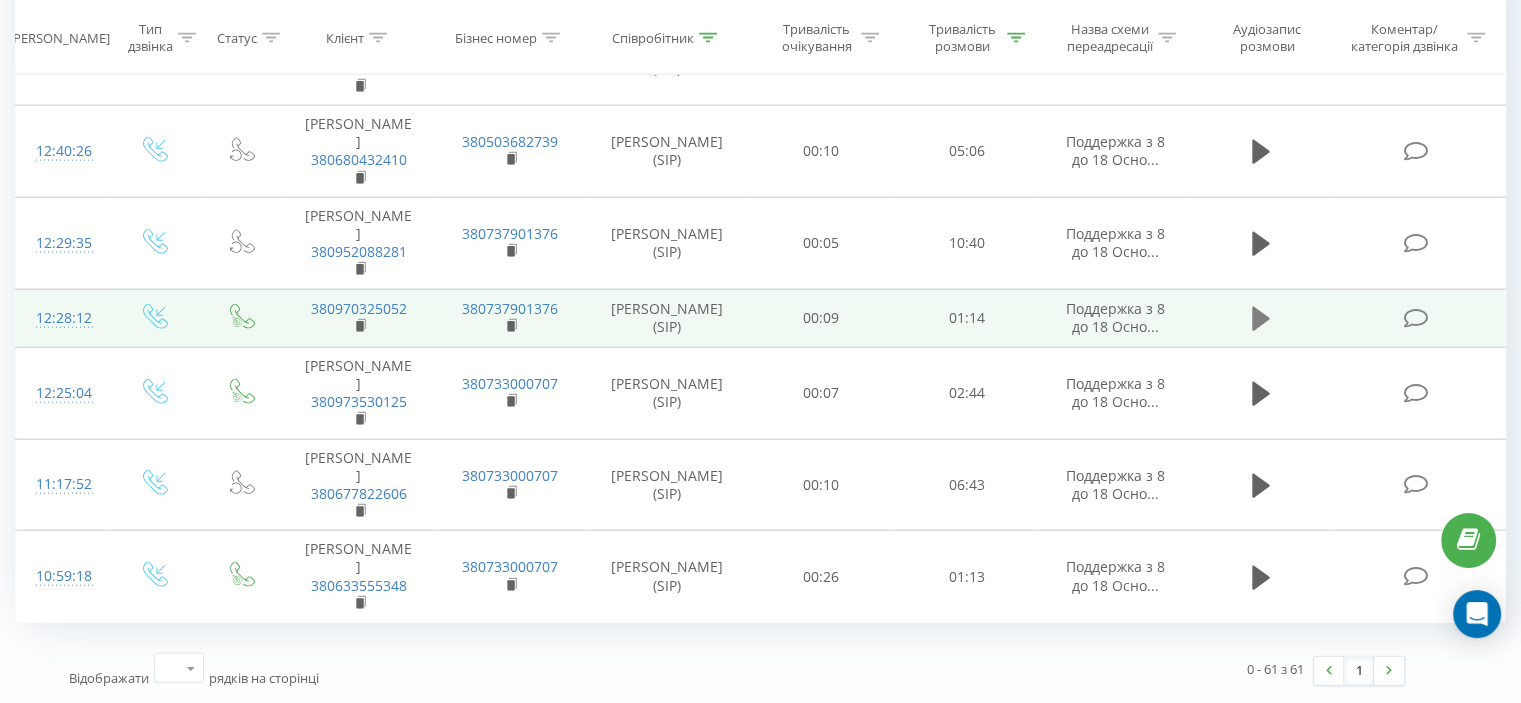 click at bounding box center [1261, 319] 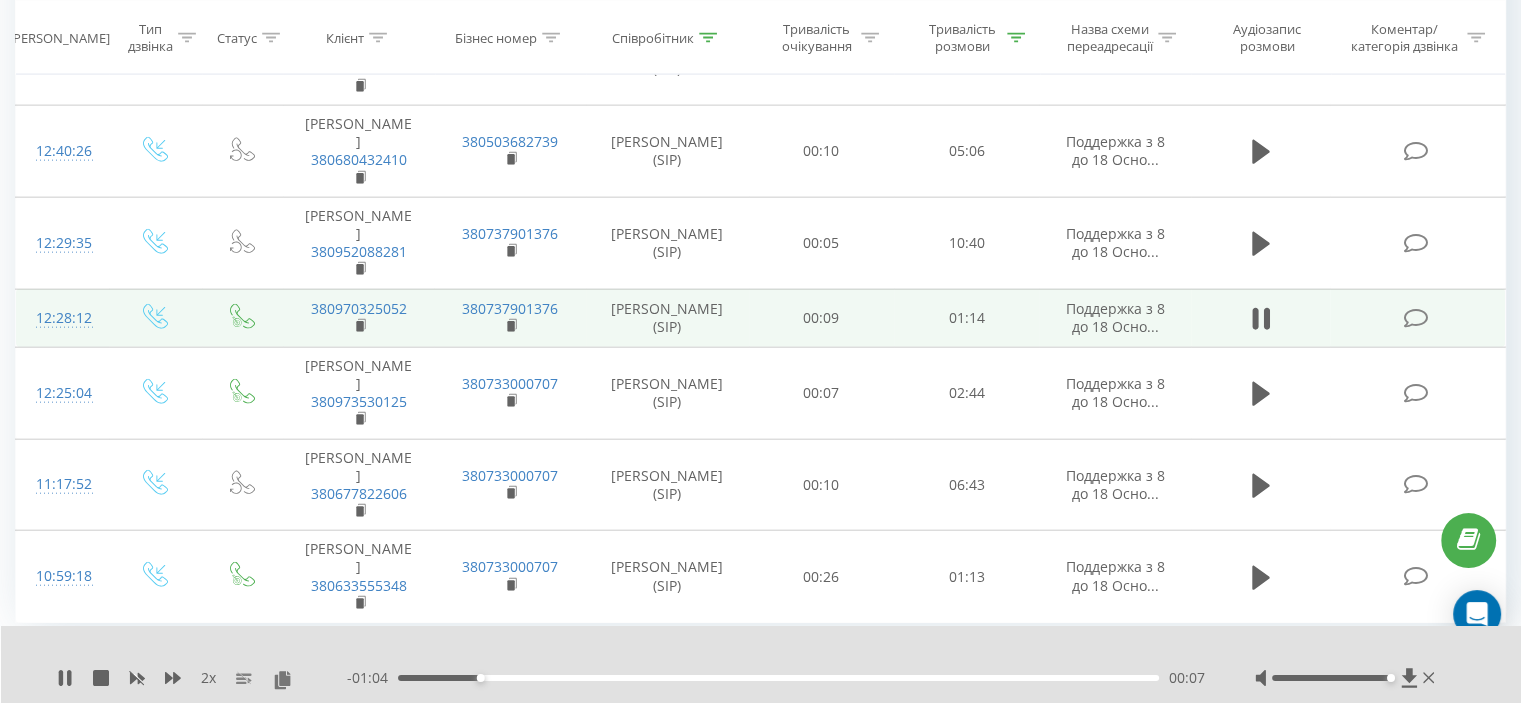 click at bounding box center [1261, 318] 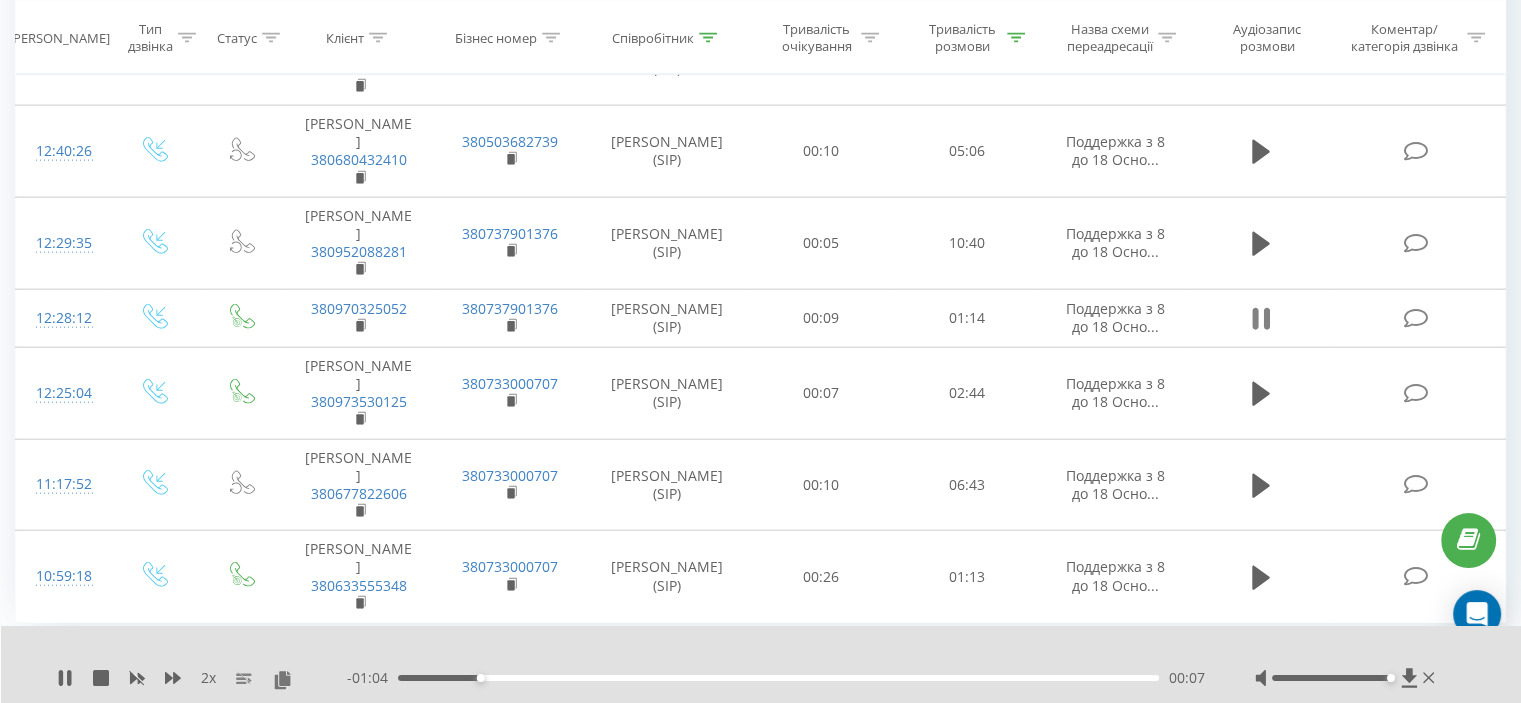 click 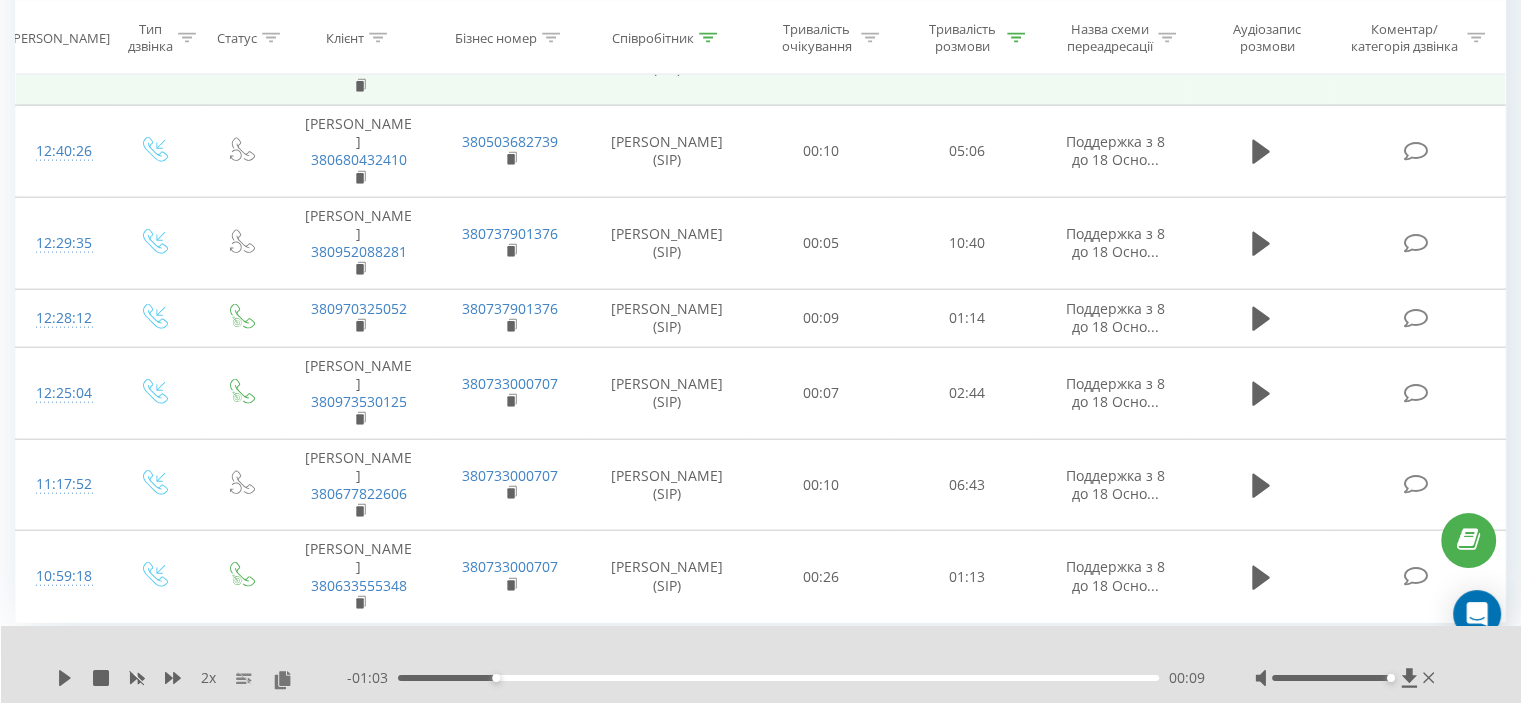 scroll, scrollTop: 4799, scrollLeft: 0, axis: vertical 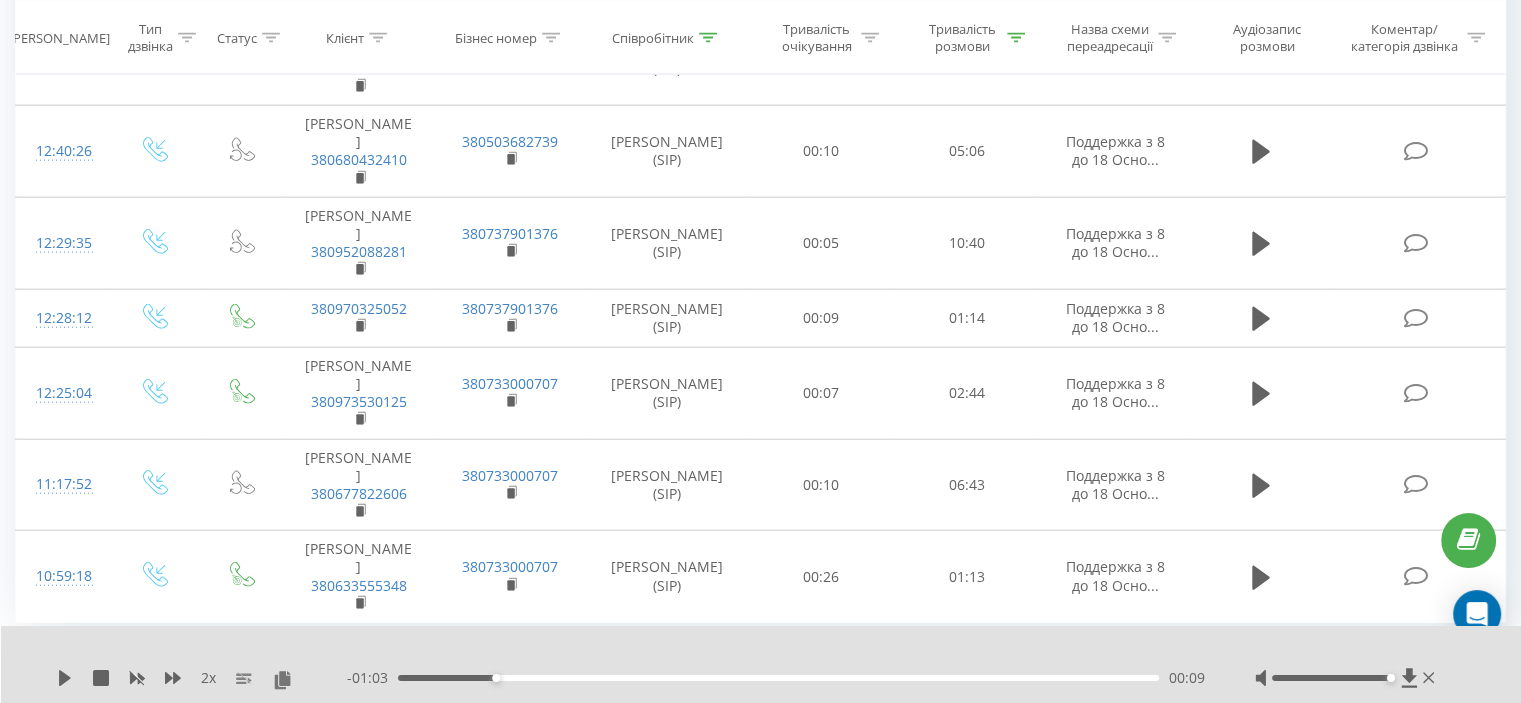 click 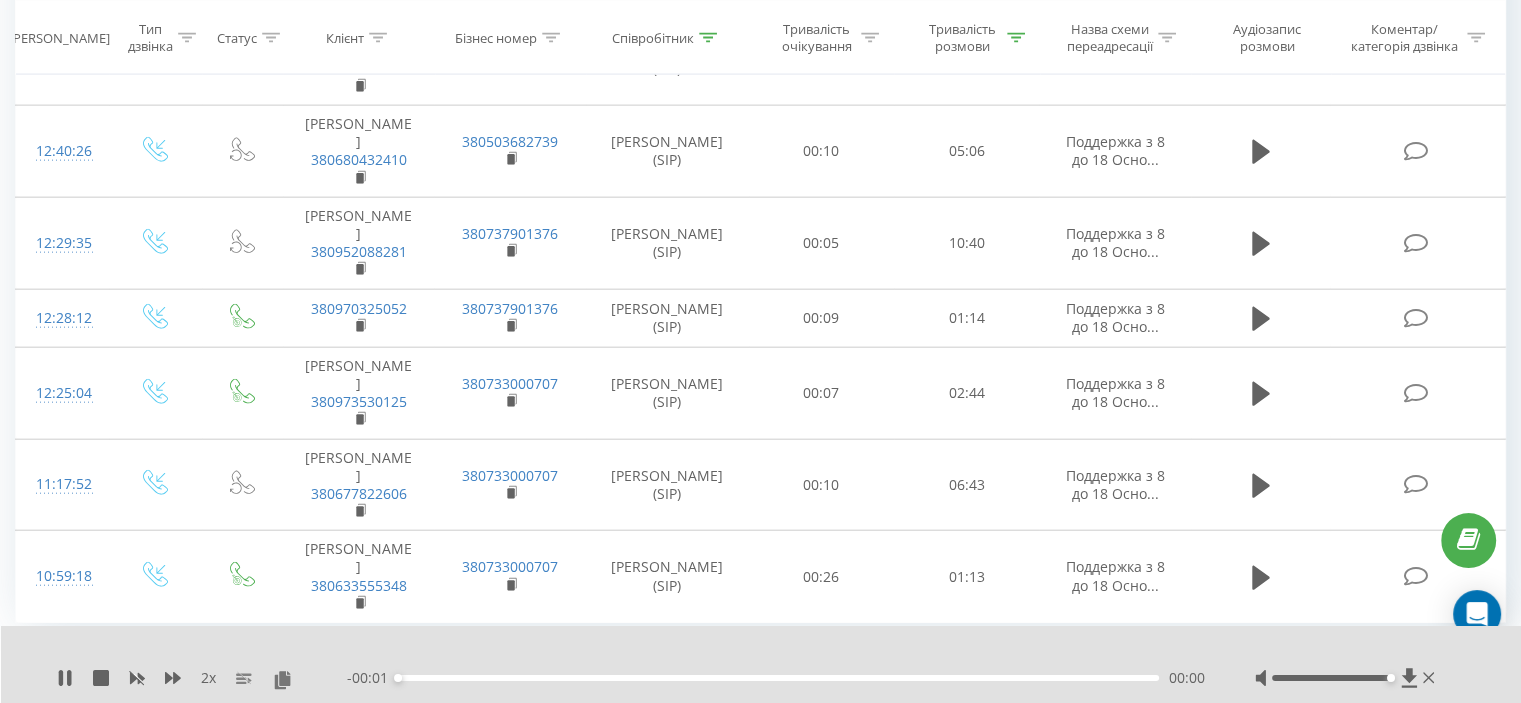scroll, scrollTop: 4699, scrollLeft: 0, axis: vertical 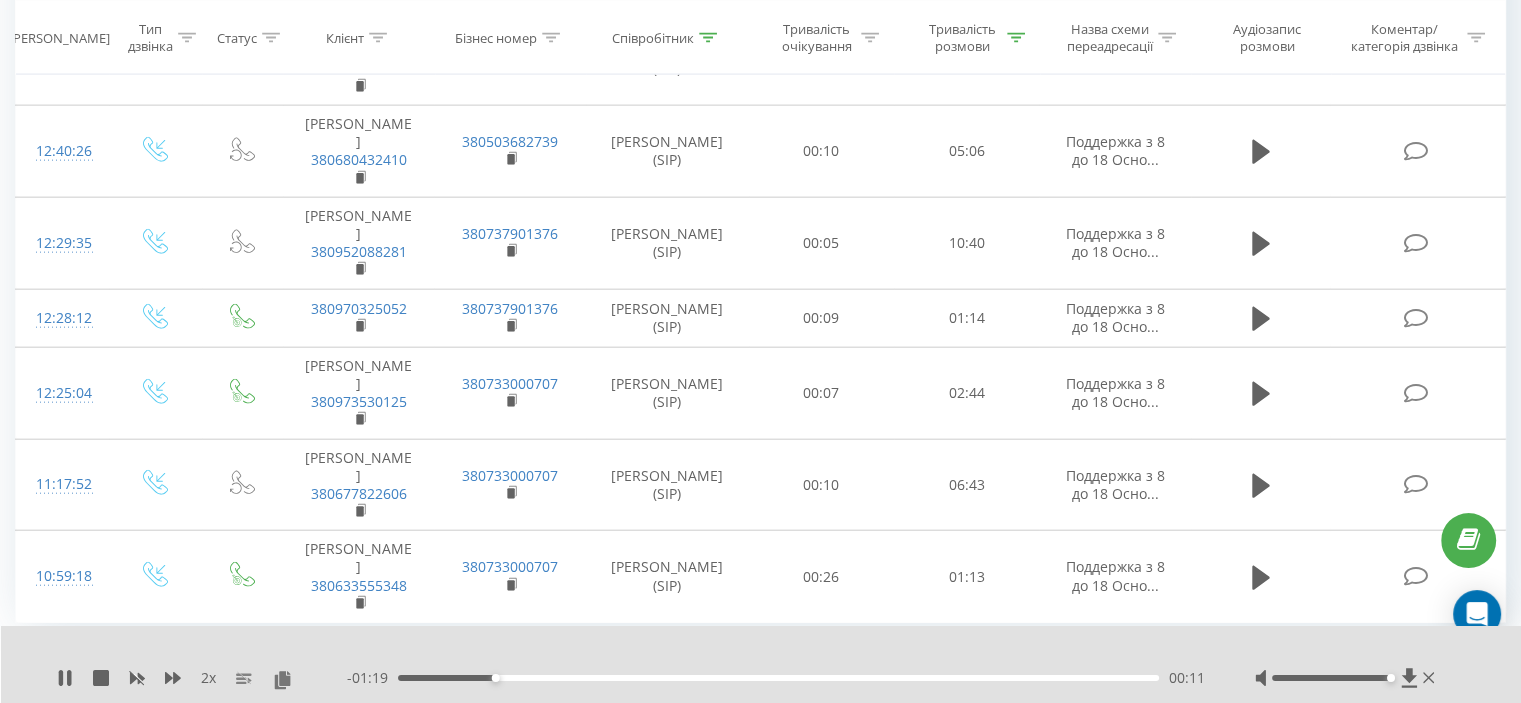 click 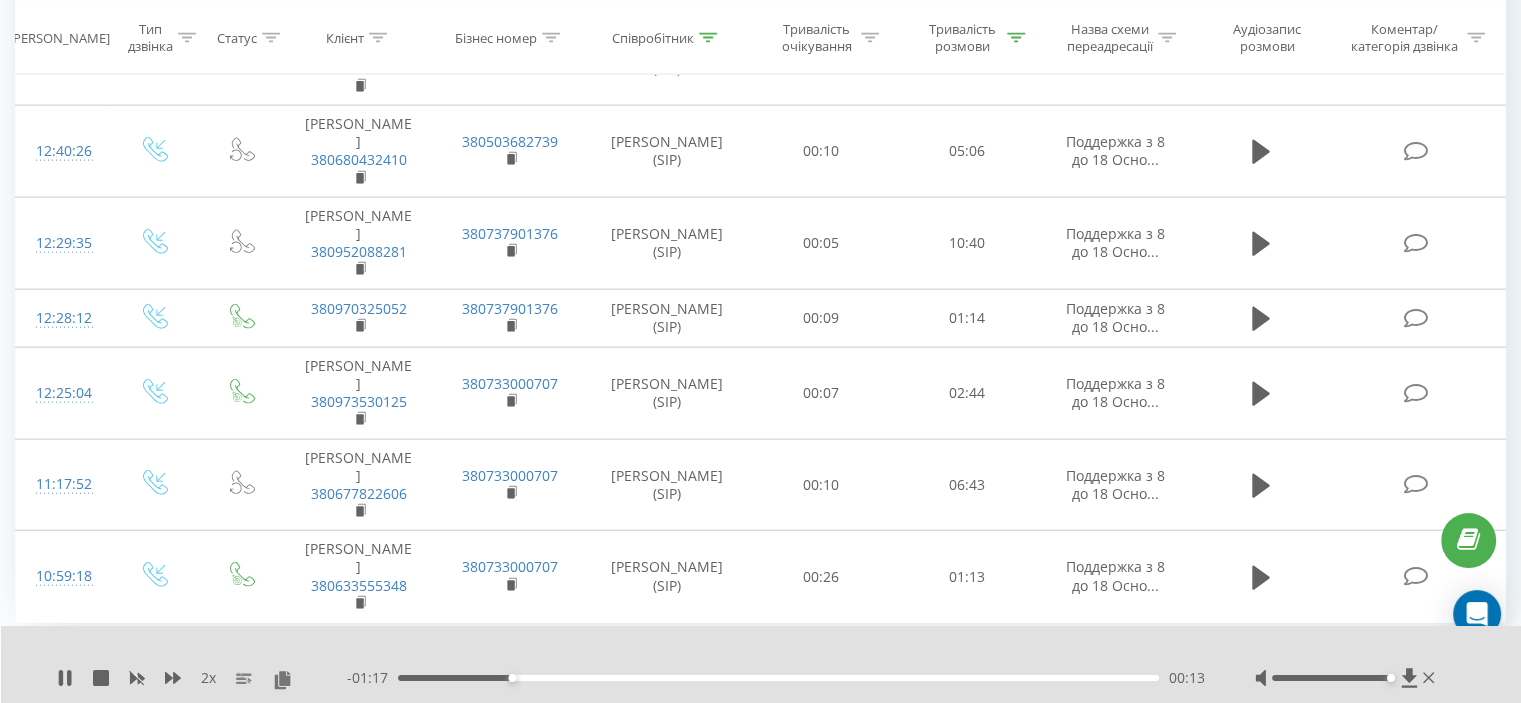 click 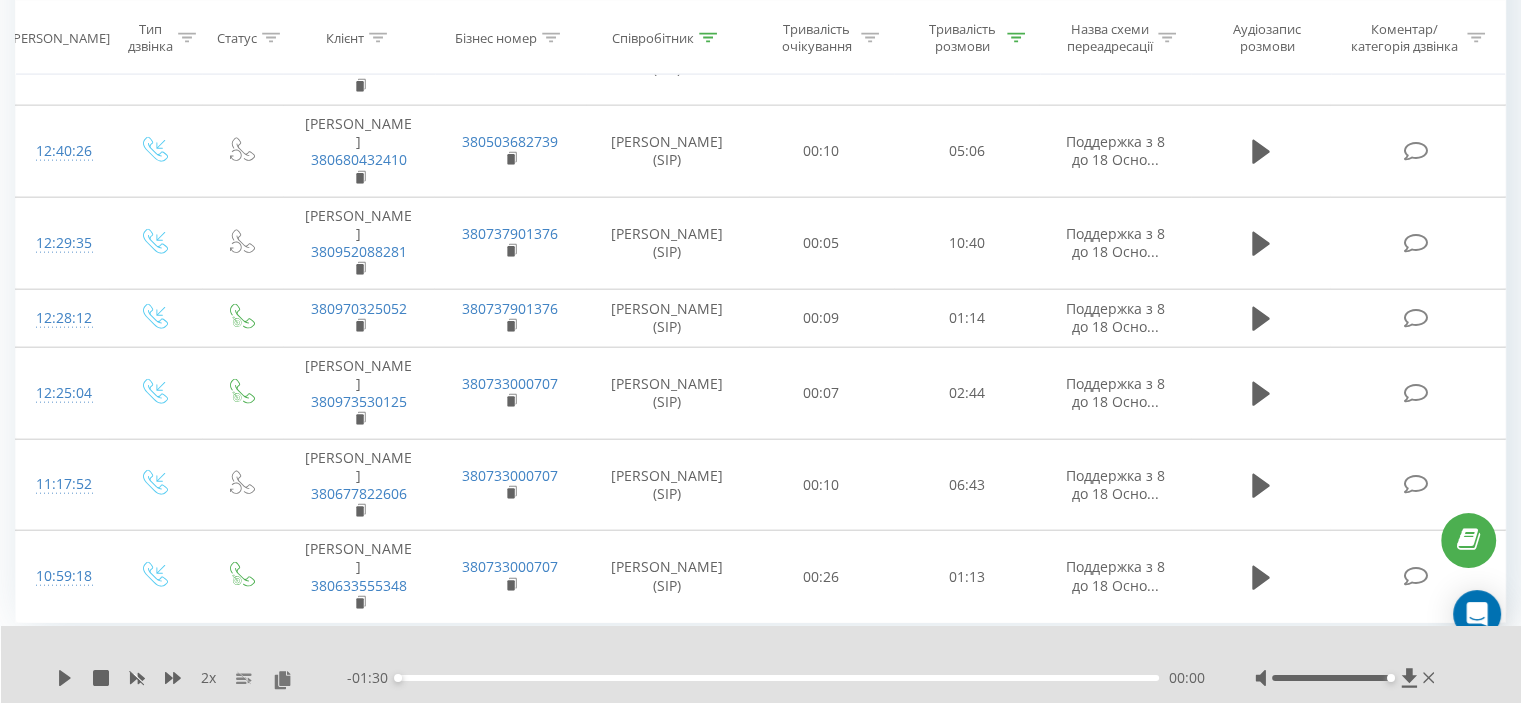 click 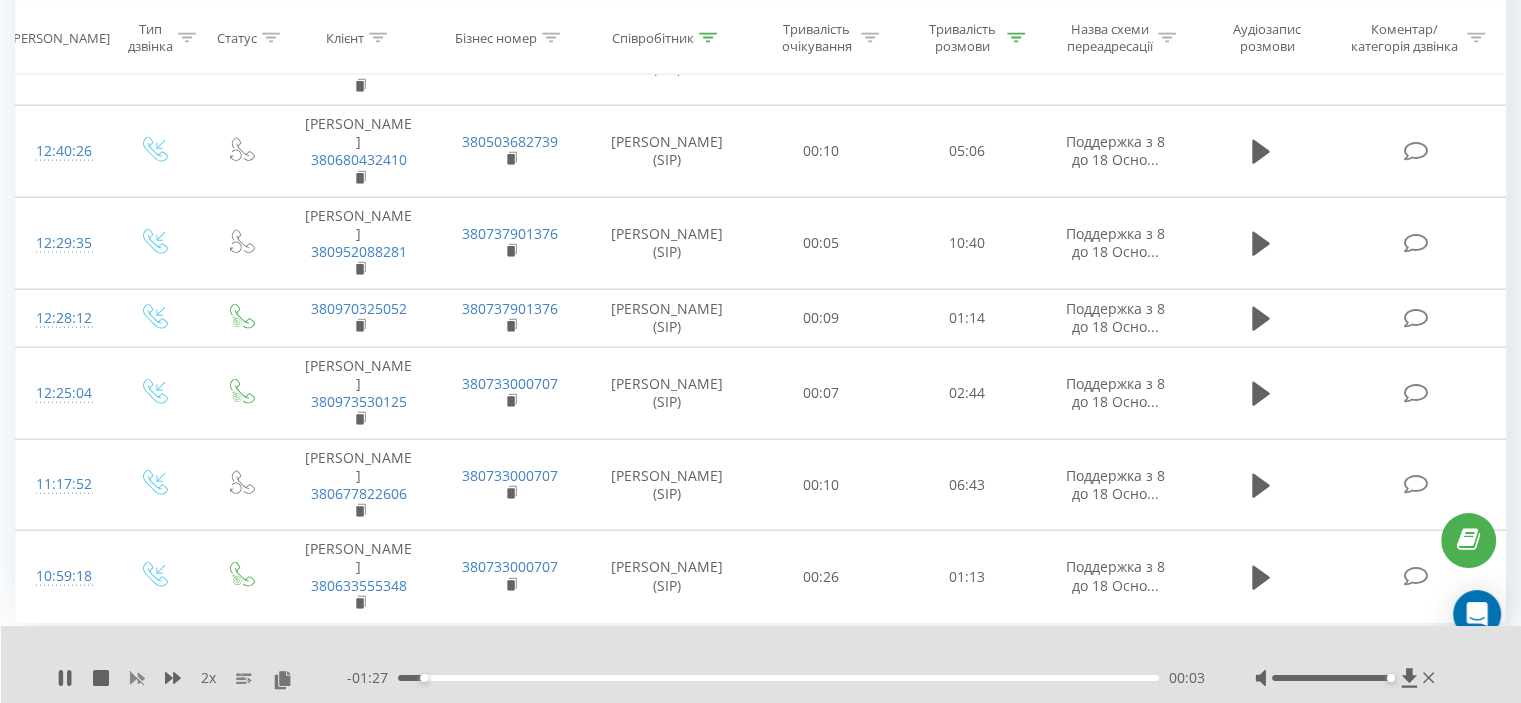 click 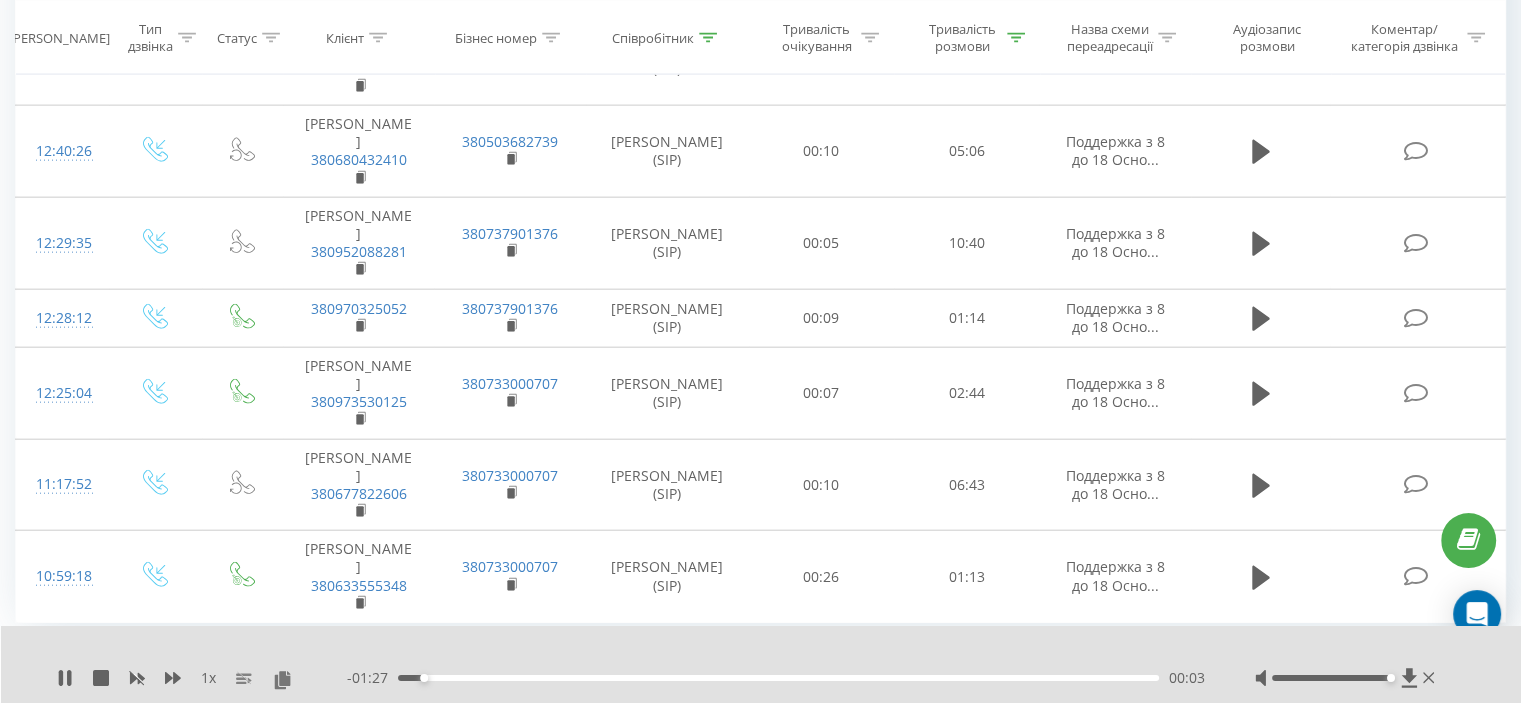 click 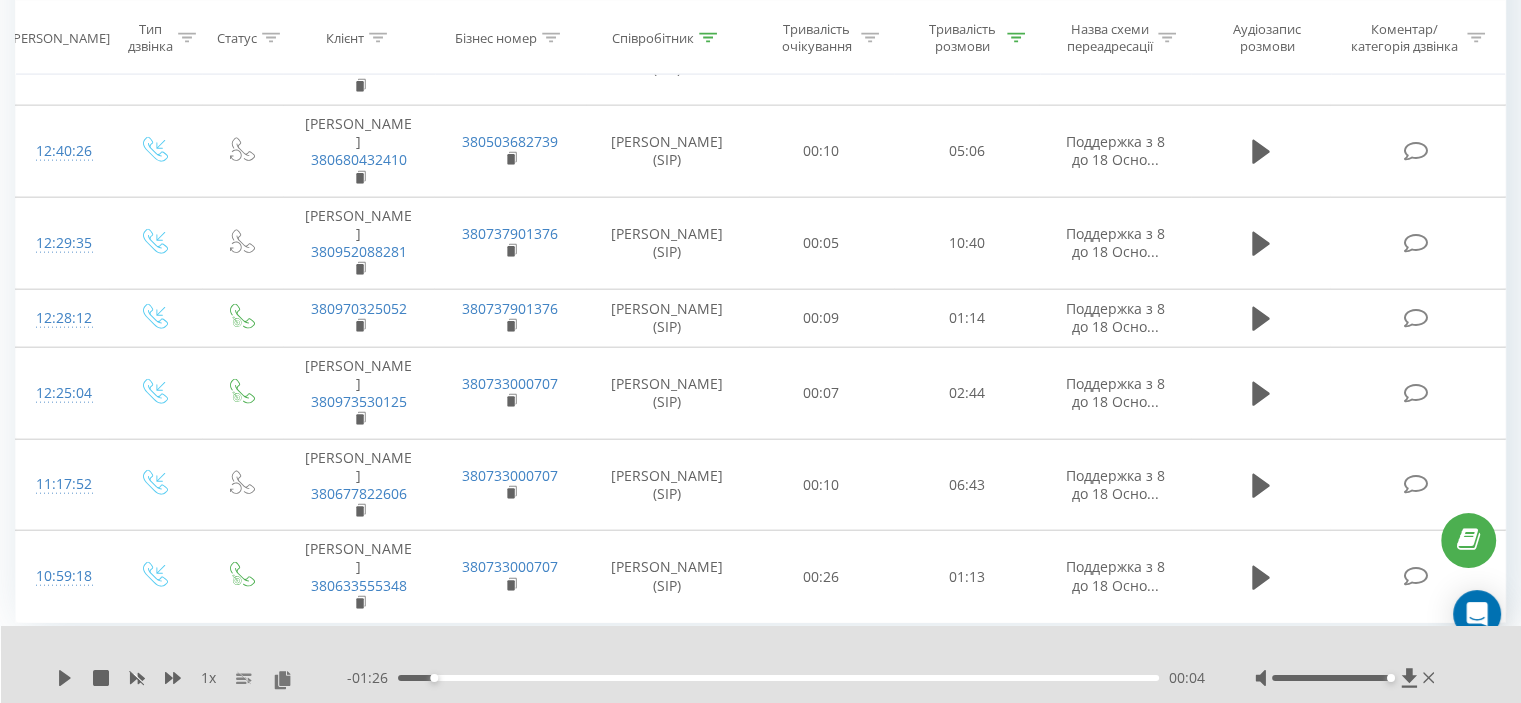 click 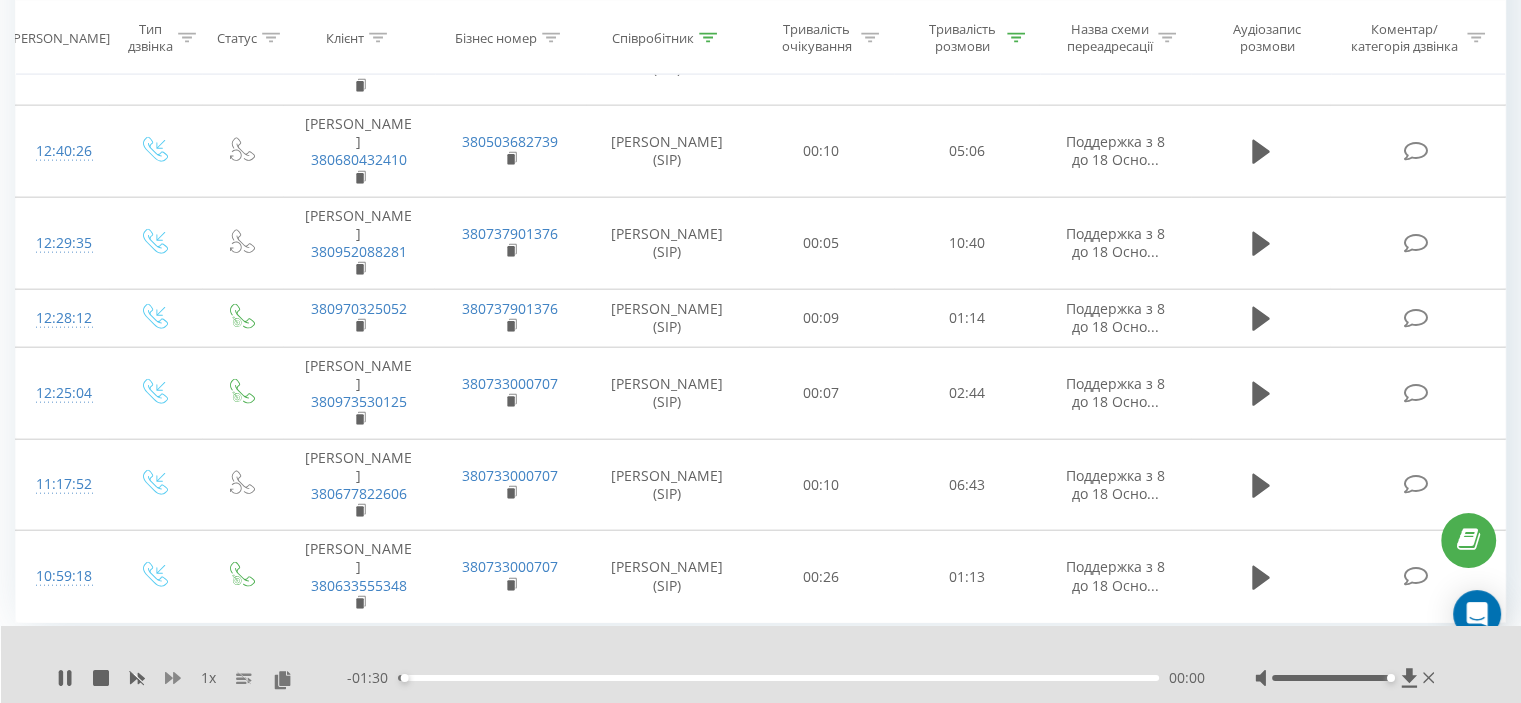 click 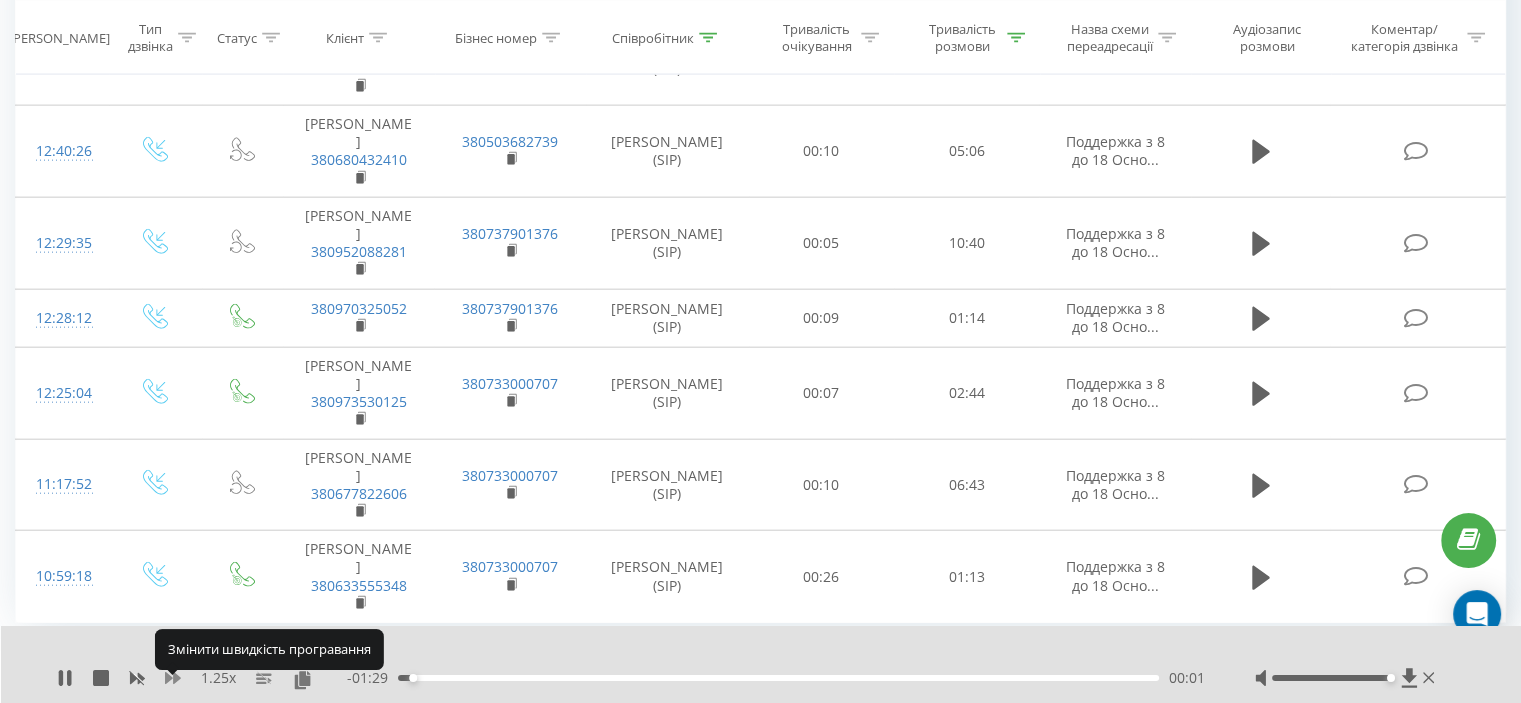 click 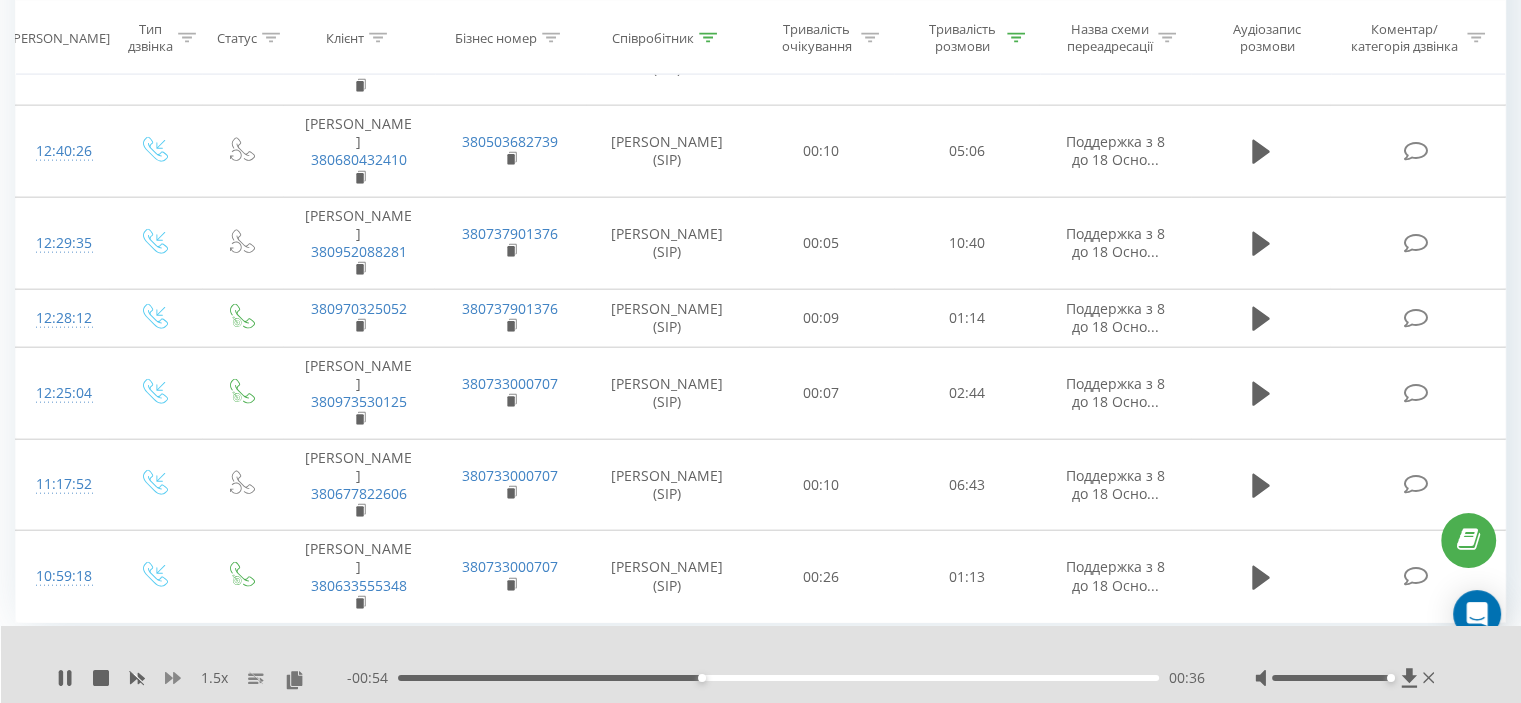 click 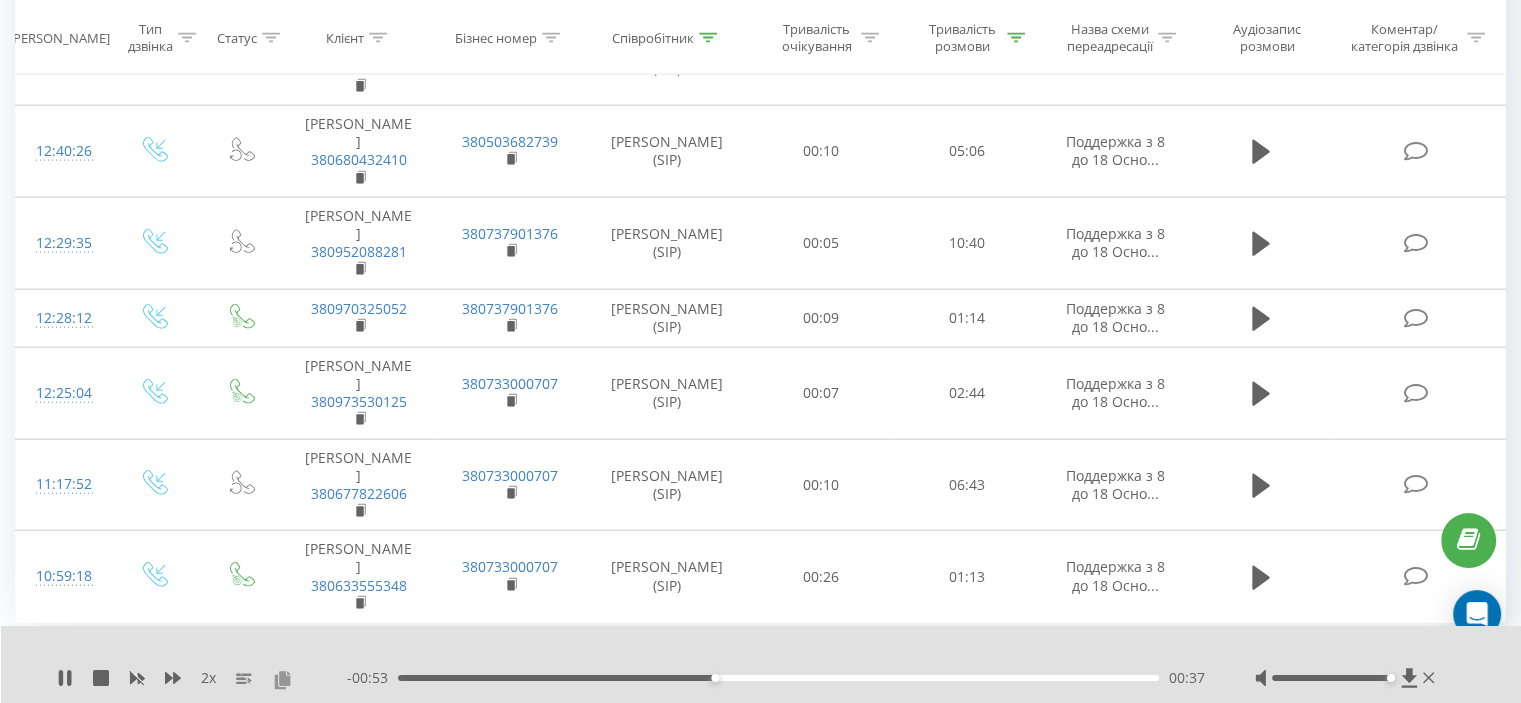 click at bounding box center [282, 679] 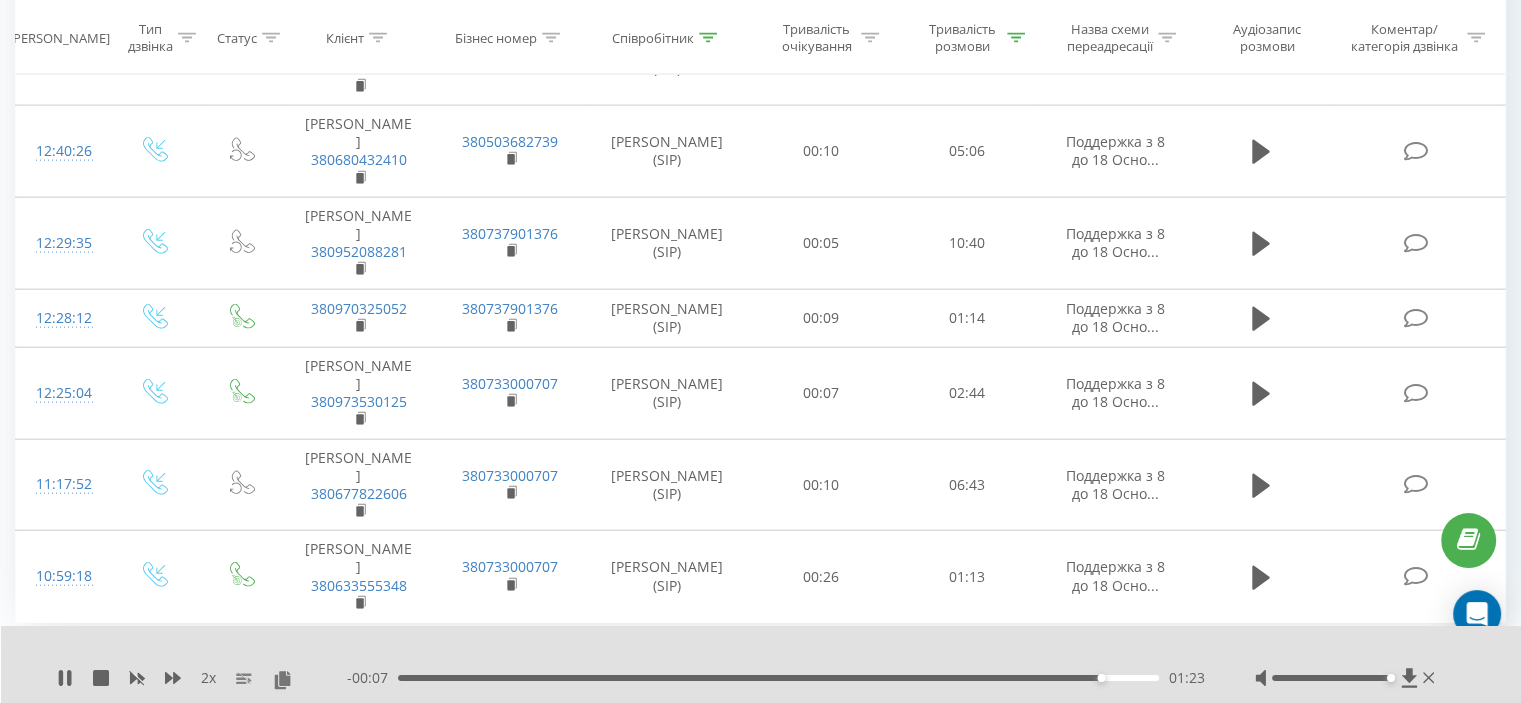 click on "01:23" at bounding box center (778, 678) 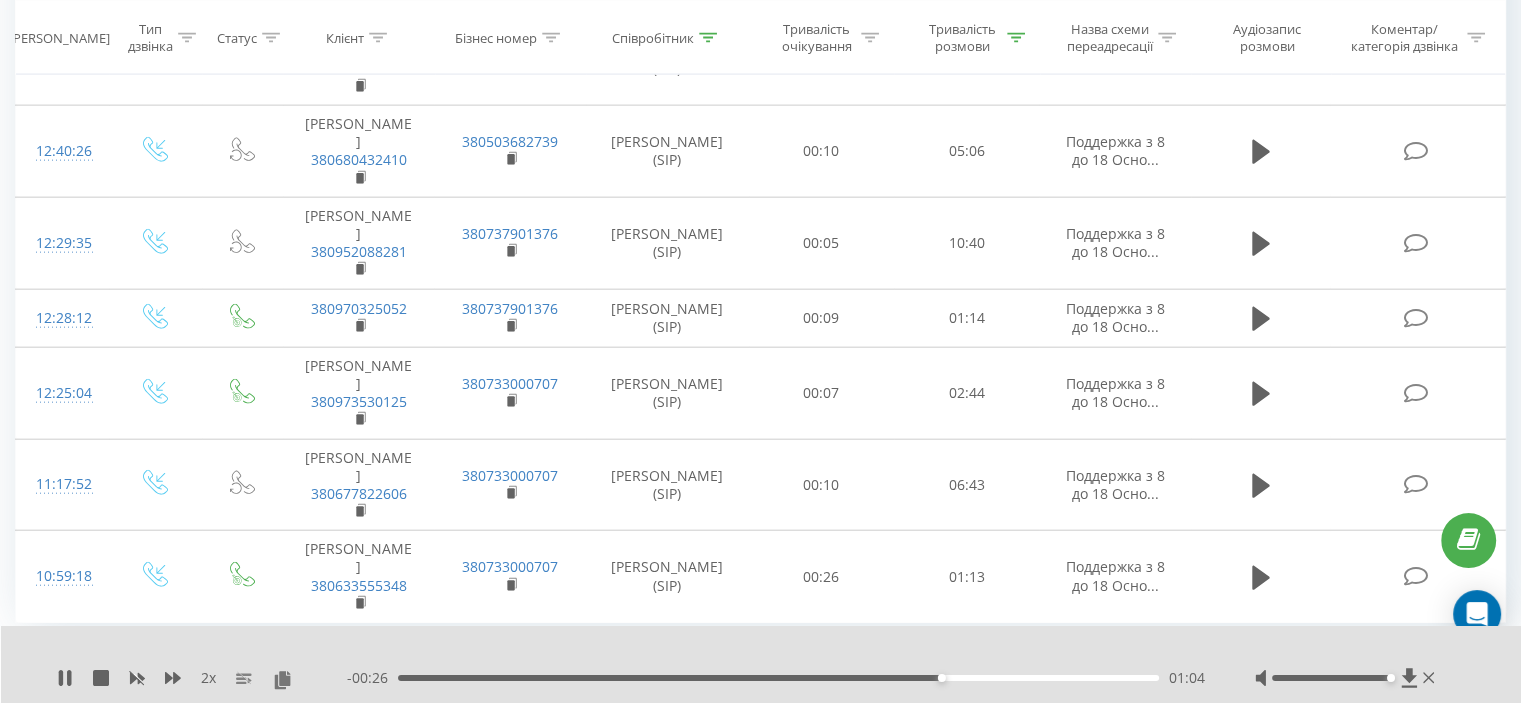 click on "2 x" at bounding box center [202, 678] 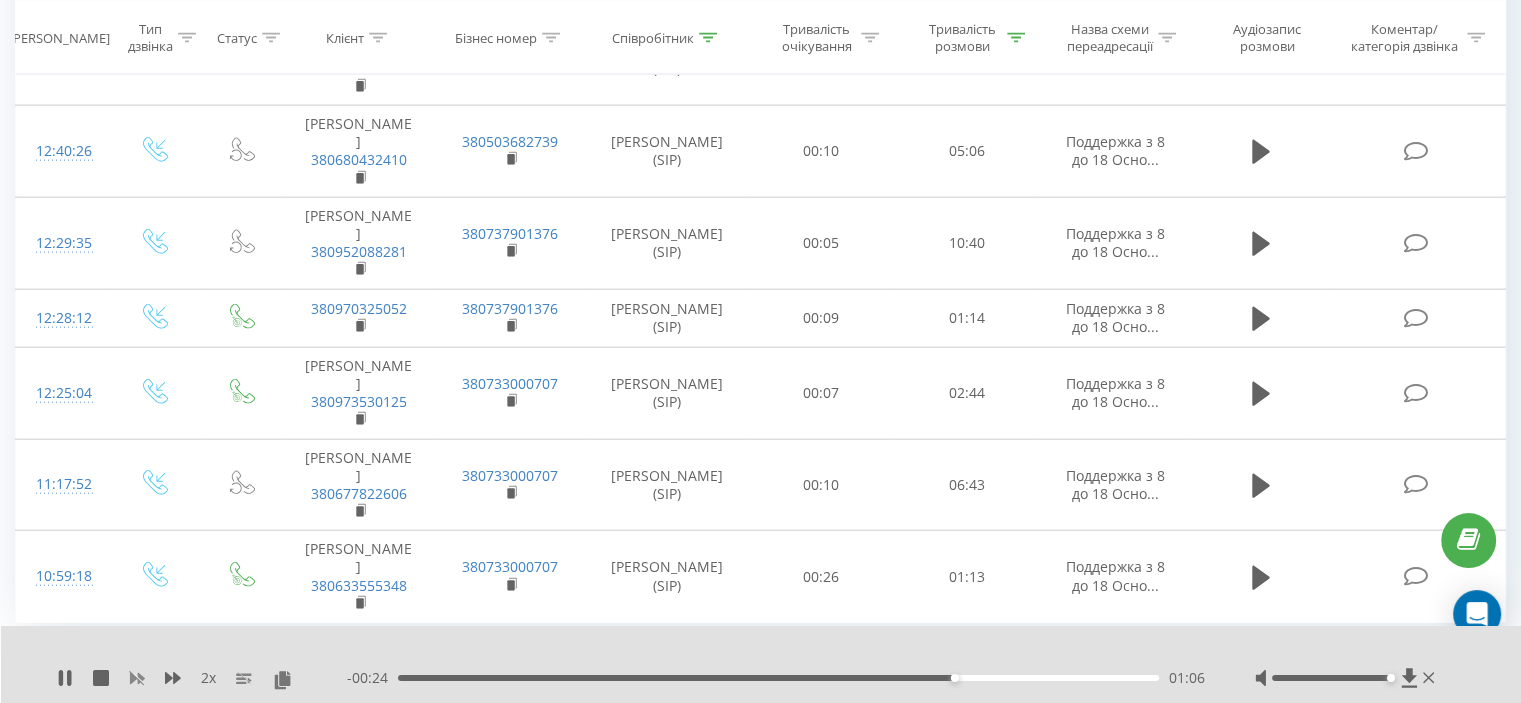 click 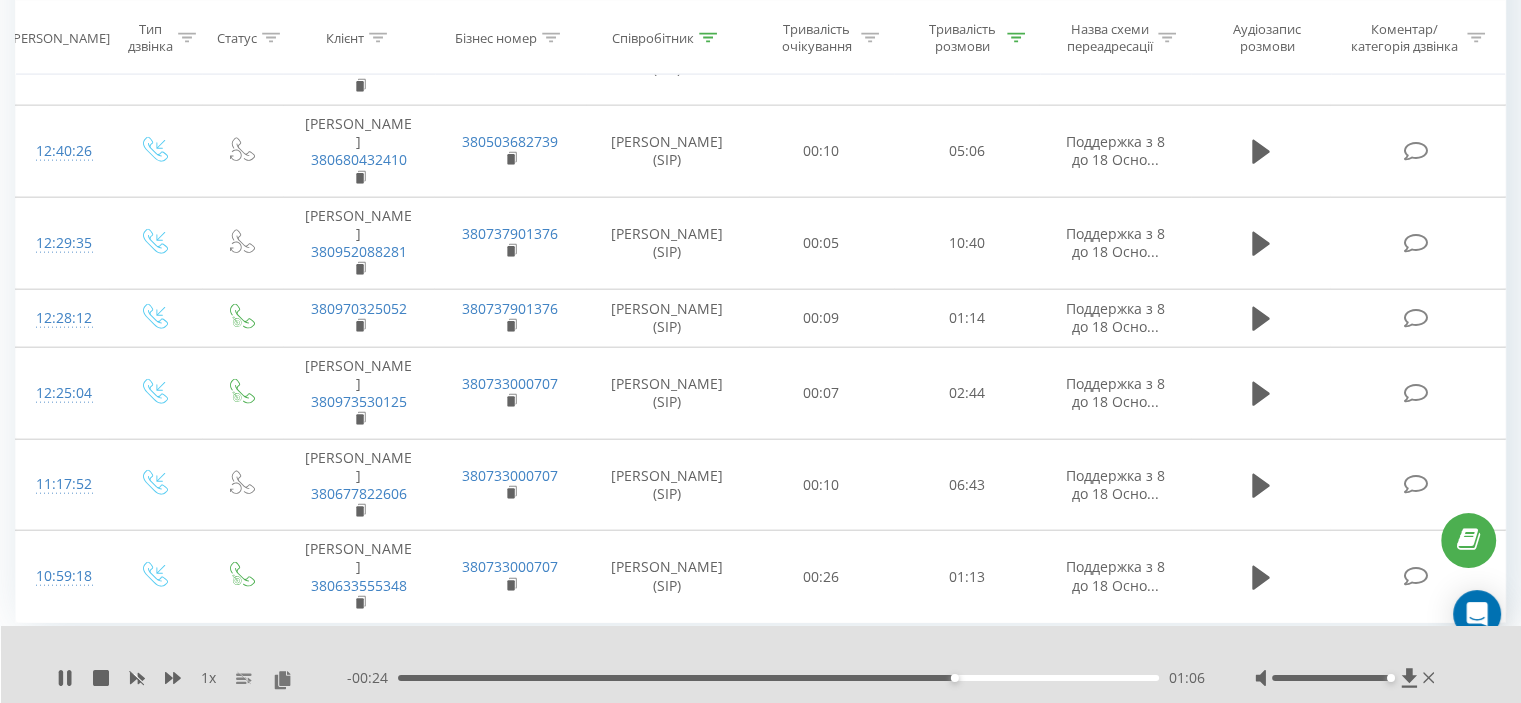 click on "1 x" at bounding box center (202, 678) 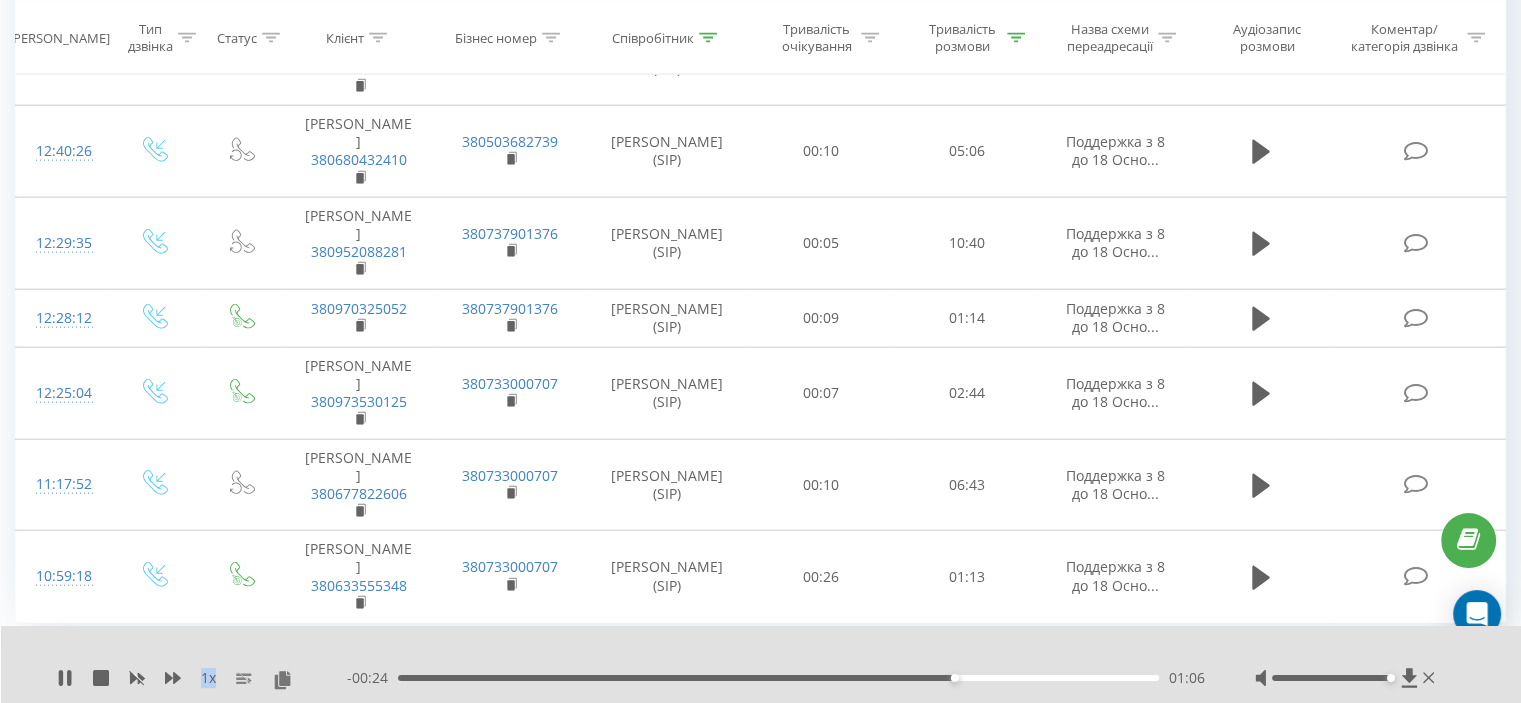 click on "1 x" at bounding box center (202, 678) 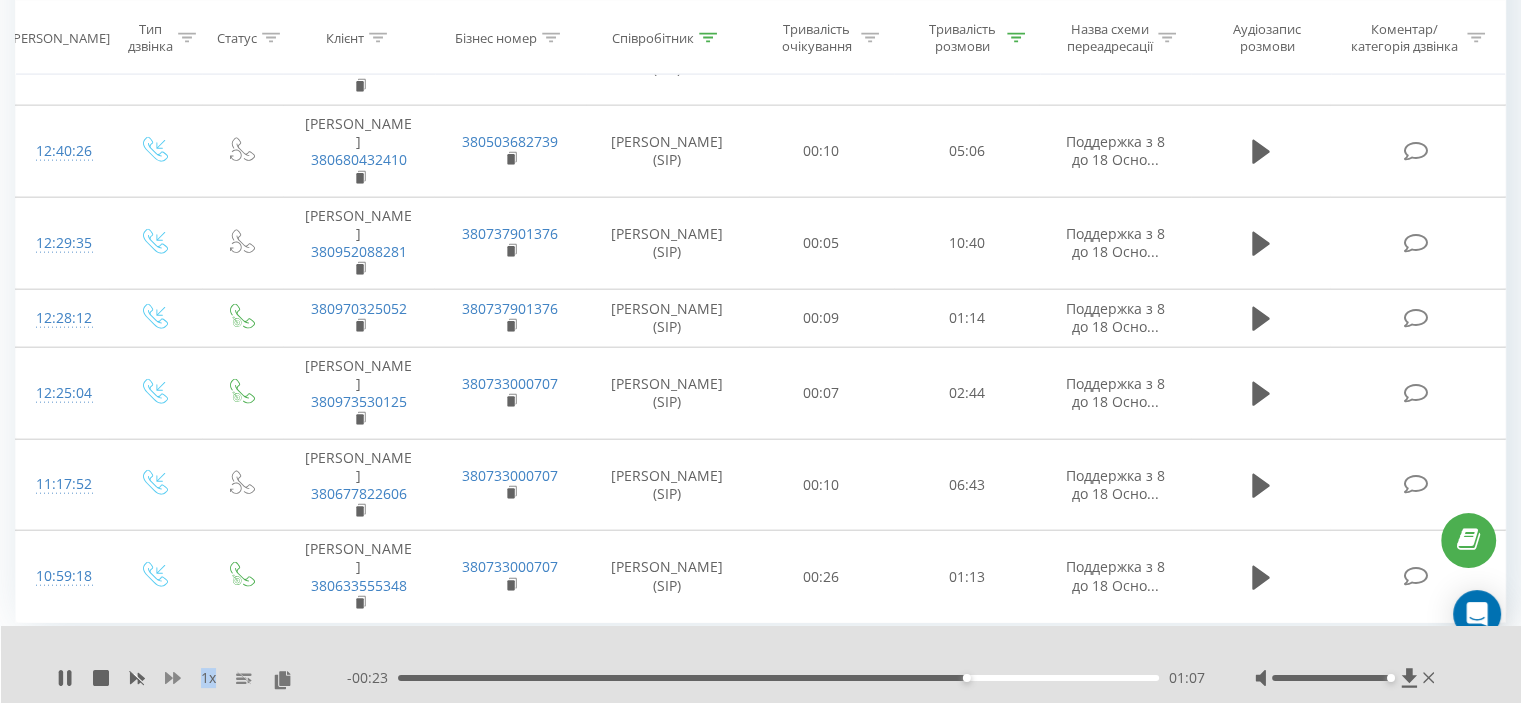 click 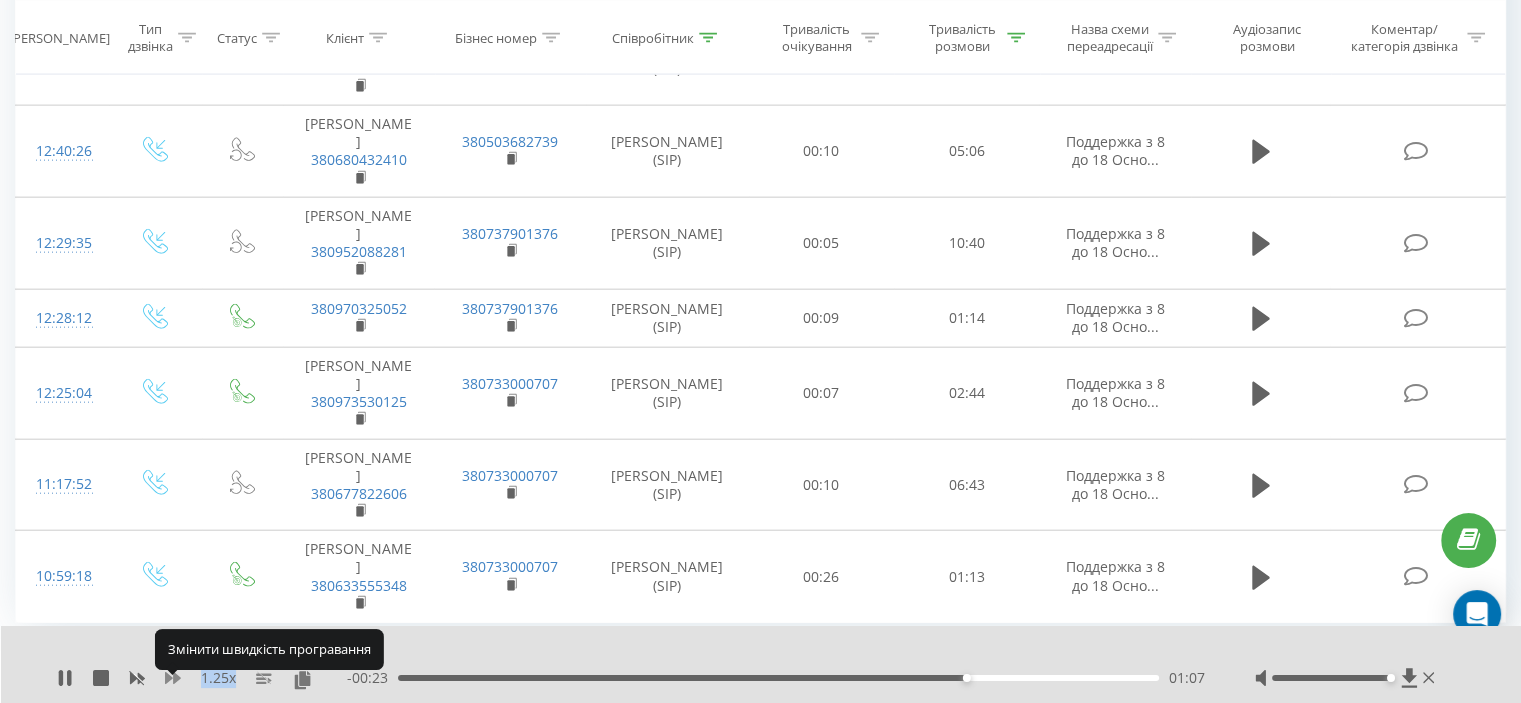click 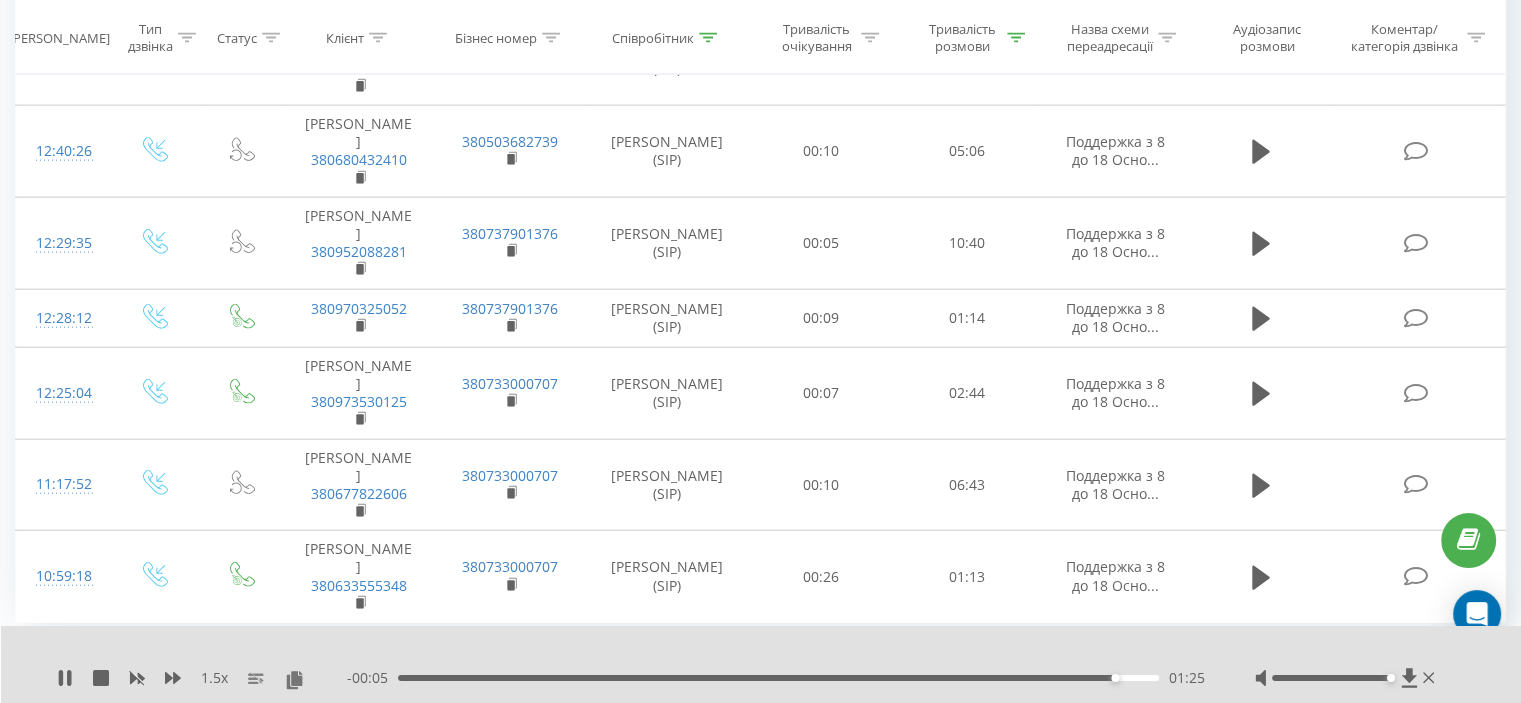 click on "- 00:05 01:25   01:25" at bounding box center [776, 678] 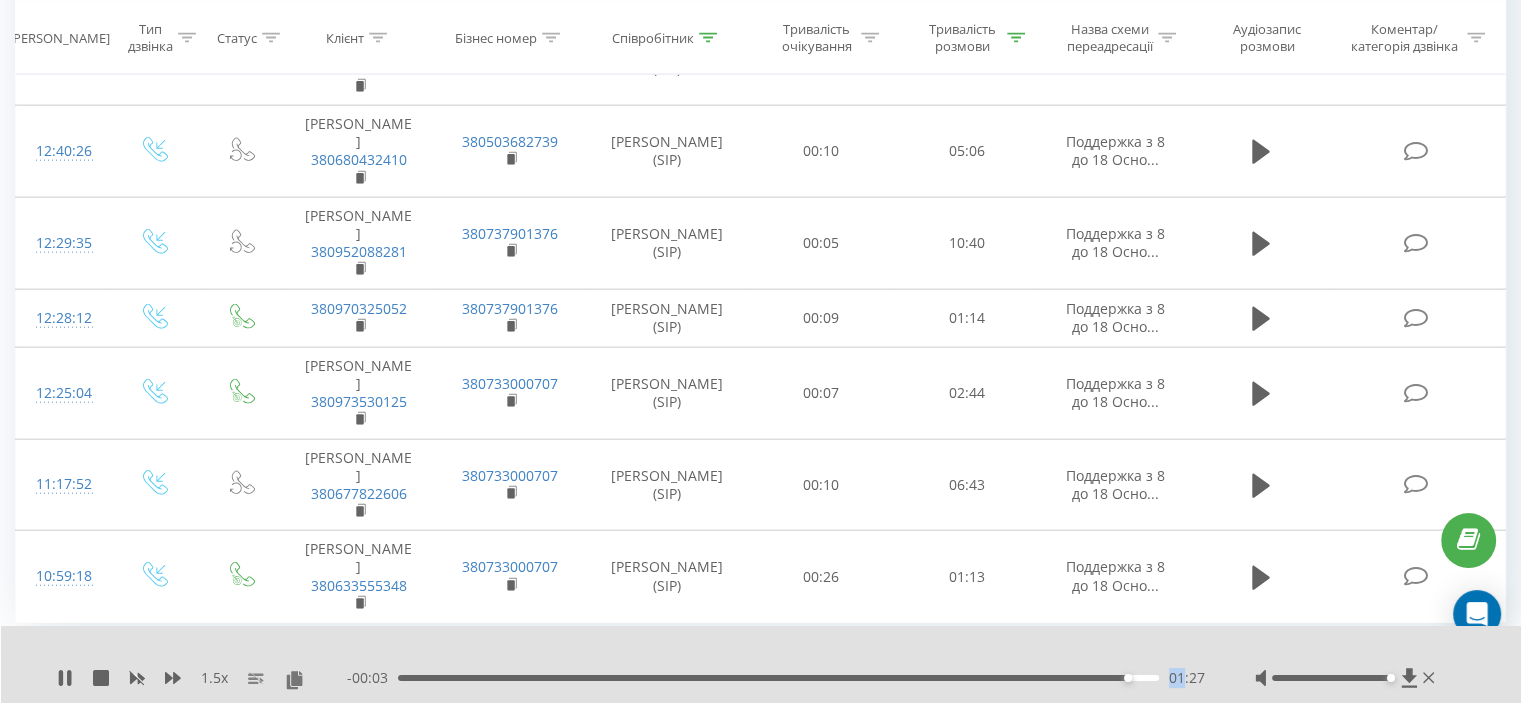 click on "- 00:03 01:27   01:27" at bounding box center [776, 678] 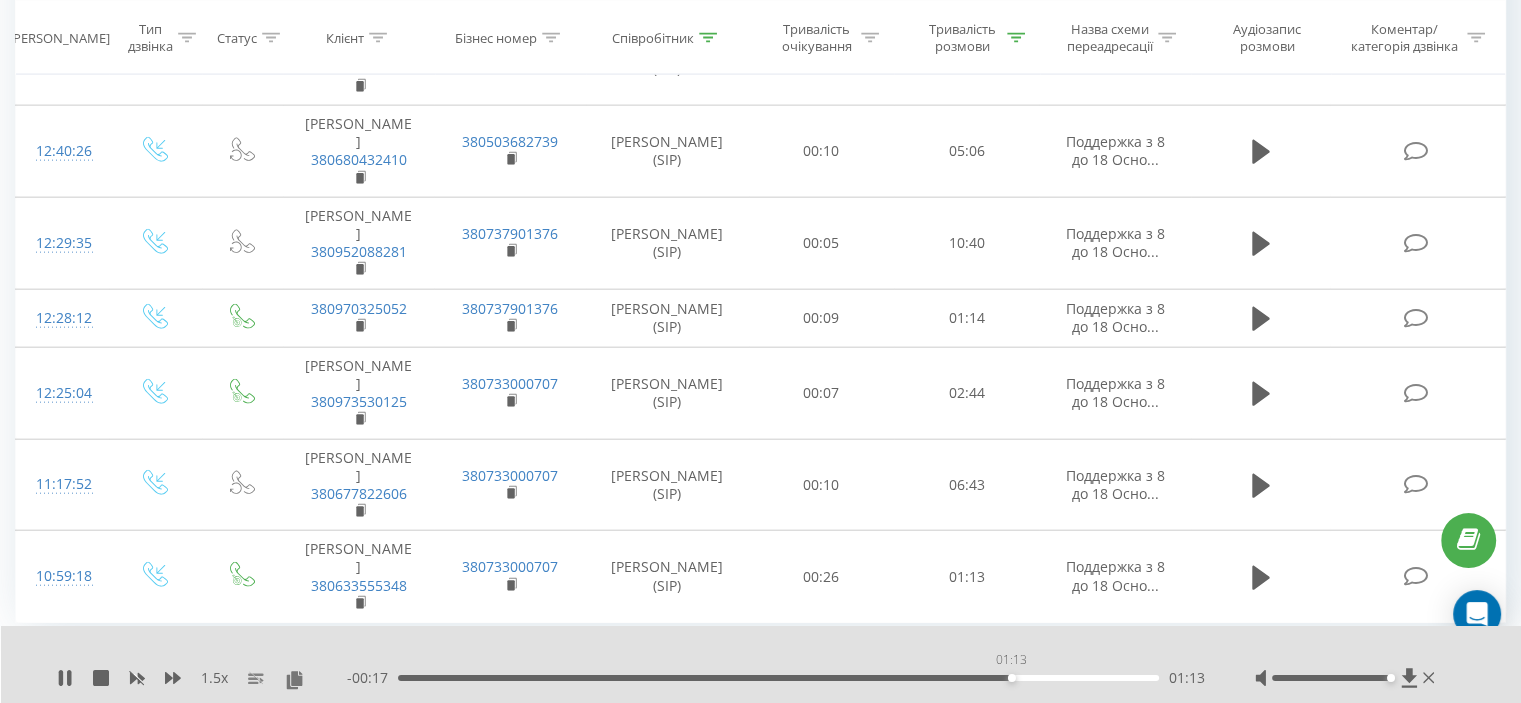 click on "01:13" at bounding box center [778, 678] 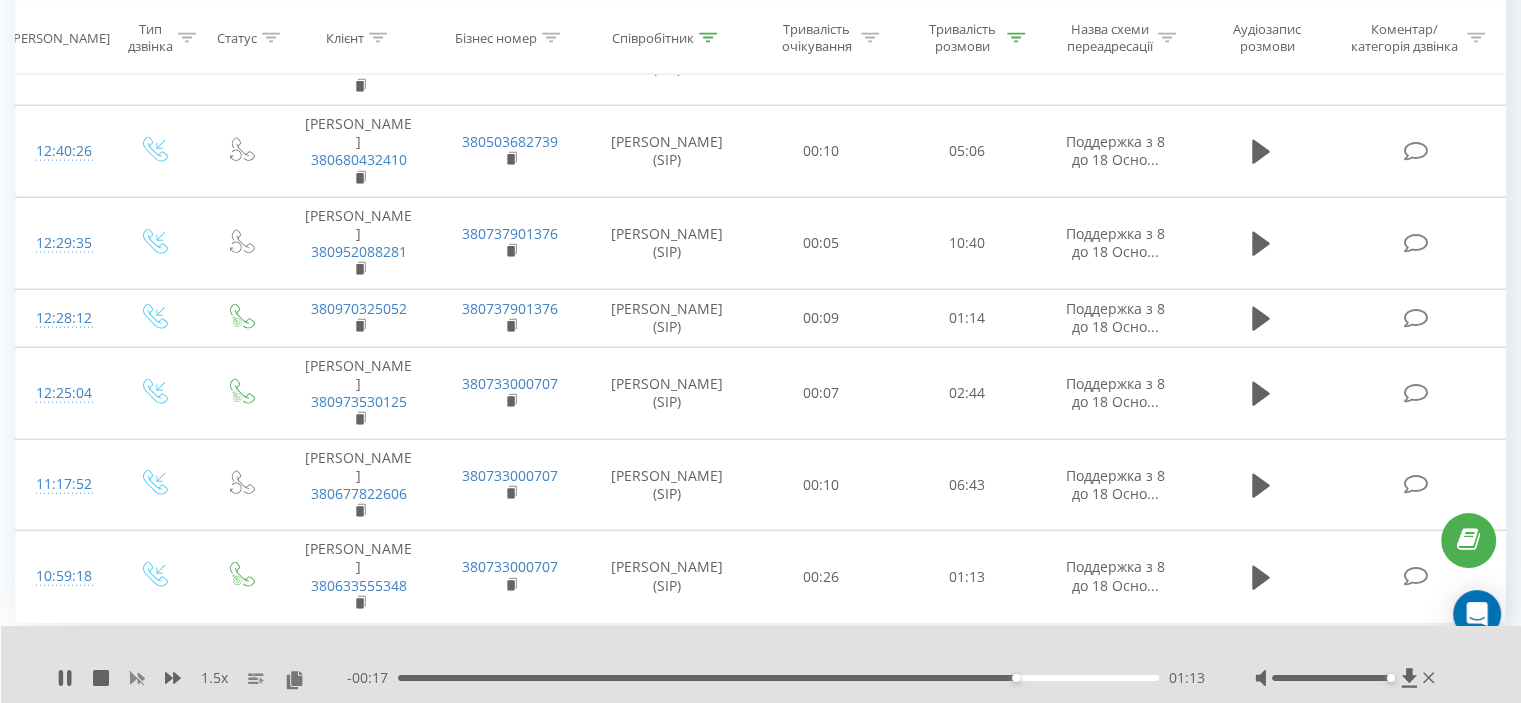 click 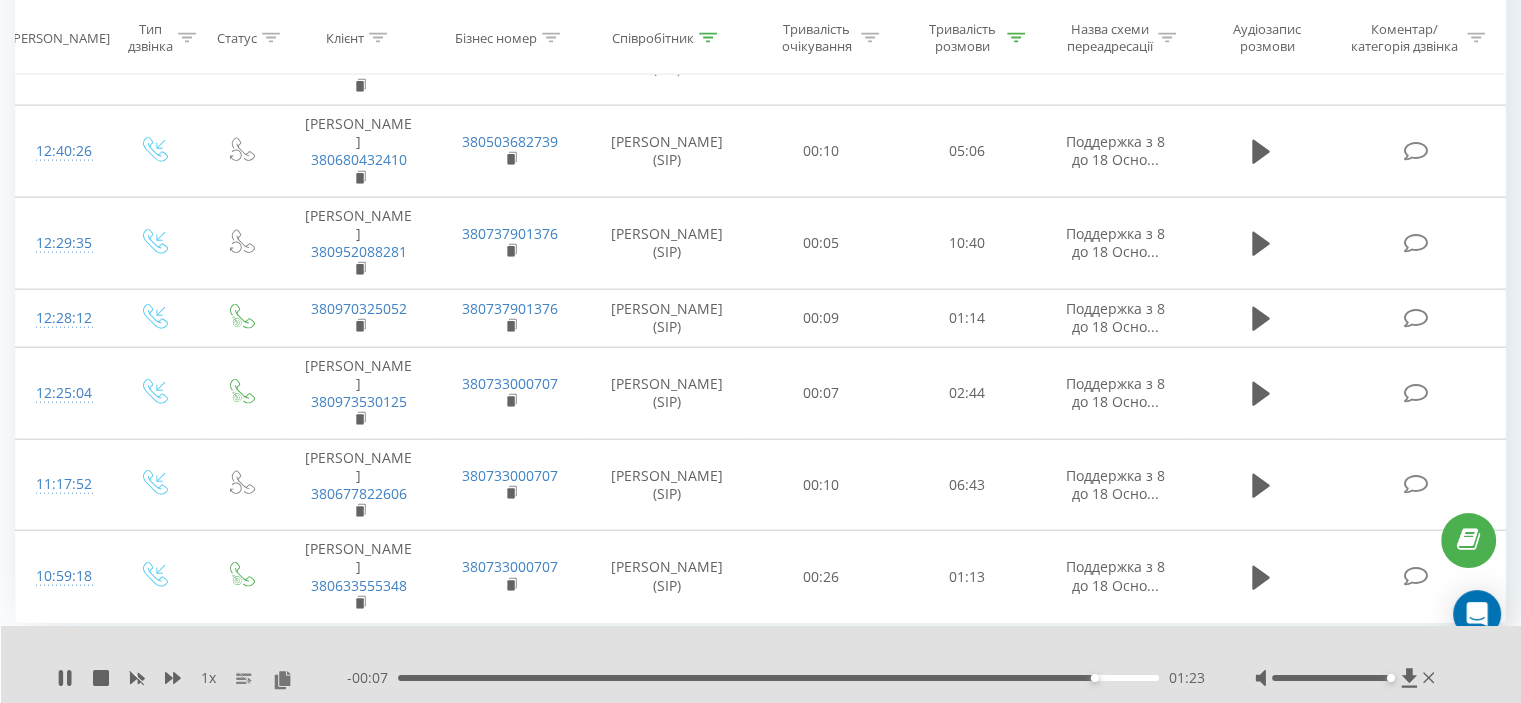 click on "1 x" at bounding box center [202, 678] 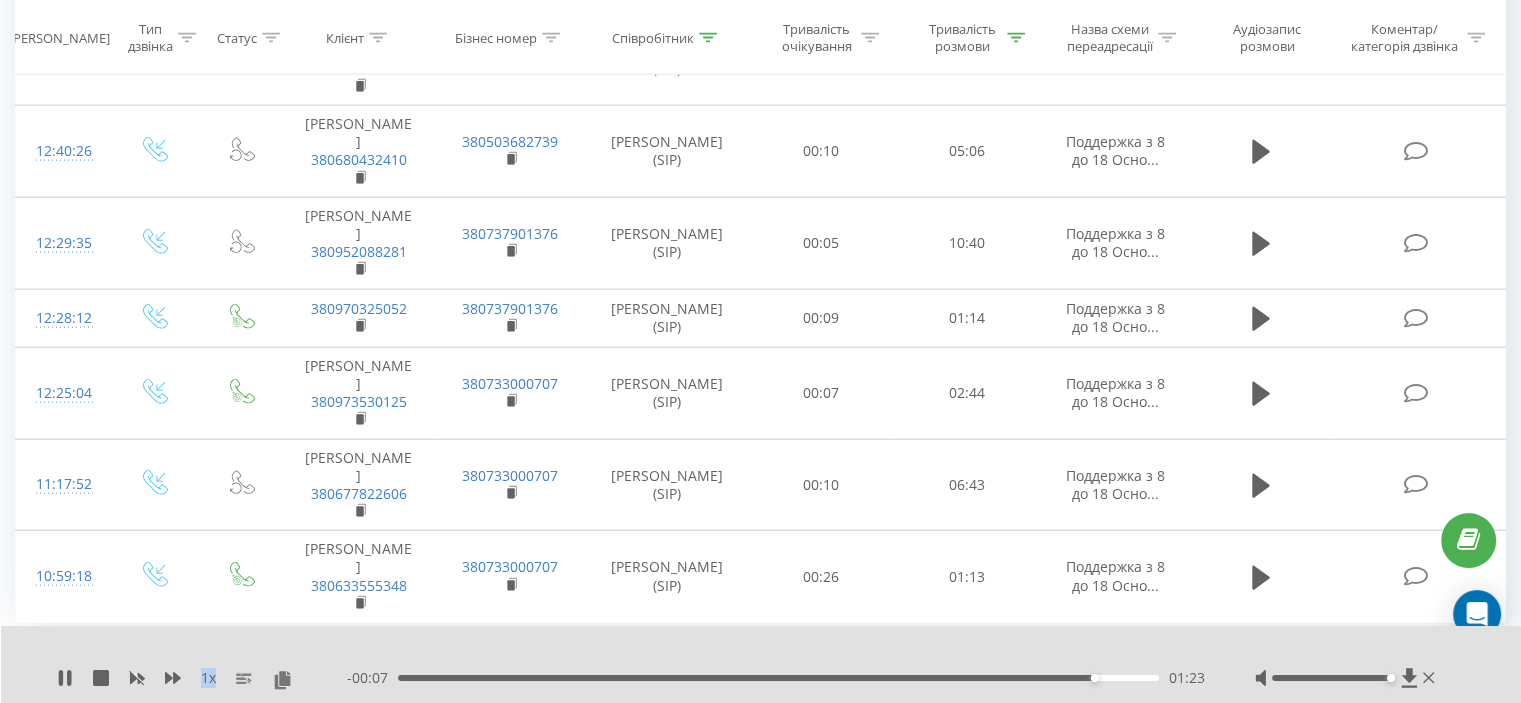 click on "1 x" at bounding box center (202, 678) 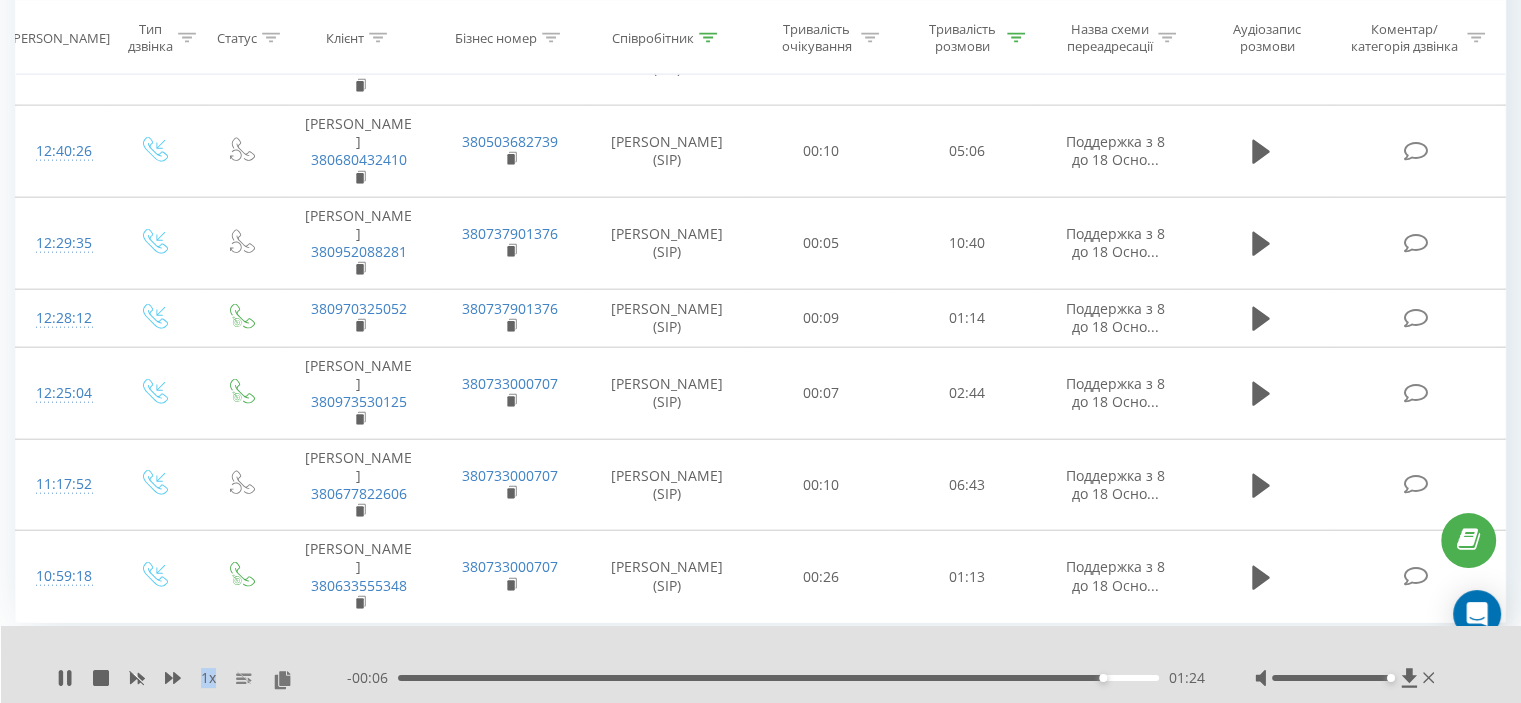 click on "1 x" at bounding box center [202, 678] 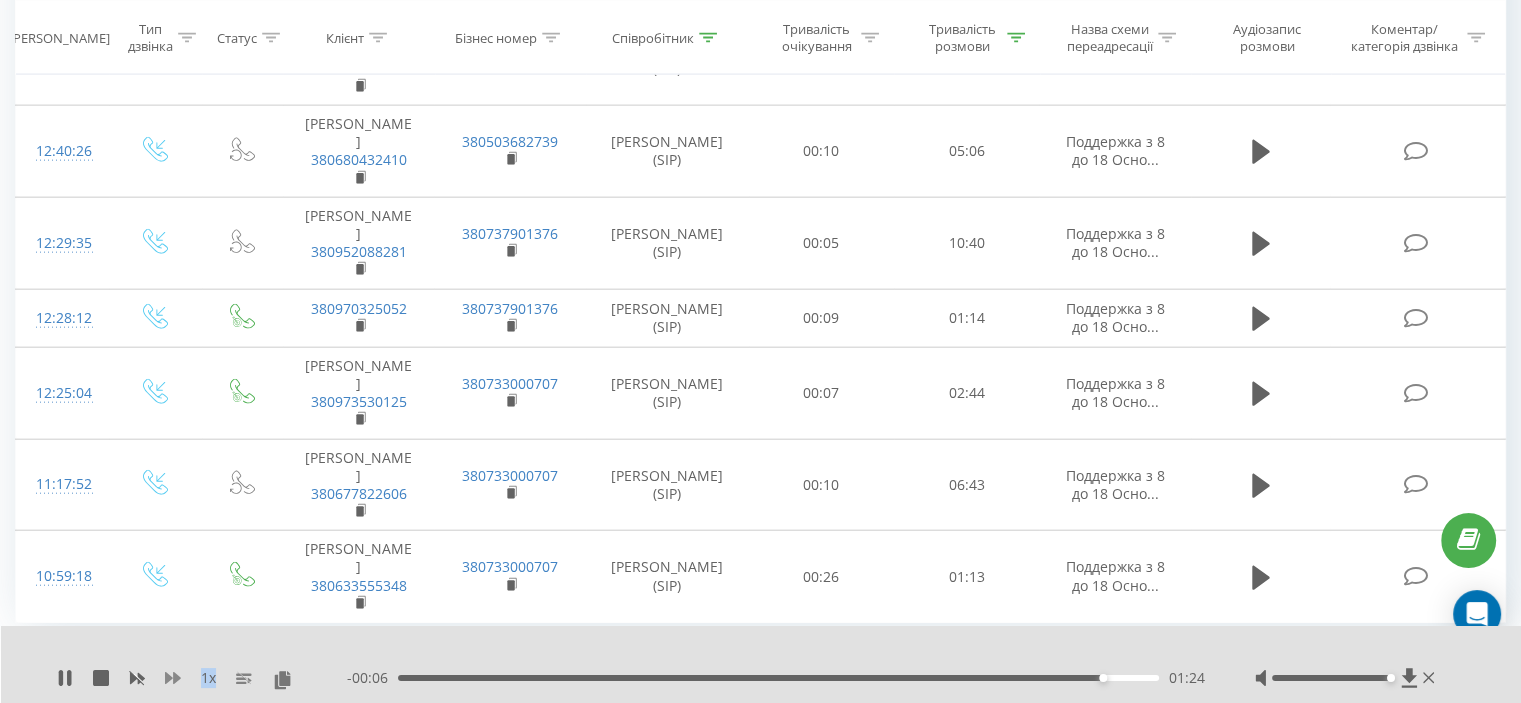 click 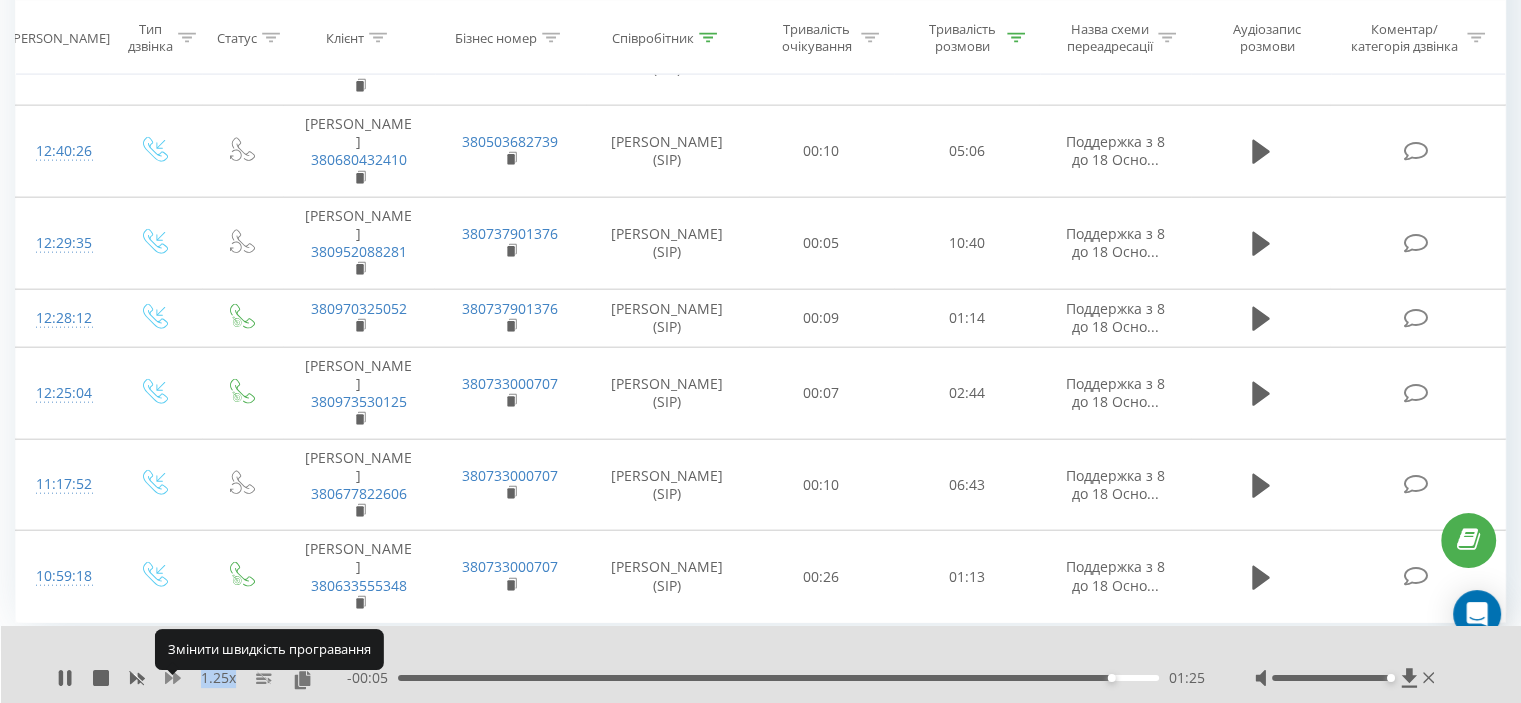 click 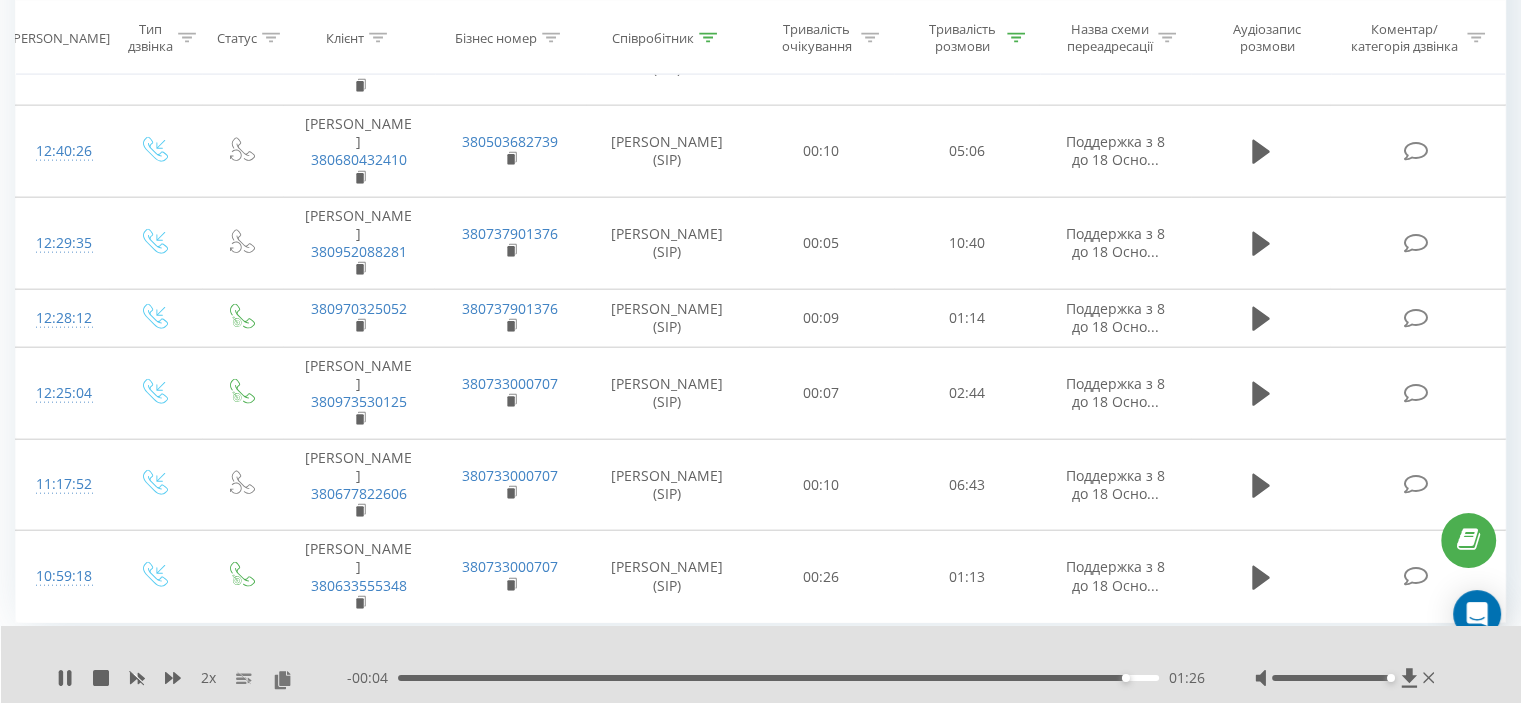 click on "2 x" at bounding box center [202, 678] 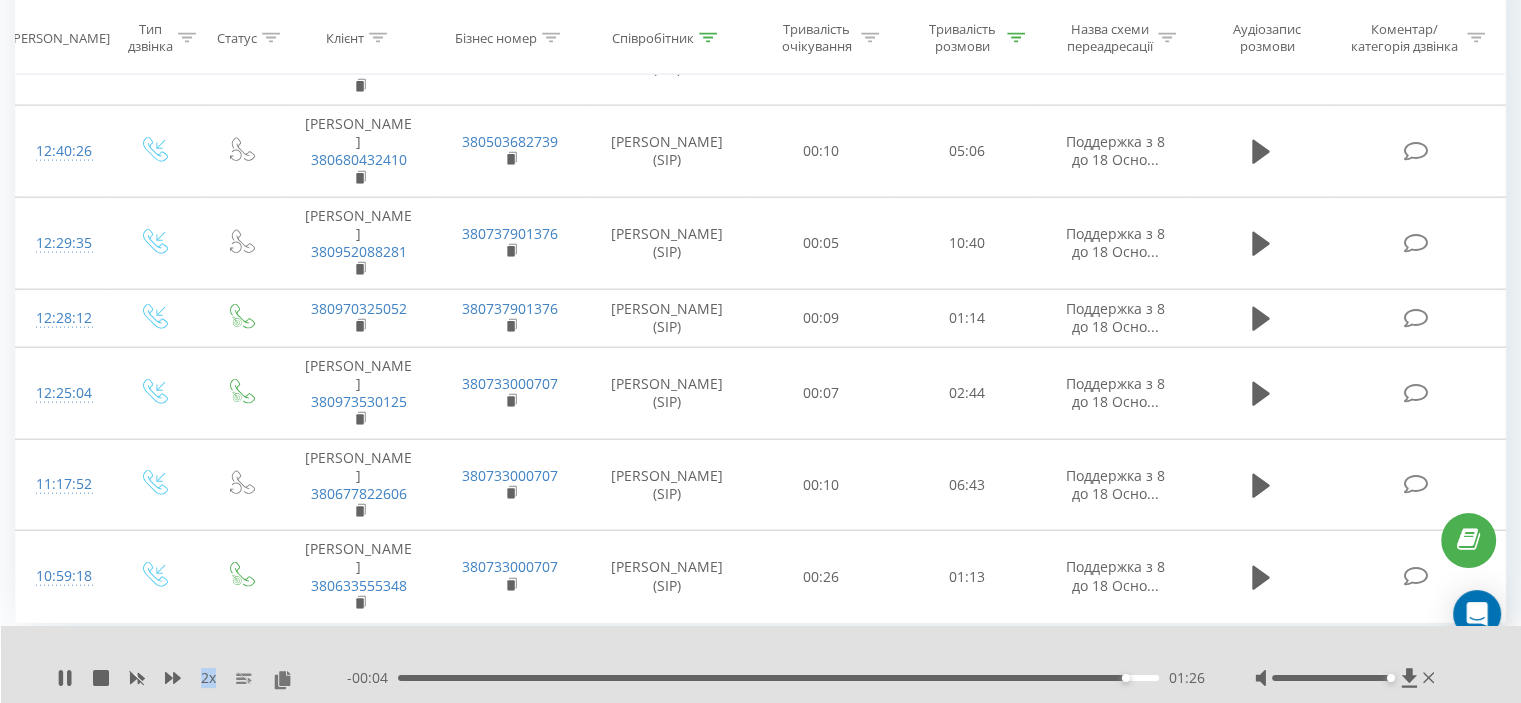 click on "2 x" at bounding box center [202, 678] 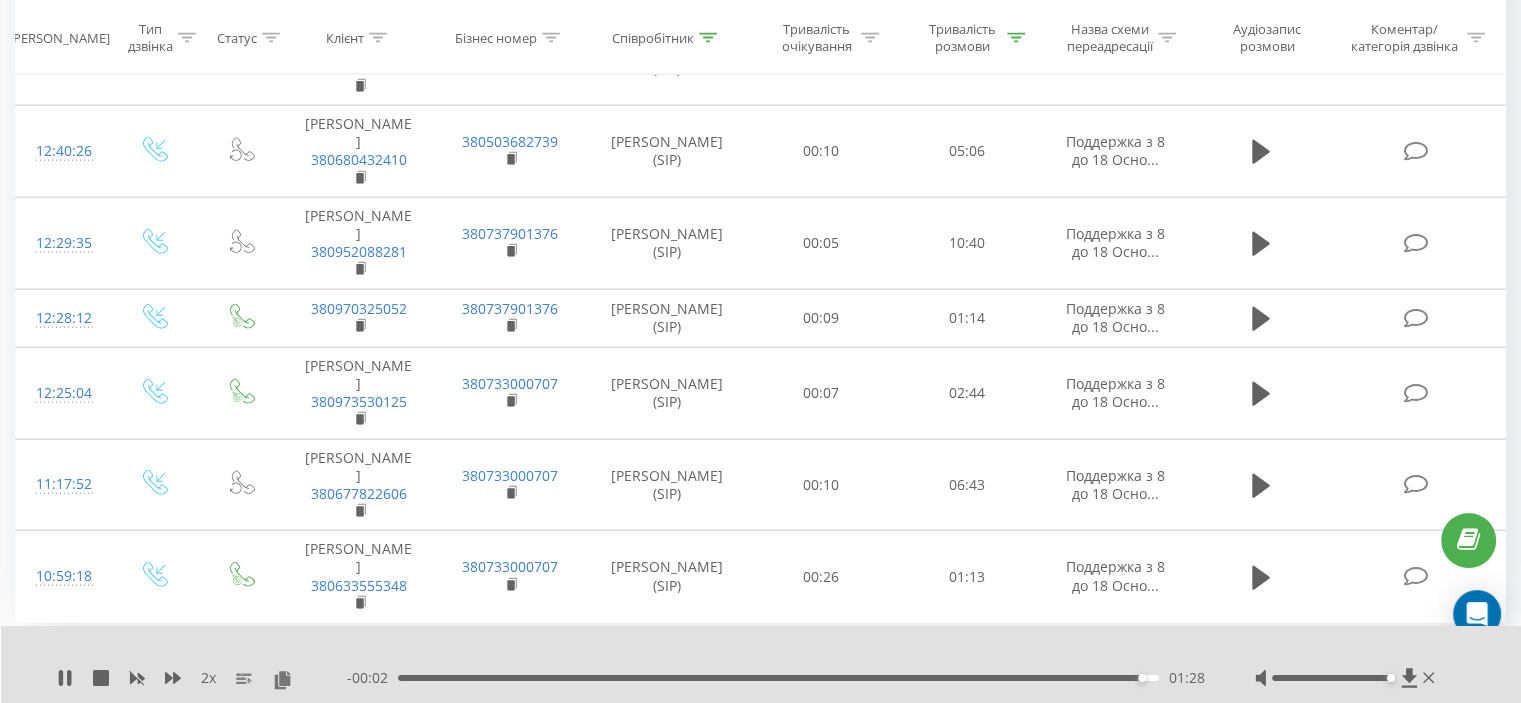 click on "2 x  - 00:02 01:28   01:28" at bounding box center (761, 664) 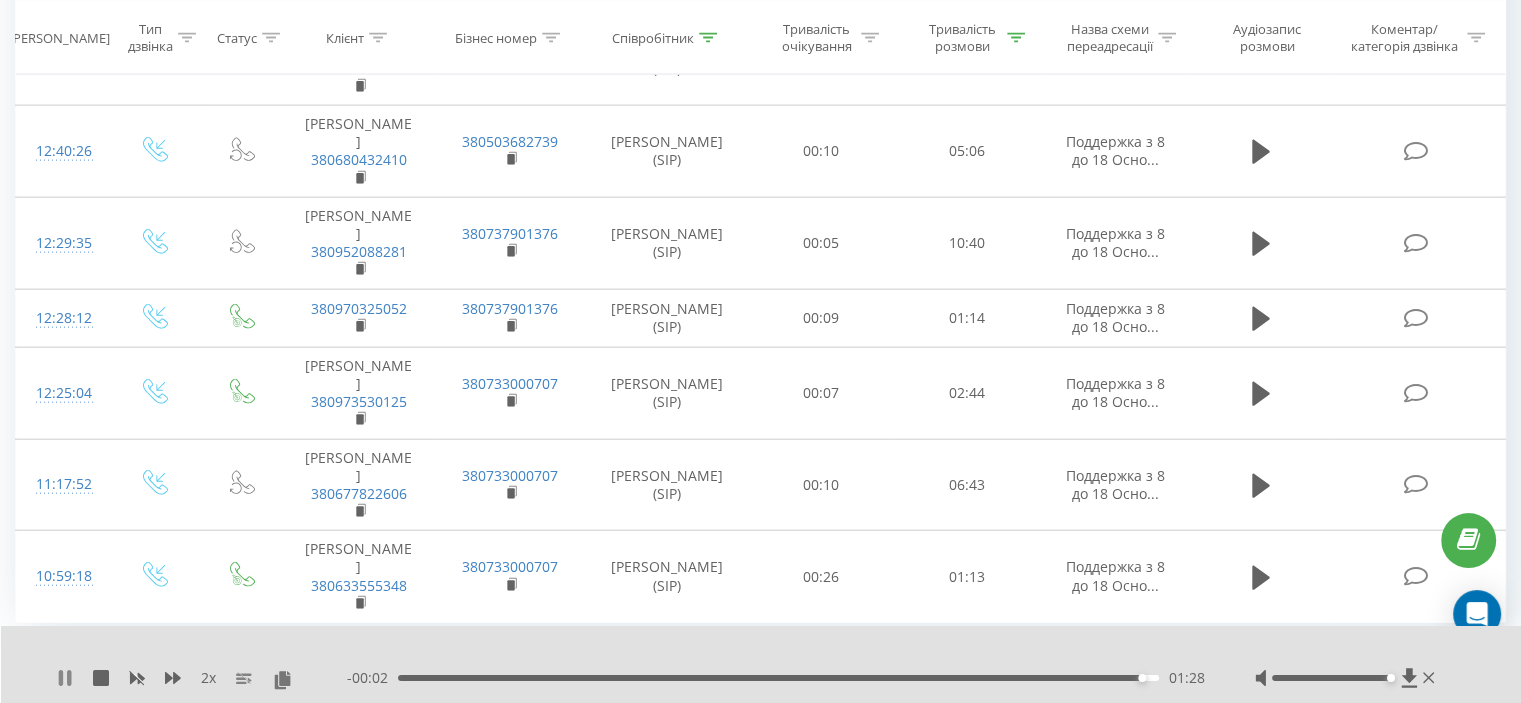 click 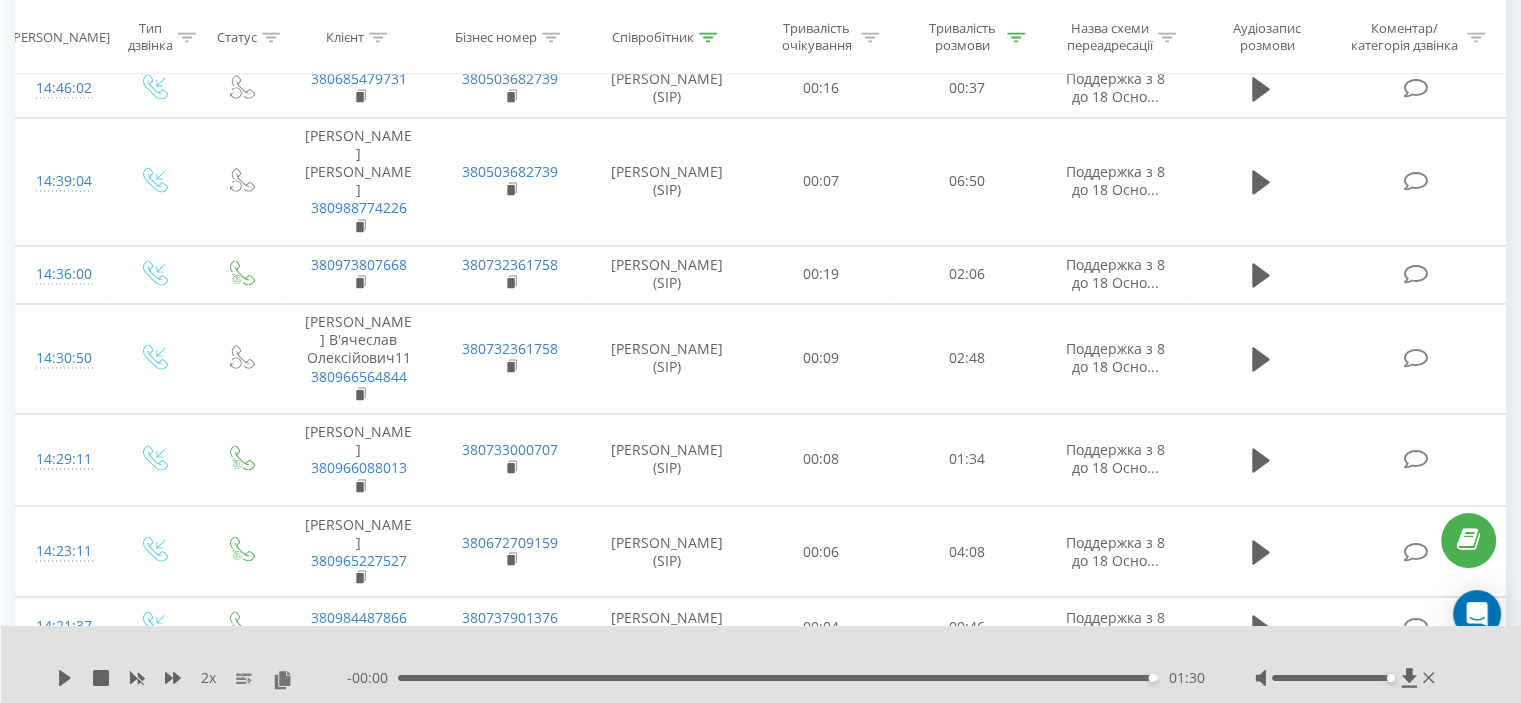 scroll, scrollTop: 0, scrollLeft: 0, axis: both 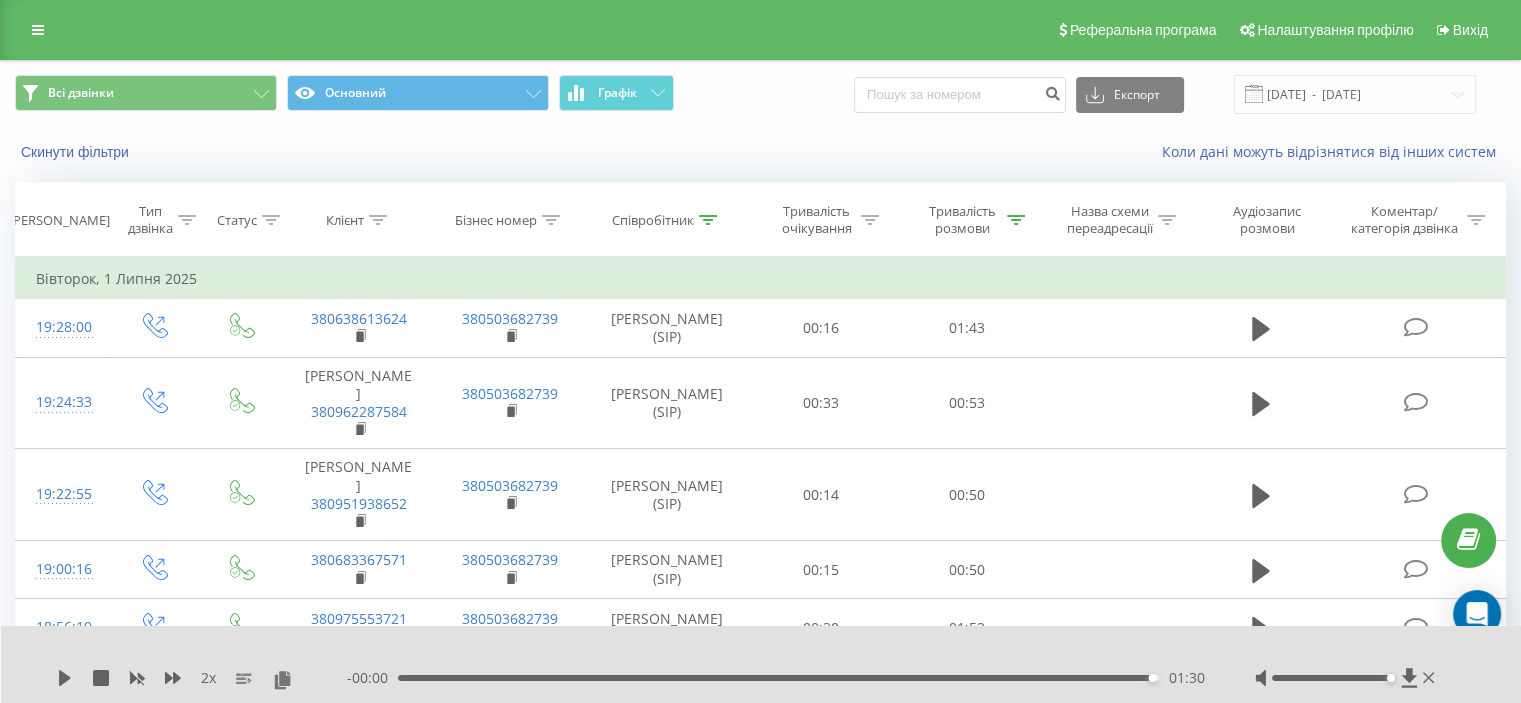 click on "Всі дзвінки Основний Графік Експорт .csv .xls .xlsx [DATE]  -  [DATE]" at bounding box center (760, 94) 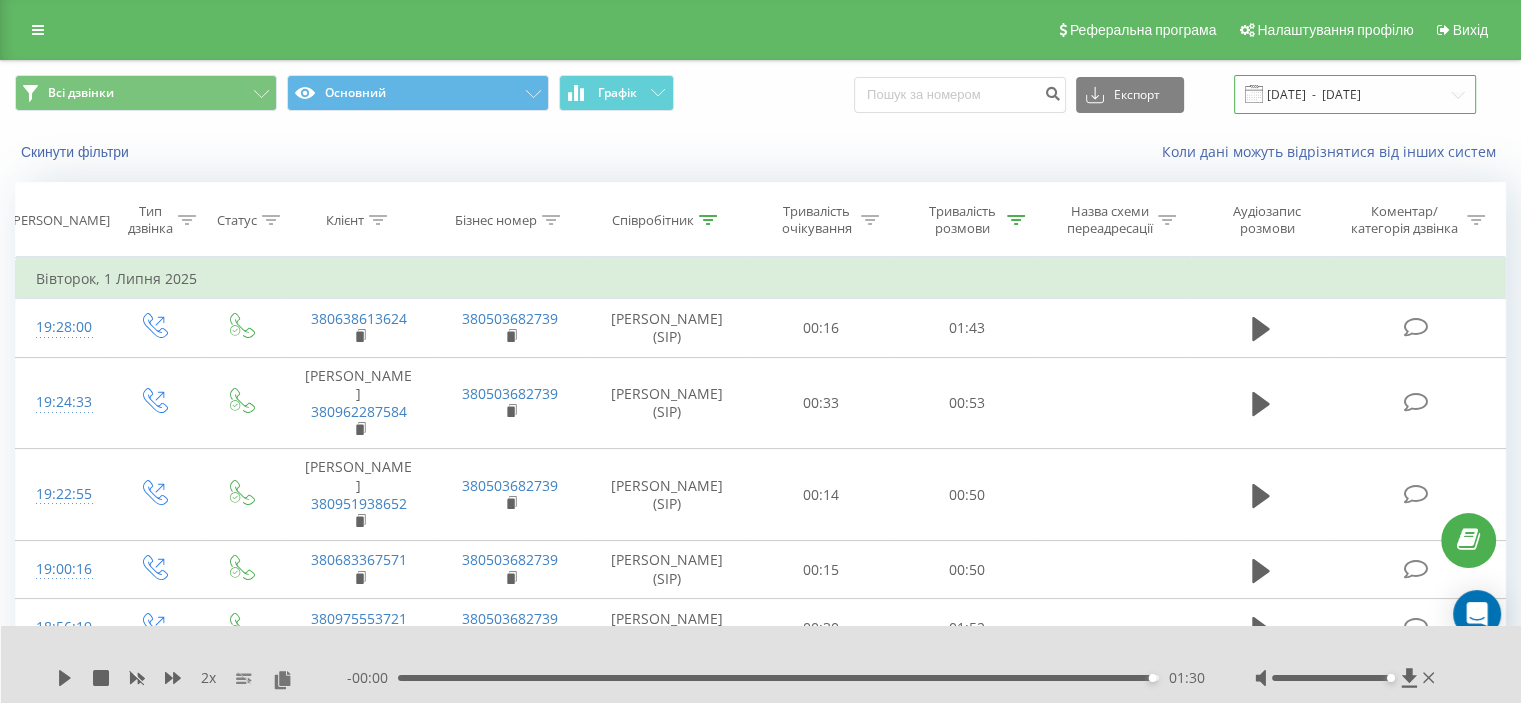 click on "[DATE]  -  [DATE]" at bounding box center (1355, 94) 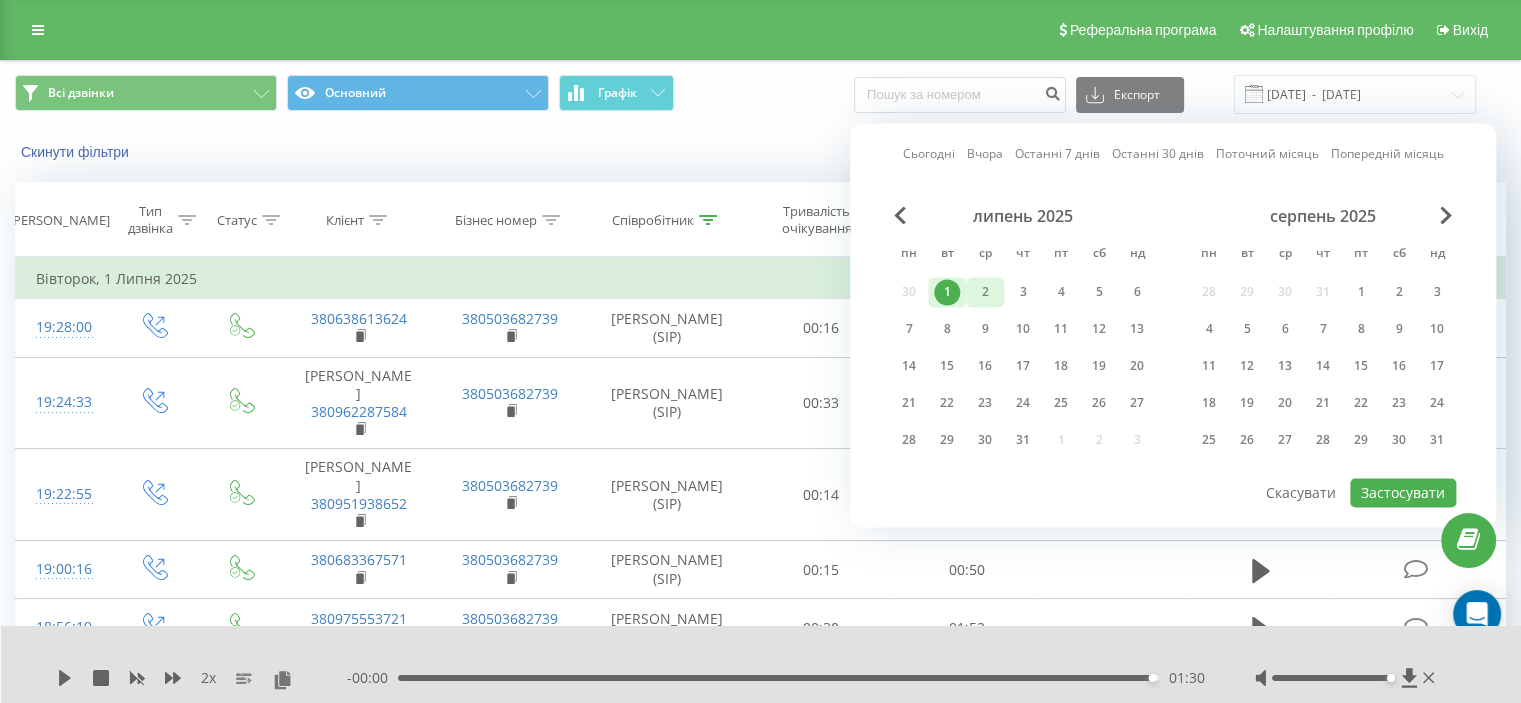 click on "2" at bounding box center [985, 292] 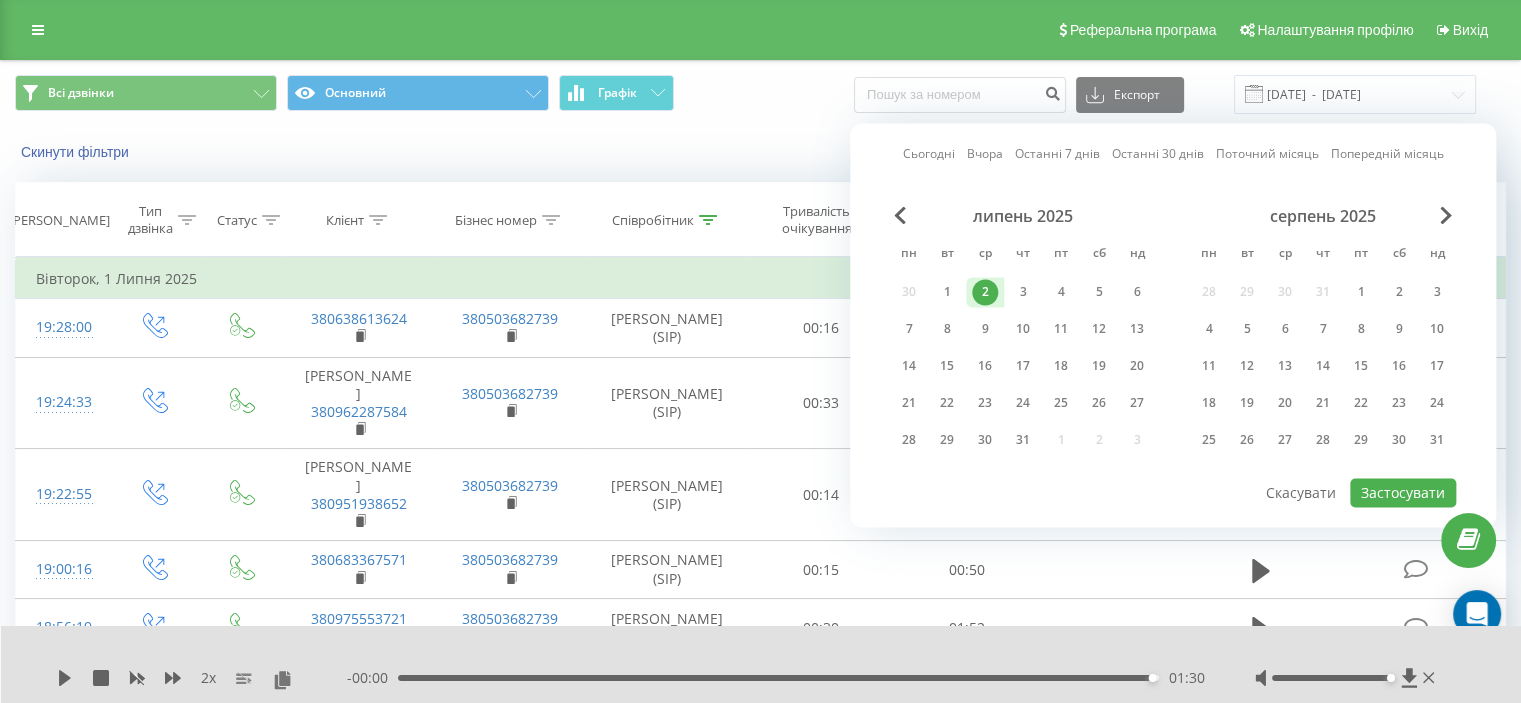 drag, startPoint x: 976, startPoint y: 279, endPoint x: 1023, endPoint y: 306, distance: 54.20332 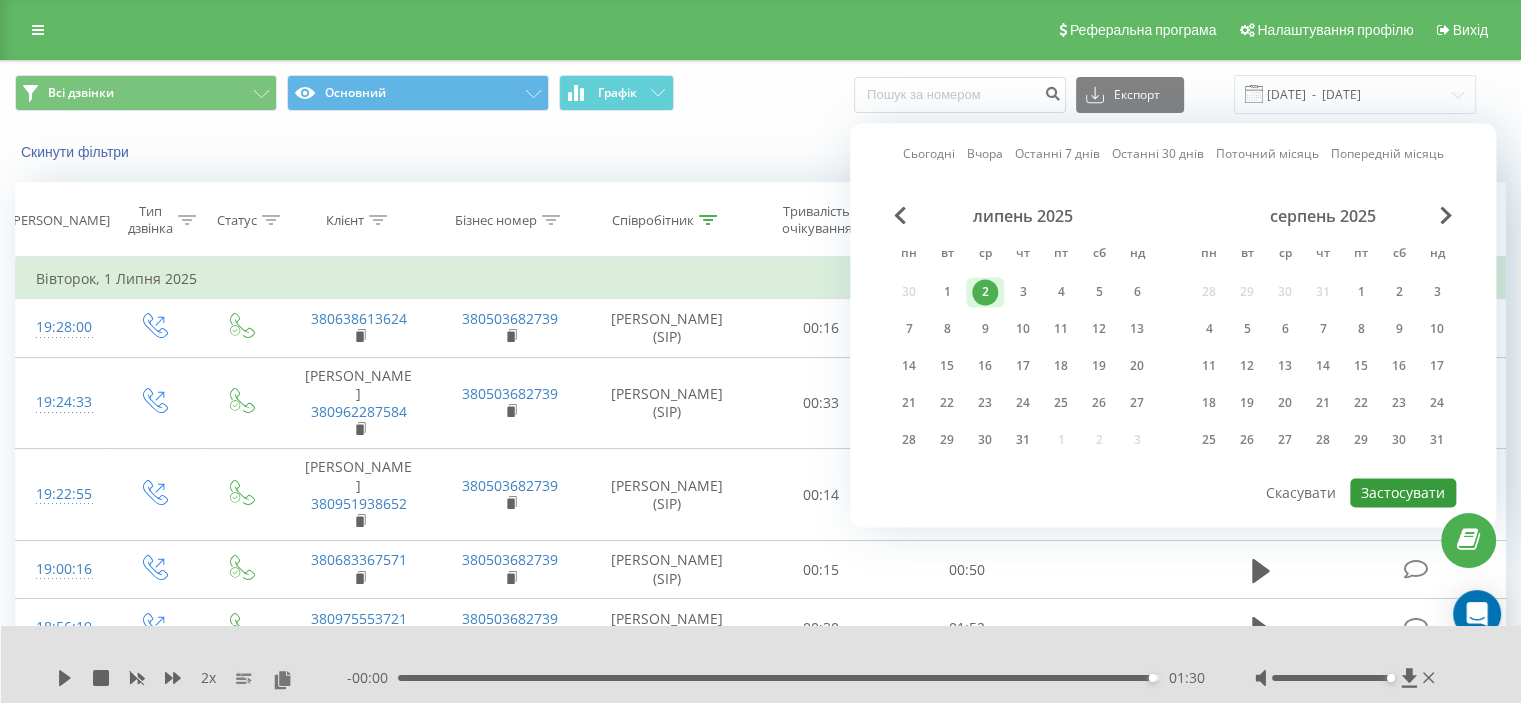 click on "Застосувати" at bounding box center [1403, 492] 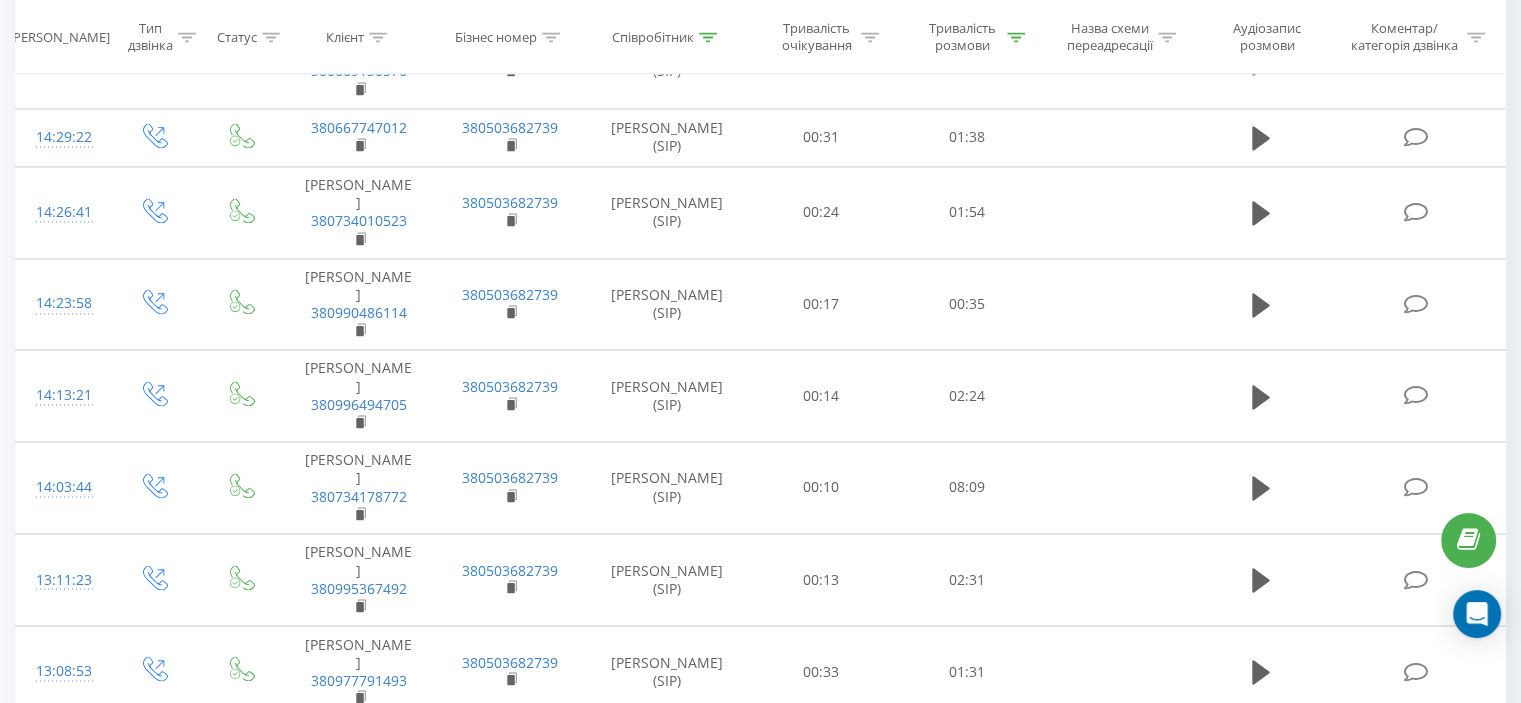 scroll, scrollTop: 3237, scrollLeft: 0, axis: vertical 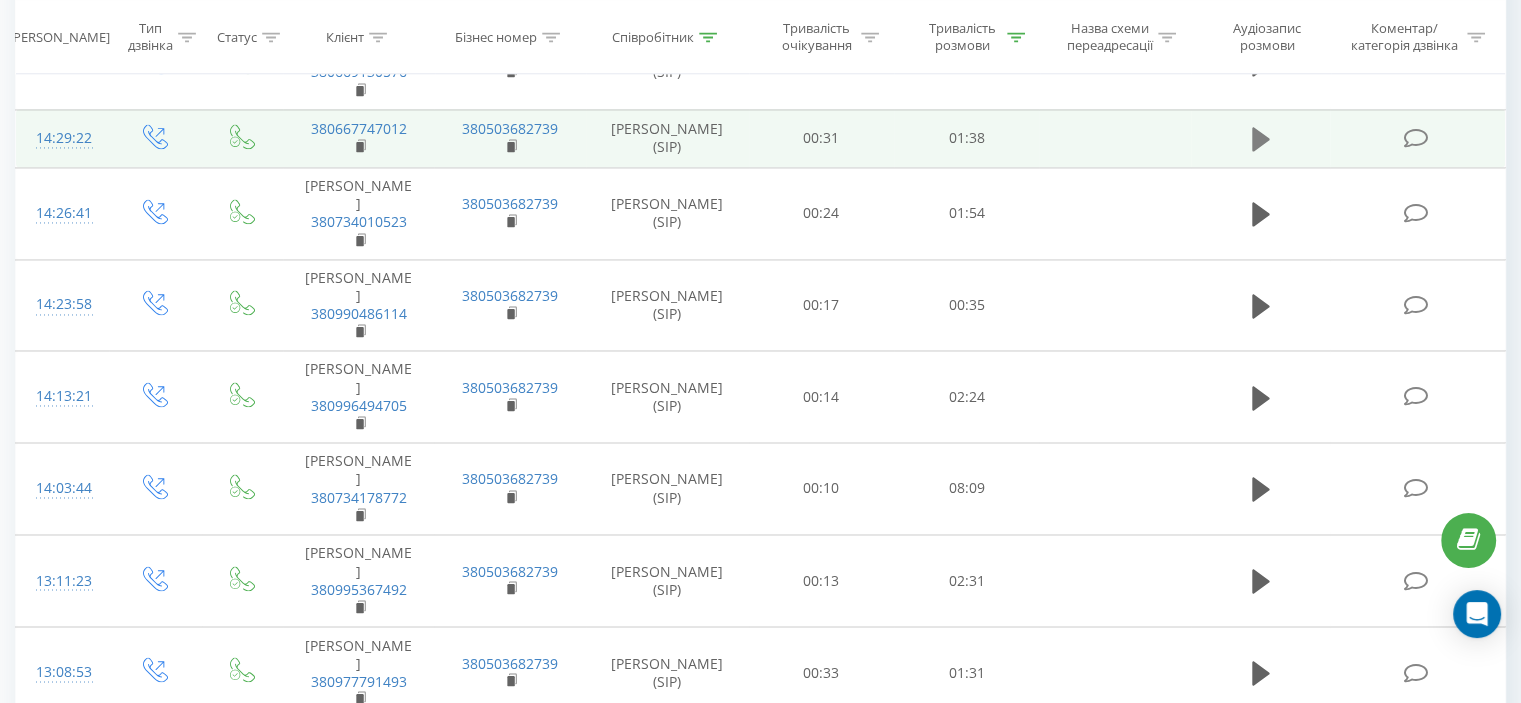 click 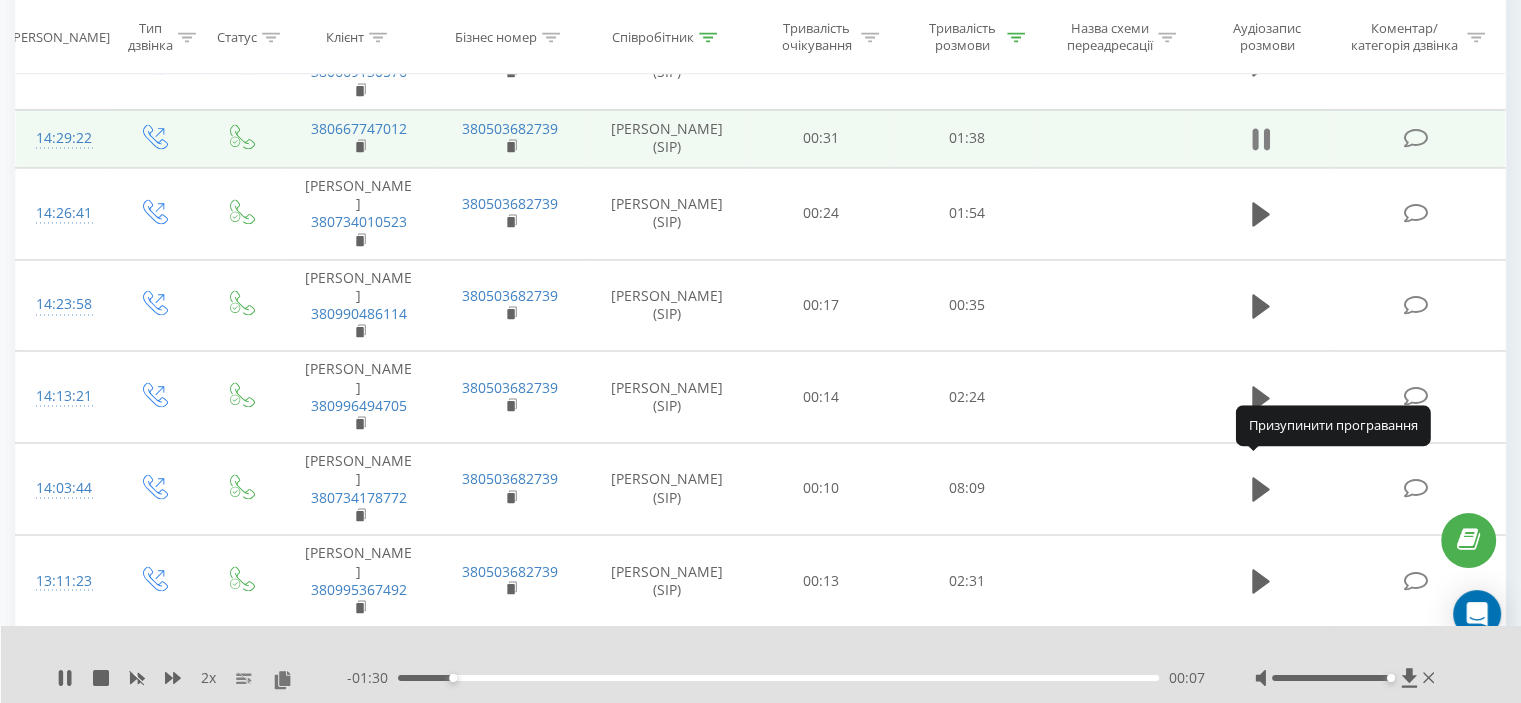 click 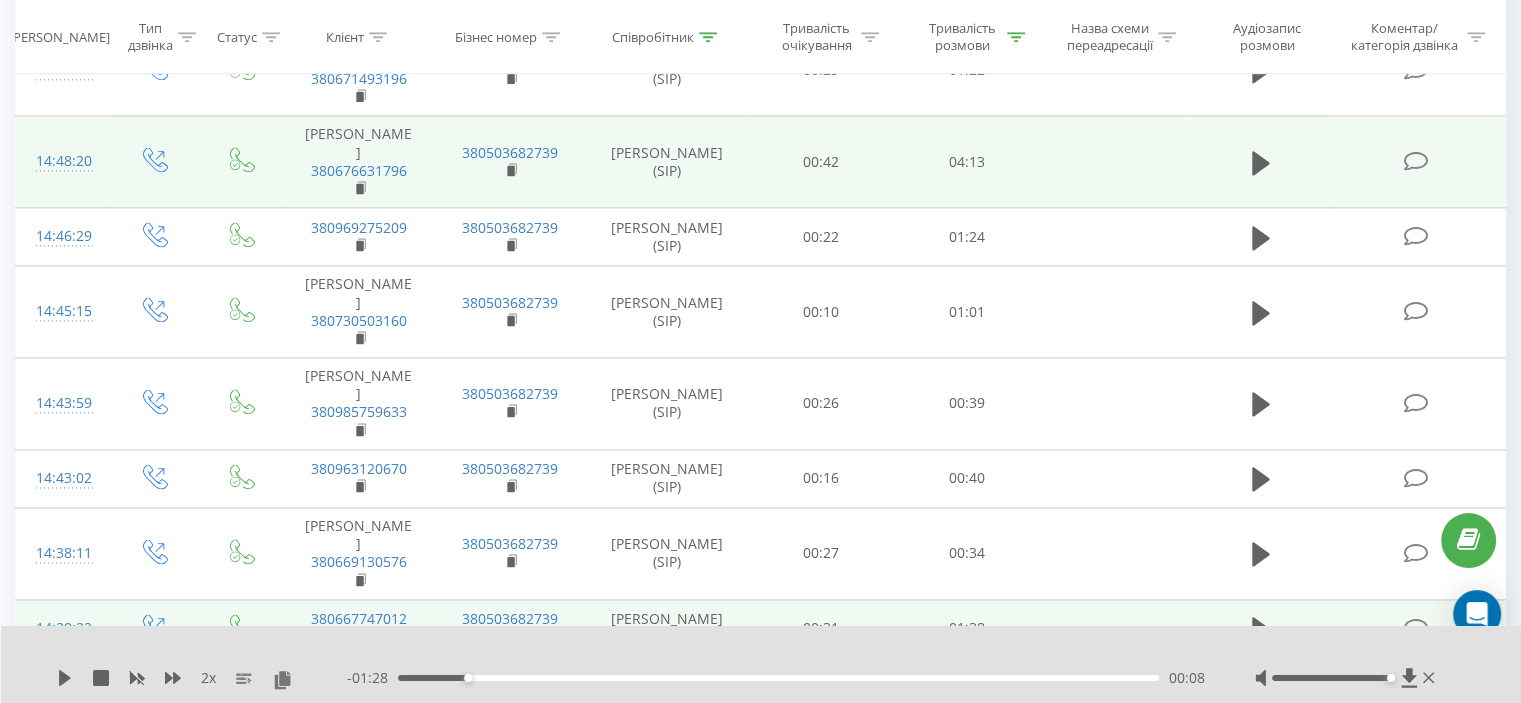 scroll, scrollTop: 2737, scrollLeft: 0, axis: vertical 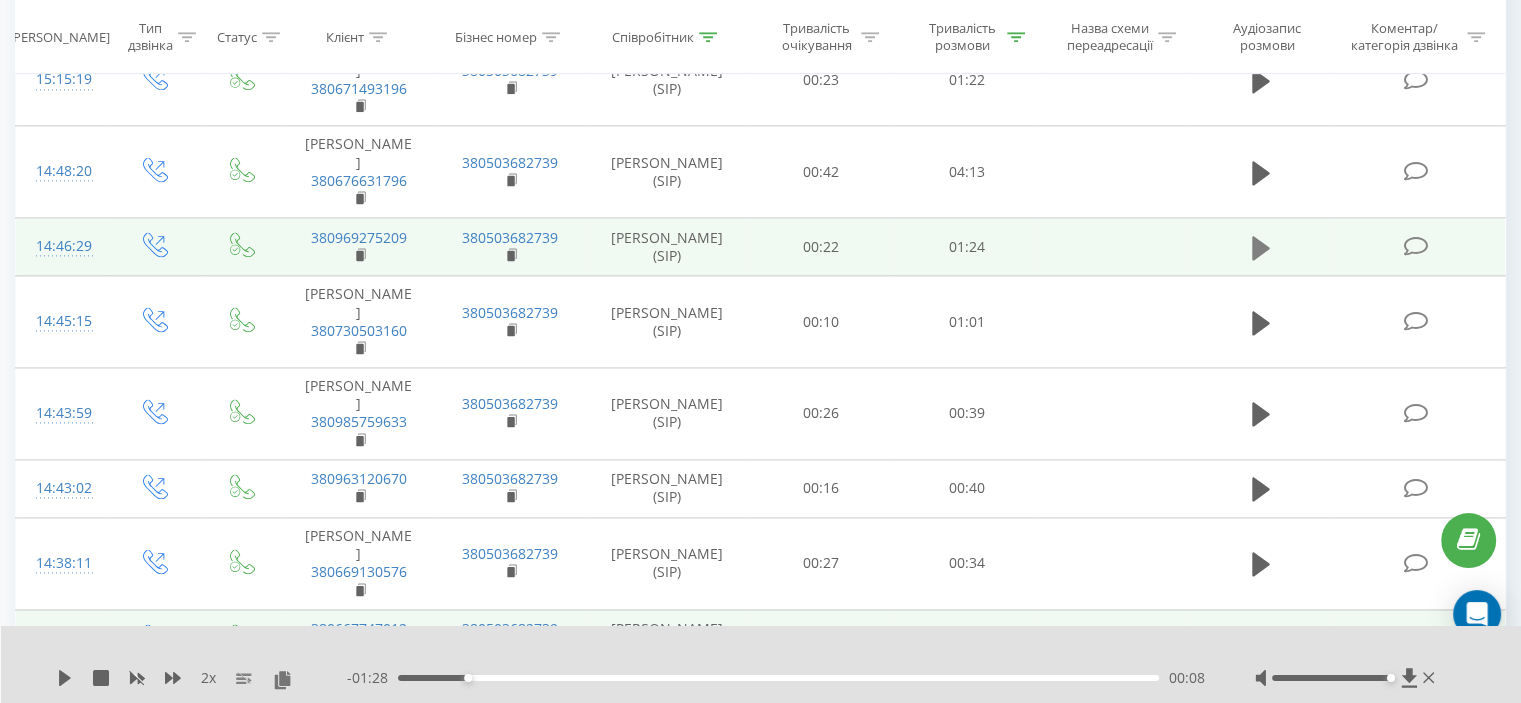 click 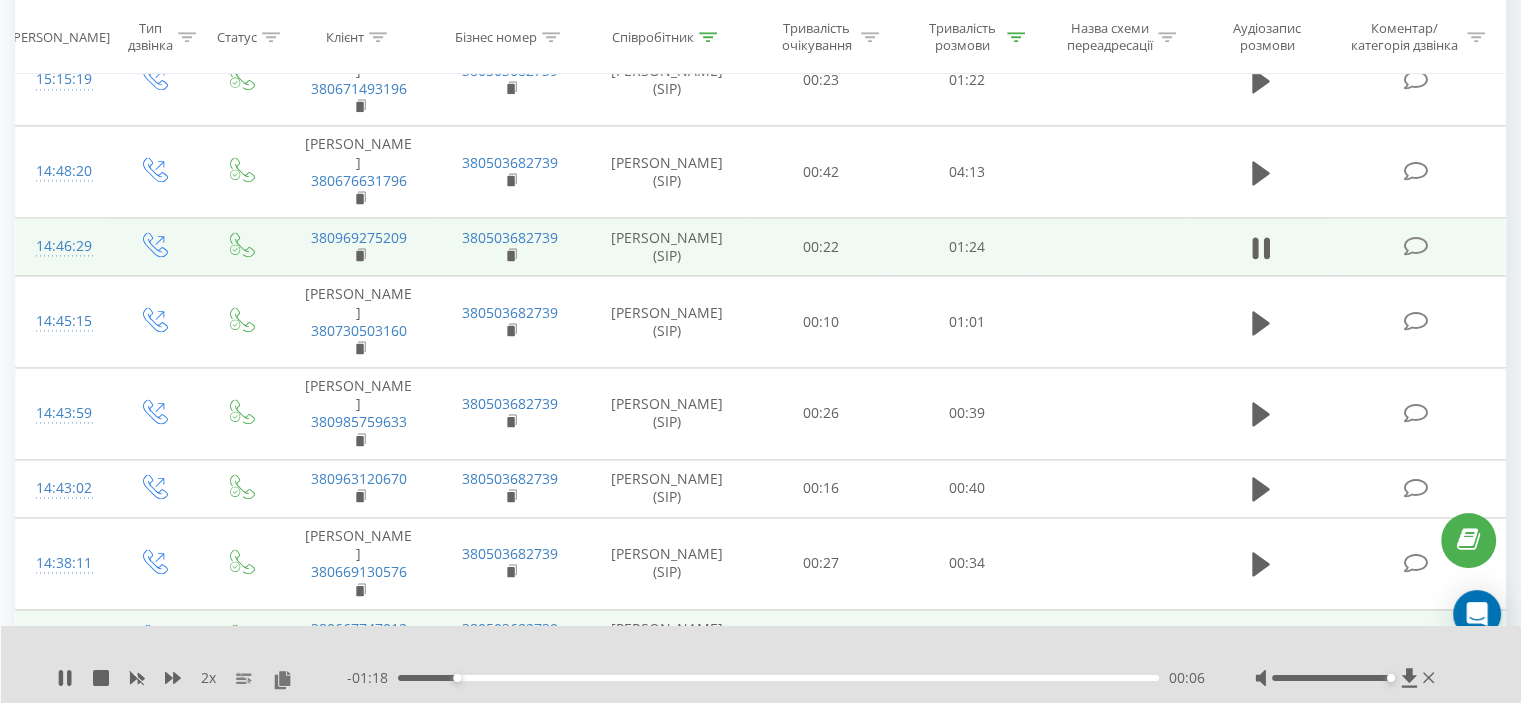 click 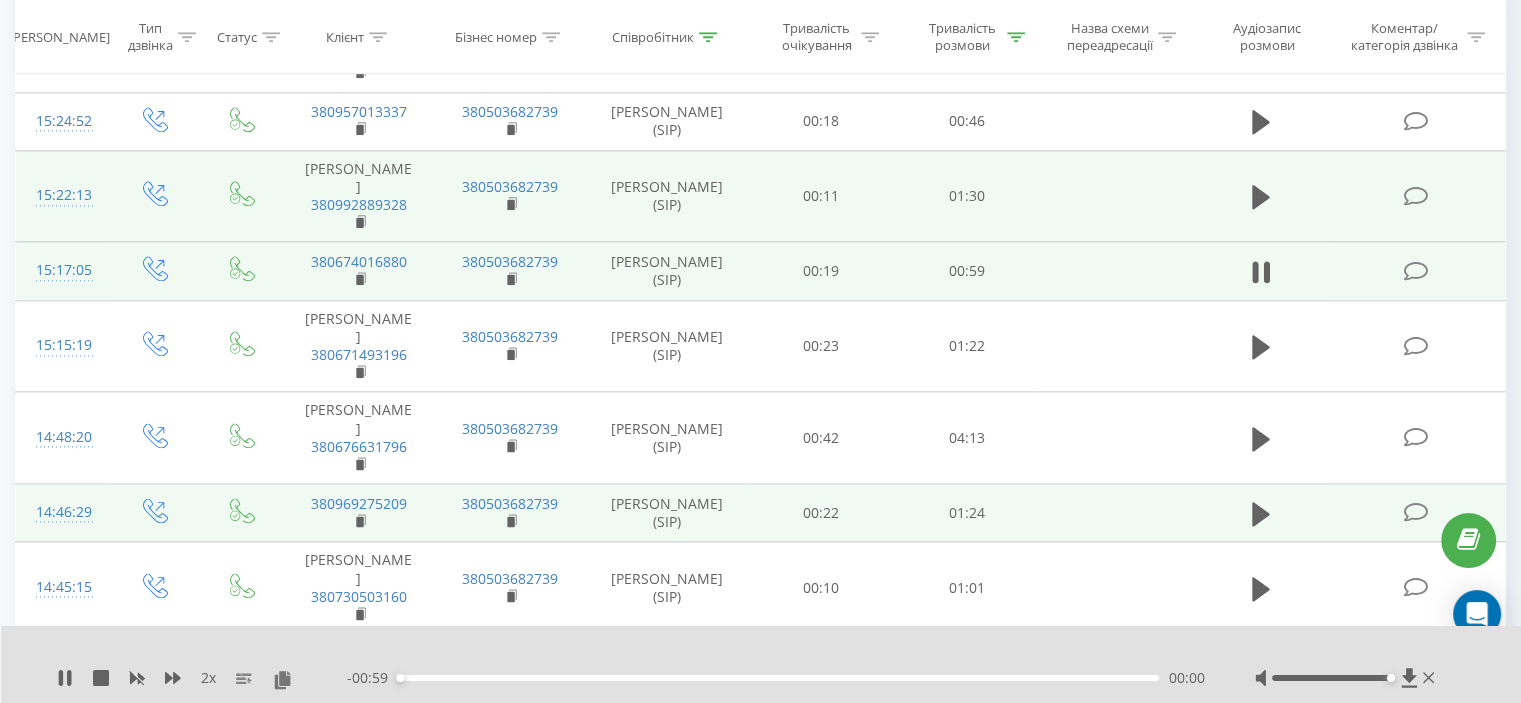 scroll, scrollTop: 2437, scrollLeft: 0, axis: vertical 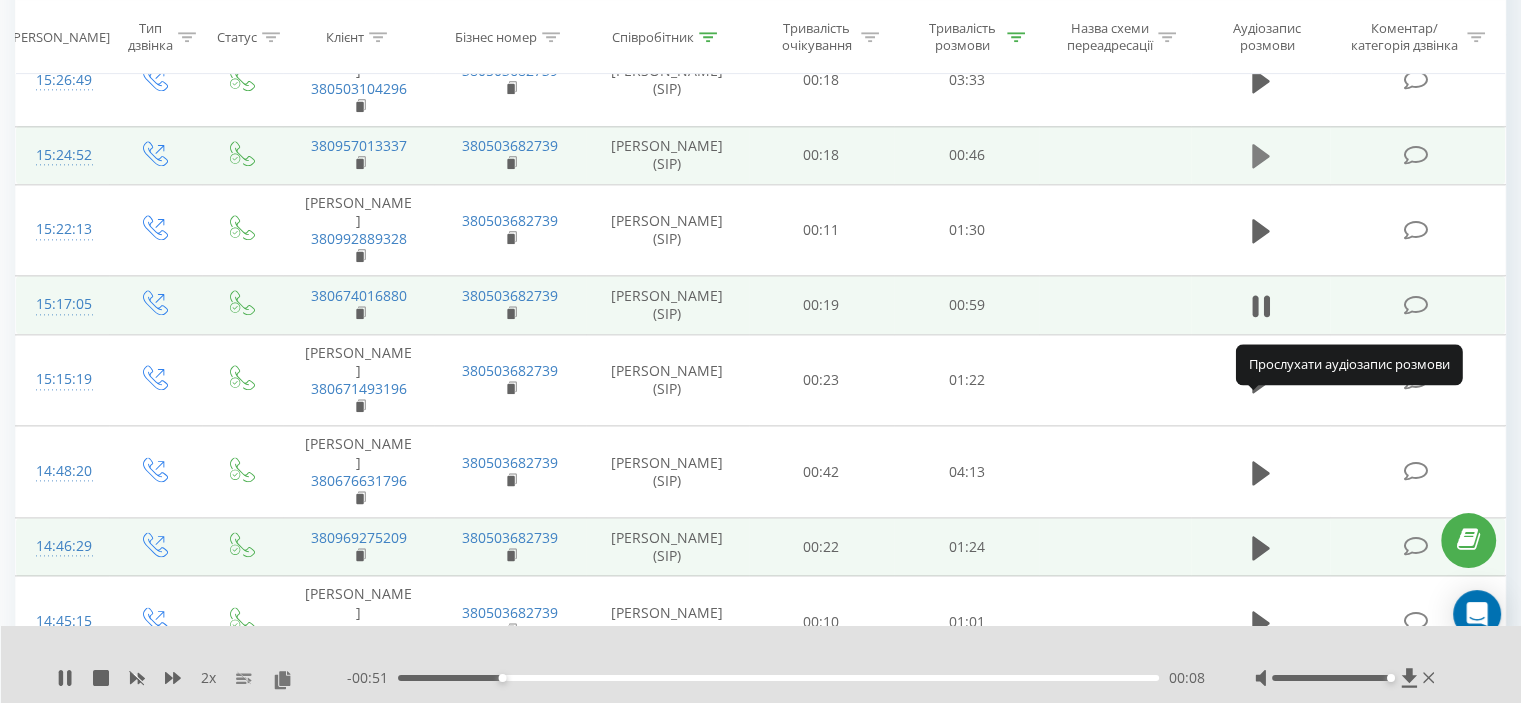 click 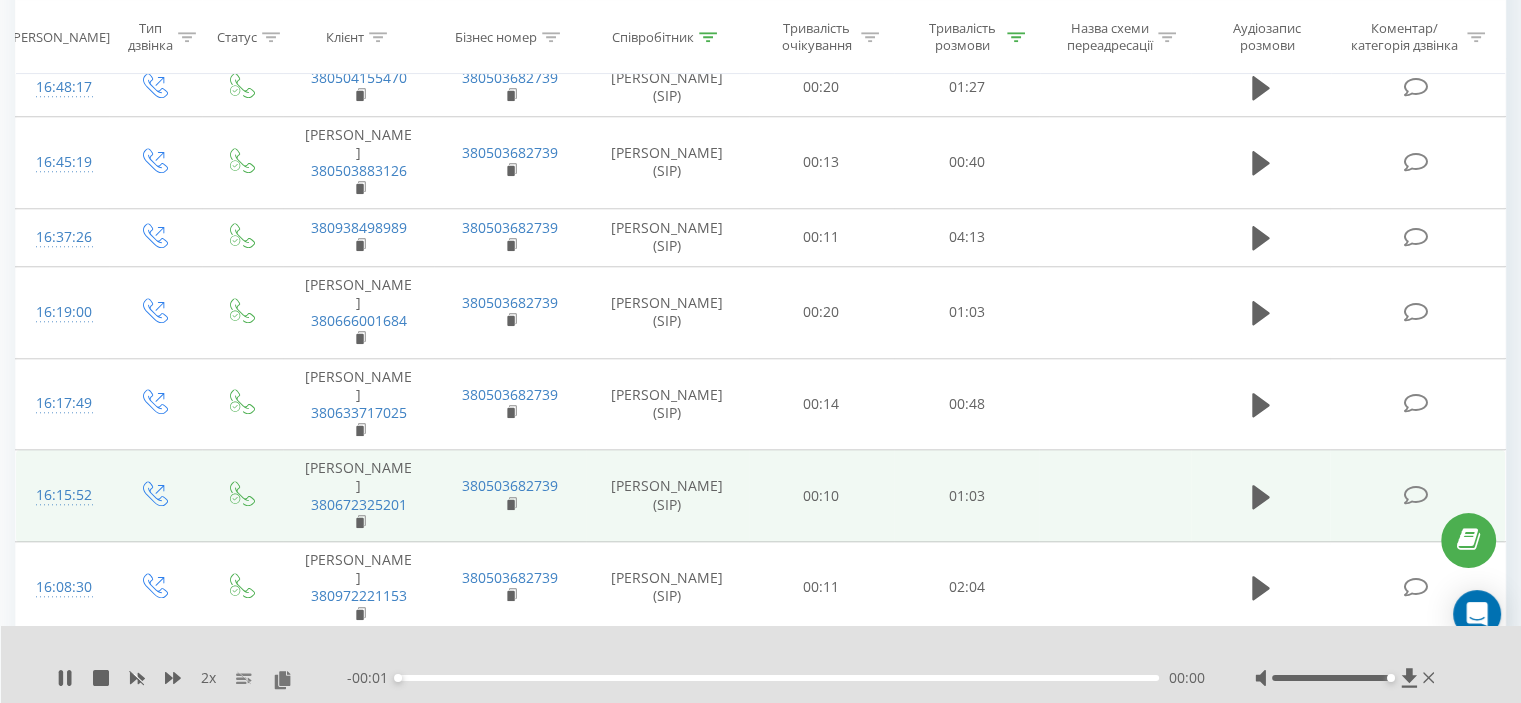 scroll, scrollTop: 1837, scrollLeft: 0, axis: vertical 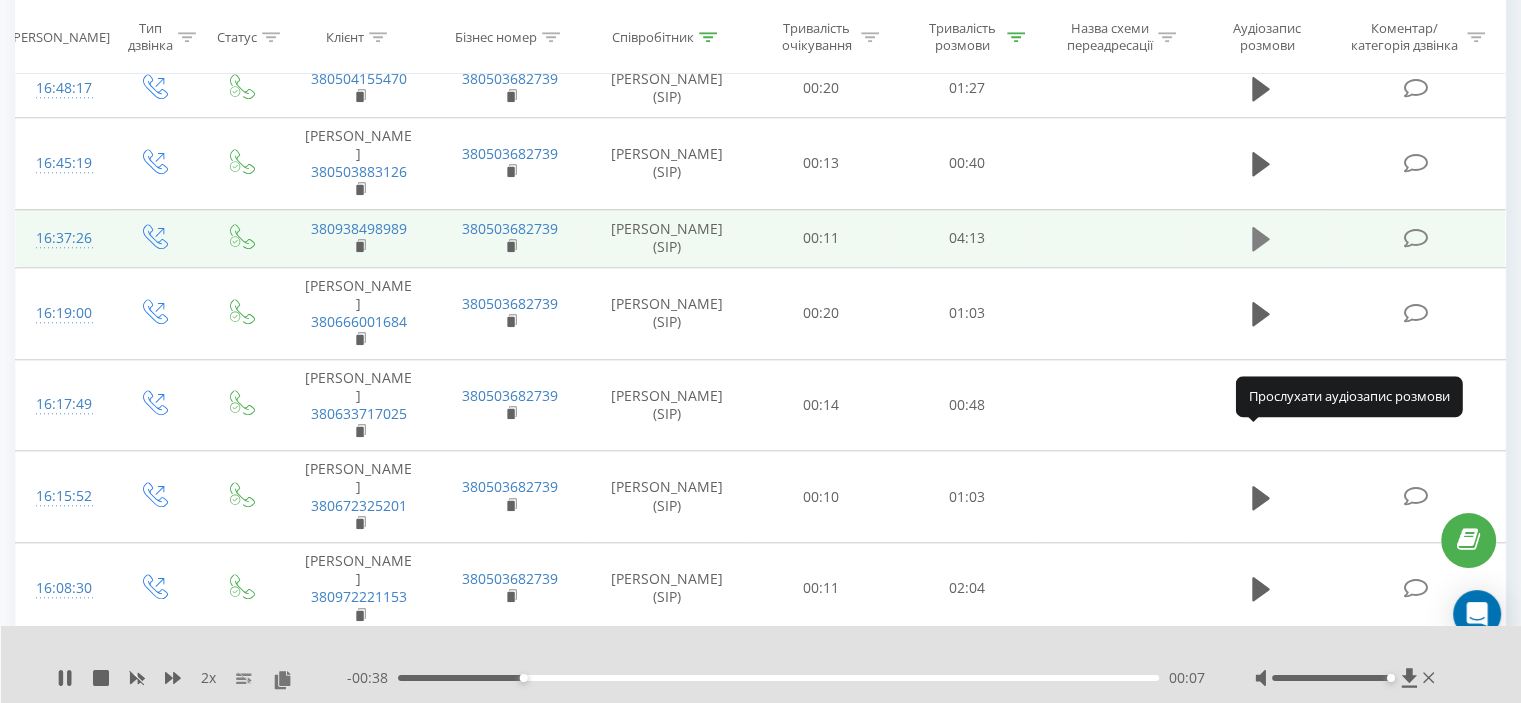 click 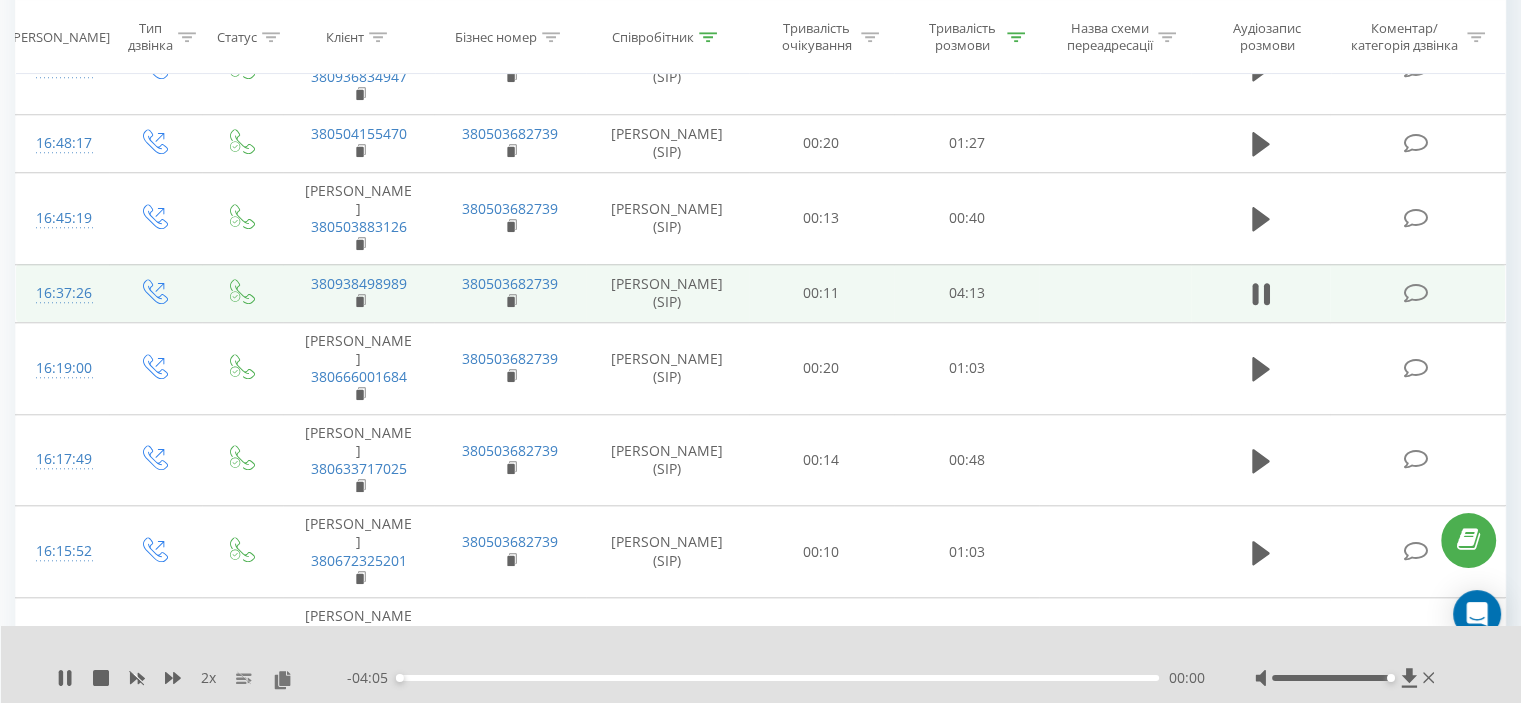 scroll, scrollTop: 1737, scrollLeft: 0, axis: vertical 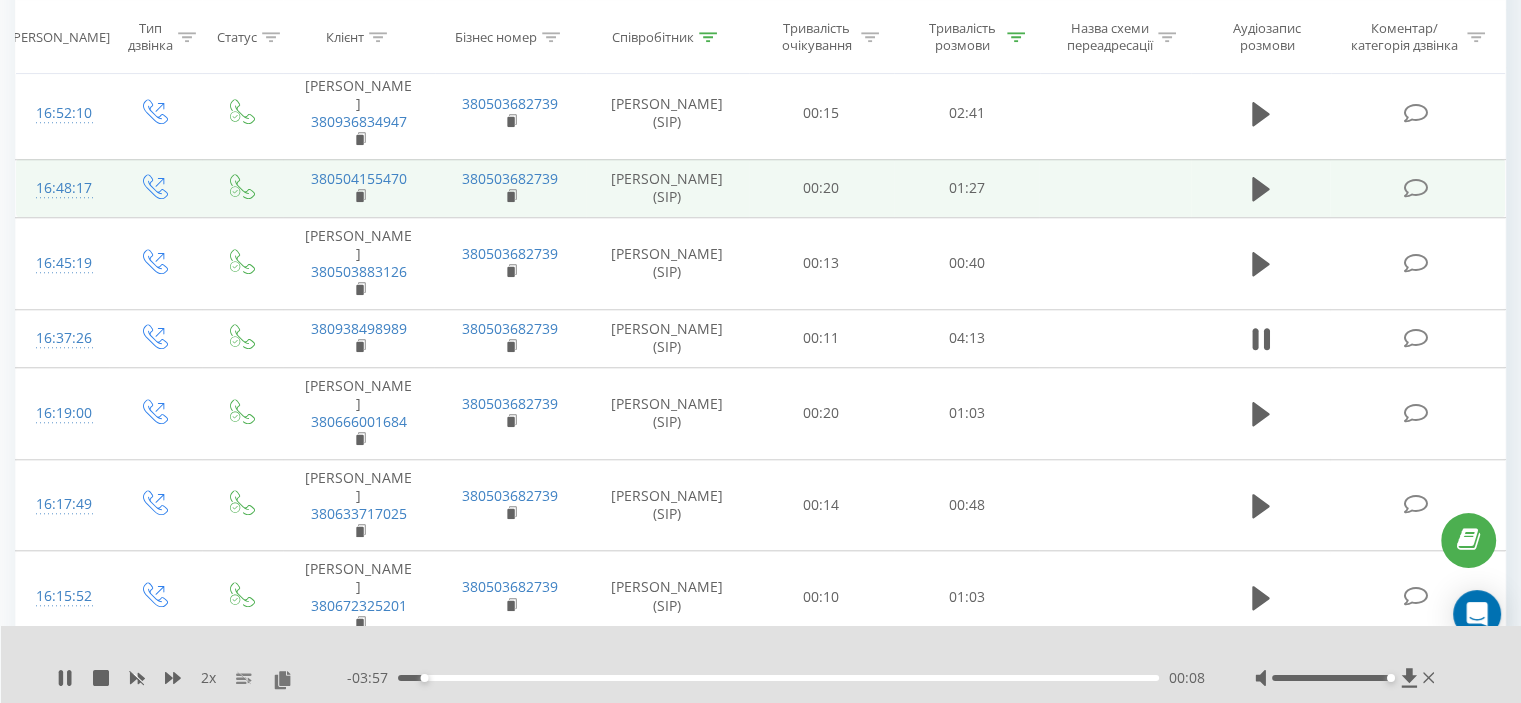 click at bounding box center (1261, 188) 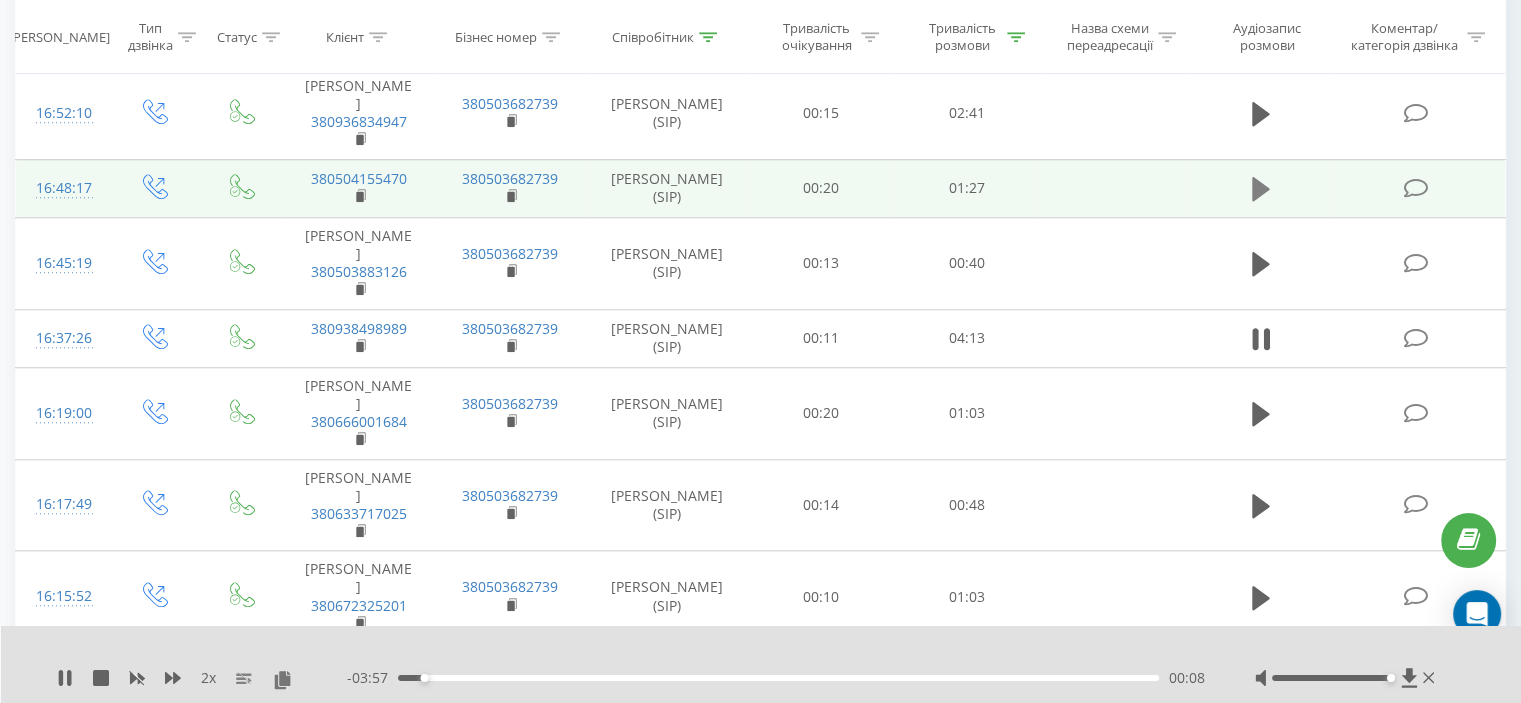 click at bounding box center [1261, 189] 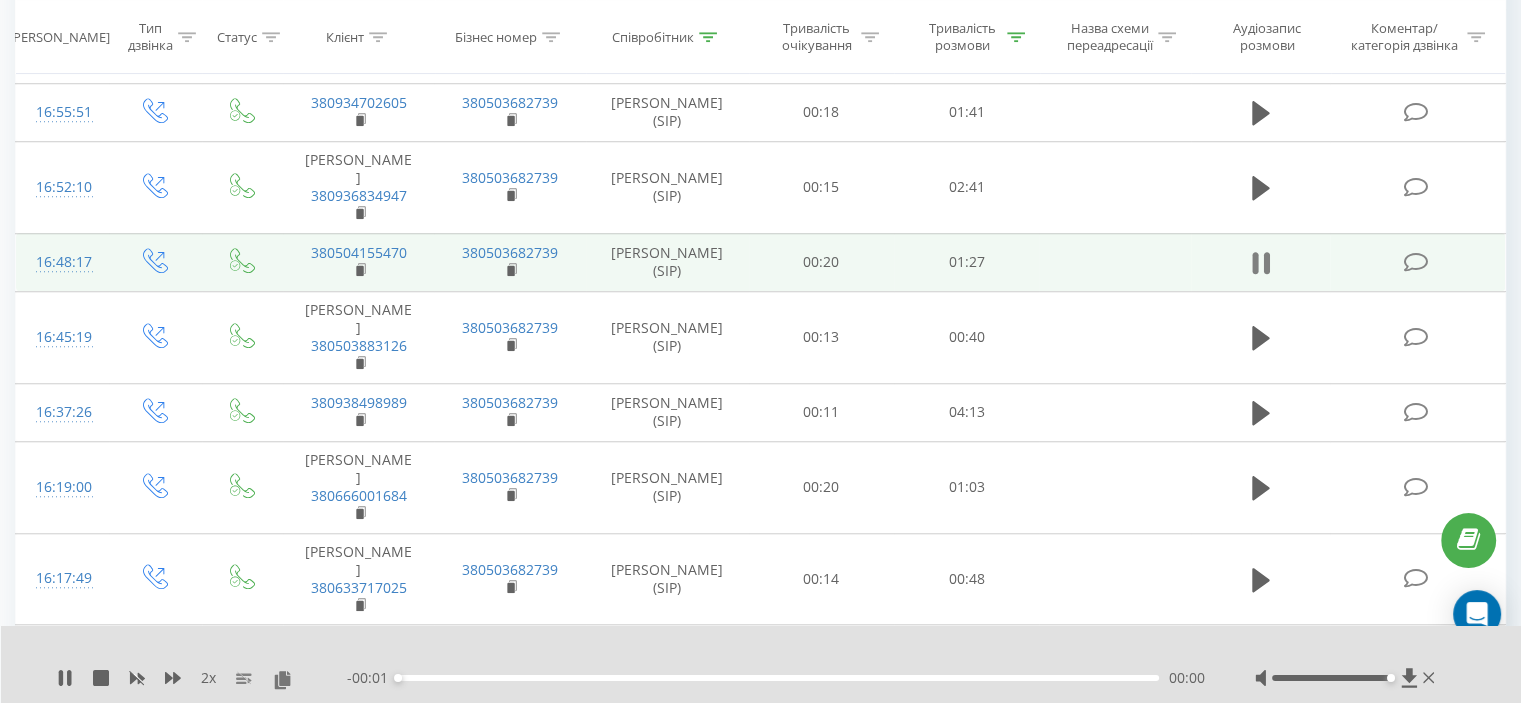 scroll, scrollTop: 1637, scrollLeft: 0, axis: vertical 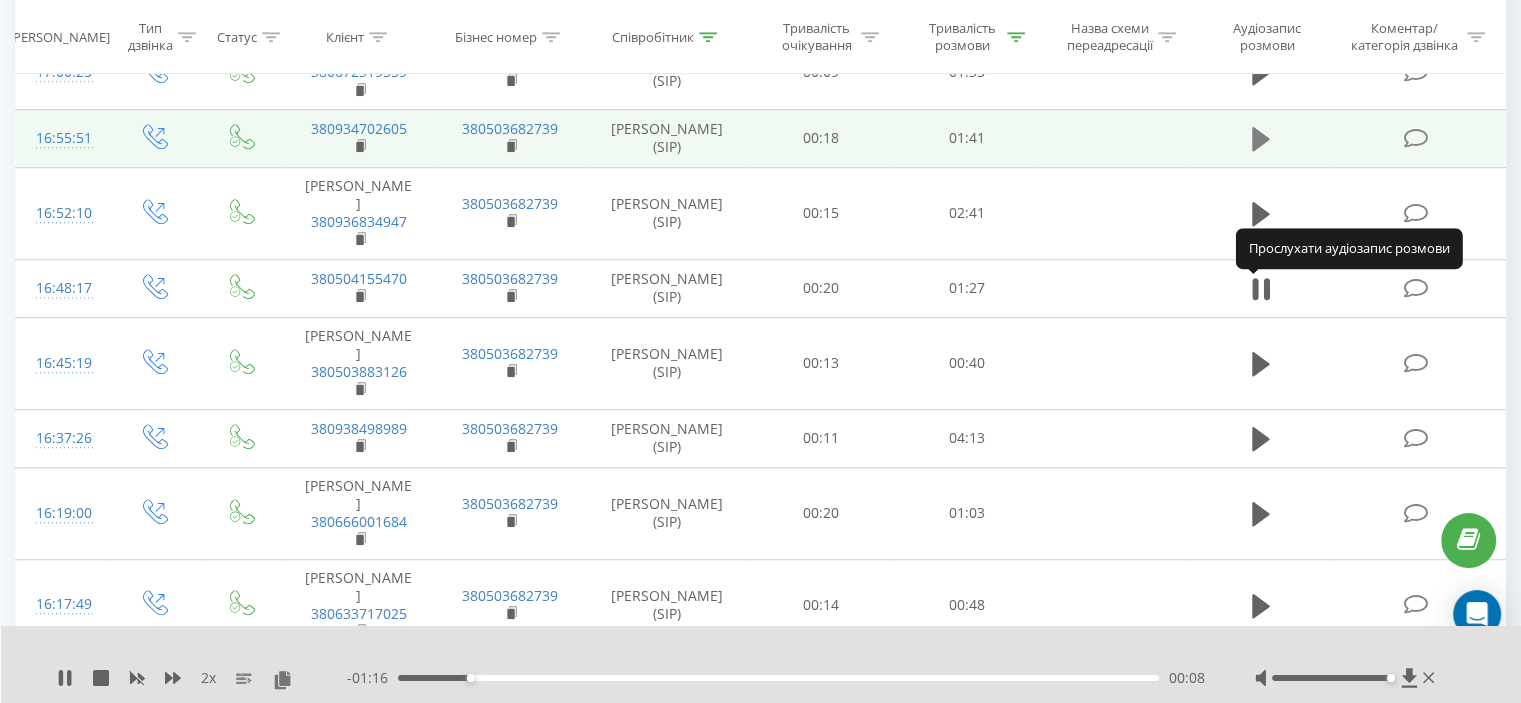 click 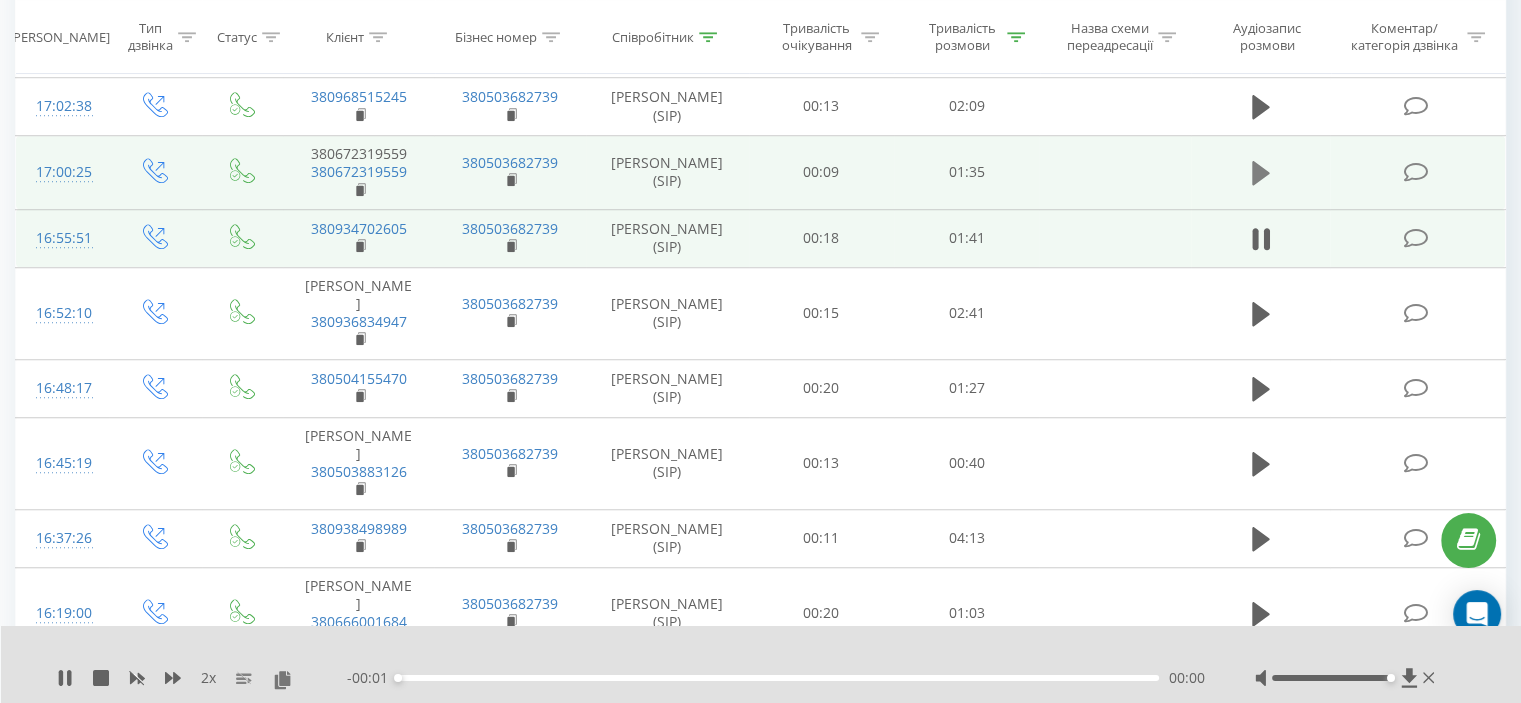 scroll, scrollTop: 1437, scrollLeft: 0, axis: vertical 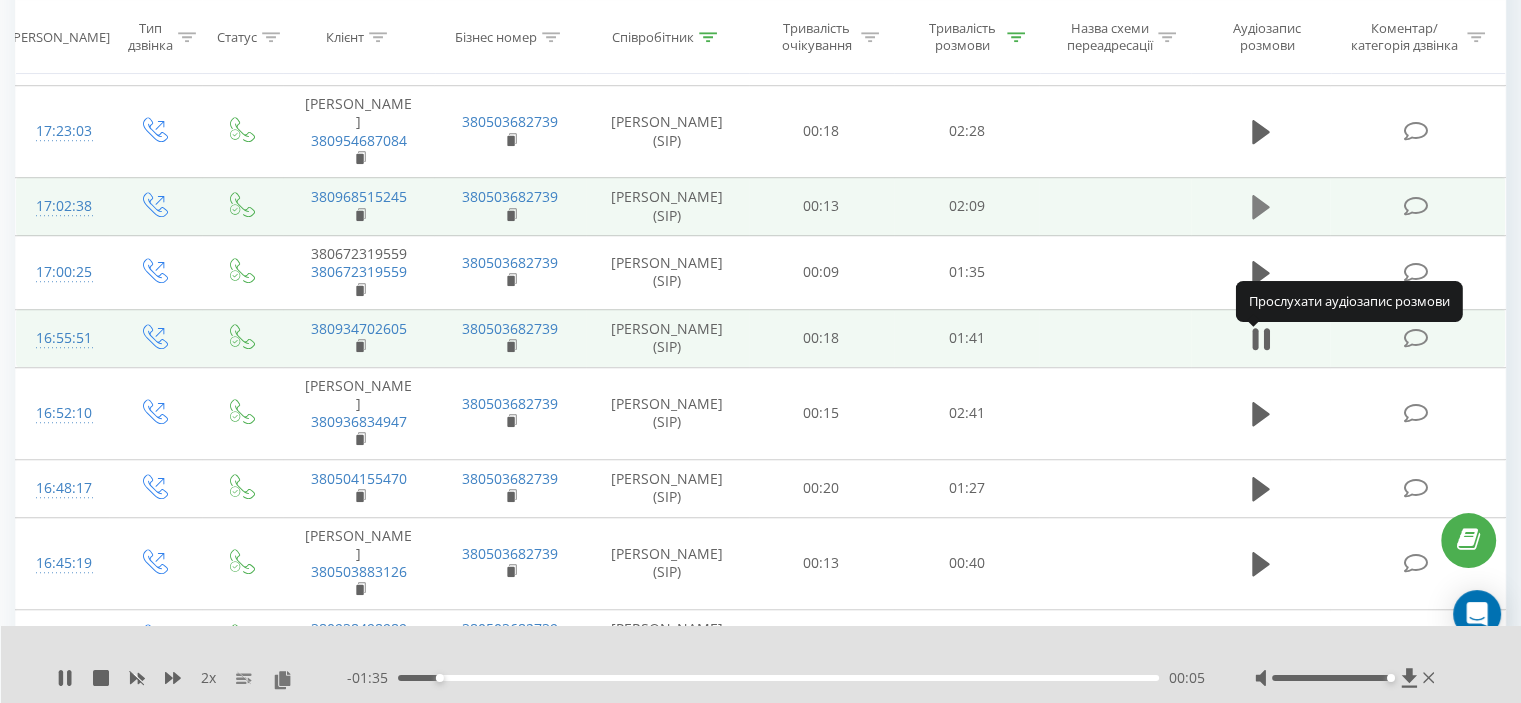 click at bounding box center (1261, 207) 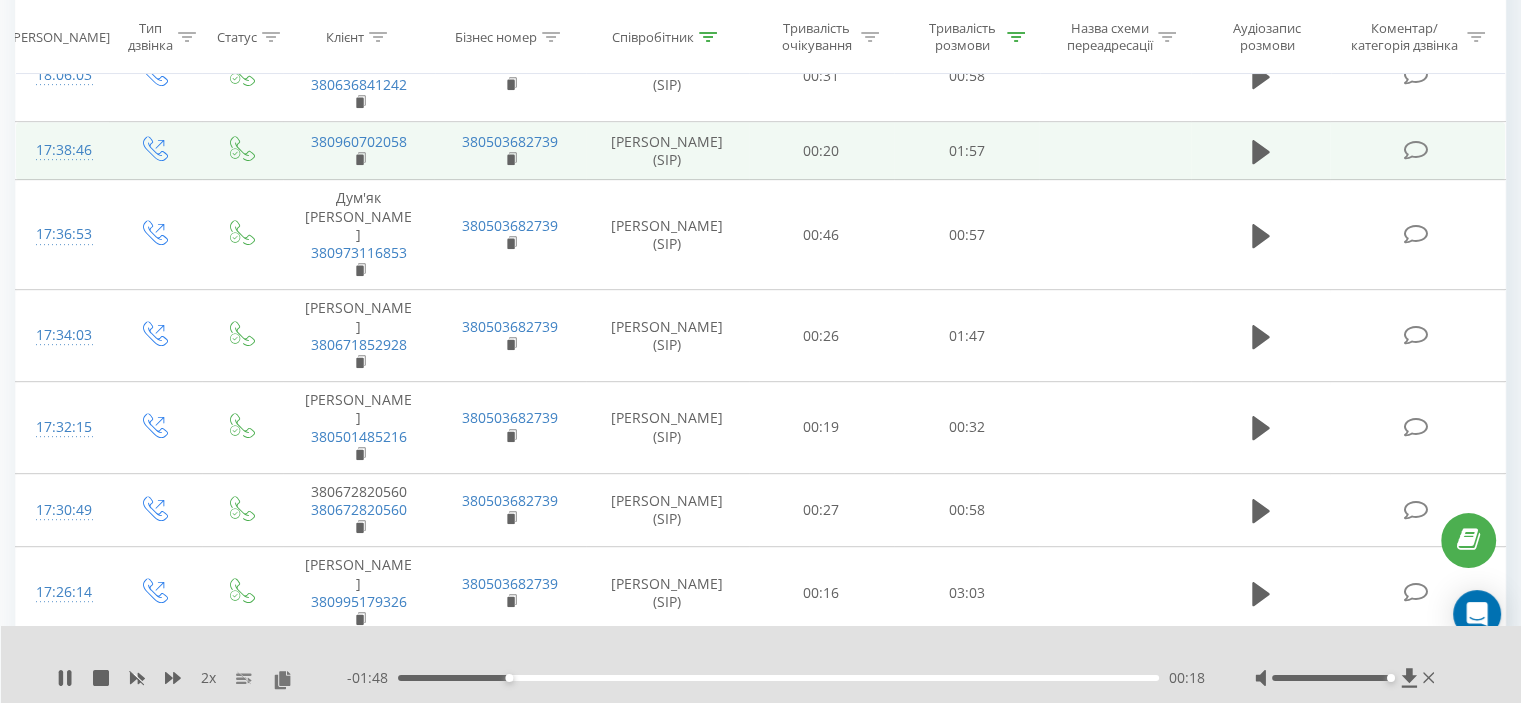 scroll, scrollTop: 837, scrollLeft: 0, axis: vertical 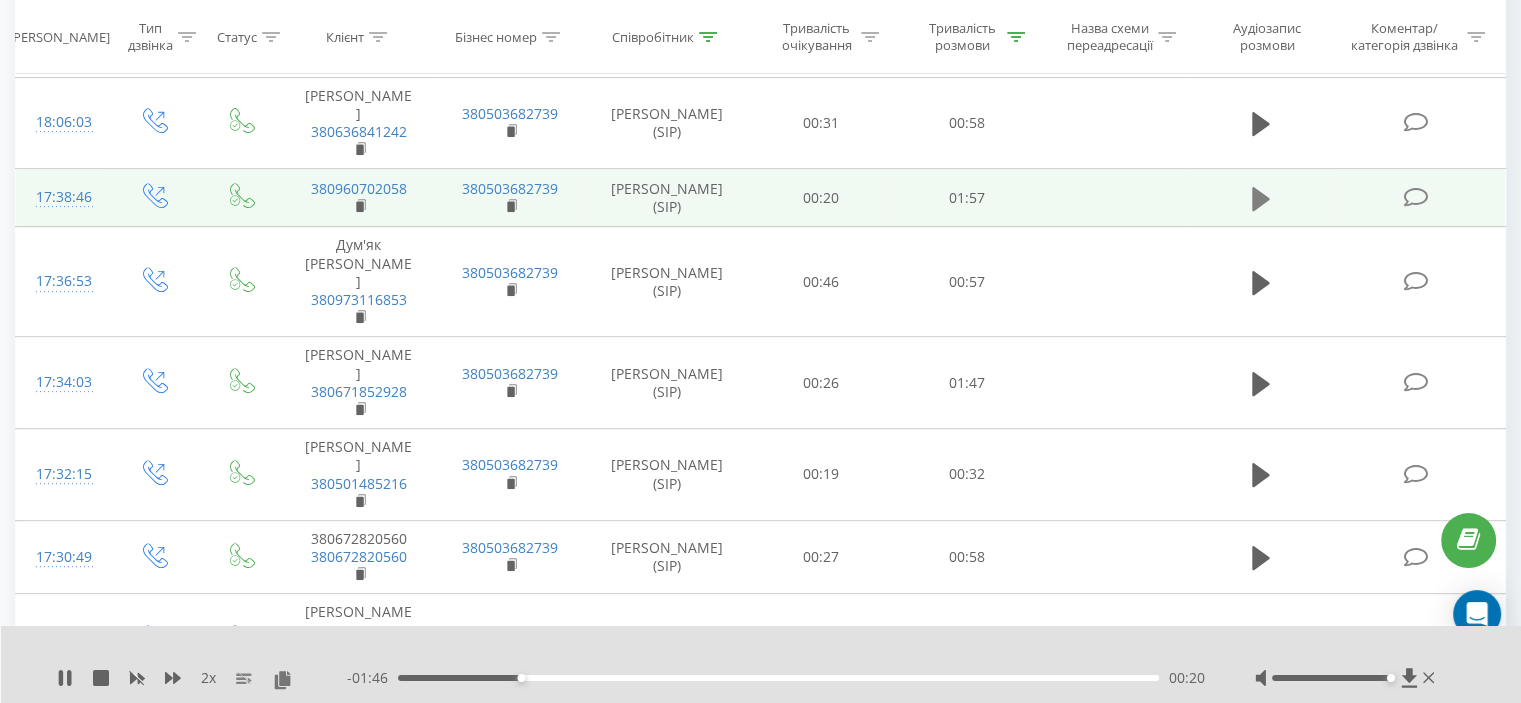 click at bounding box center [1261, 199] 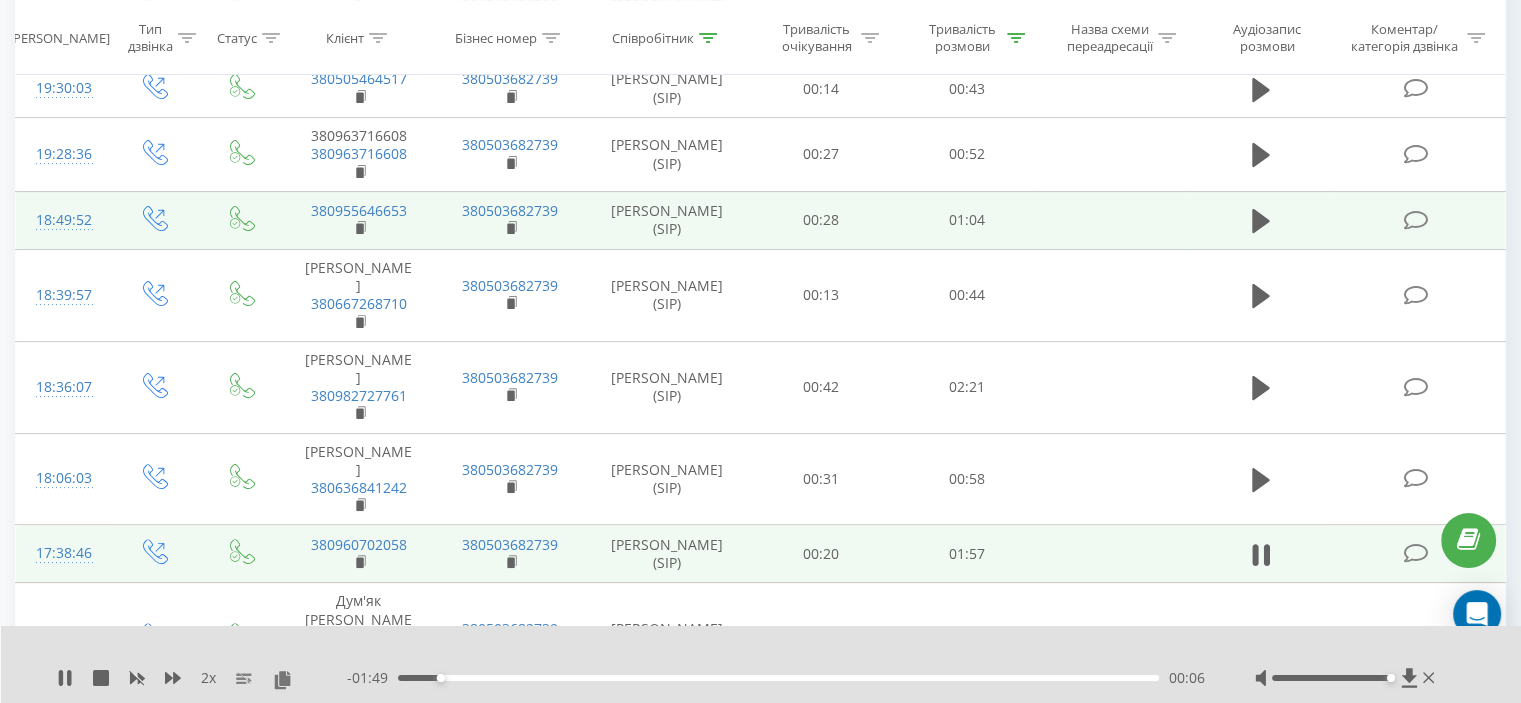 scroll, scrollTop: 437, scrollLeft: 0, axis: vertical 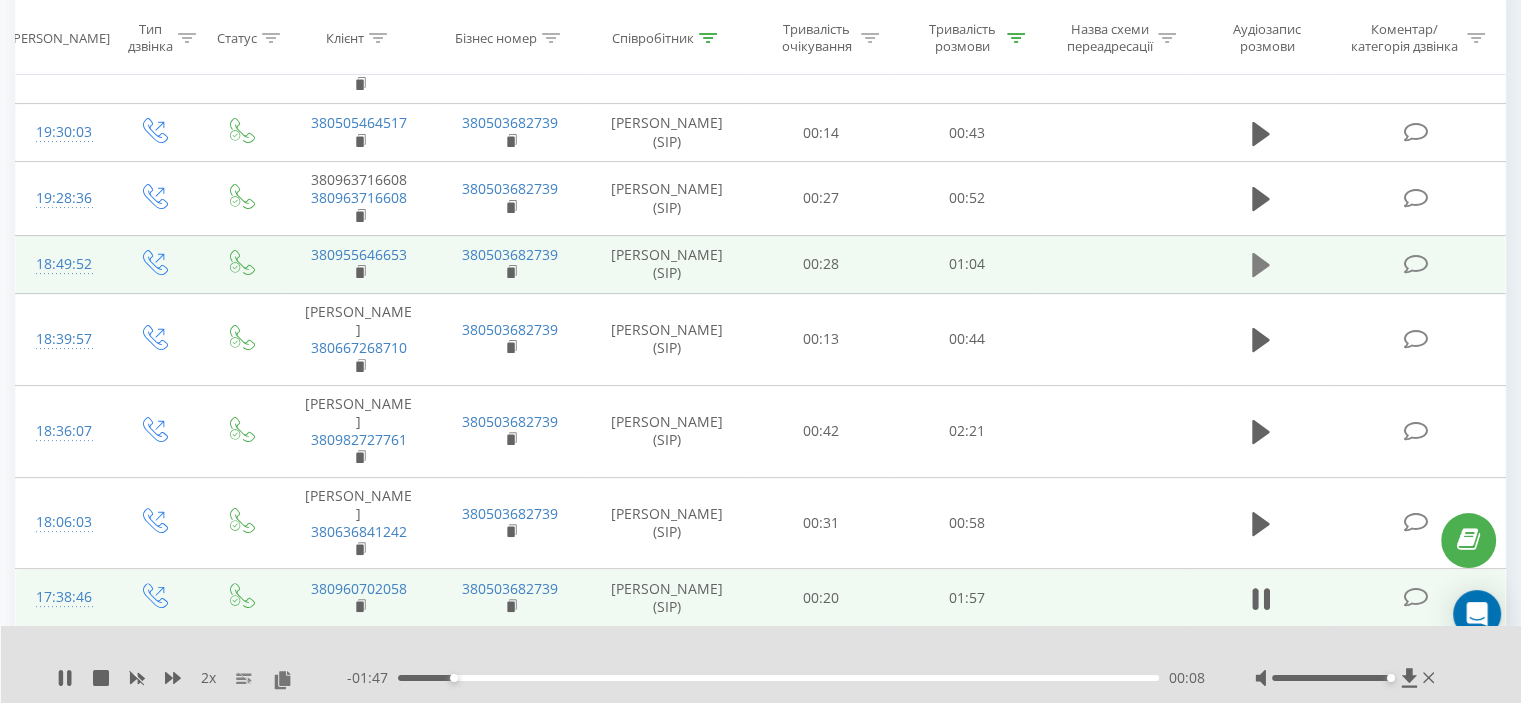 click at bounding box center [1261, 265] 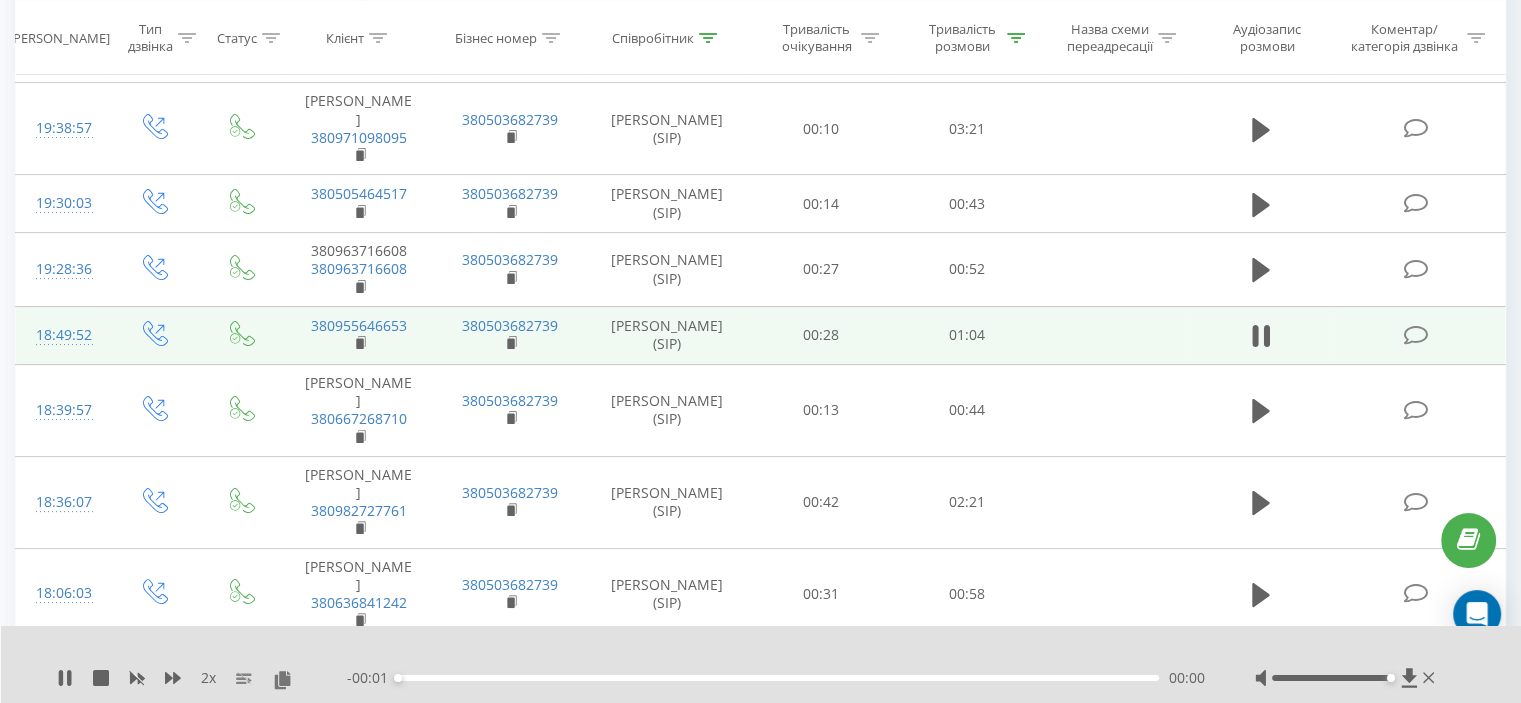 scroll, scrollTop: 337, scrollLeft: 0, axis: vertical 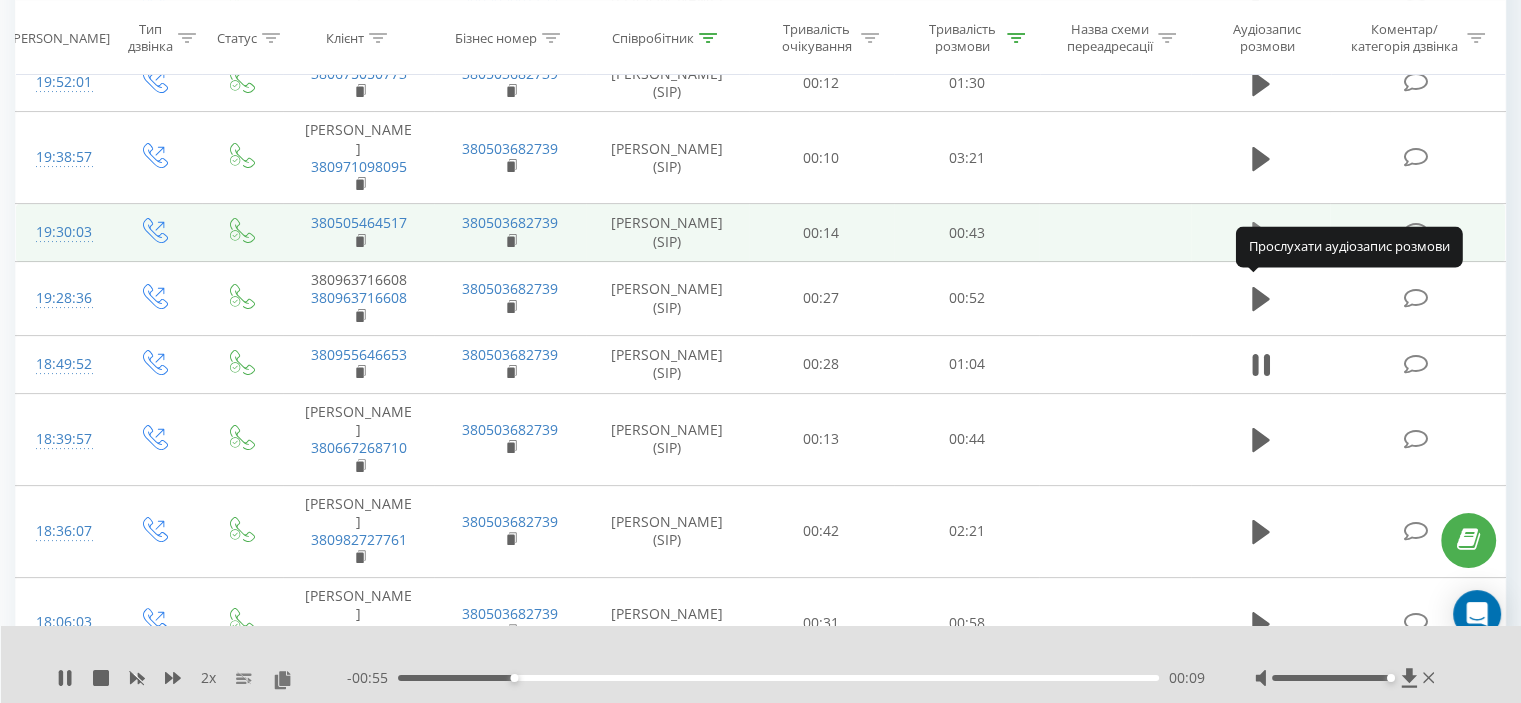 click 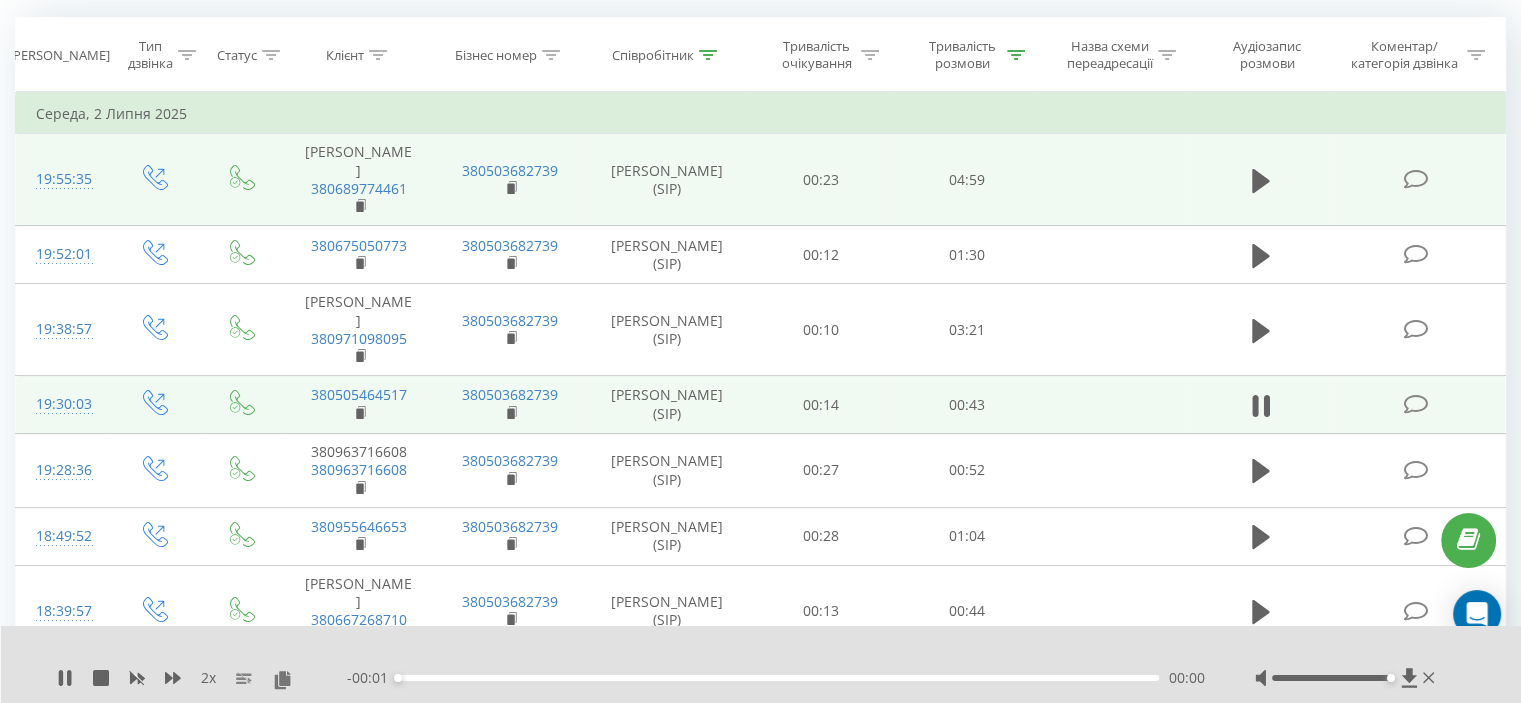 scroll, scrollTop: 137, scrollLeft: 0, axis: vertical 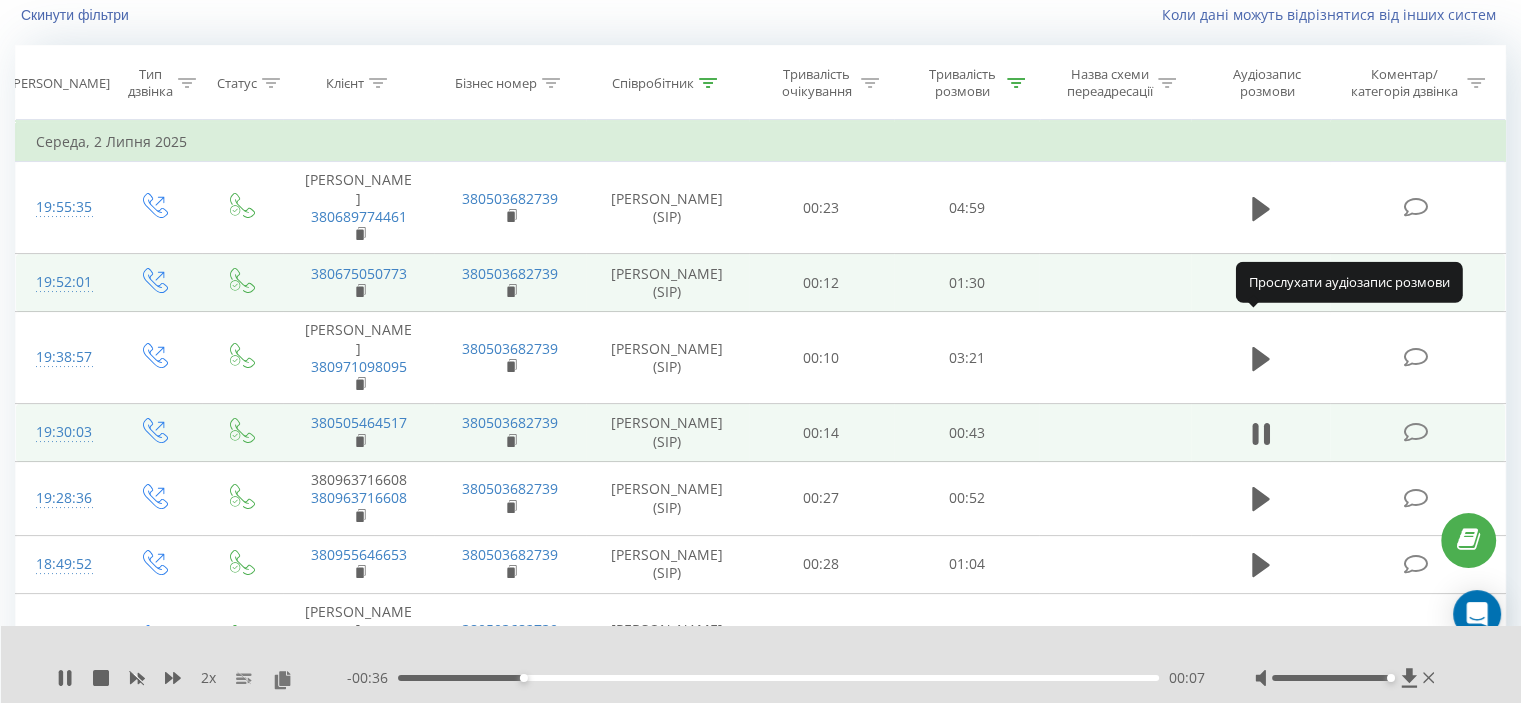 click 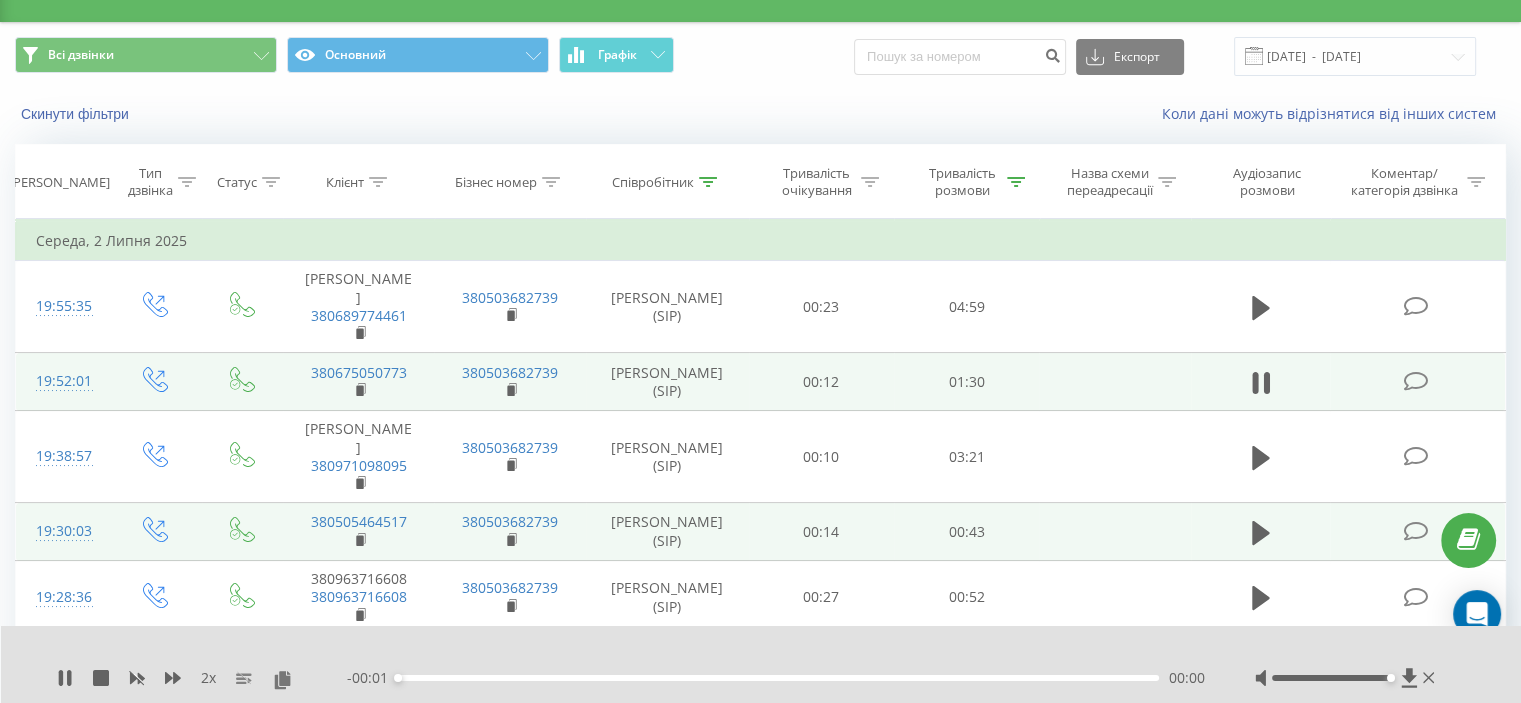 scroll, scrollTop: 0, scrollLeft: 0, axis: both 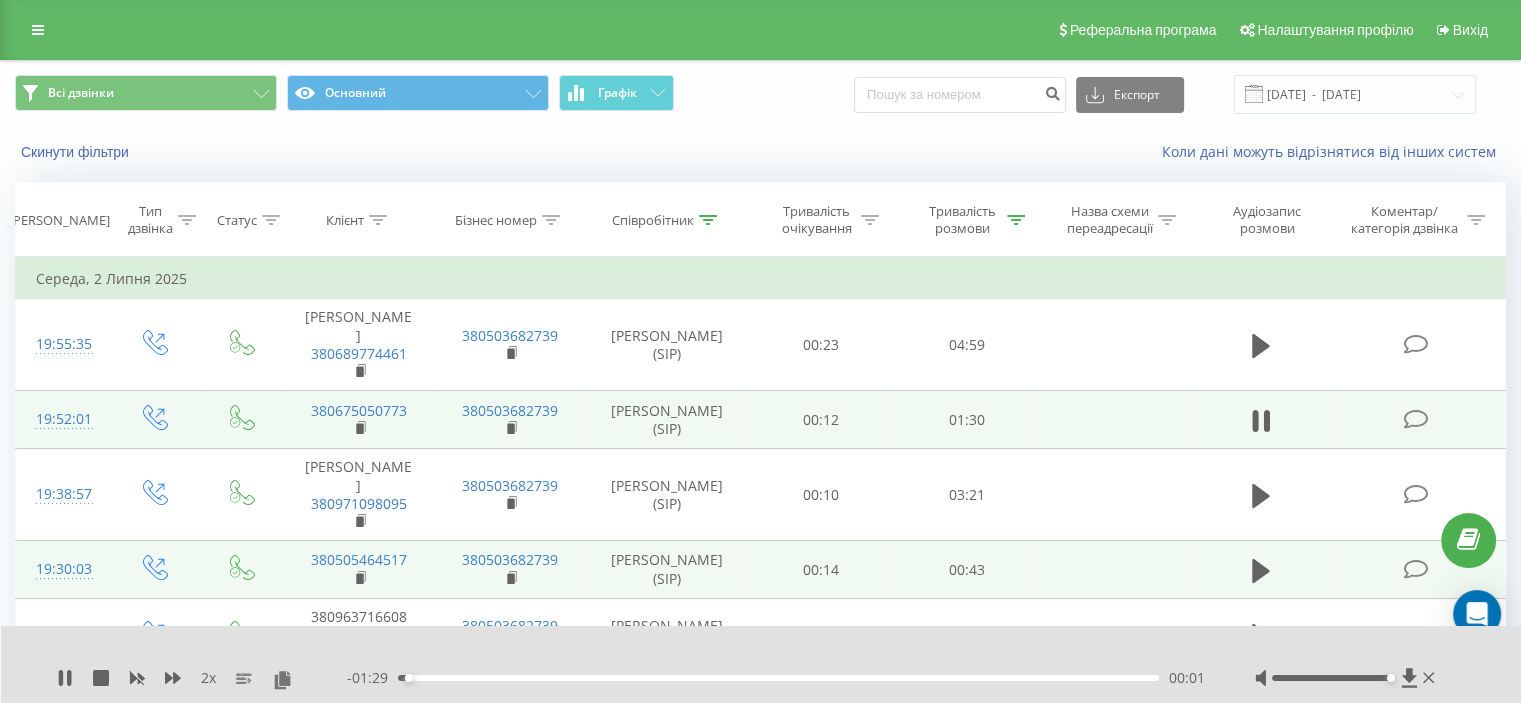 click on "Всі дзвінки Основний Графік Експорт .csv .xls .xlsx [DATE]  -  [DATE]" at bounding box center (760, 94) 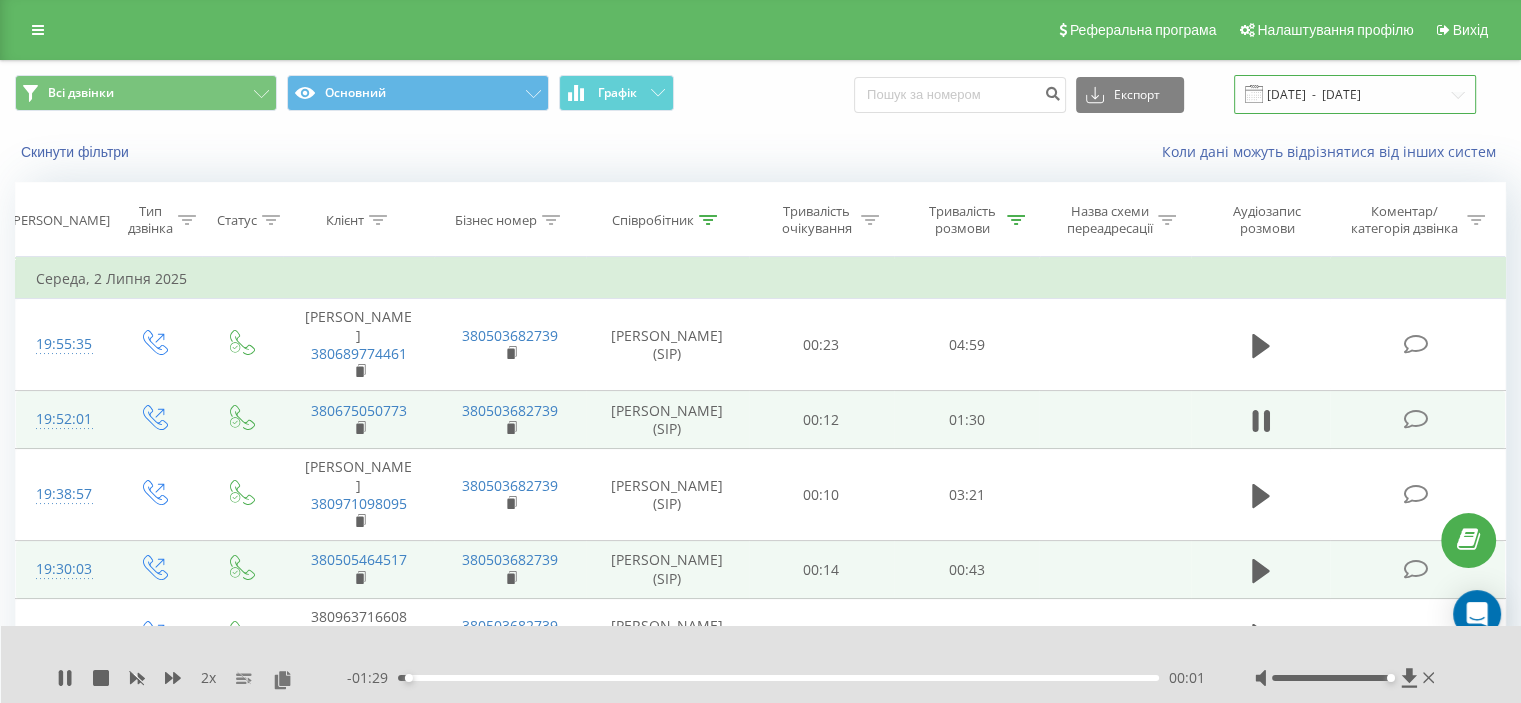 click on "[DATE]  -  [DATE]" at bounding box center (1355, 94) 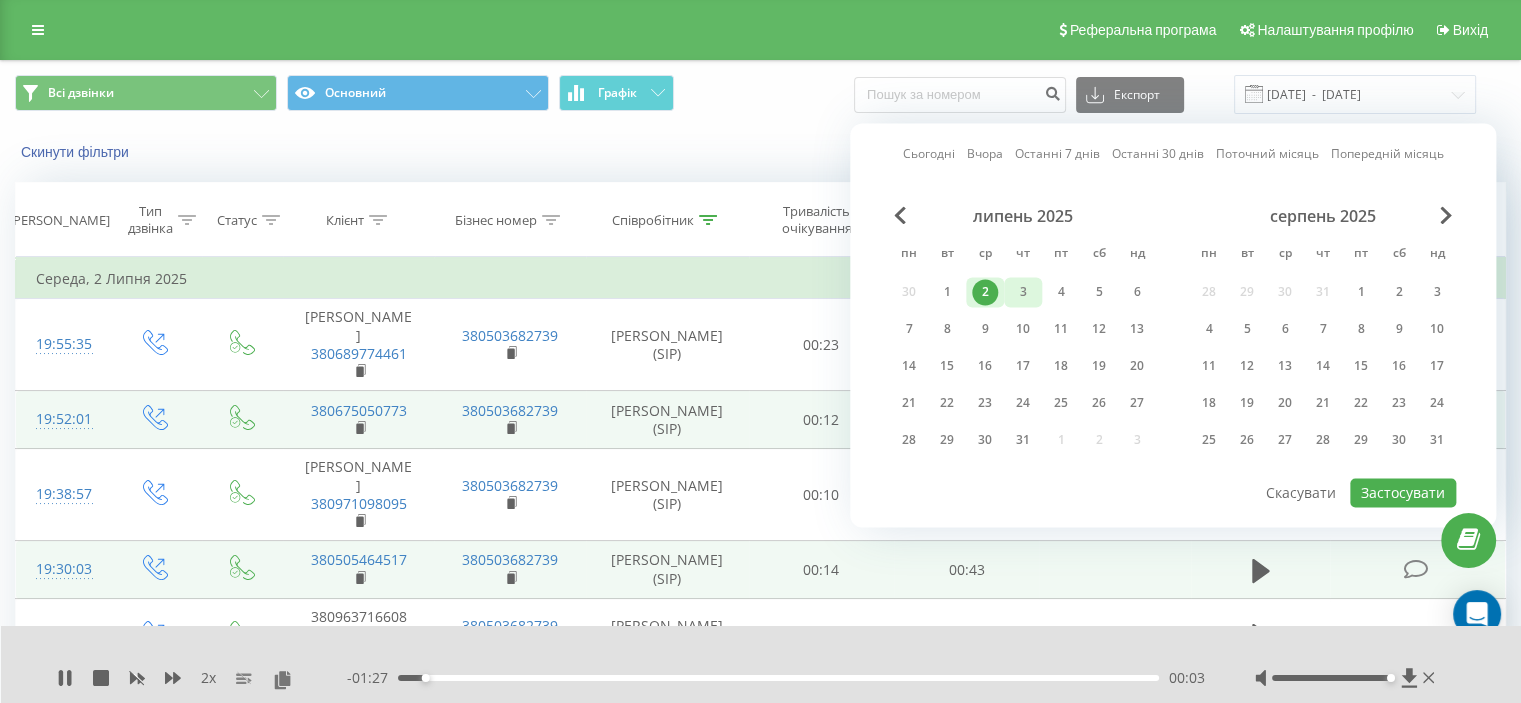 click on "3" at bounding box center [1023, 292] 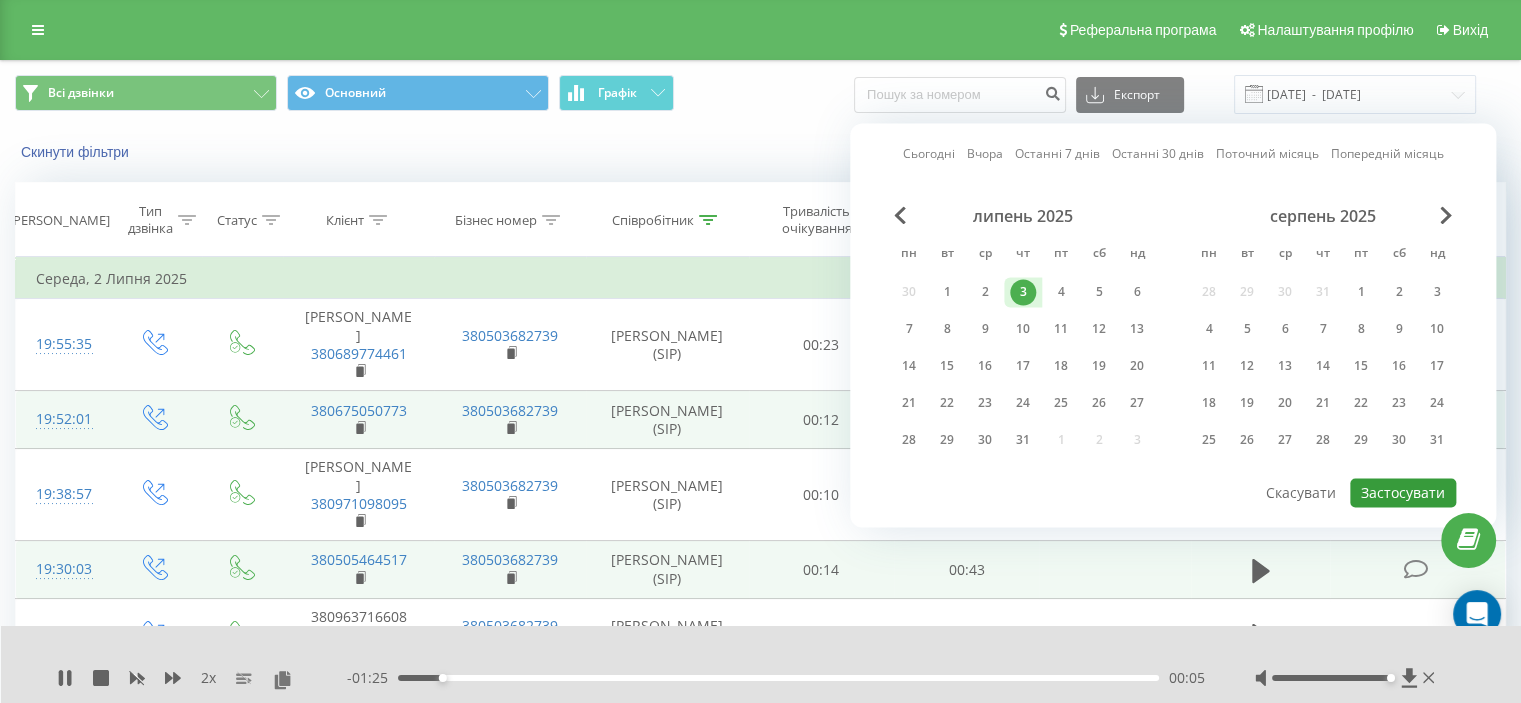 click on "Застосувати" at bounding box center (1403, 492) 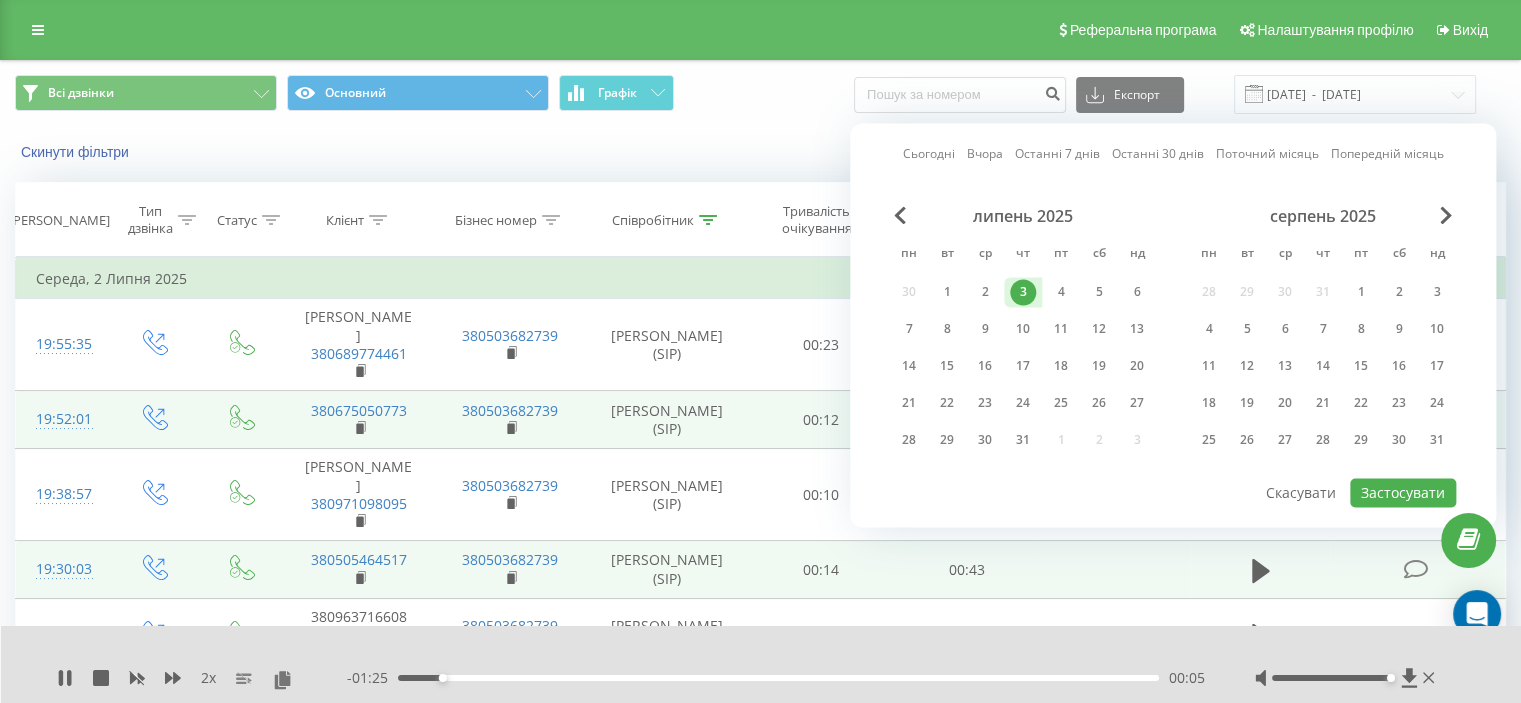 type on "[DATE]  -  [DATE]" 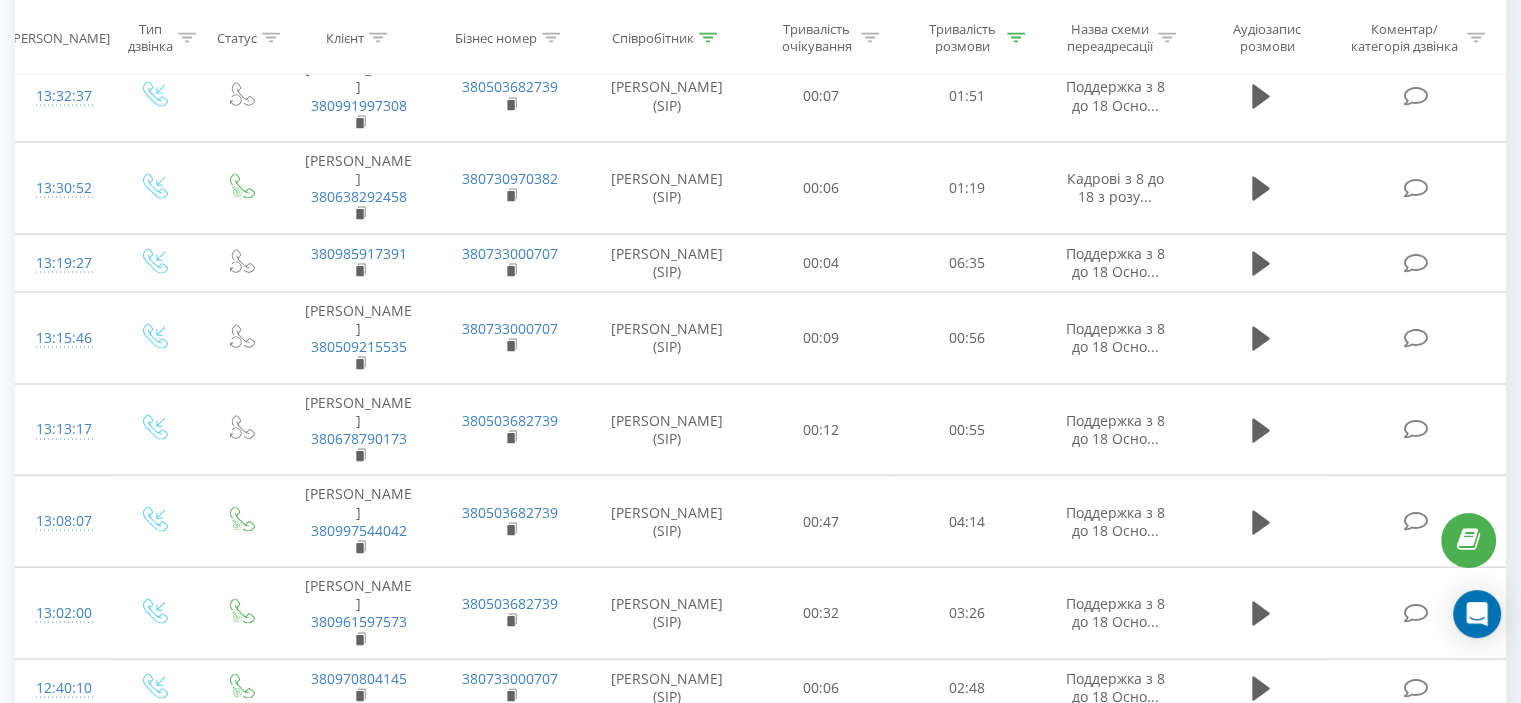 scroll, scrollTop: 5554, scrollLeft: 0, axis: vertical 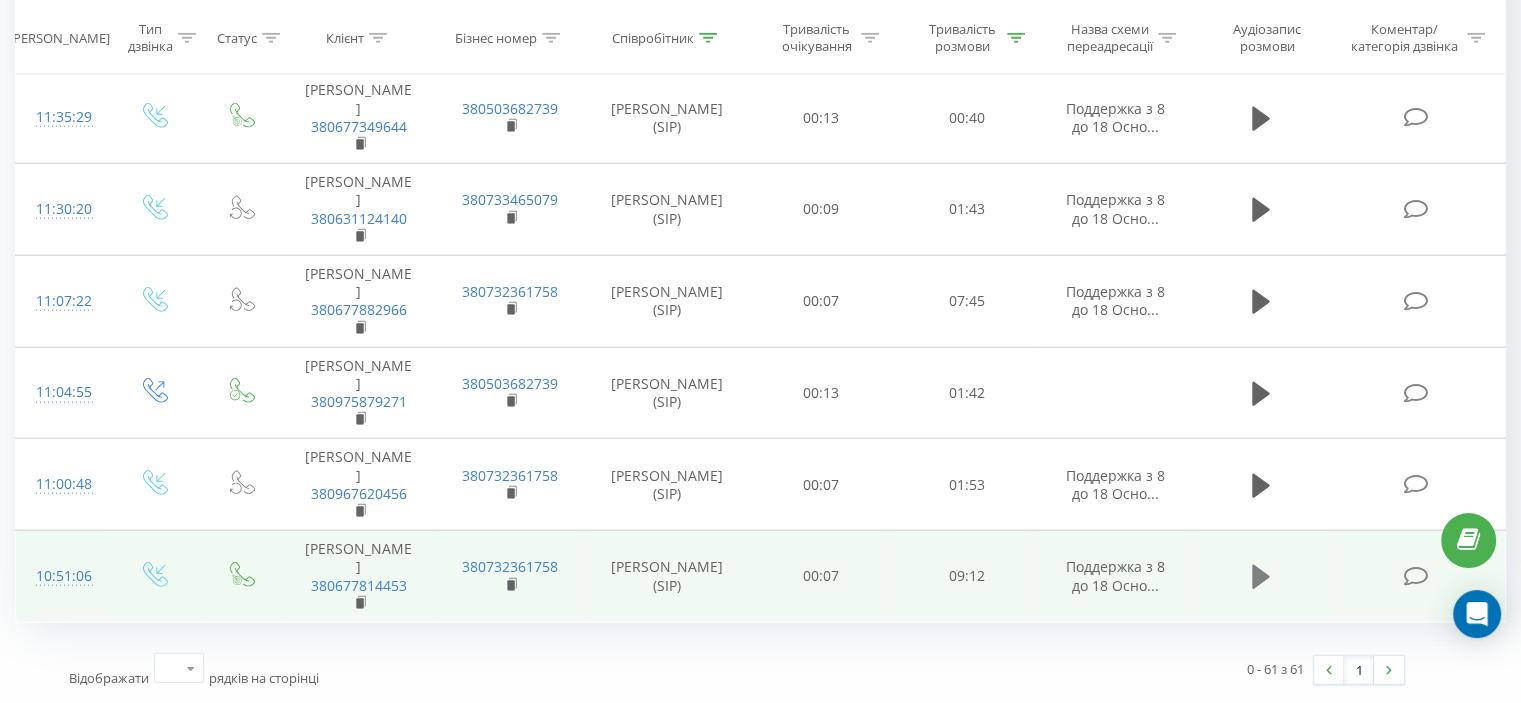click 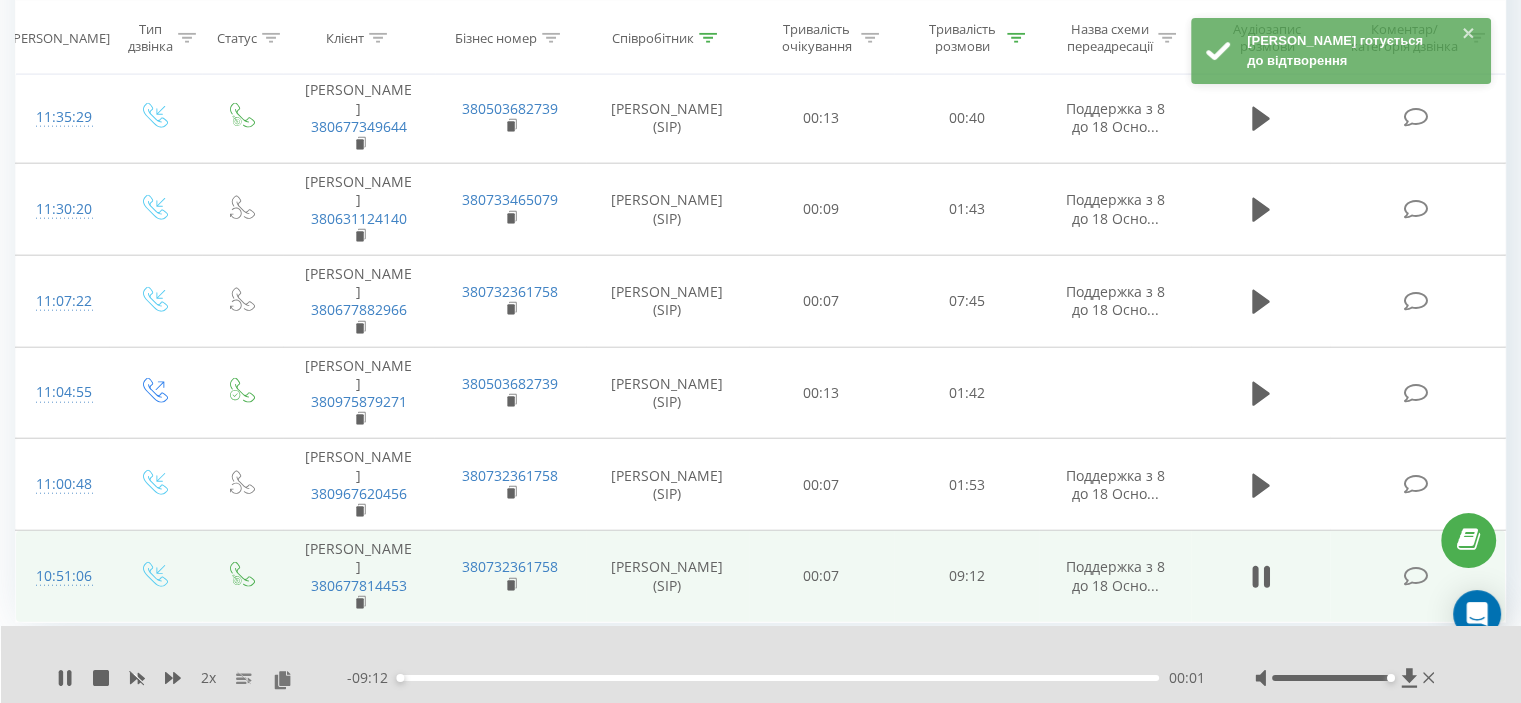scroll, scrollTop: 5054, scrollLeft: 0, axis: vertical 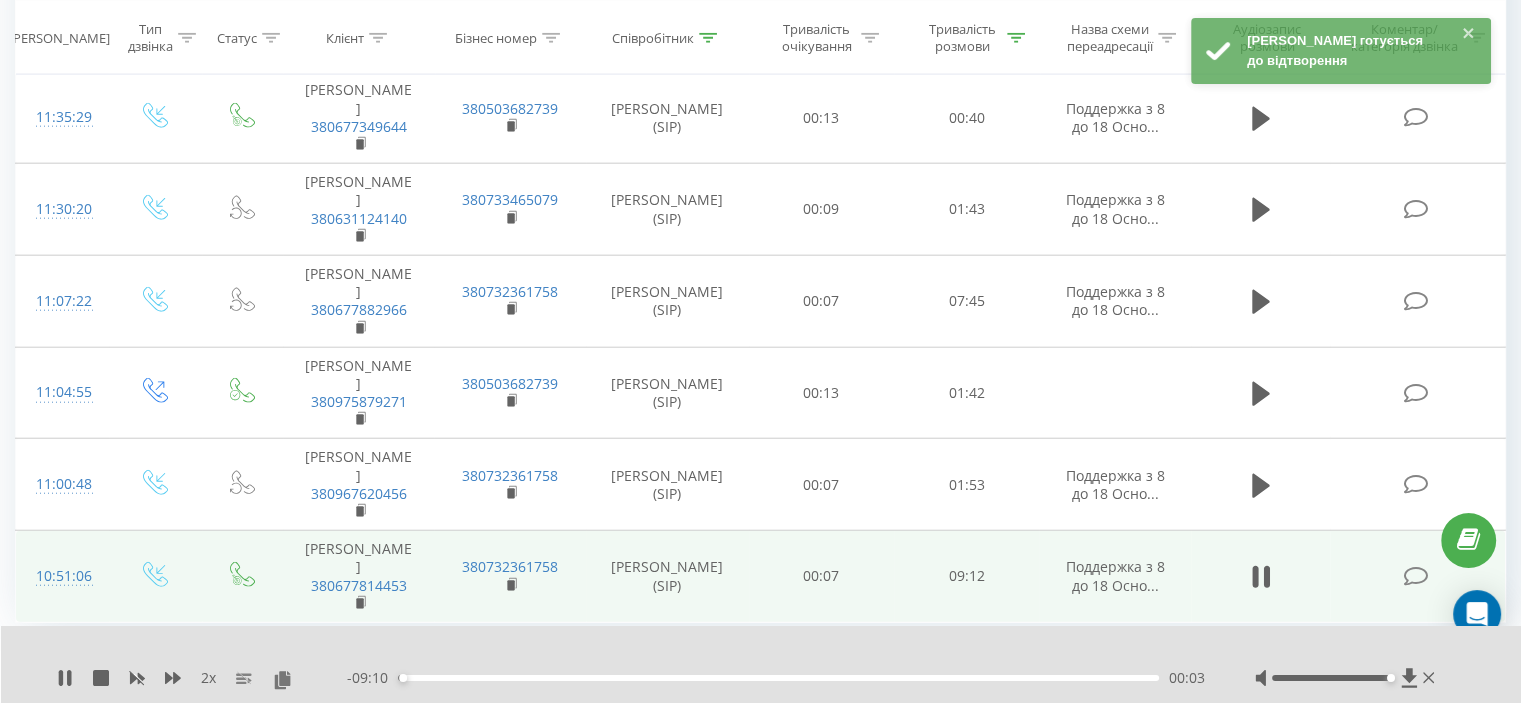 click 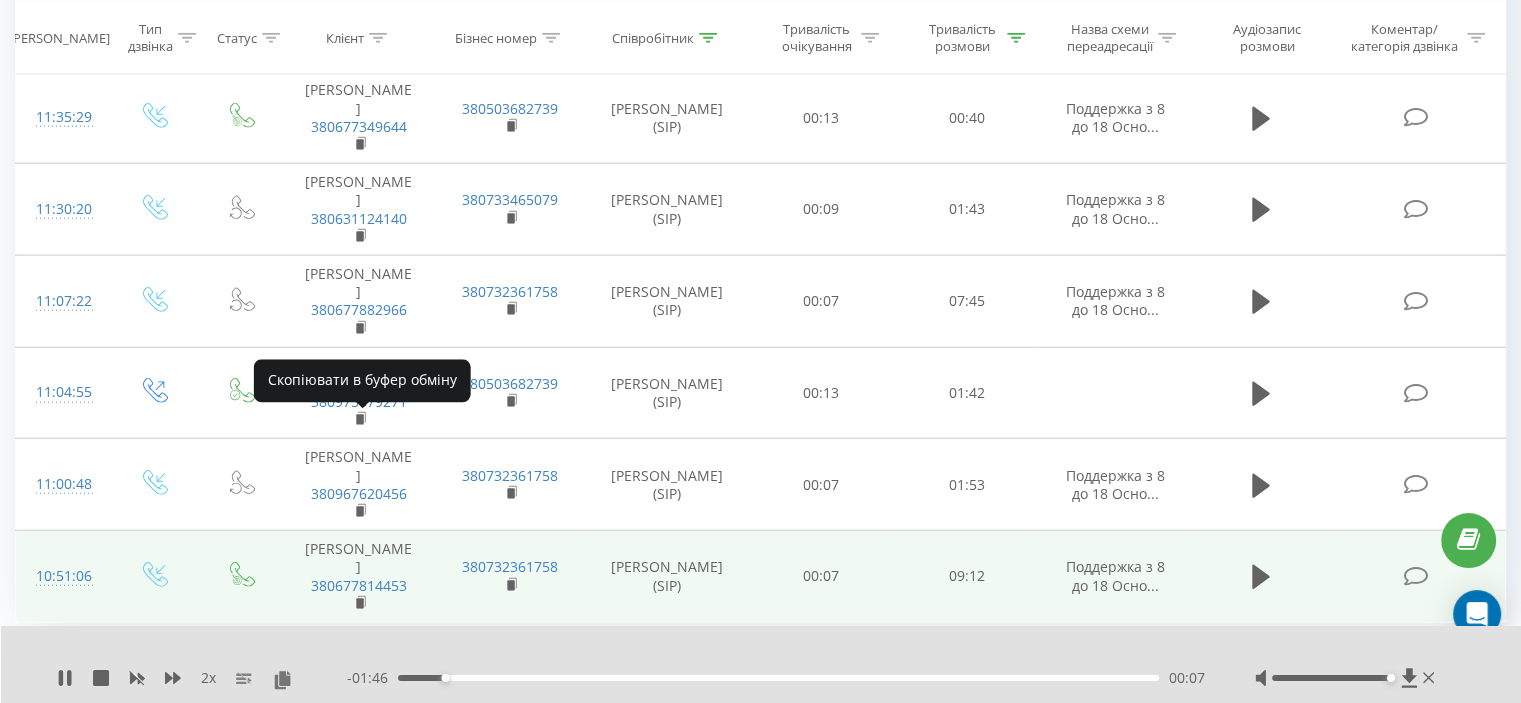 click 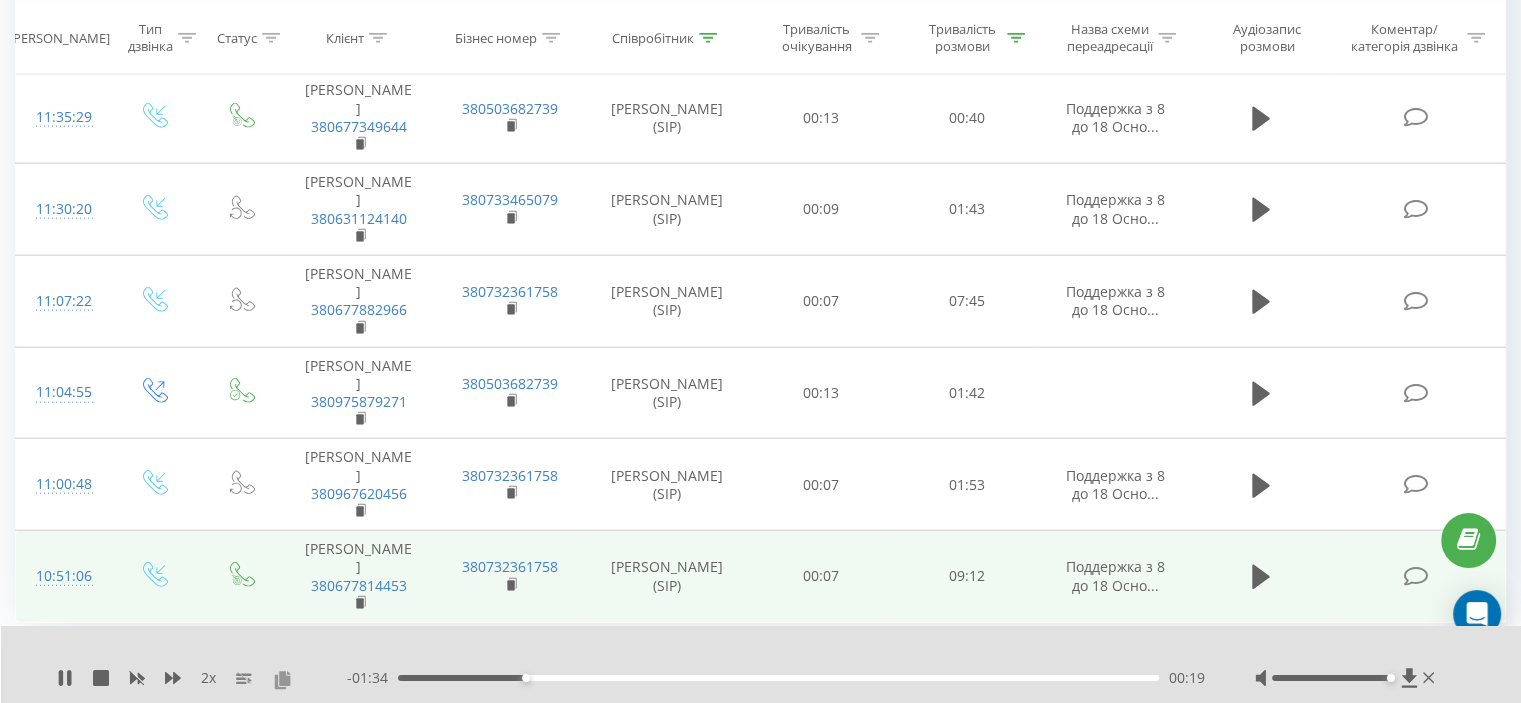 click at bounding box center [282, 679] 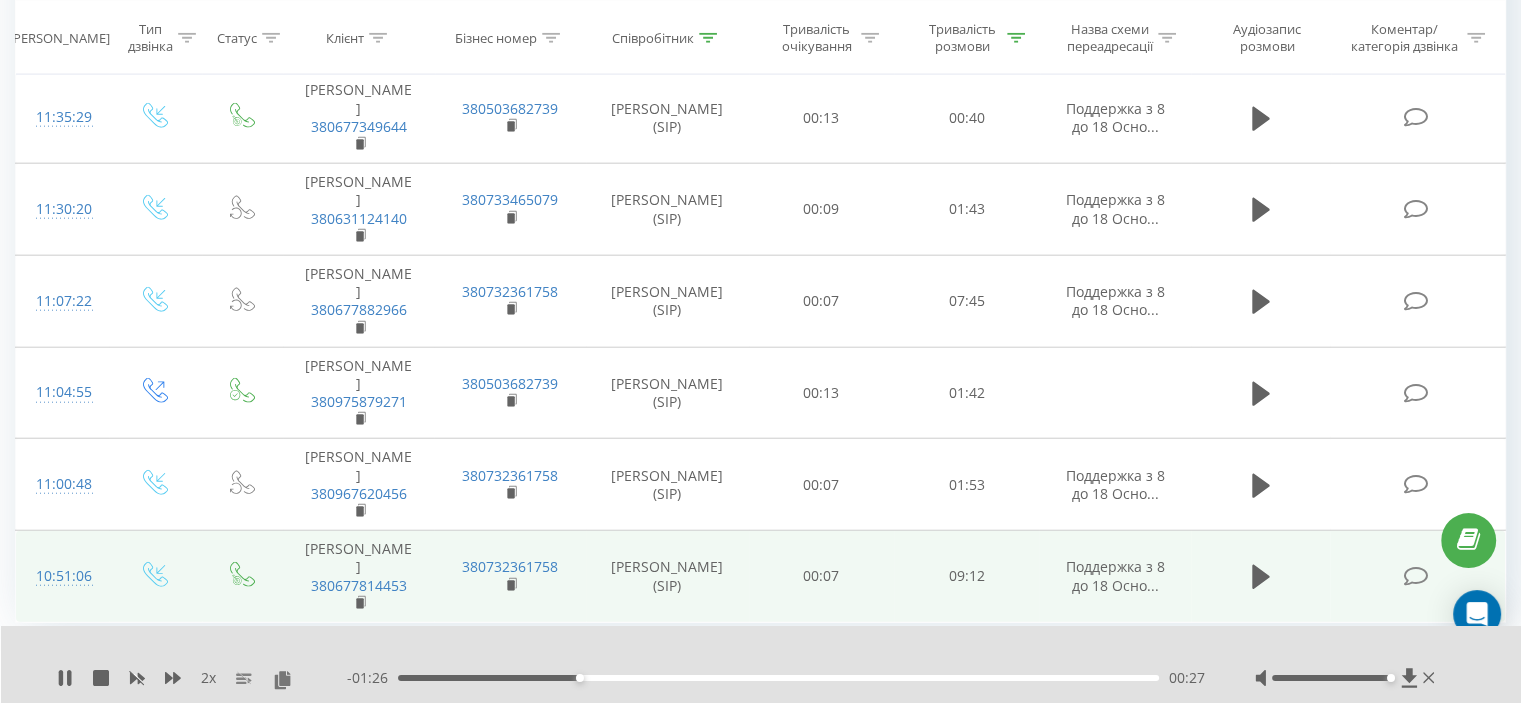 scroll, scrollTop: 140, scrollLeft: 0, axis: vertical 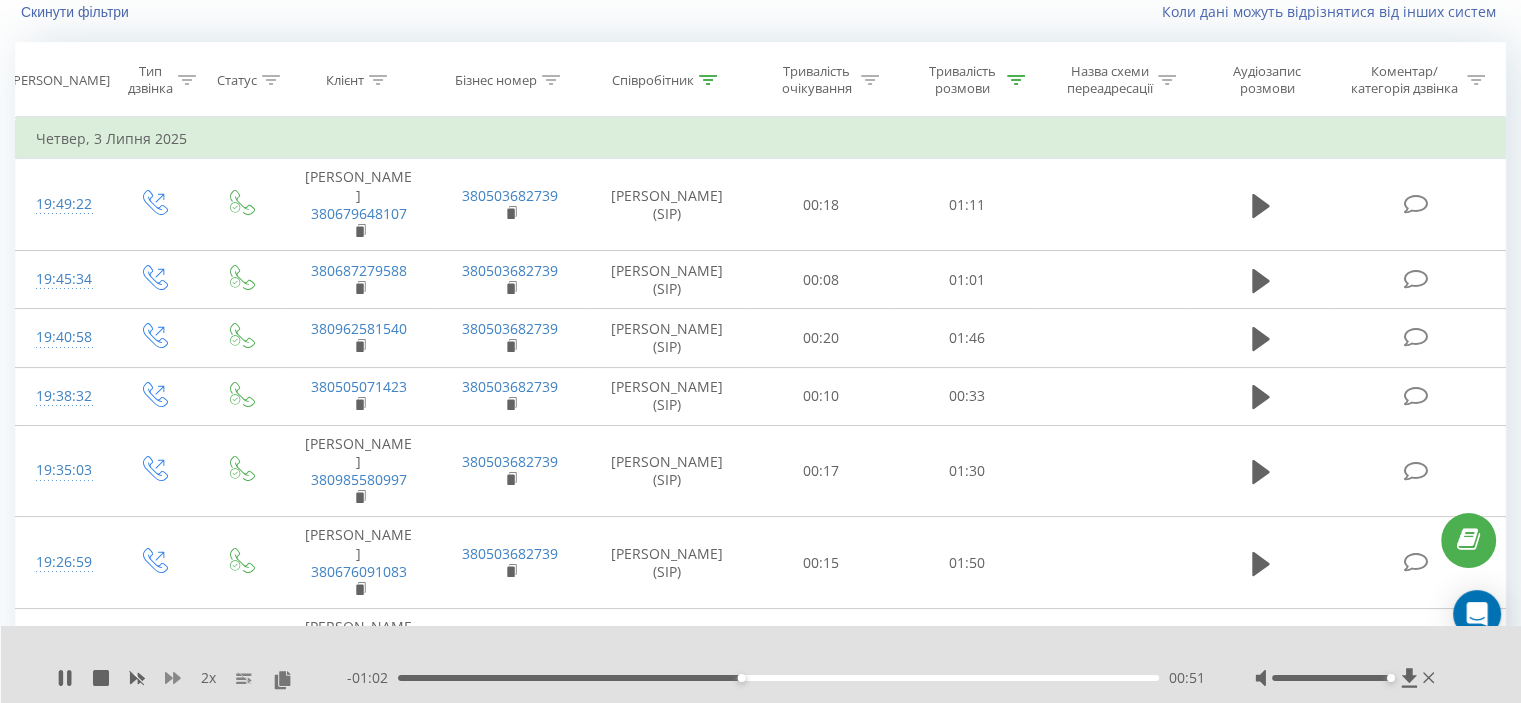 click 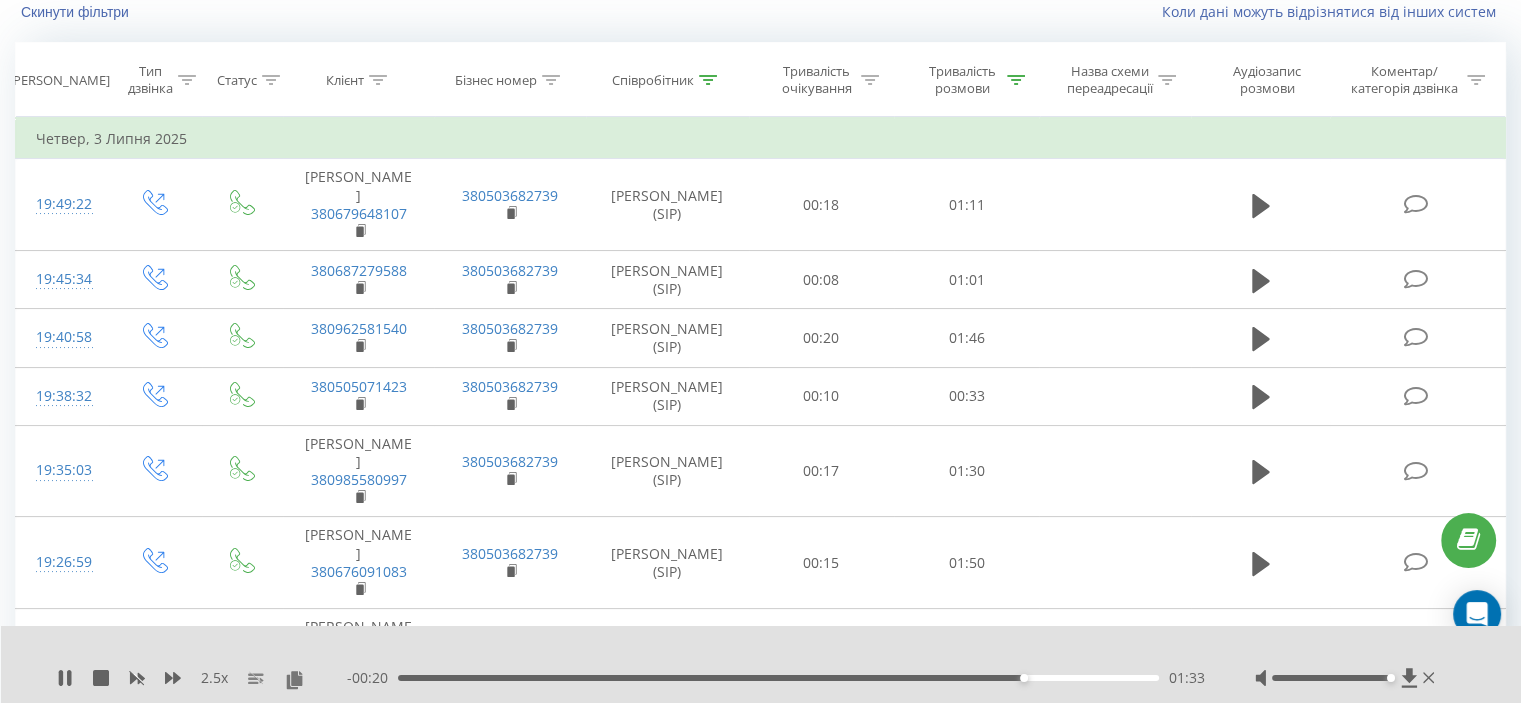 click on "- 00:20 01:33   01:33" at bounding box center (776, 678) 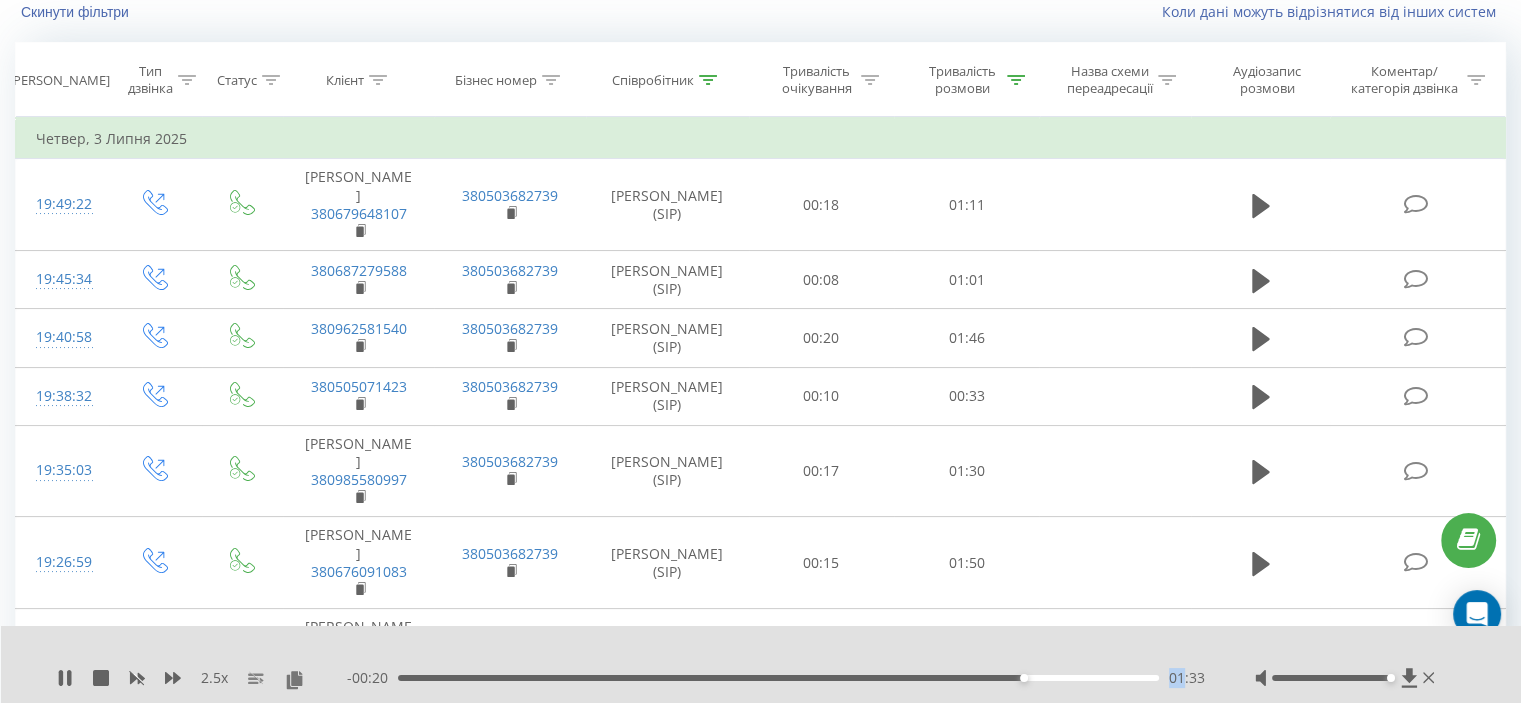 click on "- 00:20 01:33   01:33" at bounding box center (776, 678) 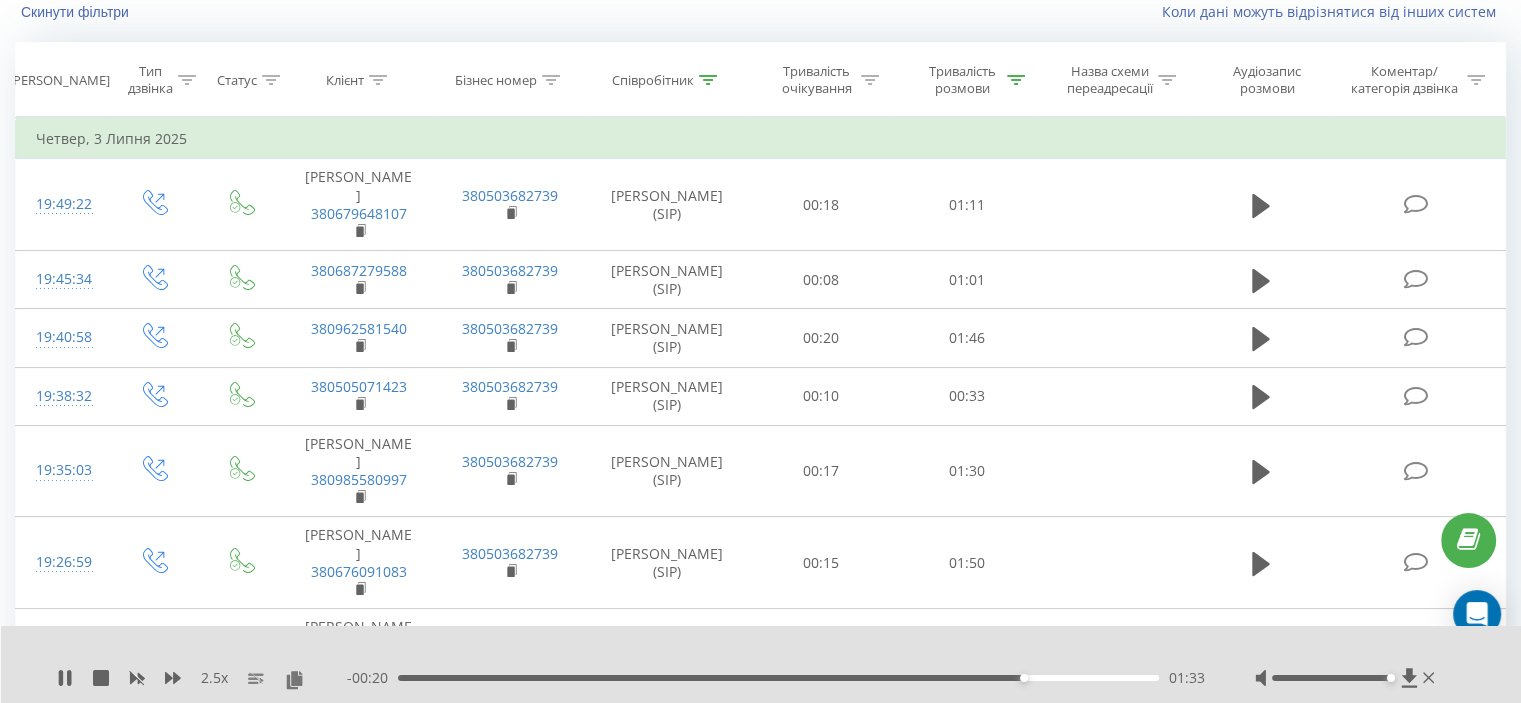 click on "01:33" at bounding box center [778, 678] 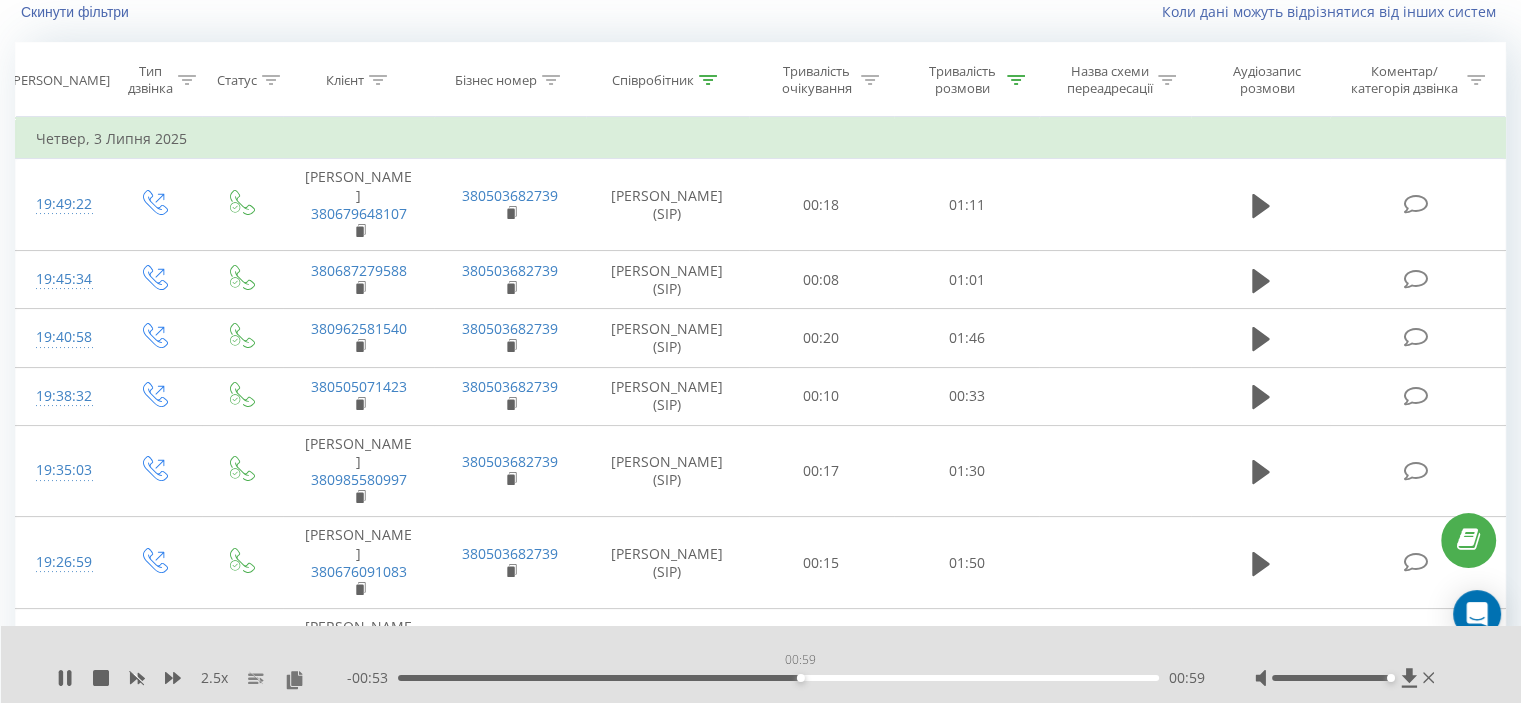 click on "00:59" at bounding box center (801, 678) 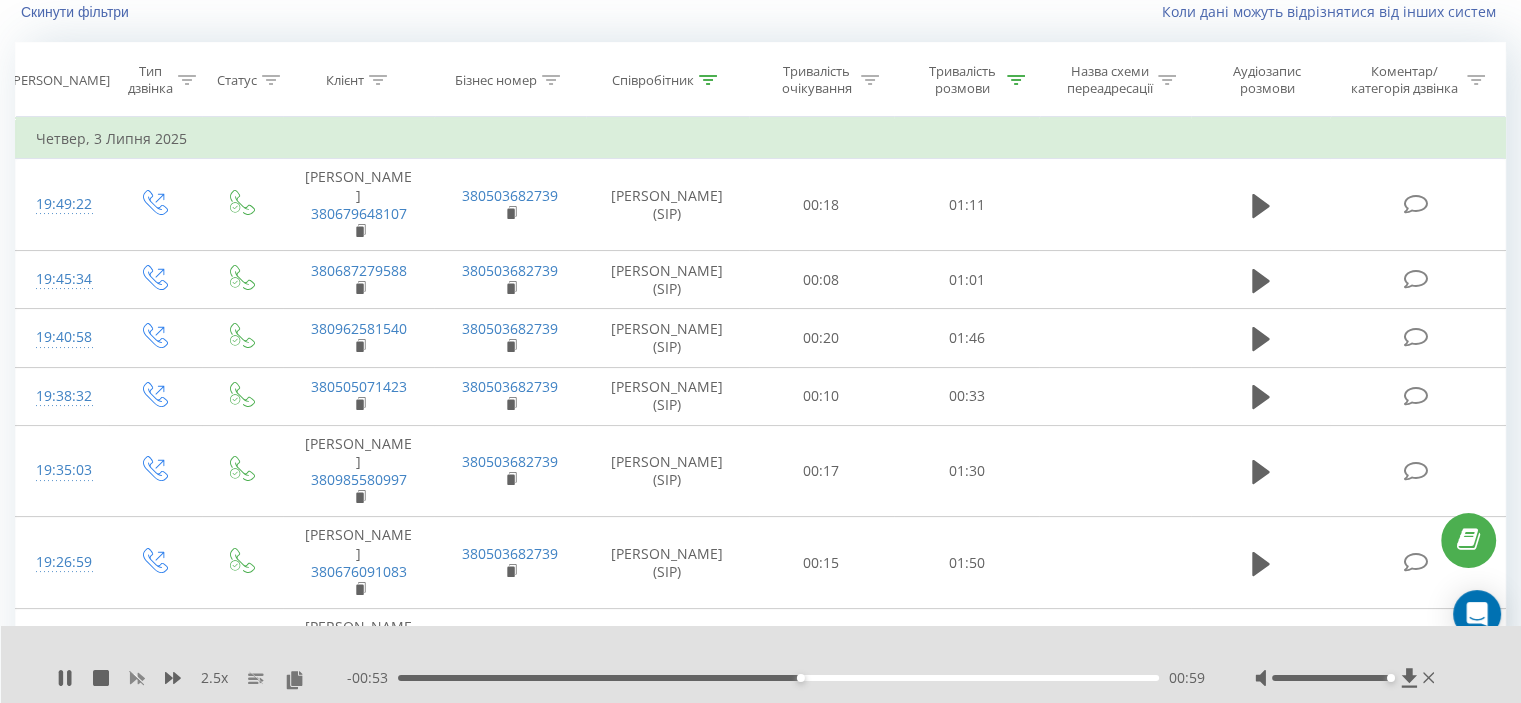 click 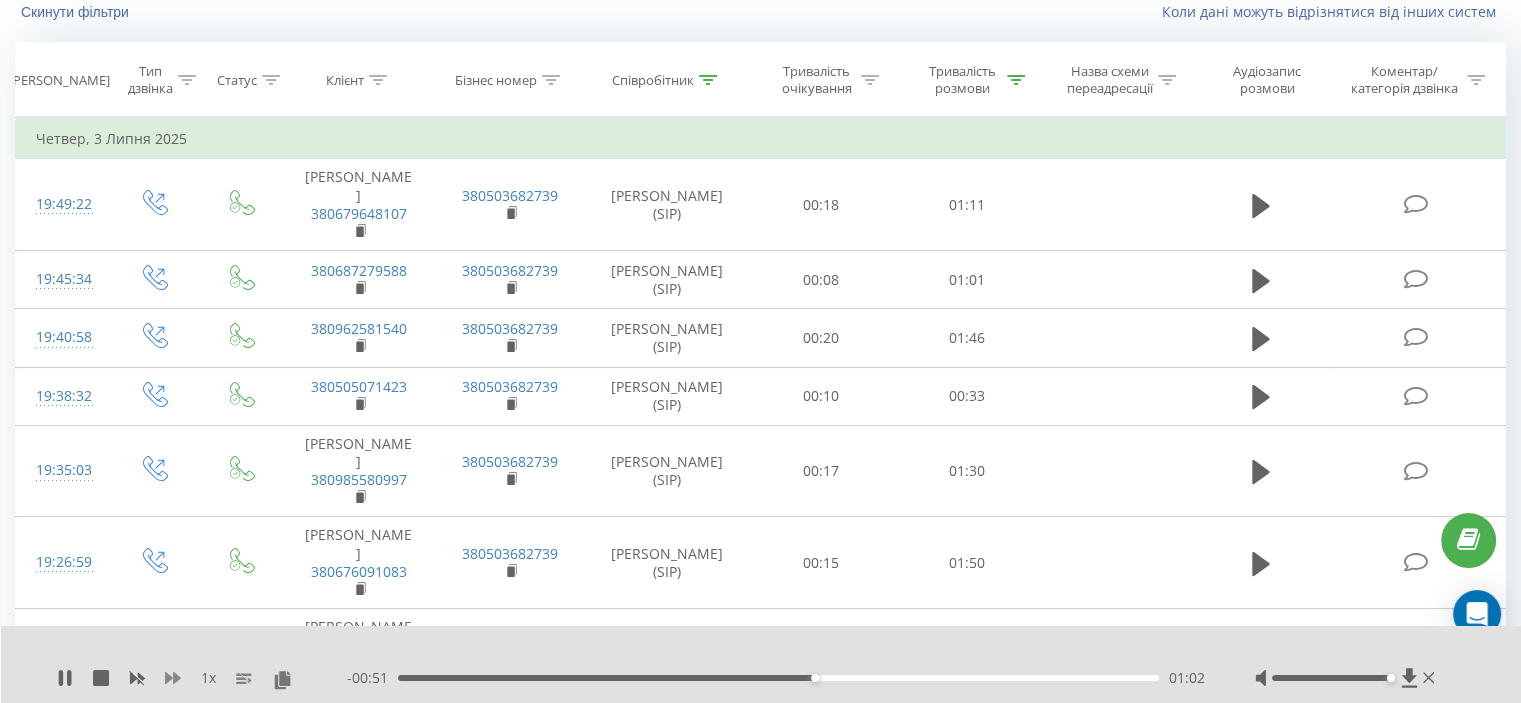 click 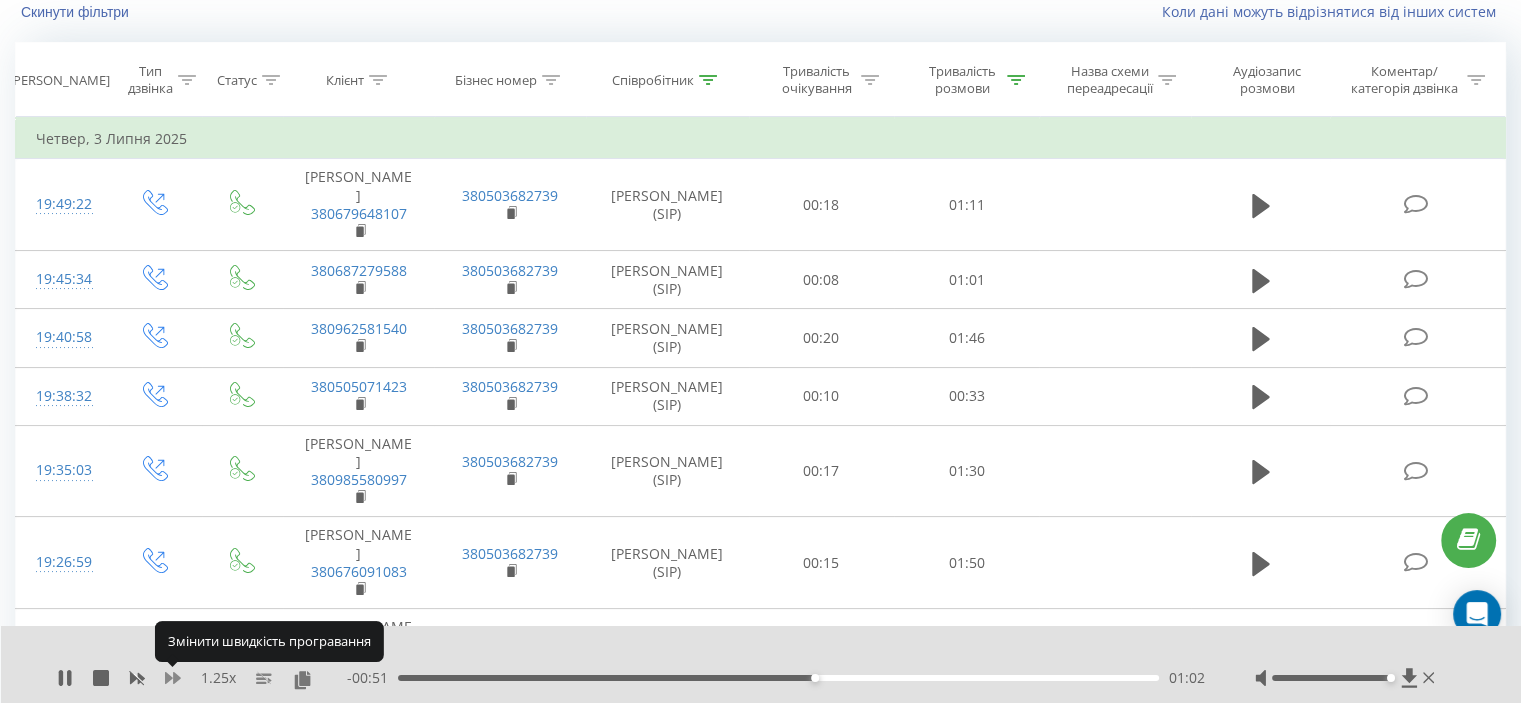 click 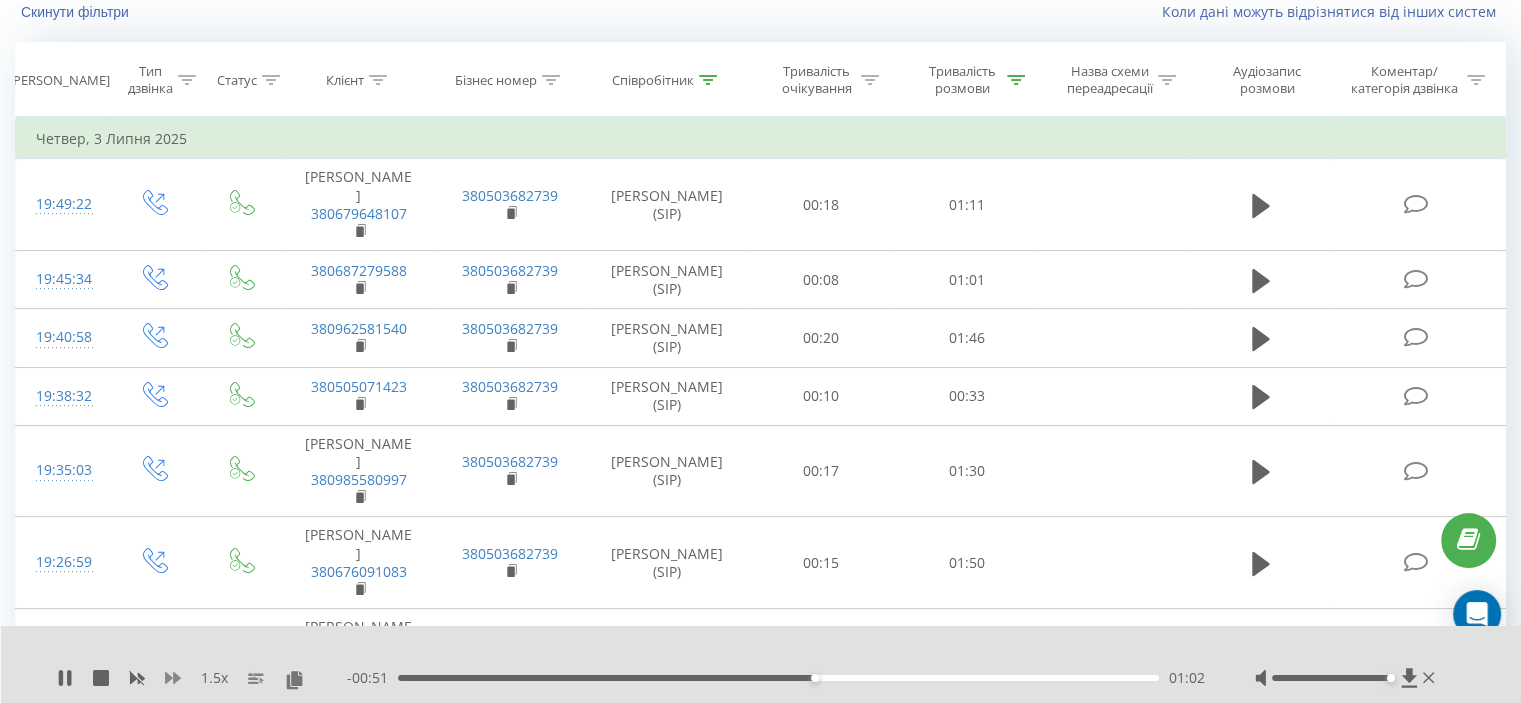 click 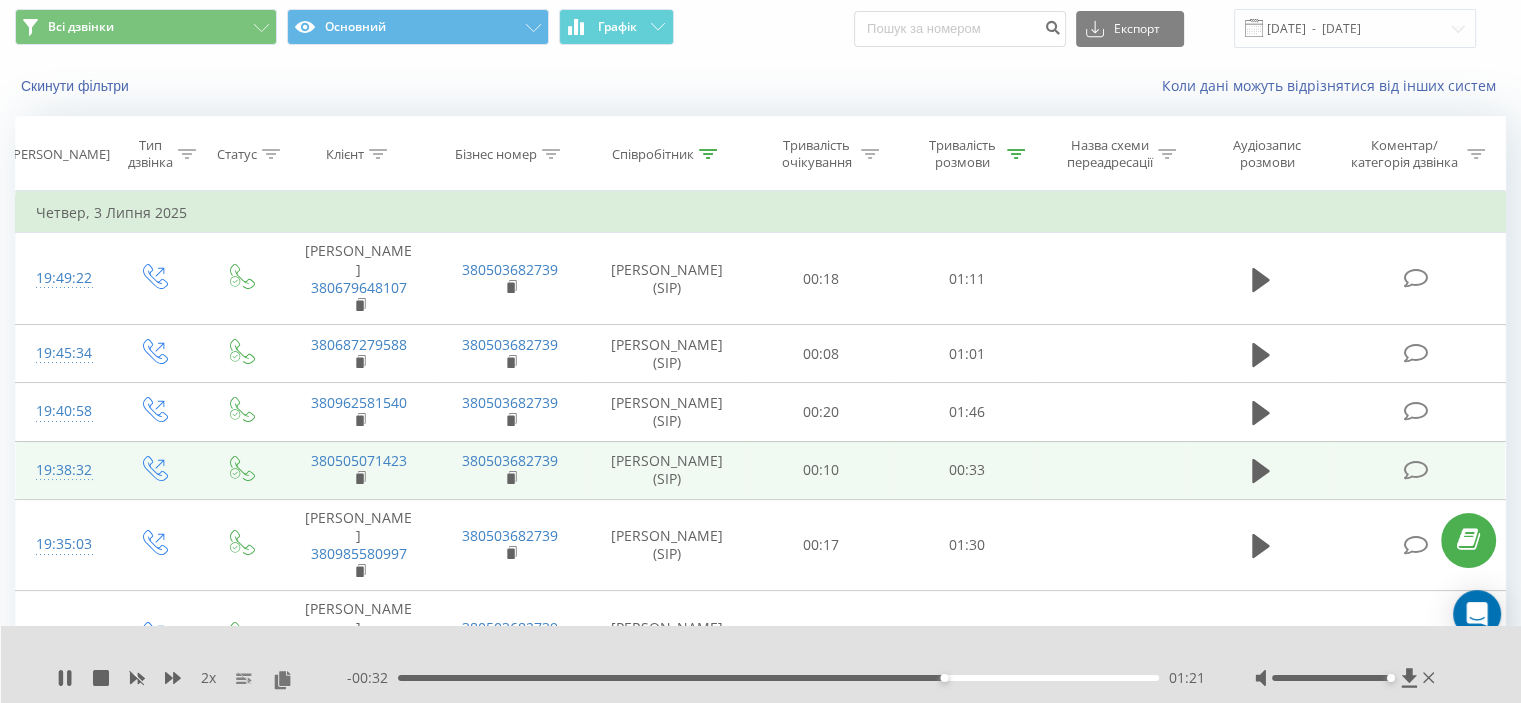 scroll, scrollTop: 0, scrollLeft: 0, axis: both 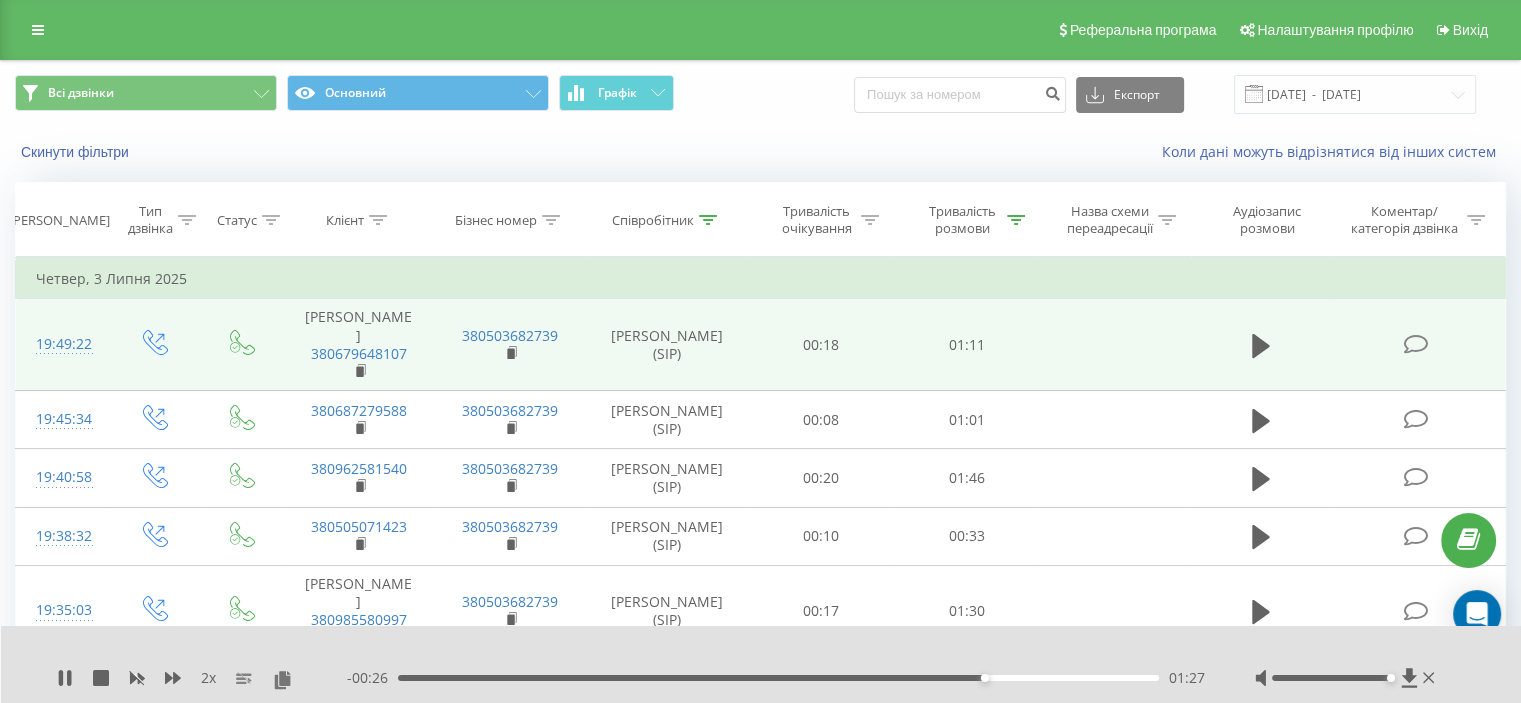 type 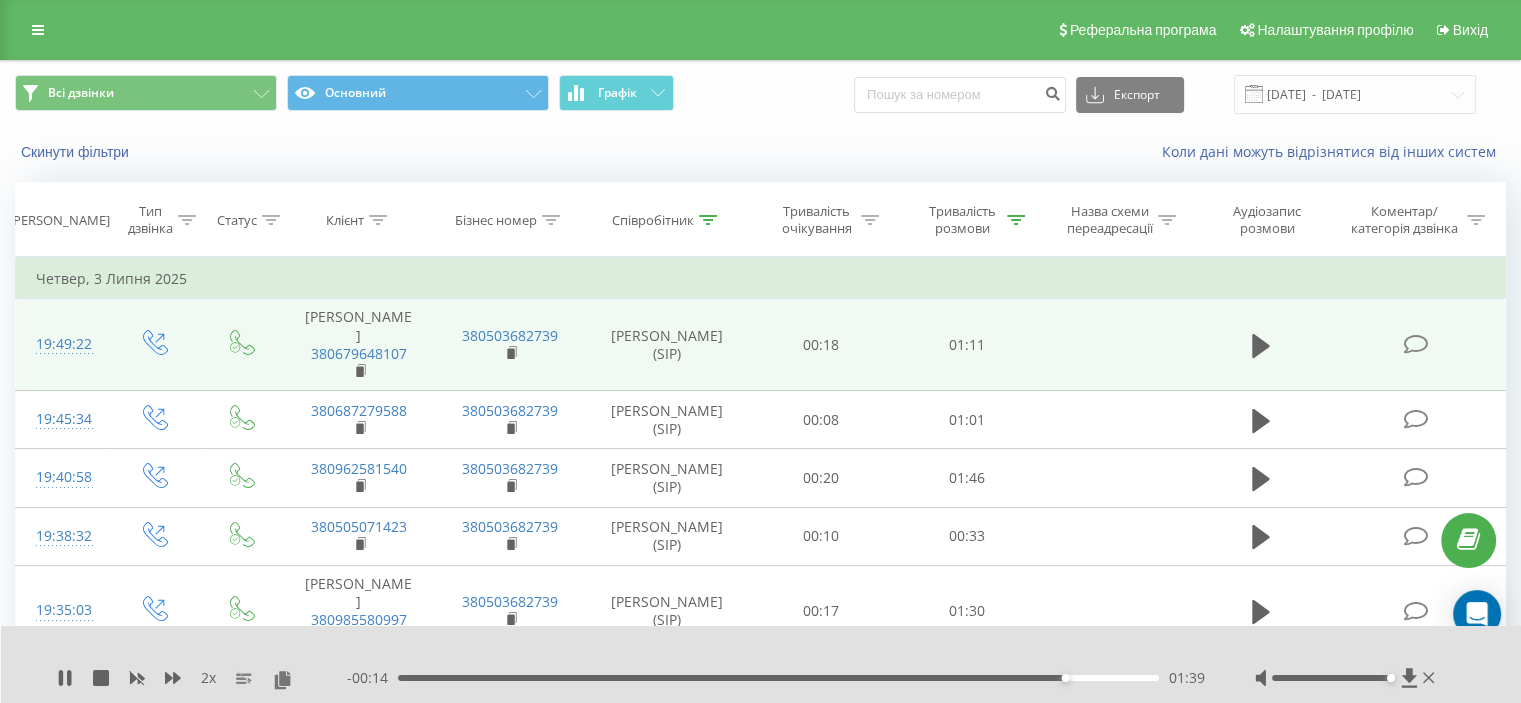 scroll, scrollTop: 4955, scrollLeft: 0, axis: vertical 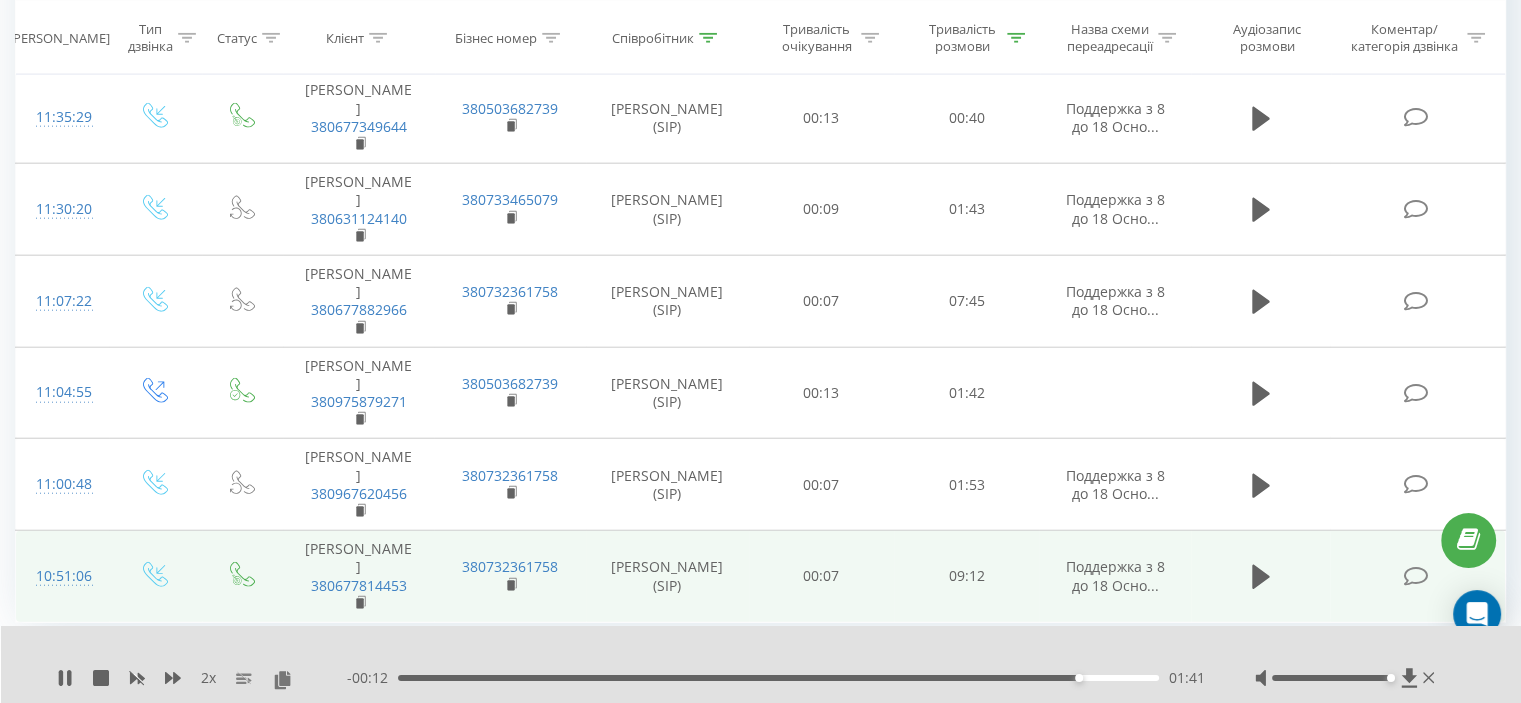 click 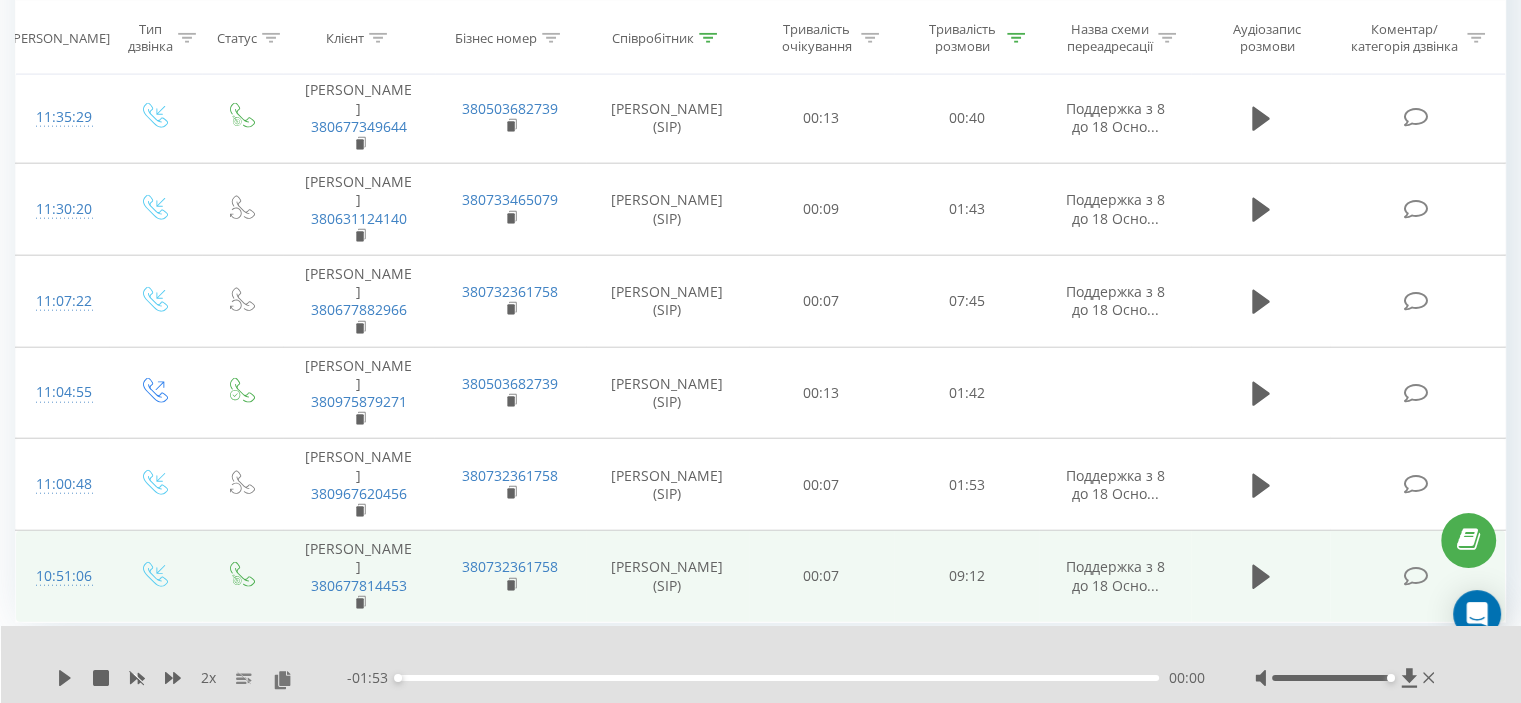 click 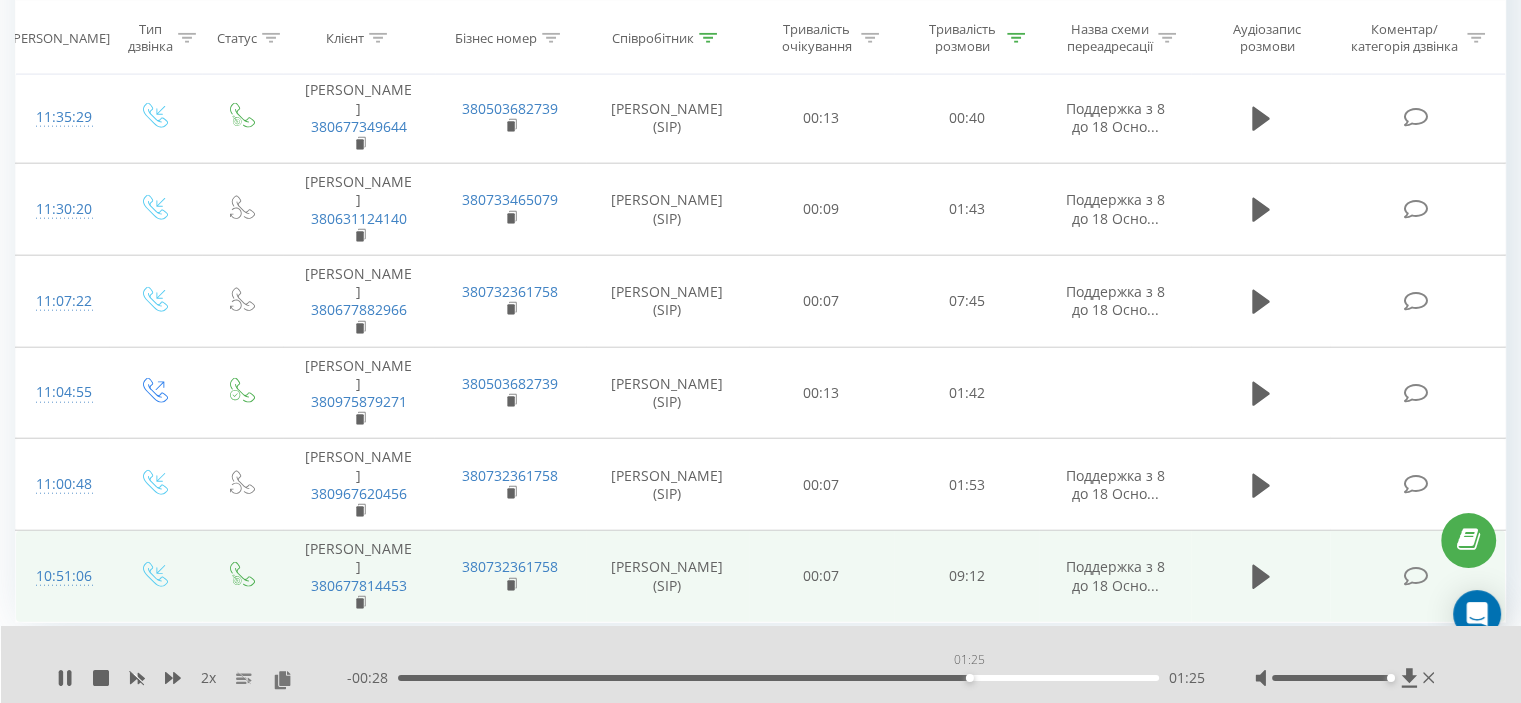 click on "01:25" at bounding box center [778, 678] 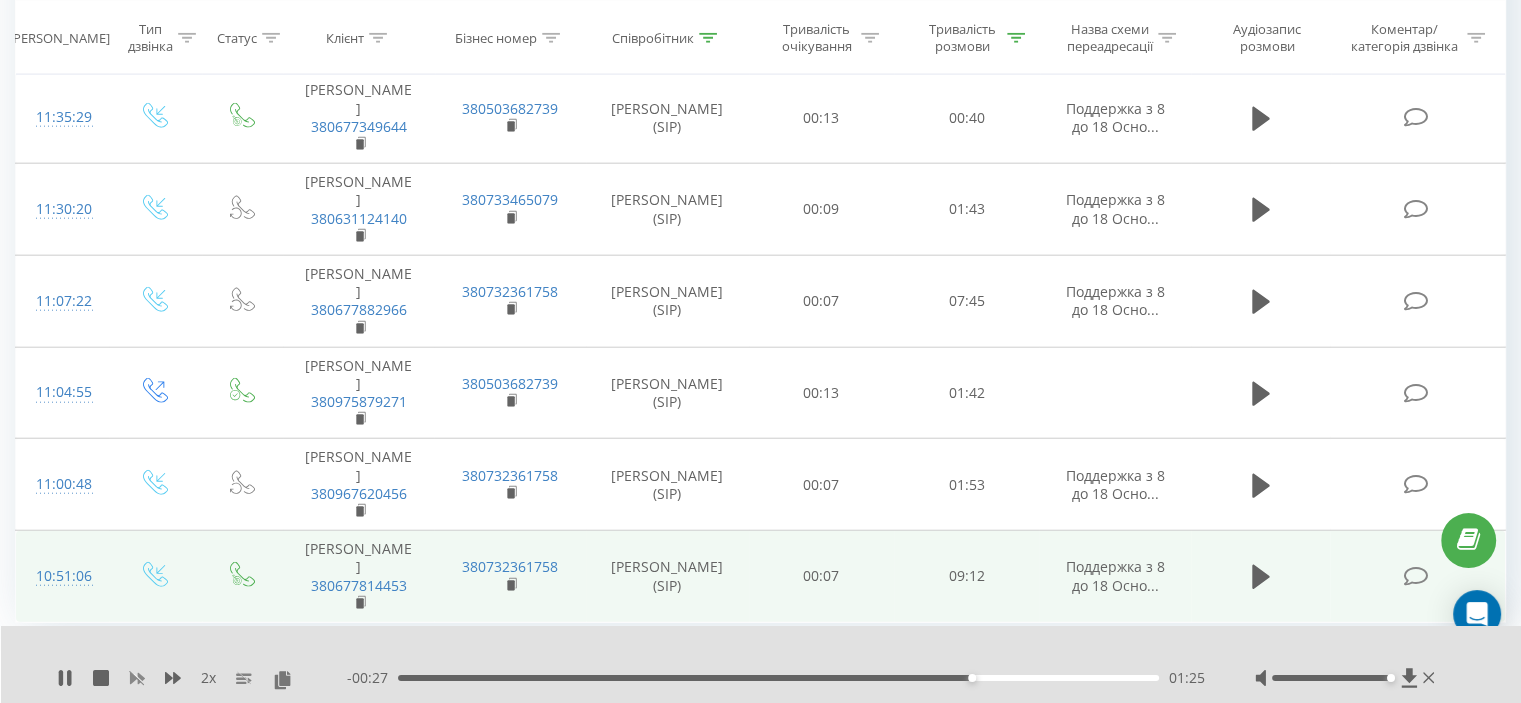 click on "2 x" at bounding box center (202, 678) 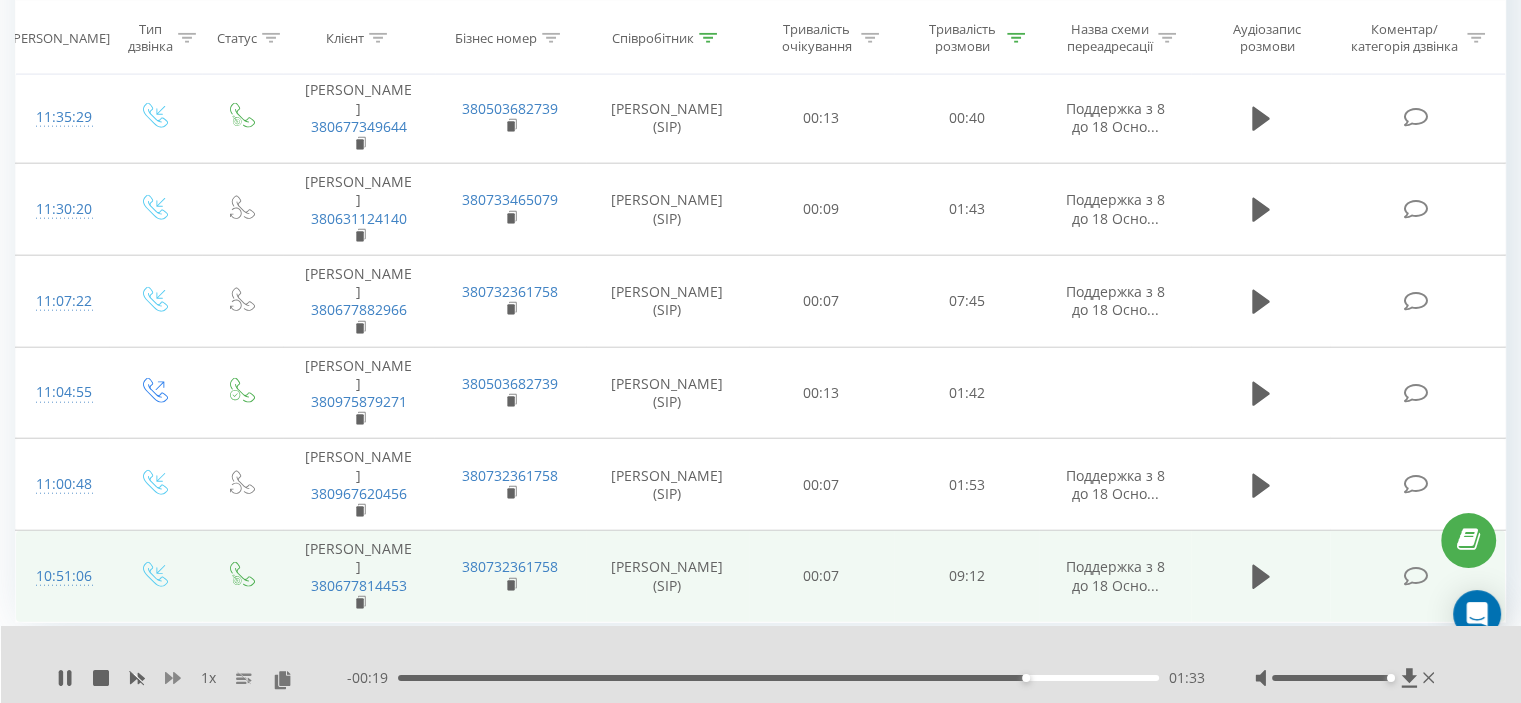click 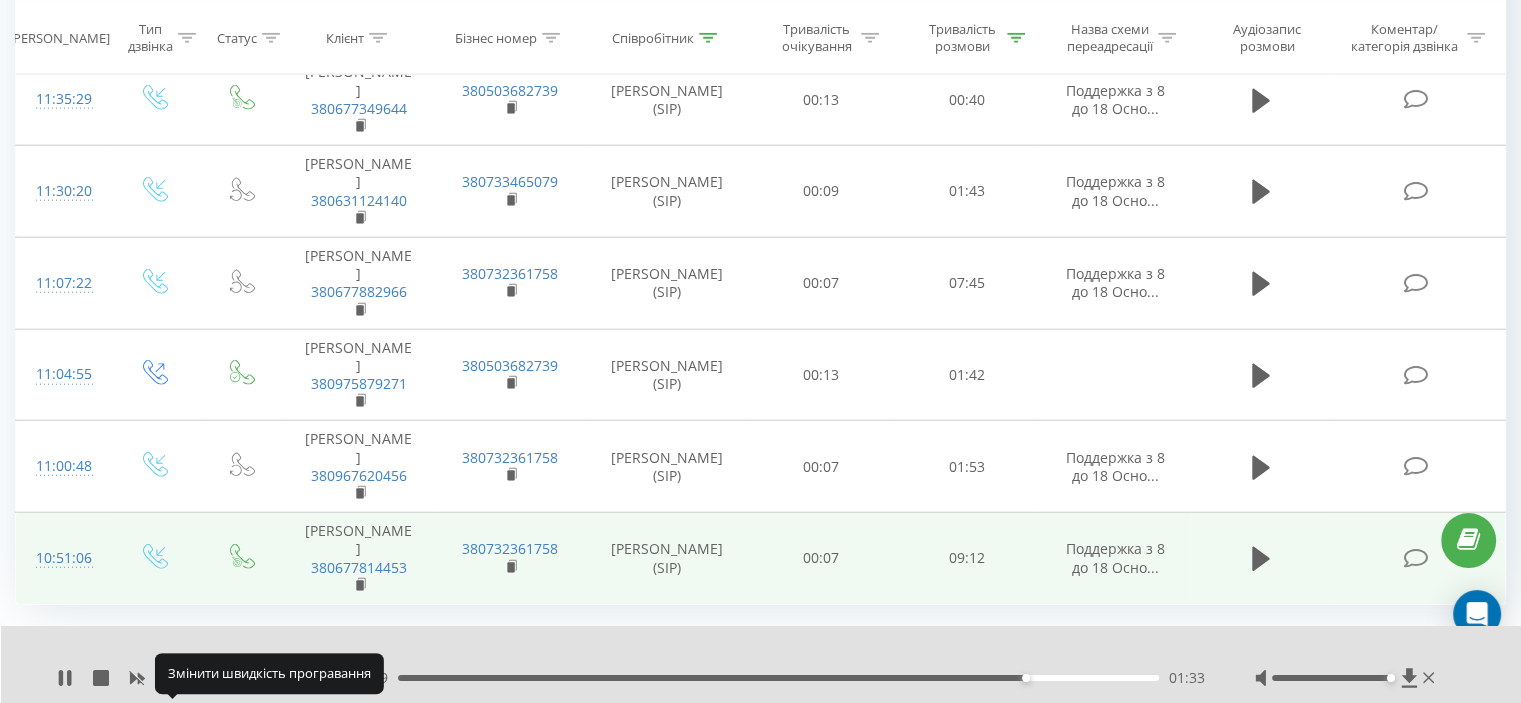 click 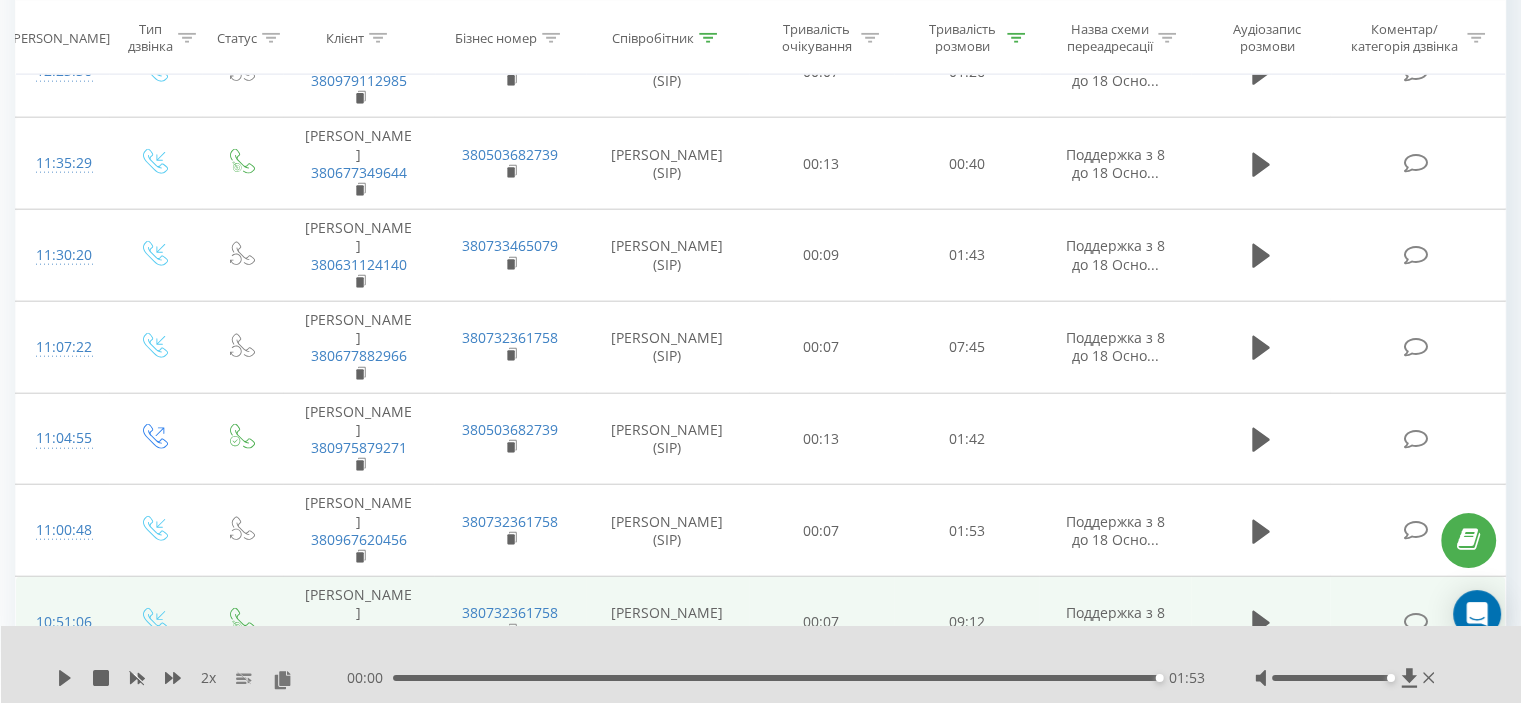 scroll, scrollTop: 4755, scrollLeft: 0, axis: vertical 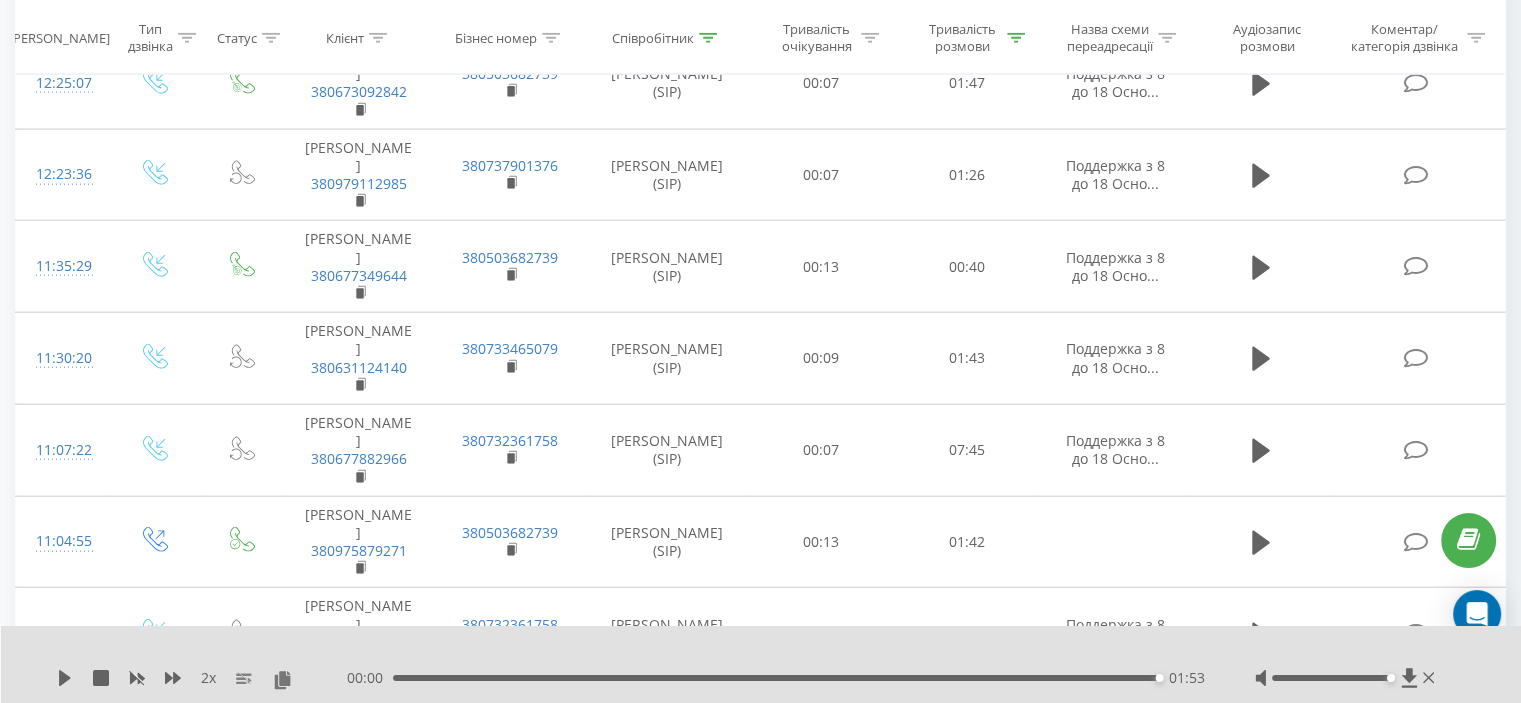 click at bounding box center (1261, -142) 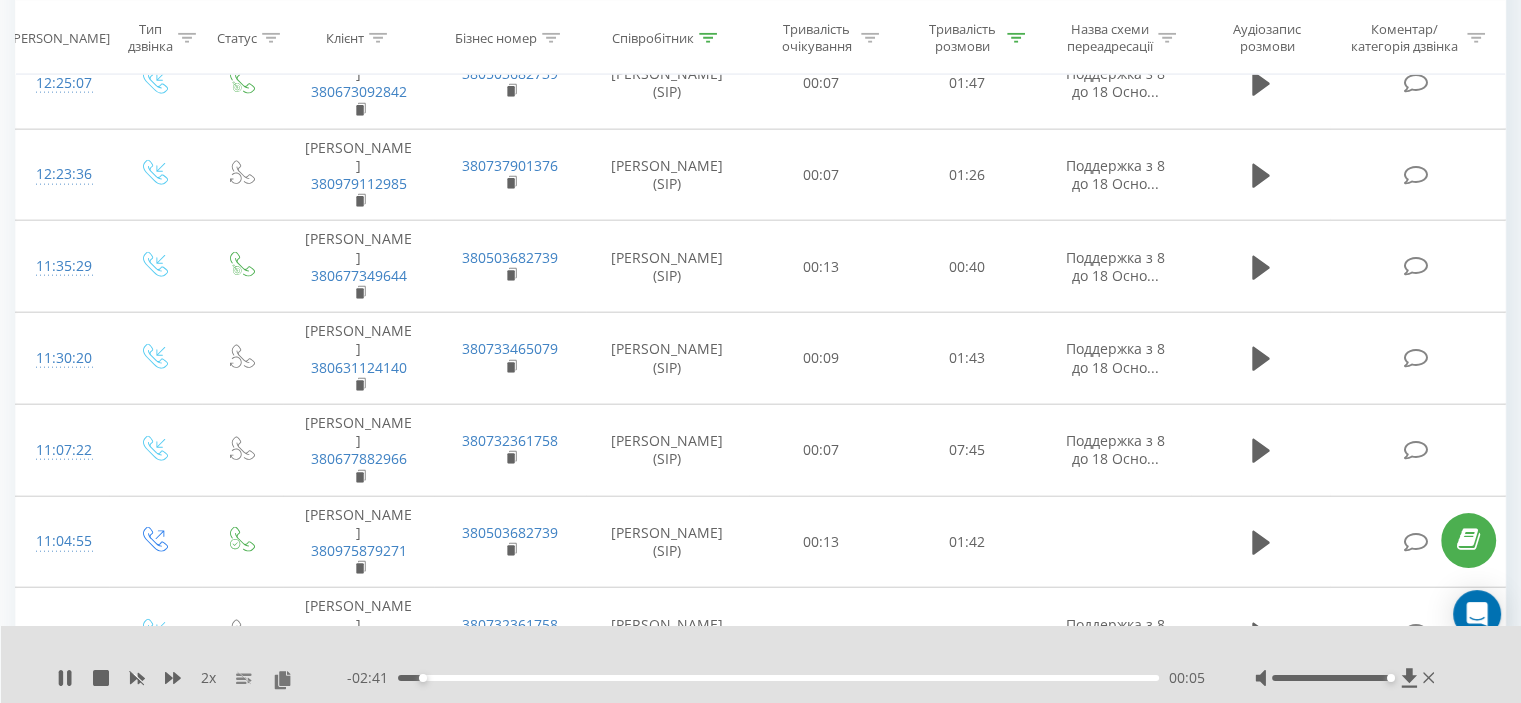 click 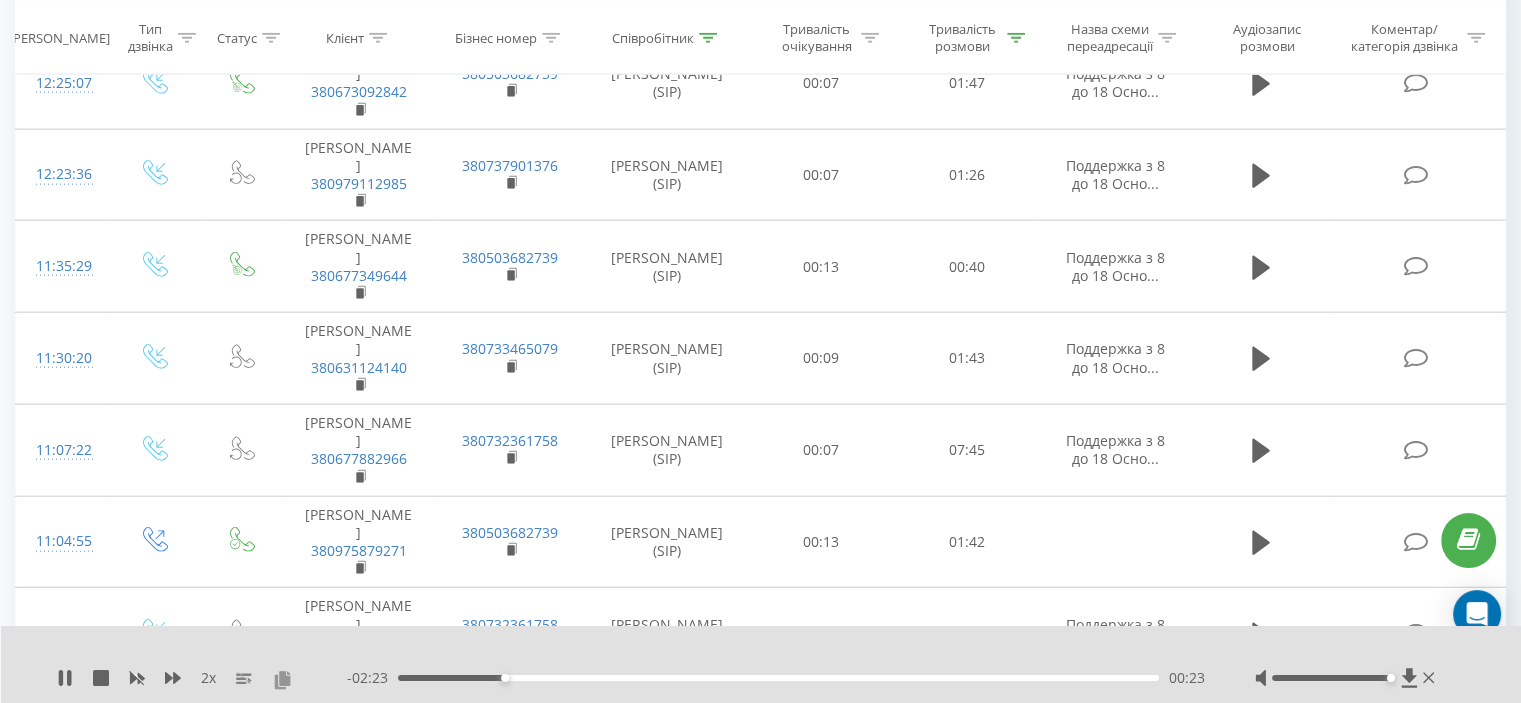 click at bounding box center (282, 679) 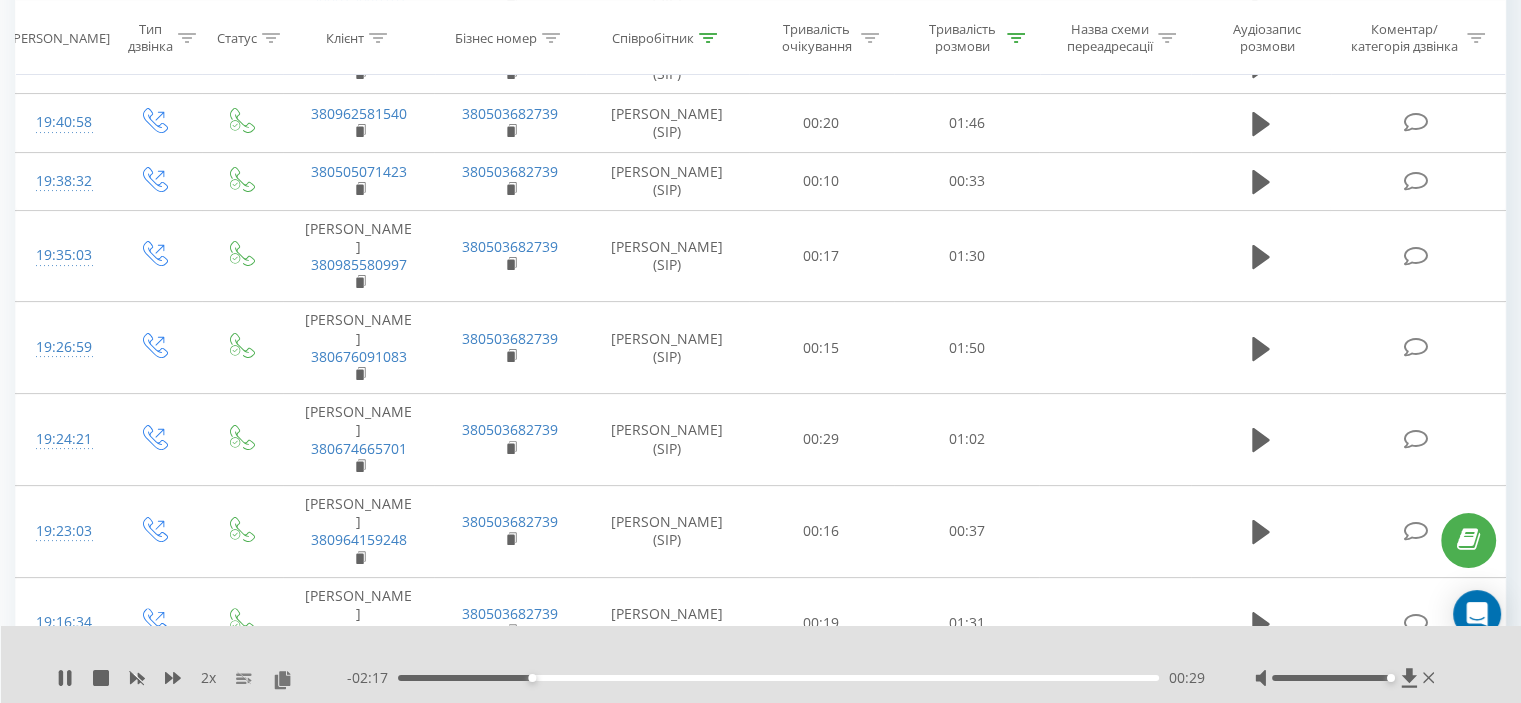 scroll, scrollTop: 0, scrollLeft: 0, axis: both 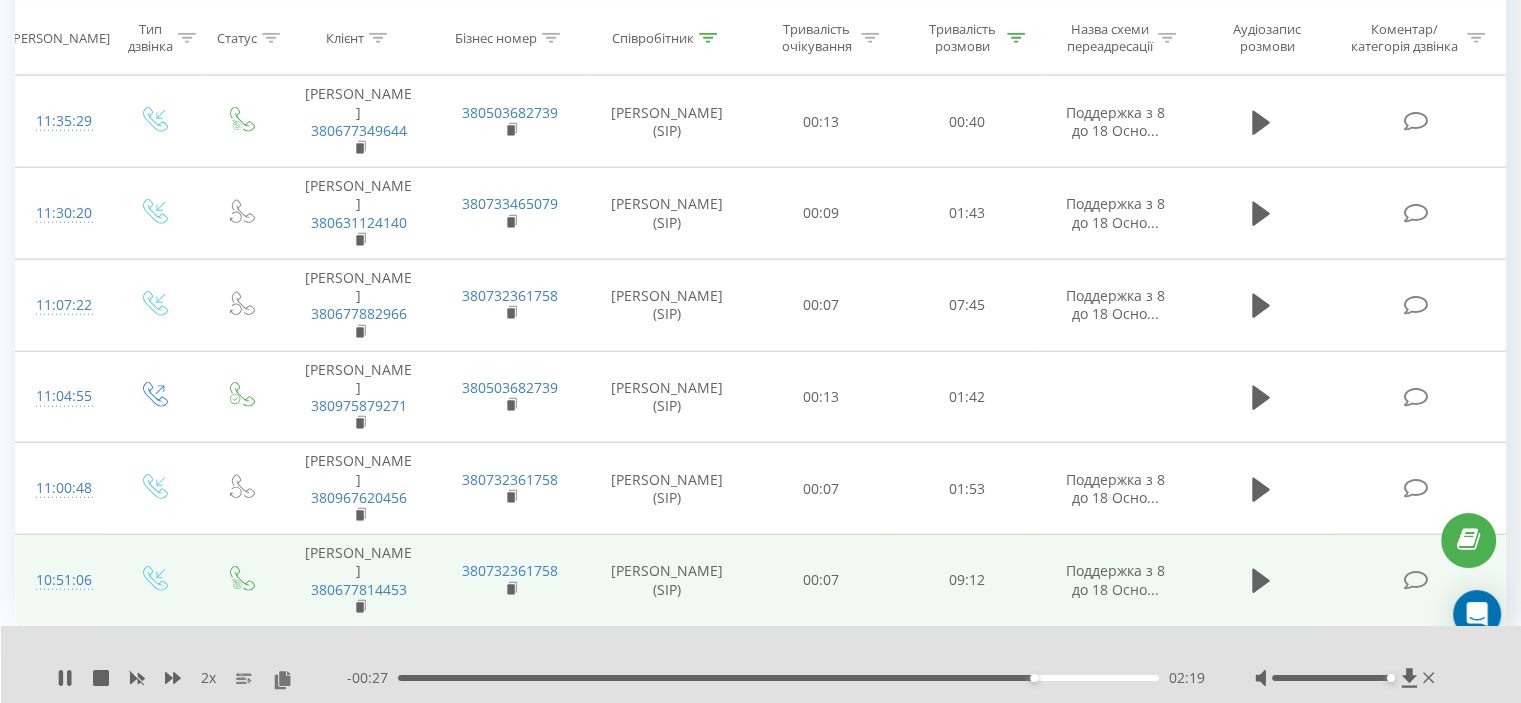click 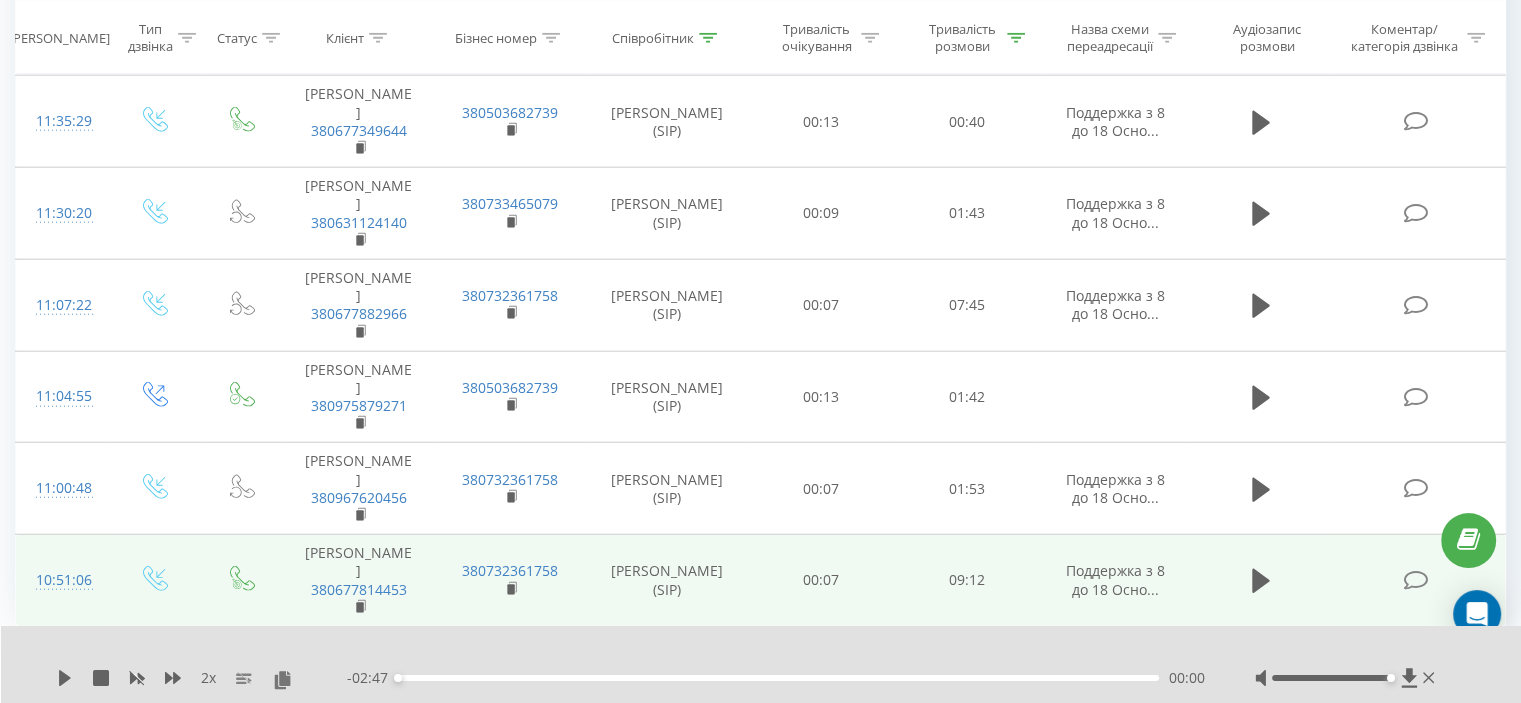 click 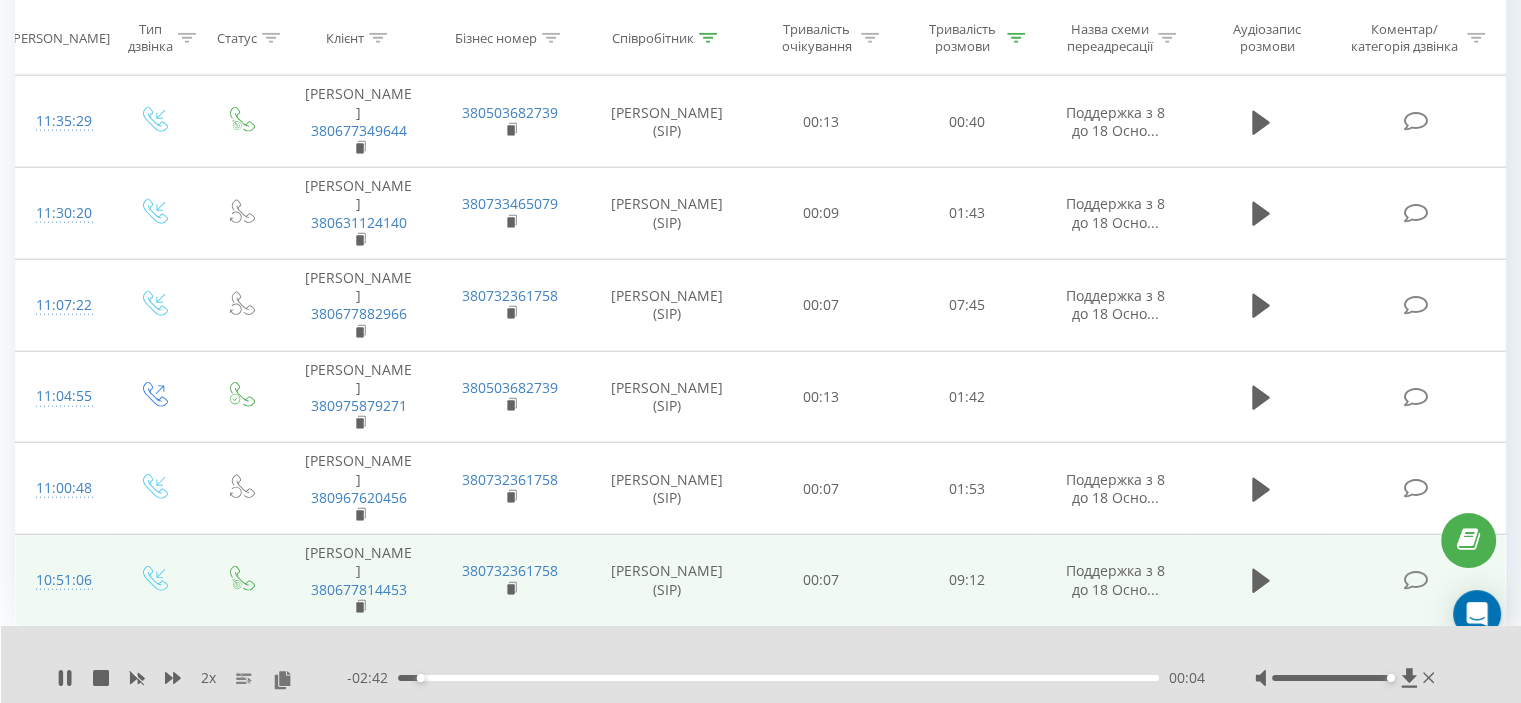 click 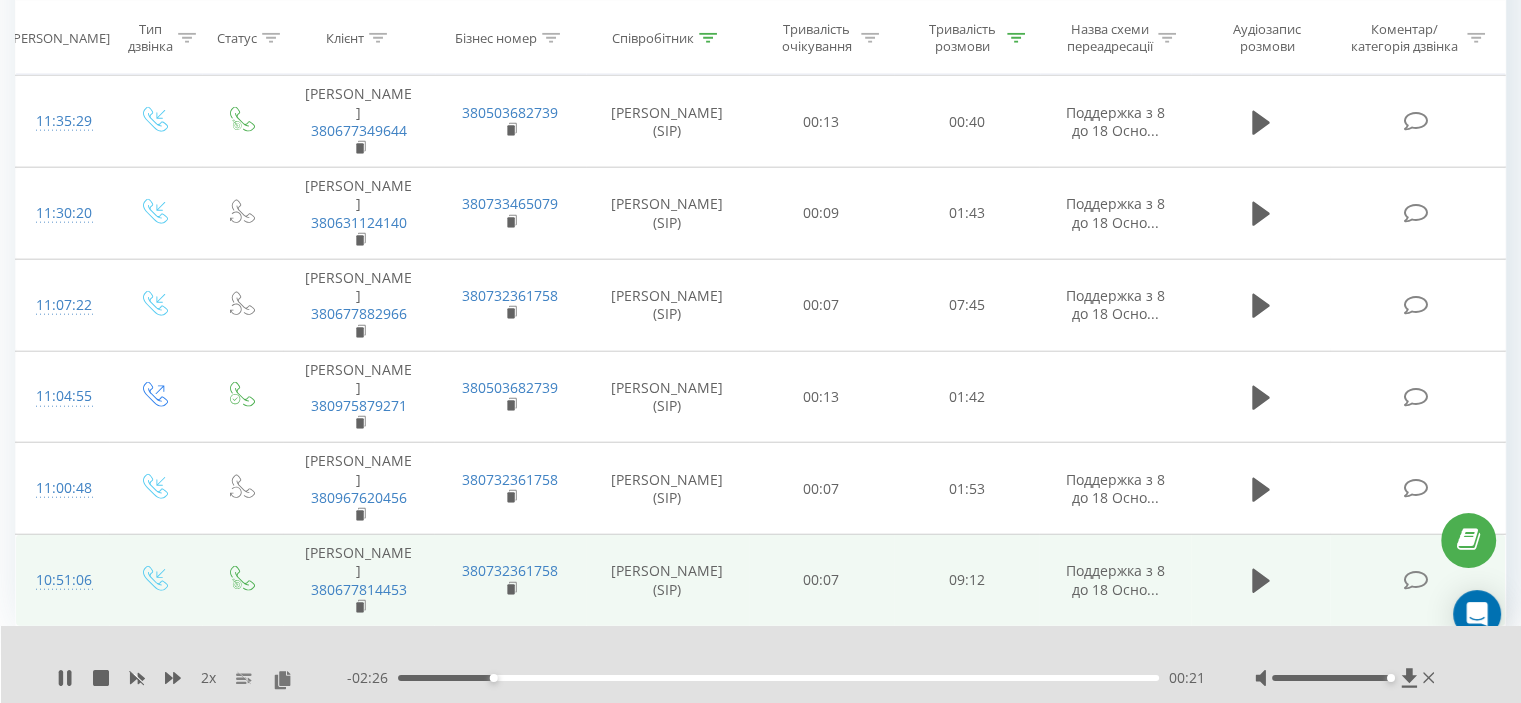click 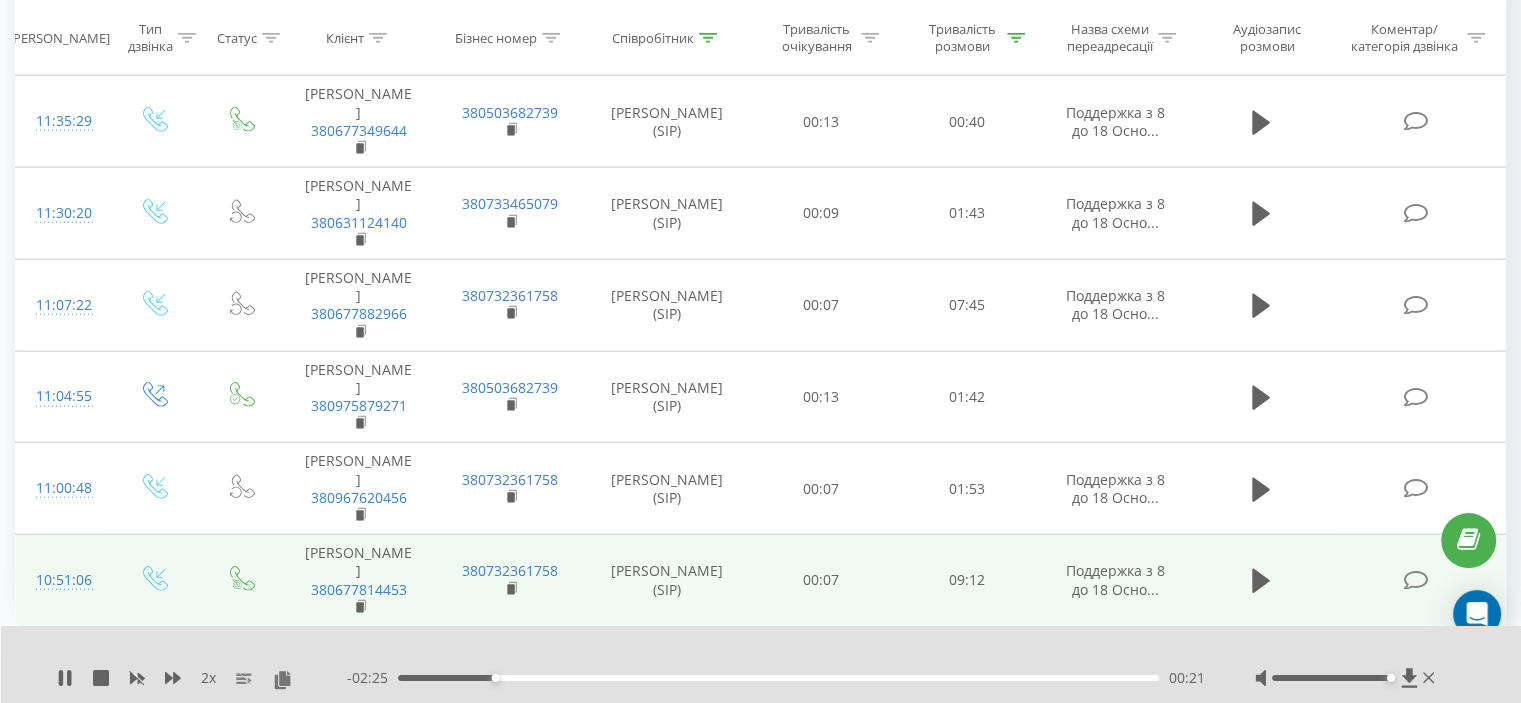click 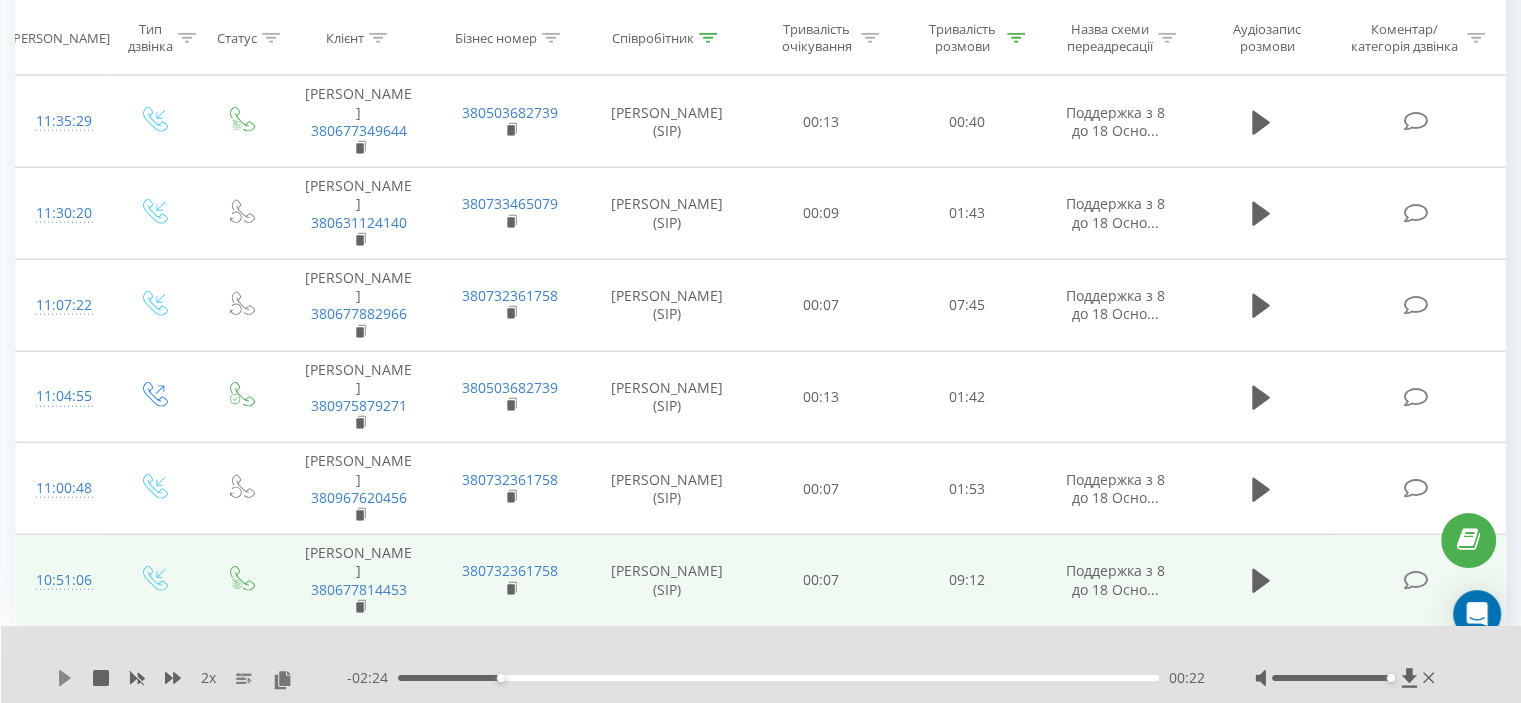 click 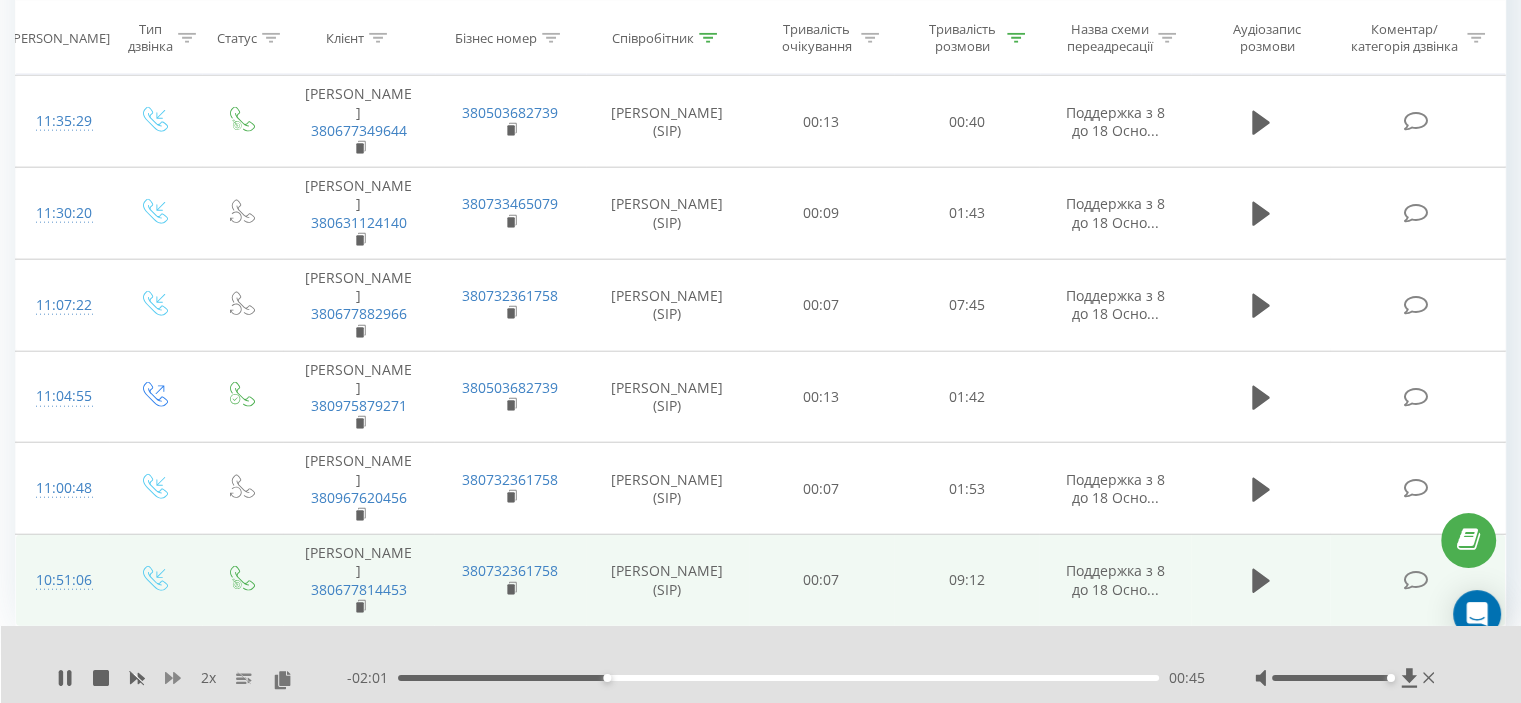click 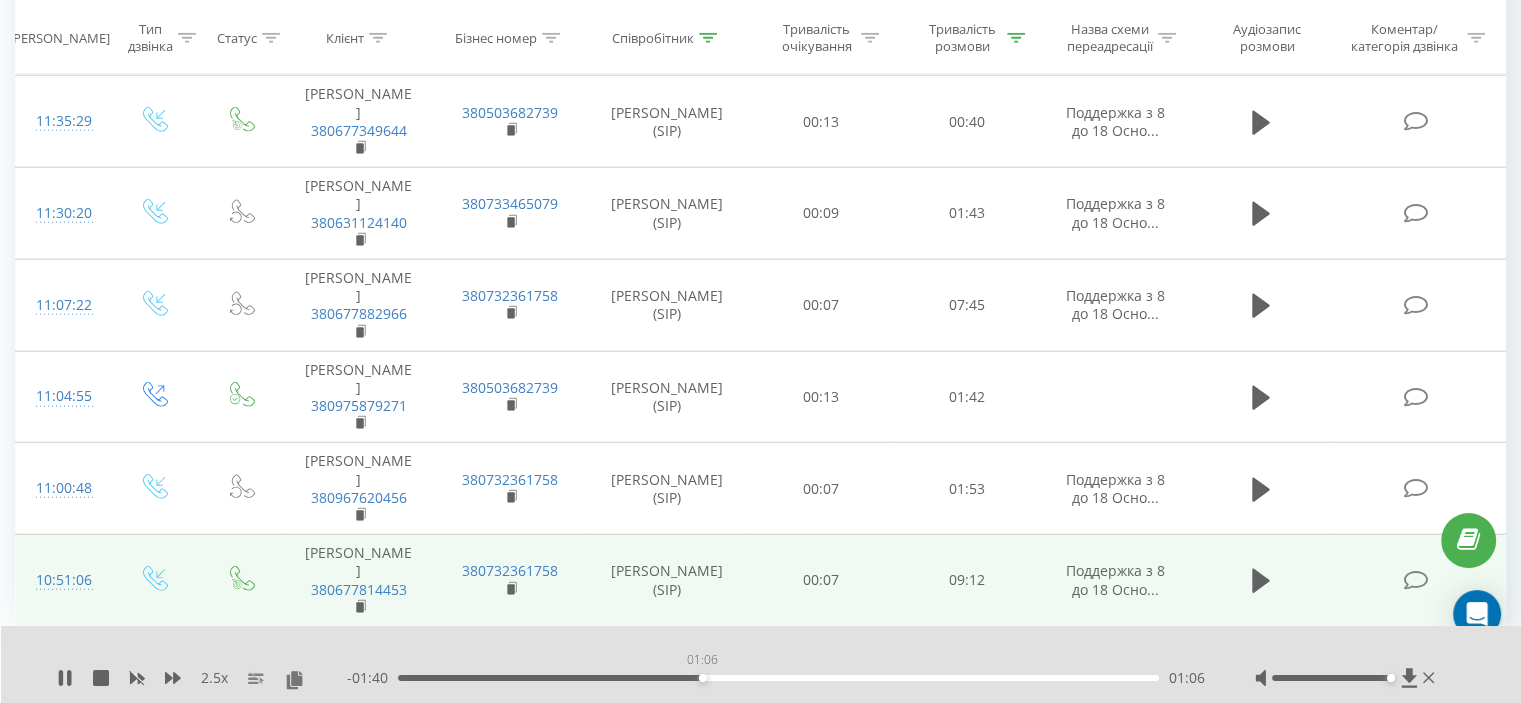 click on "01:06" at bounding box center (778, 678) 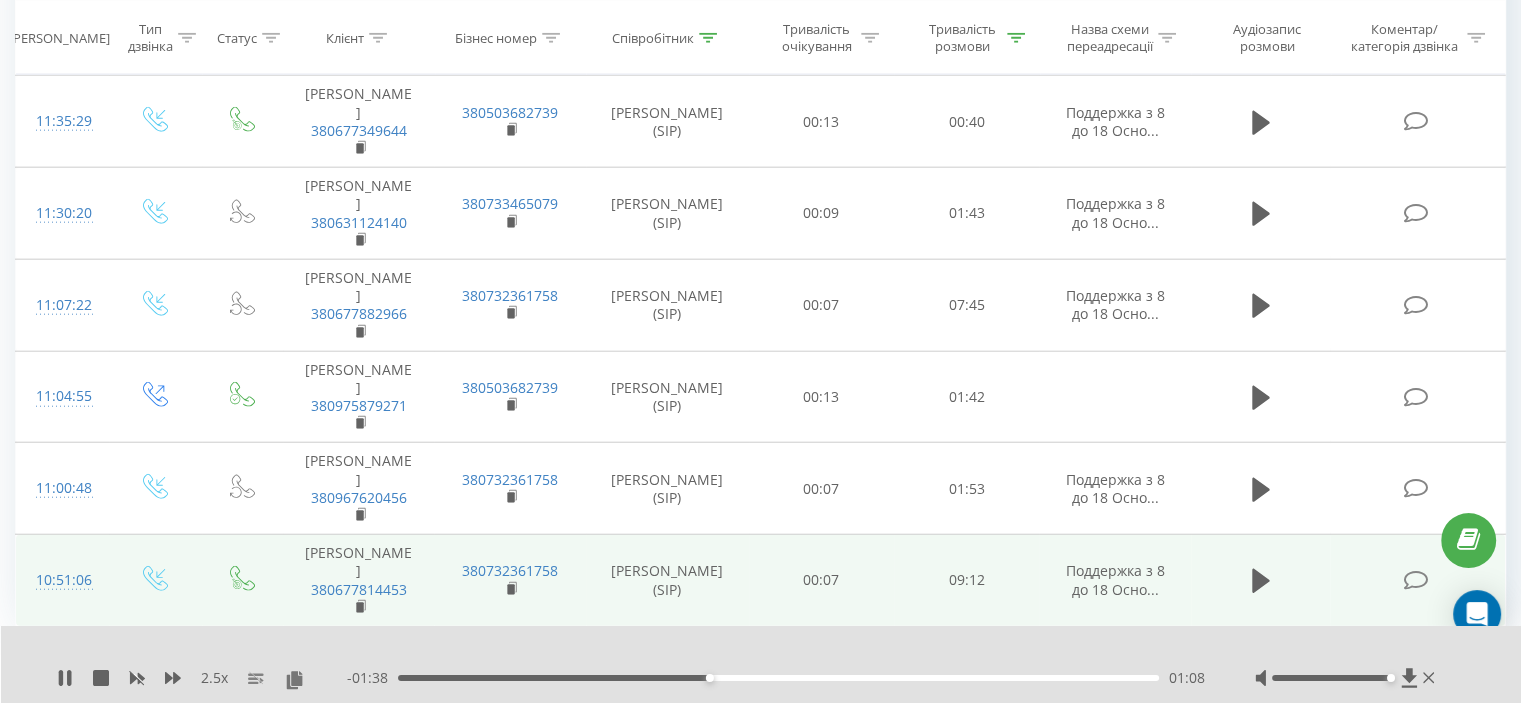 click on "- 01:38 01:08   01:08" at bounding box center [776, 678] 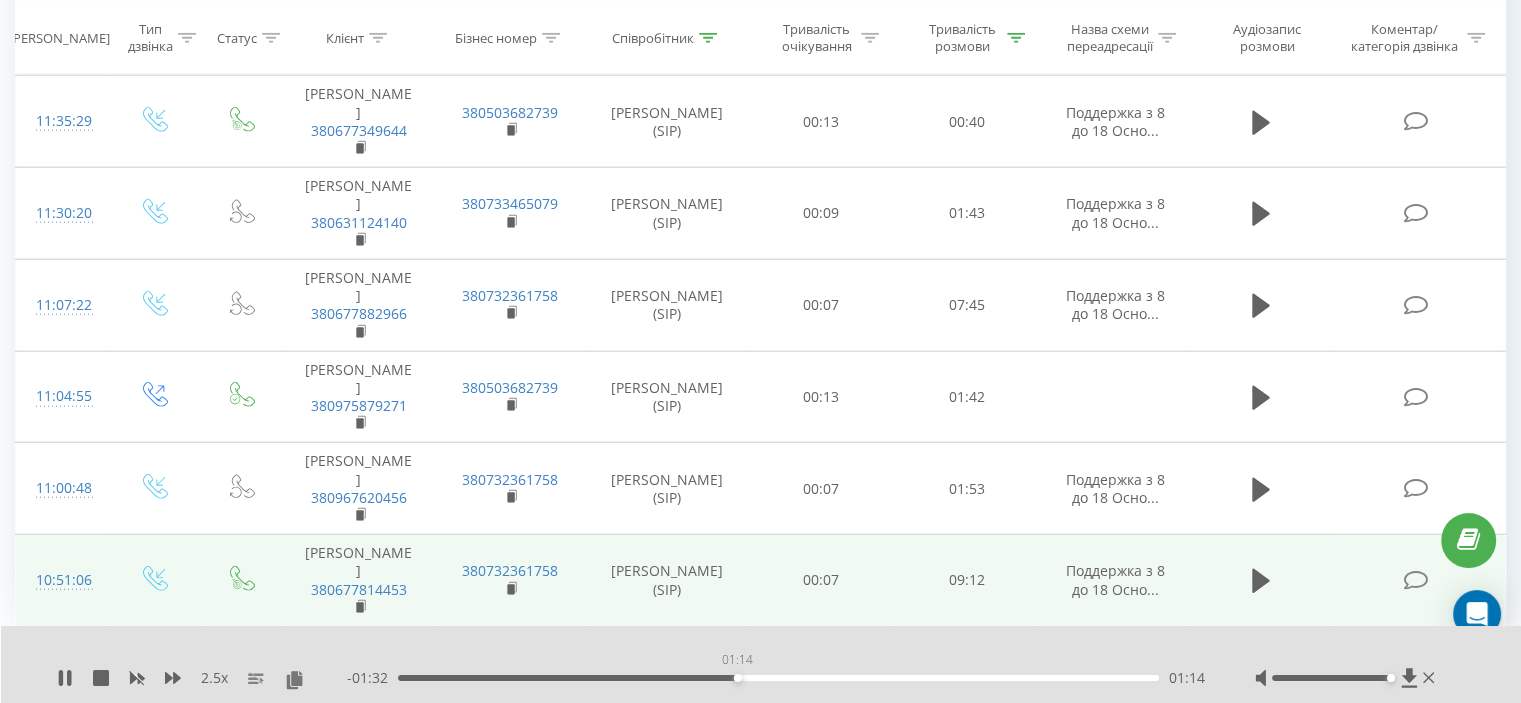 click on "01:14" at bounding box center [778, 678] 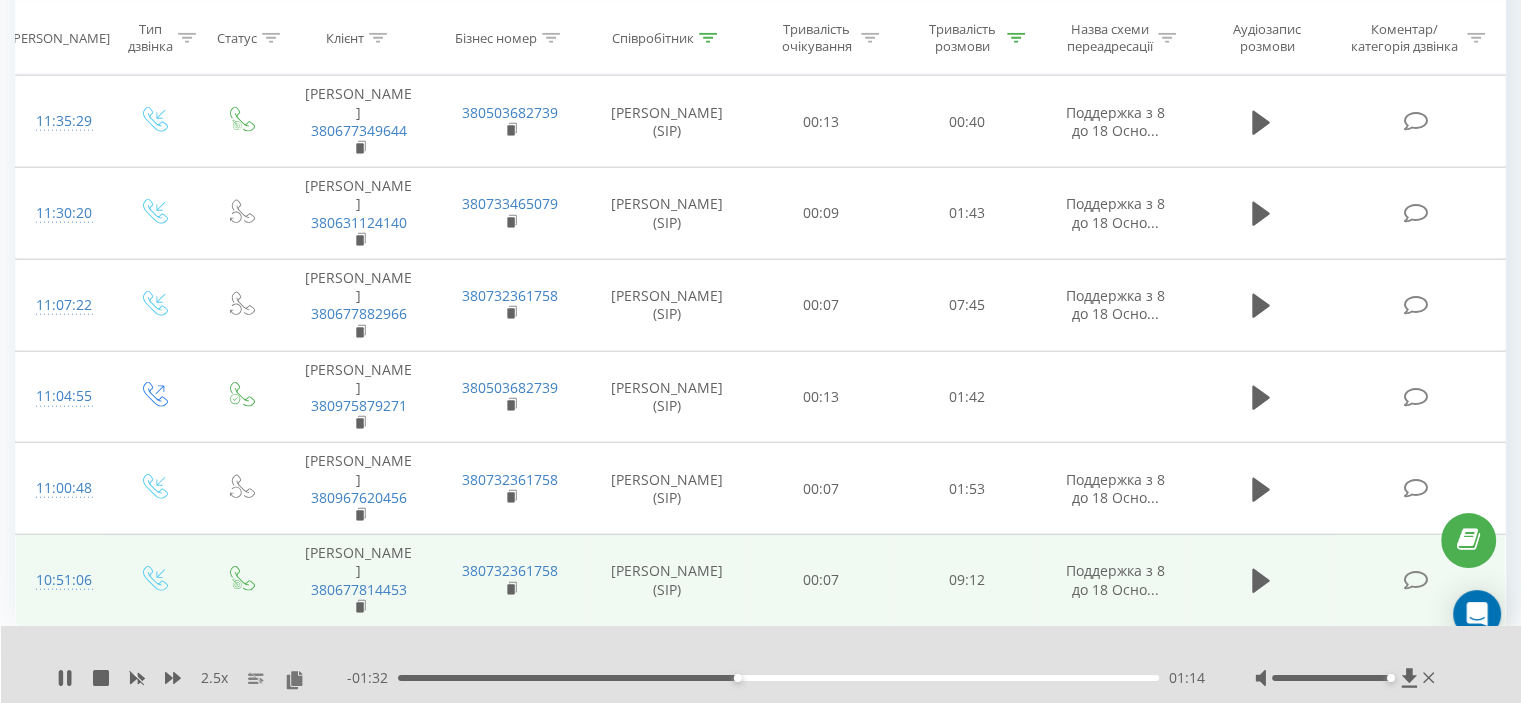 click on "01:14" at bounding box center (778, 678) 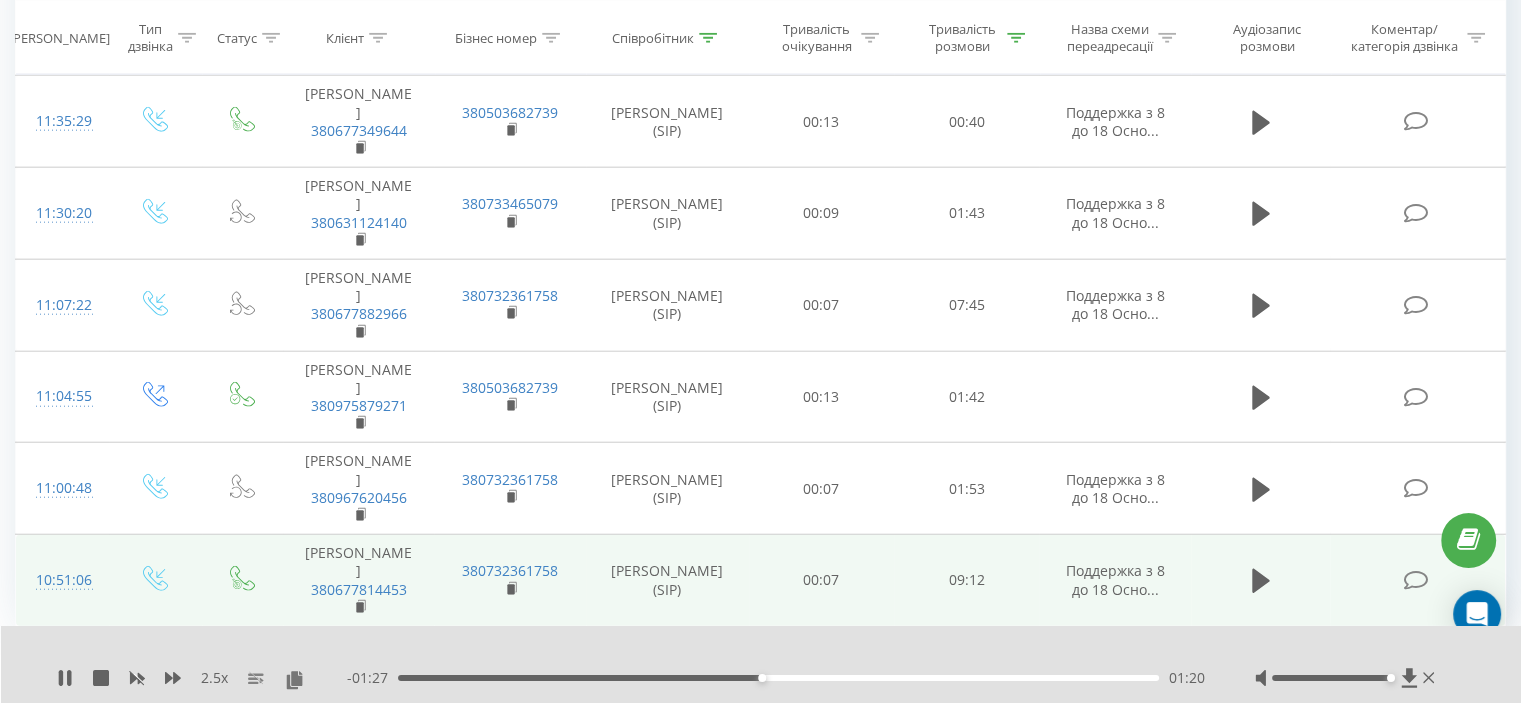 click on "01:20" at bounding box center [778, 678] 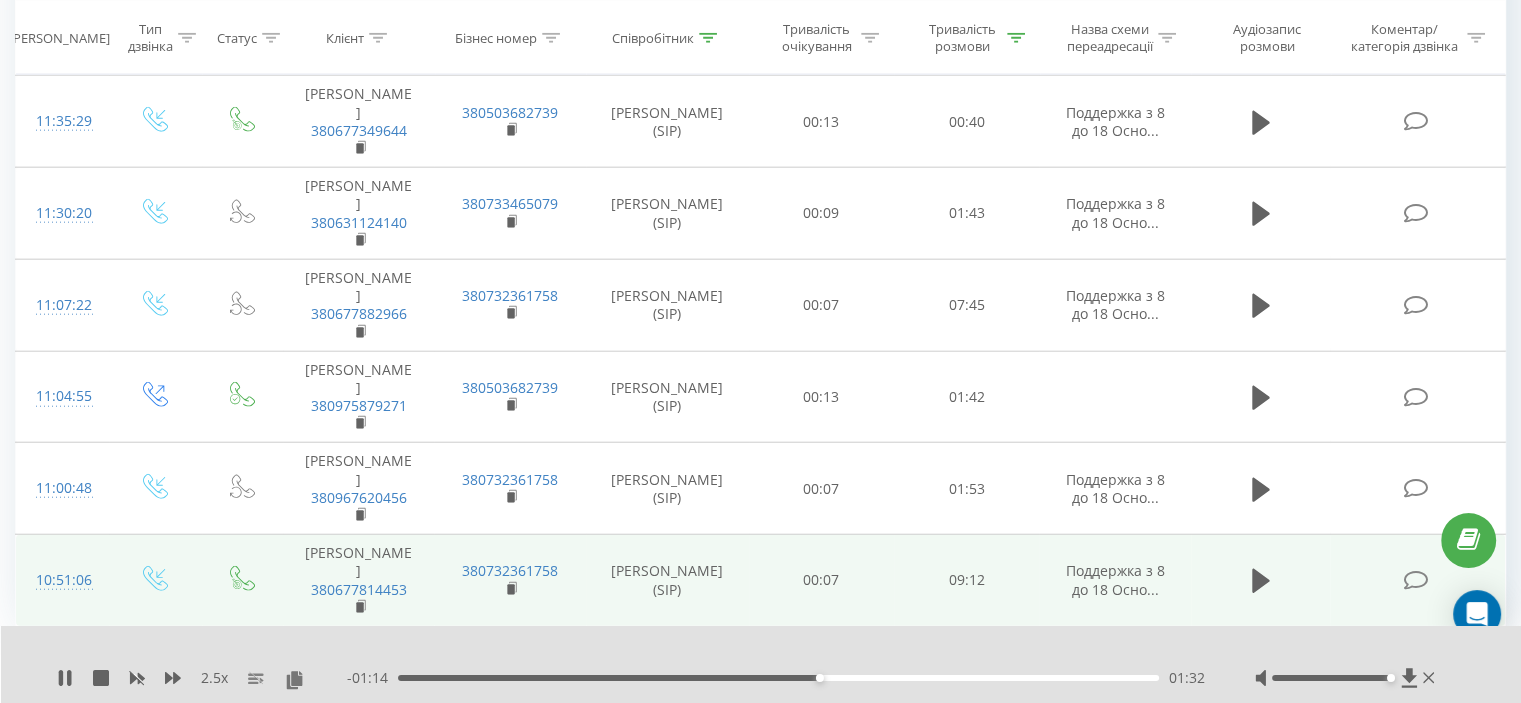 click on "2.5 x" at bounding box center [202, 678] 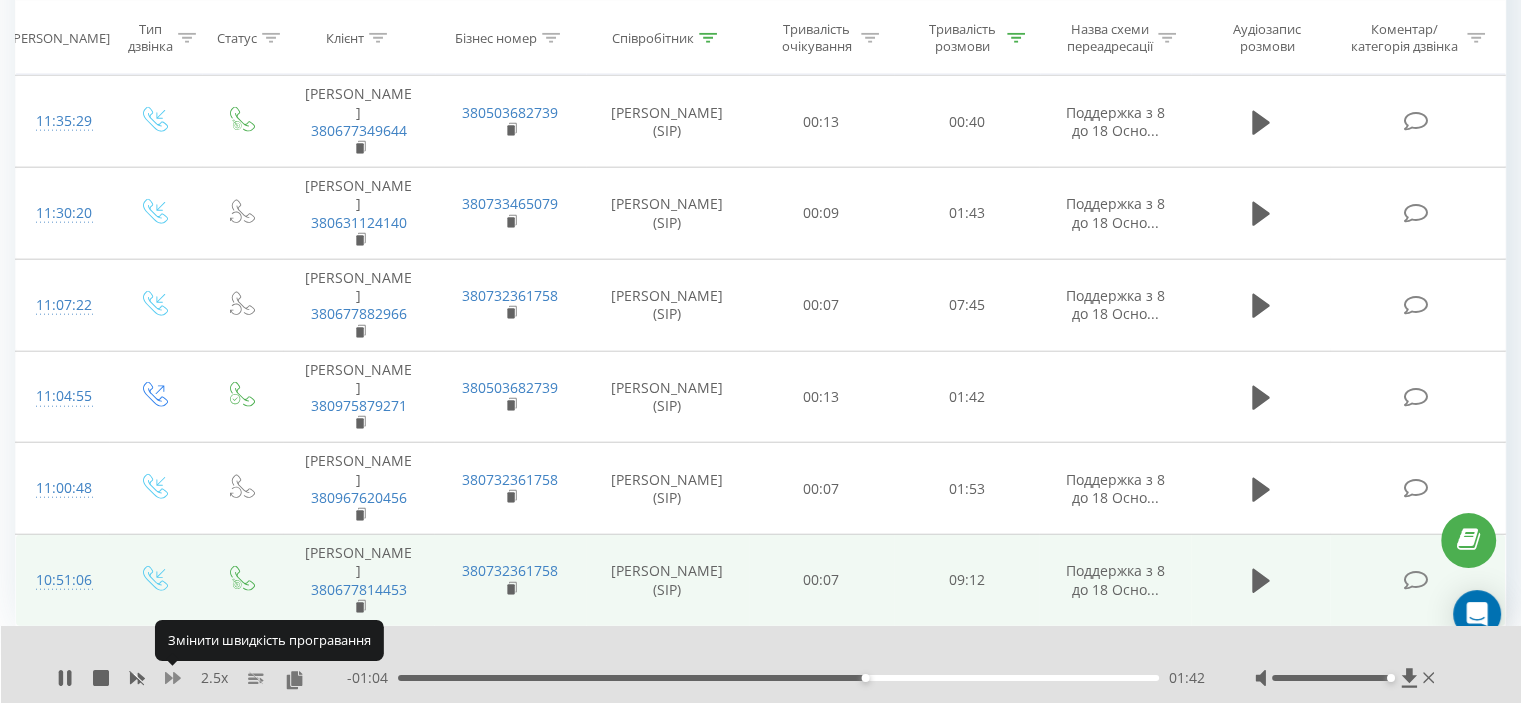 click 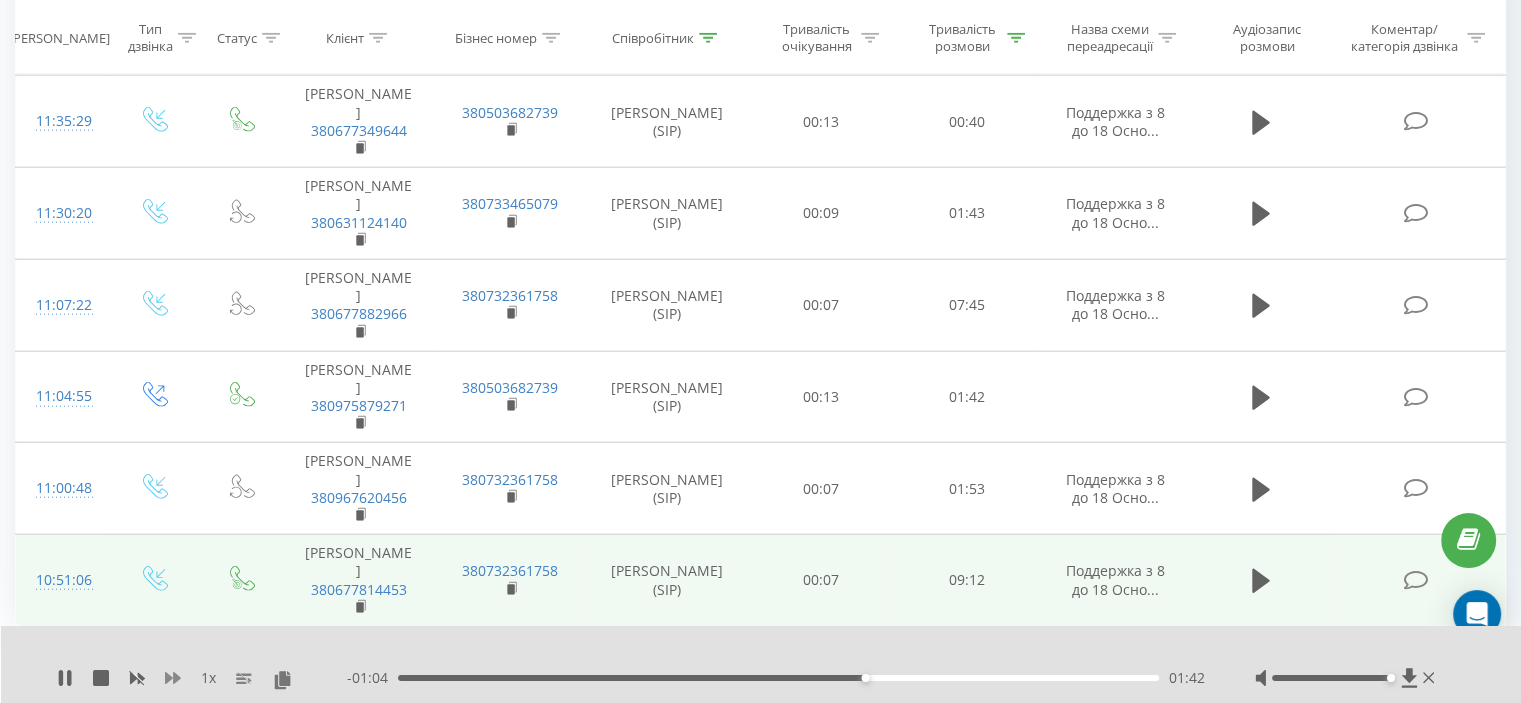 click 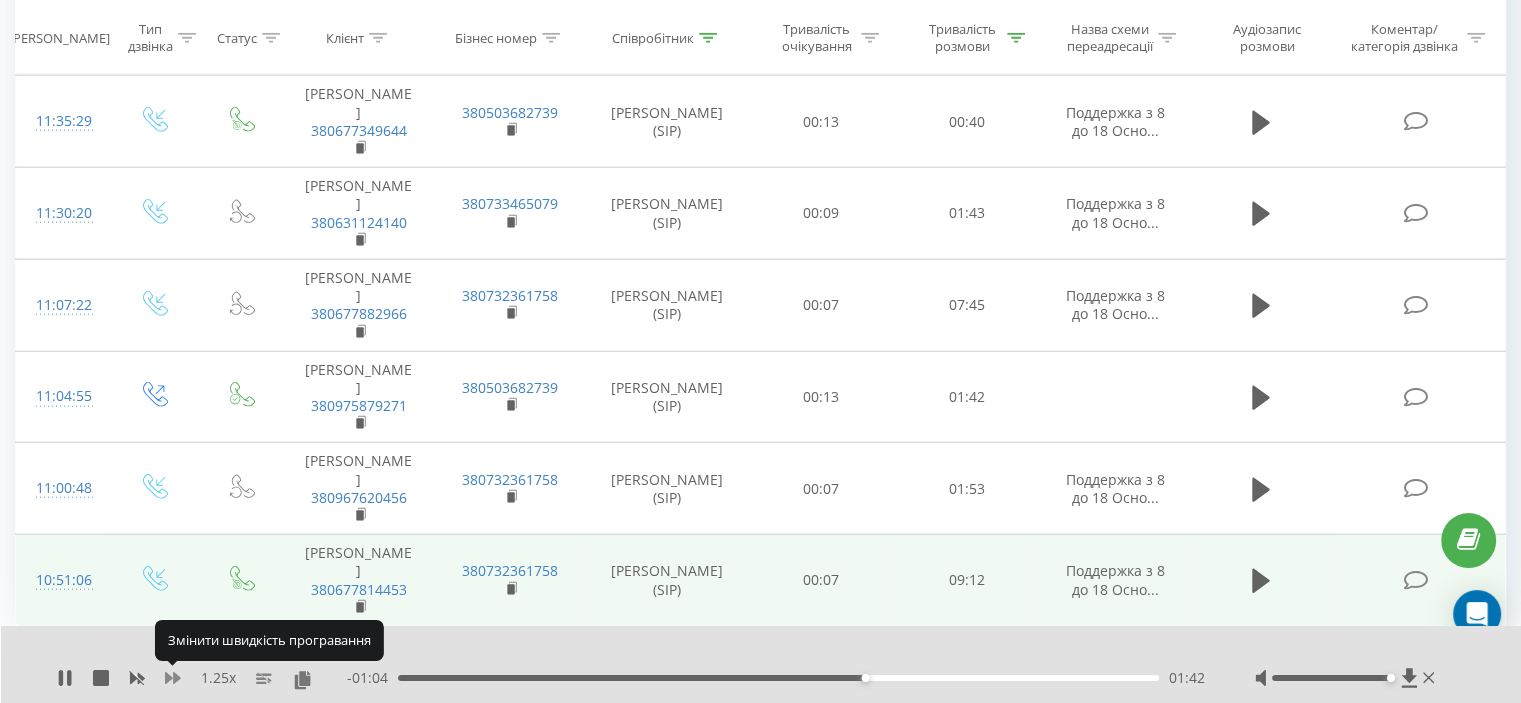 click 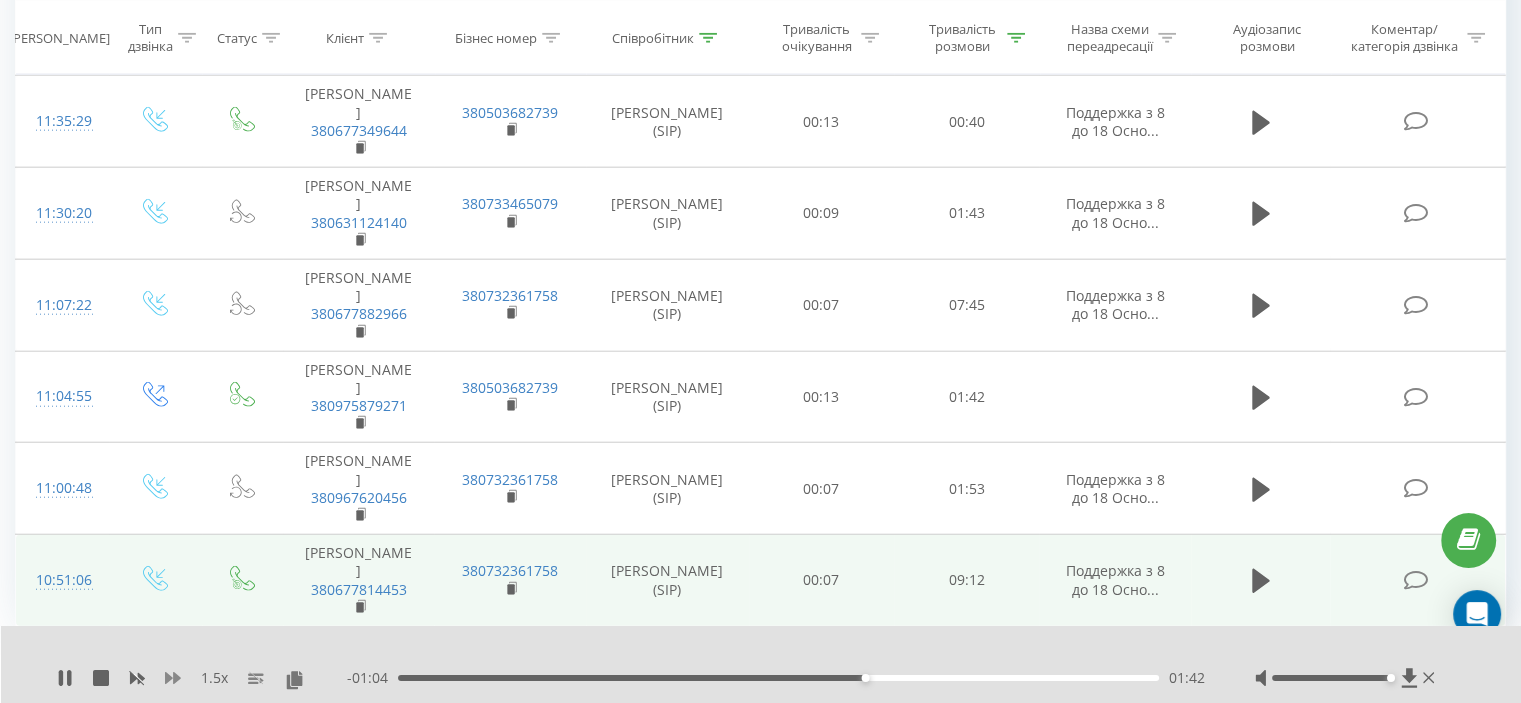 click 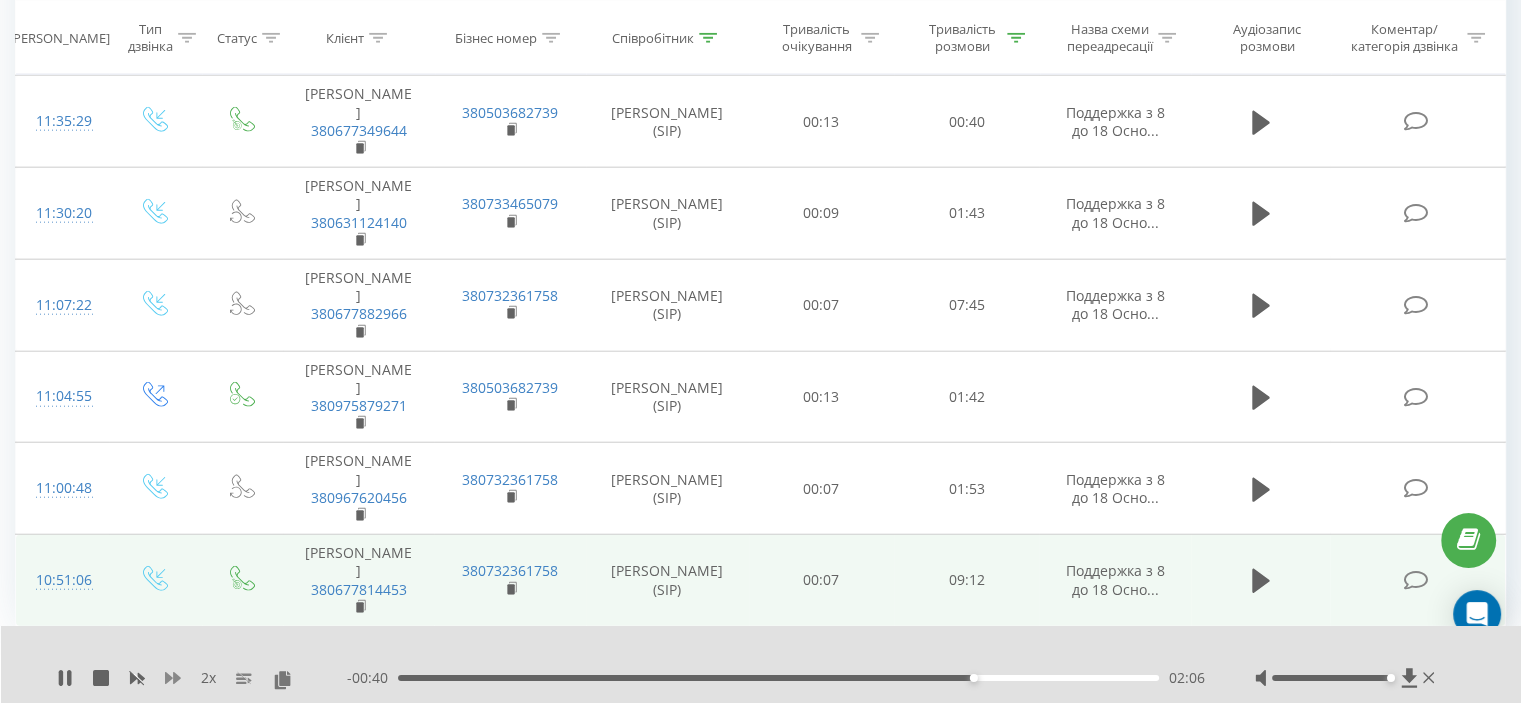 click 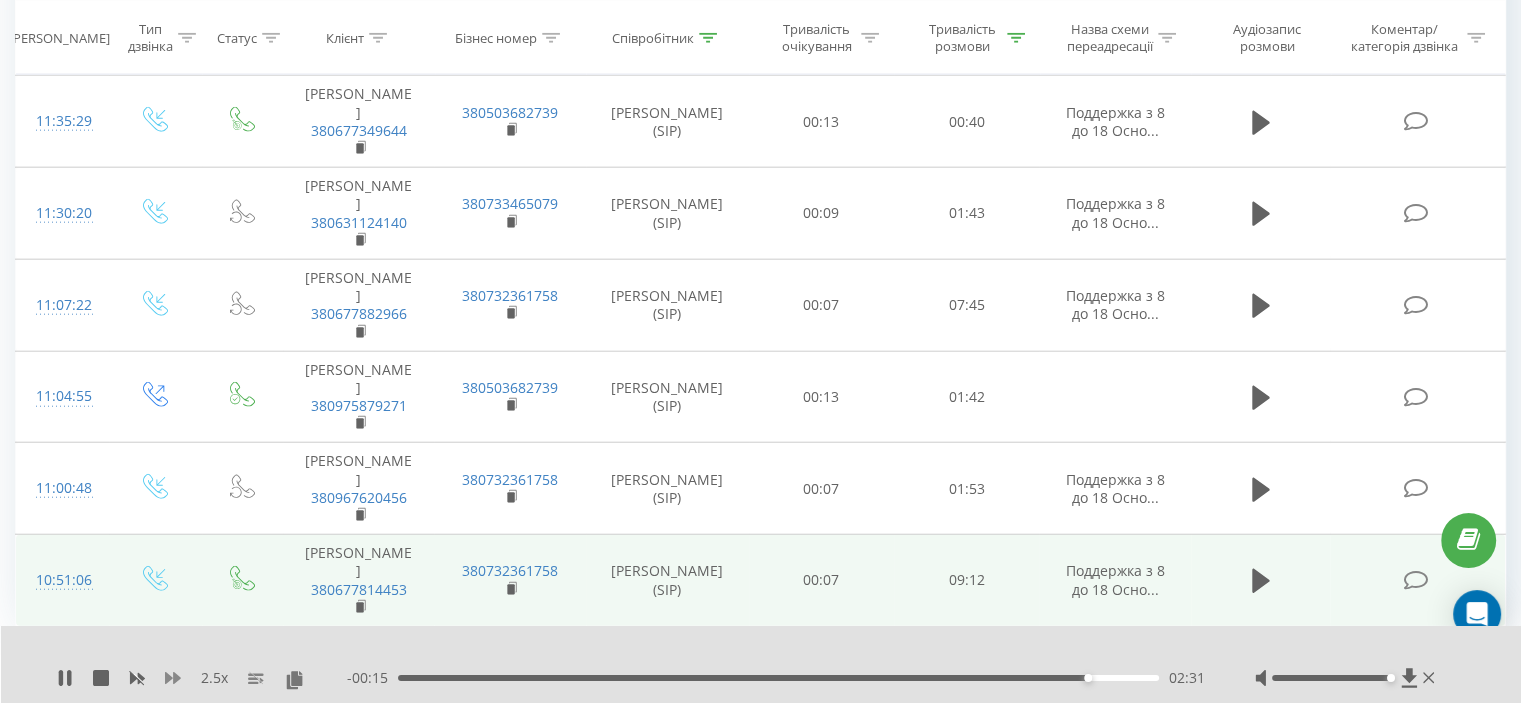 click 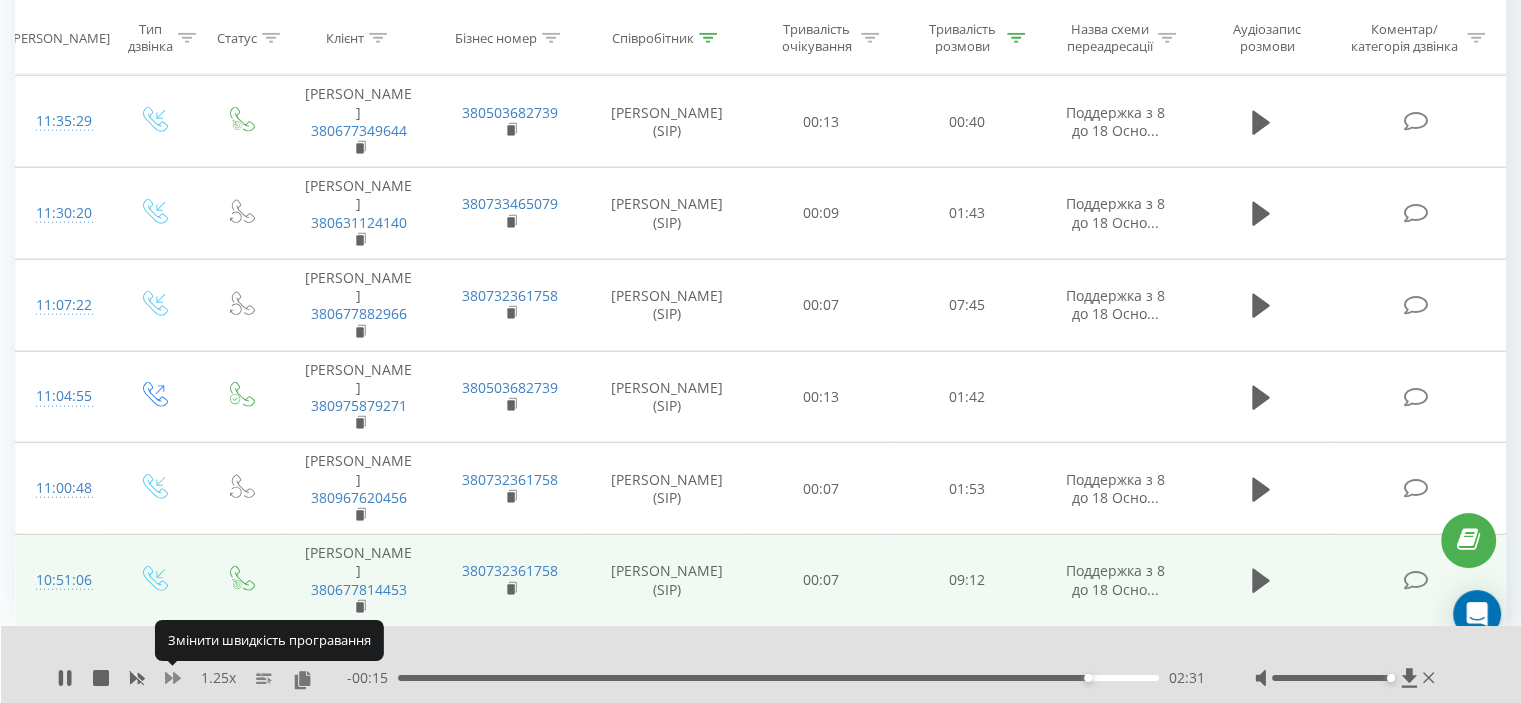 click 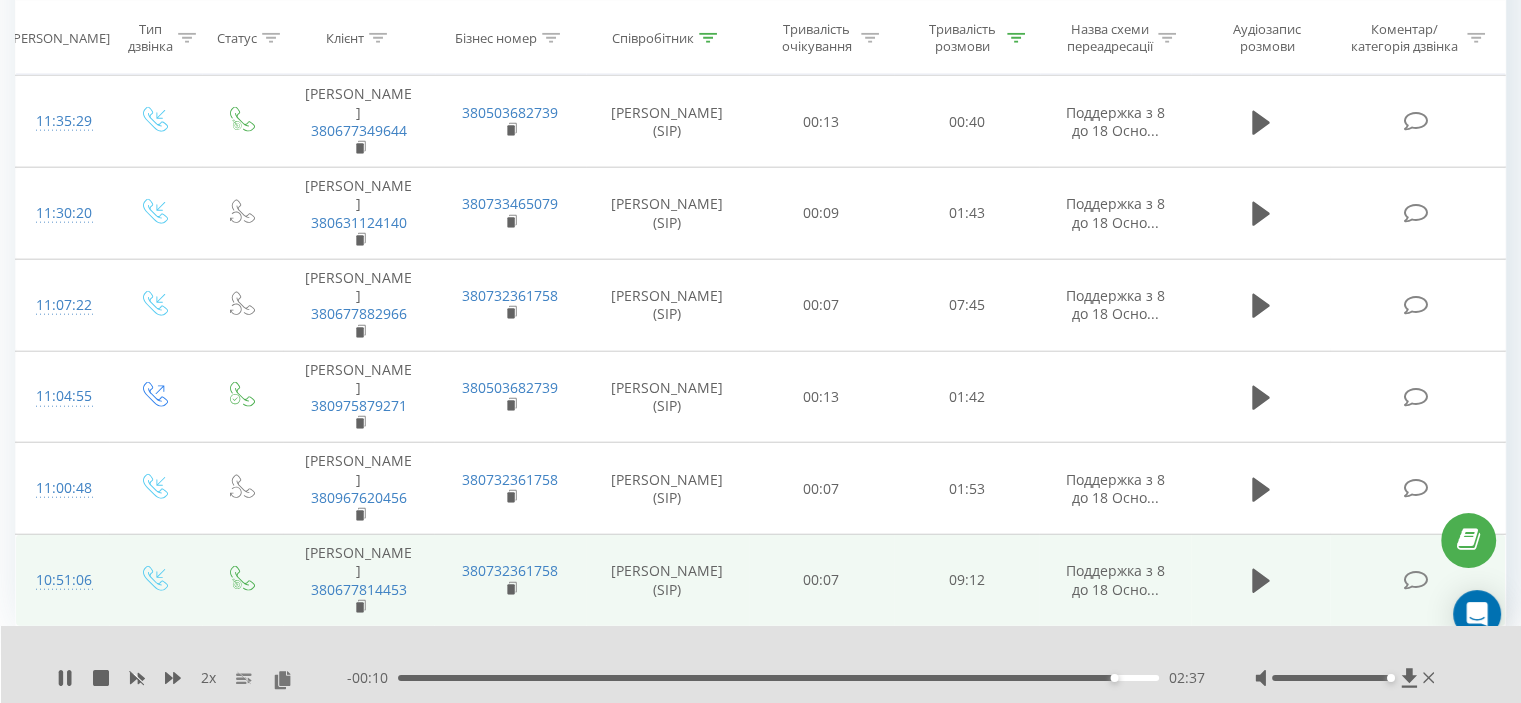 click on "- 00:10 02:37   02:37" at bounding box center [776, 678] 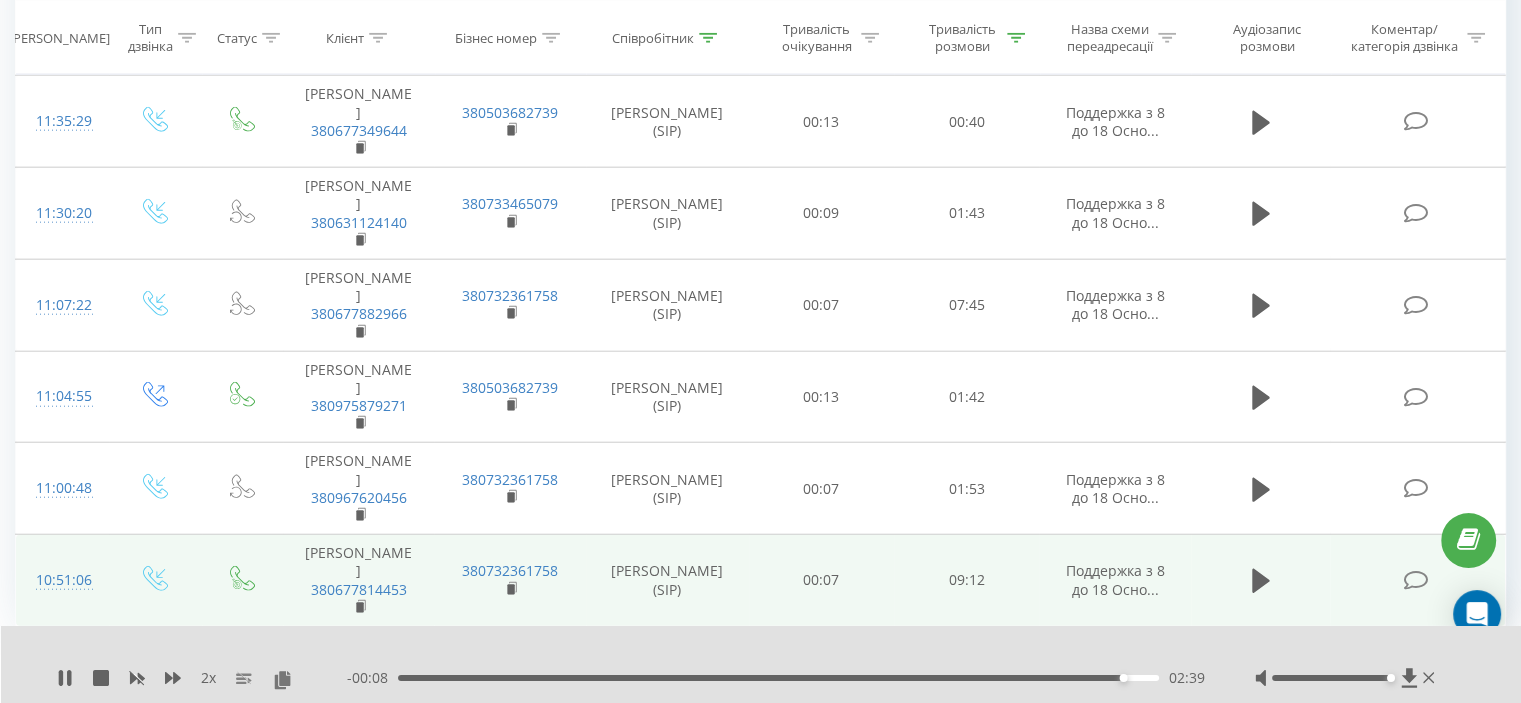 click on "02:39" at bounding box center (778, 678) 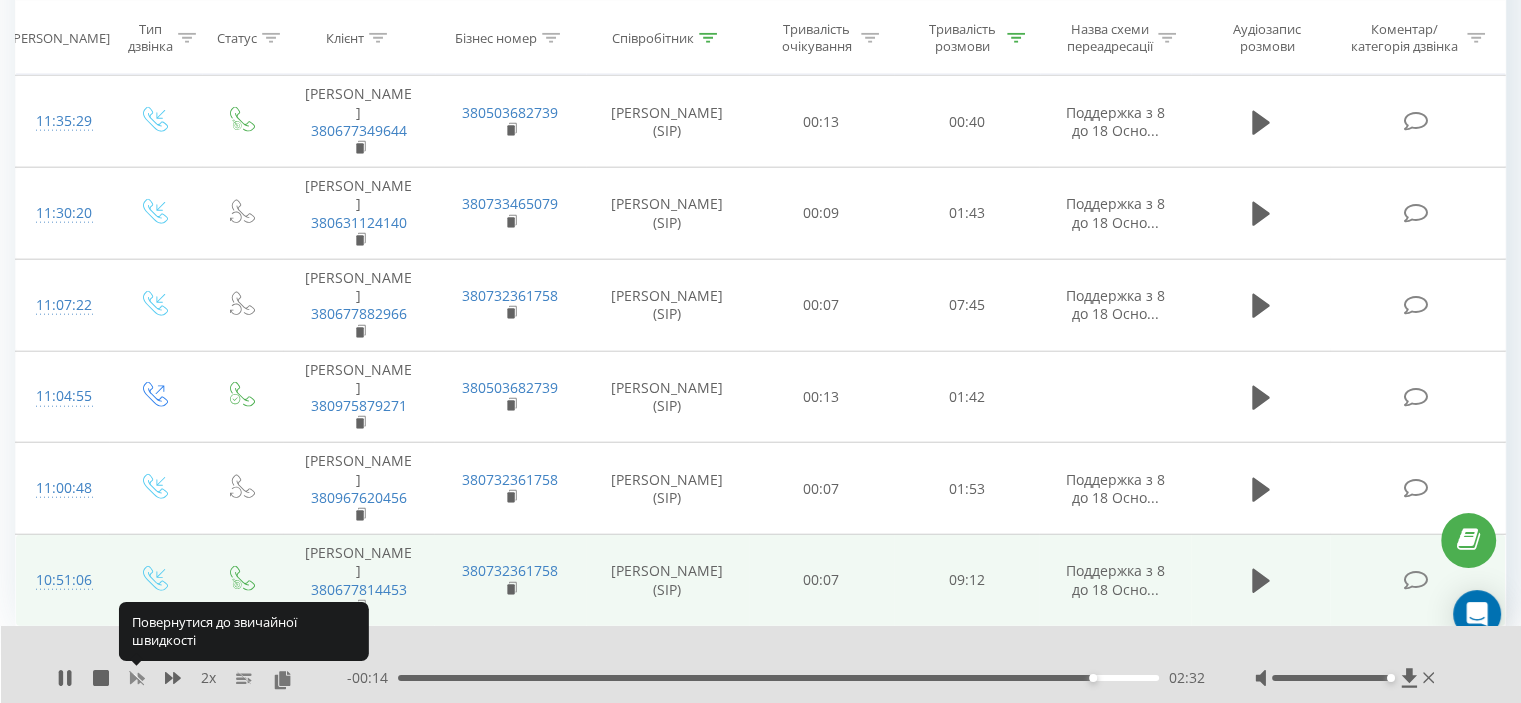 click 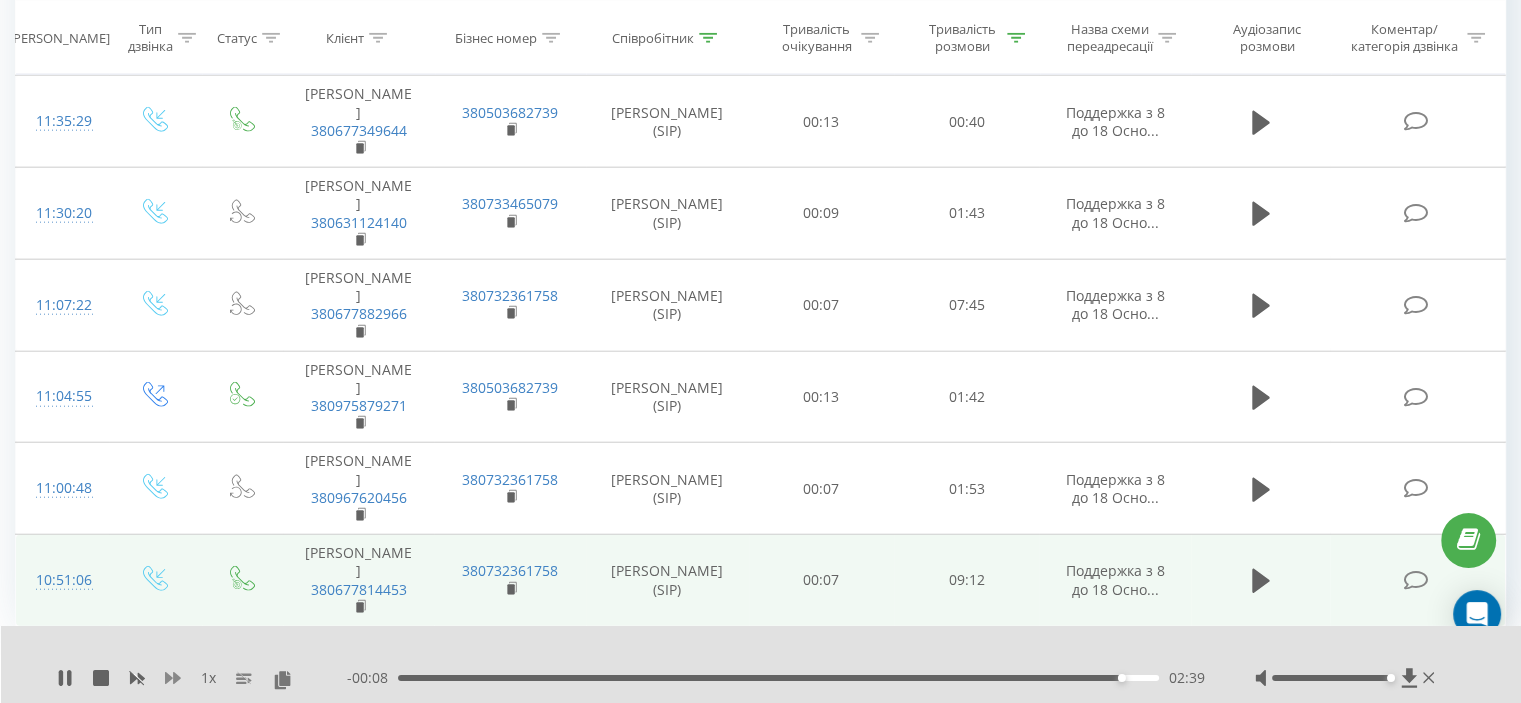 click 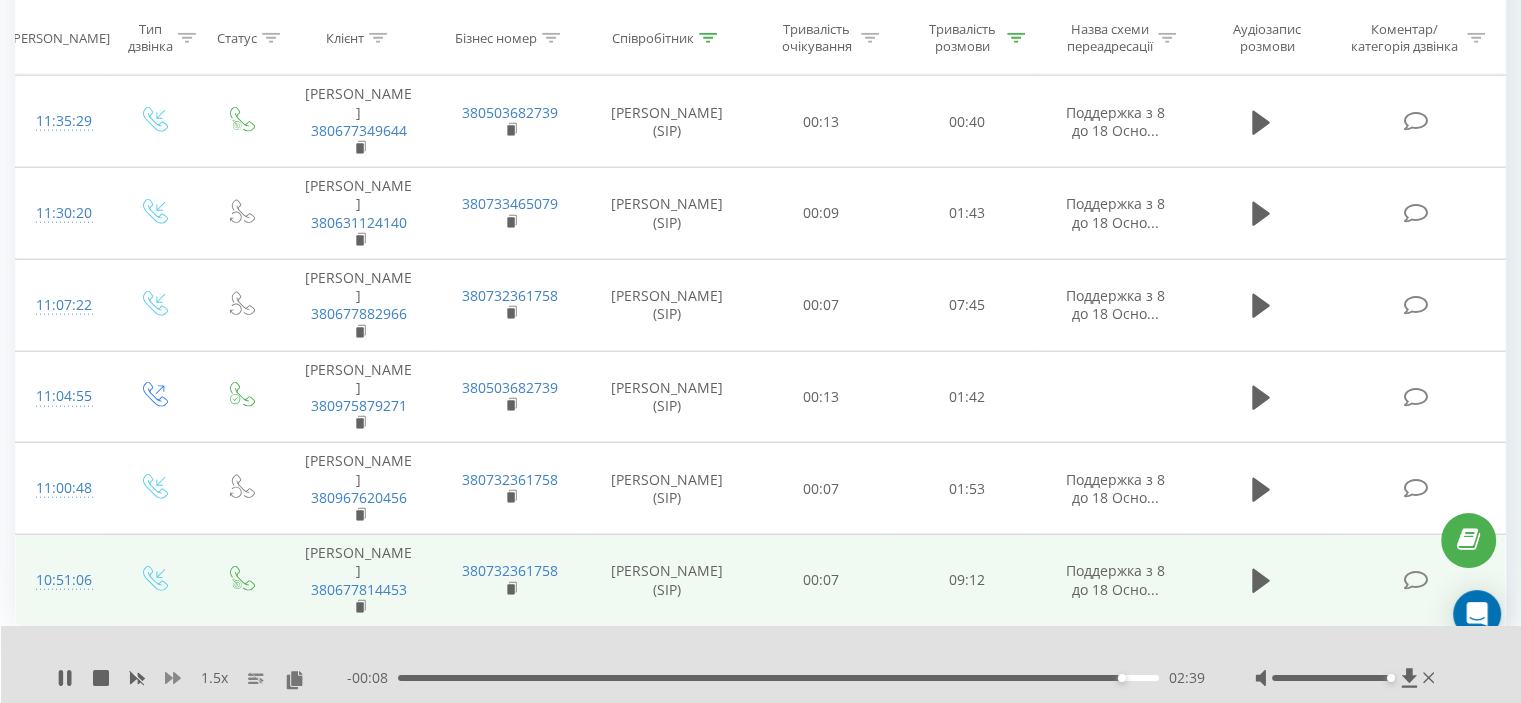 click 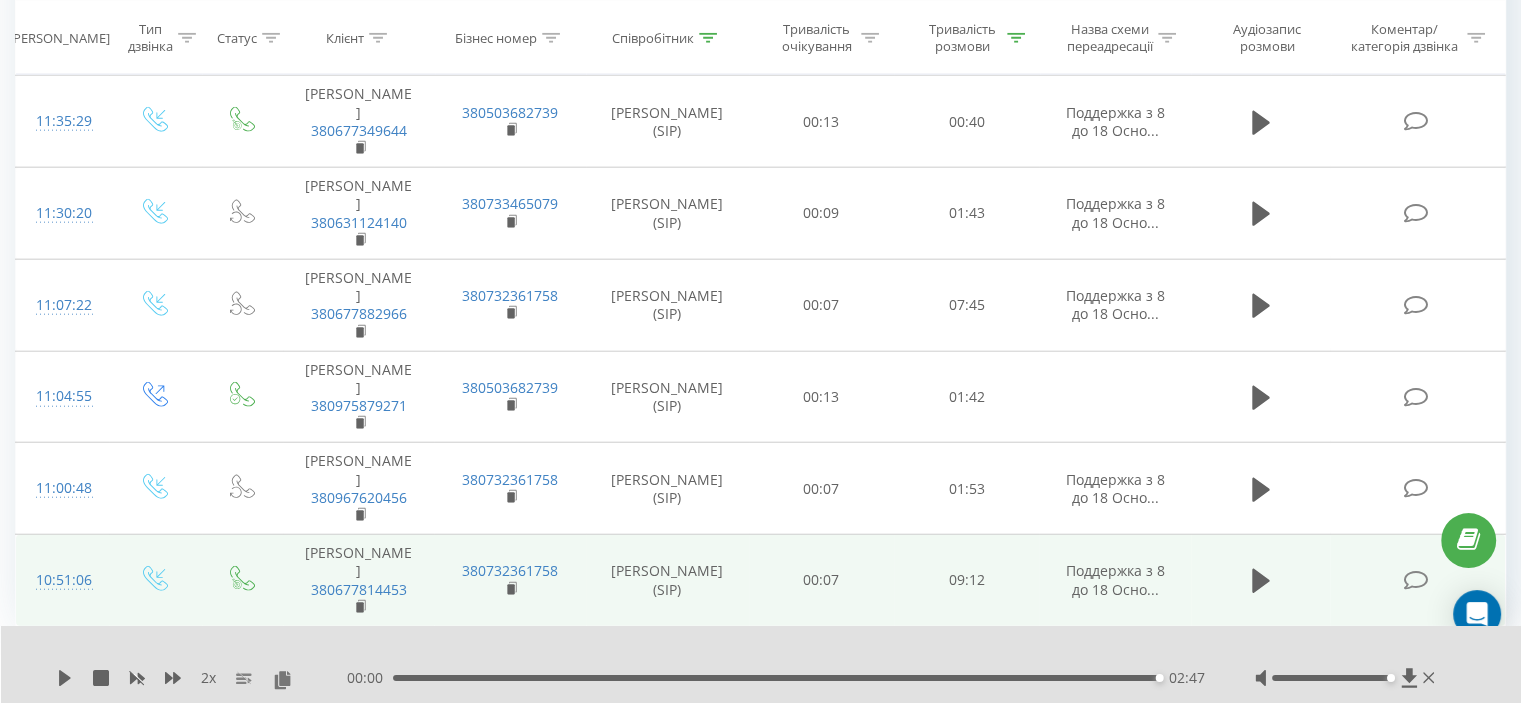 scroll, scrollTop: 4400, scrollLeft: 0, axis: vertical 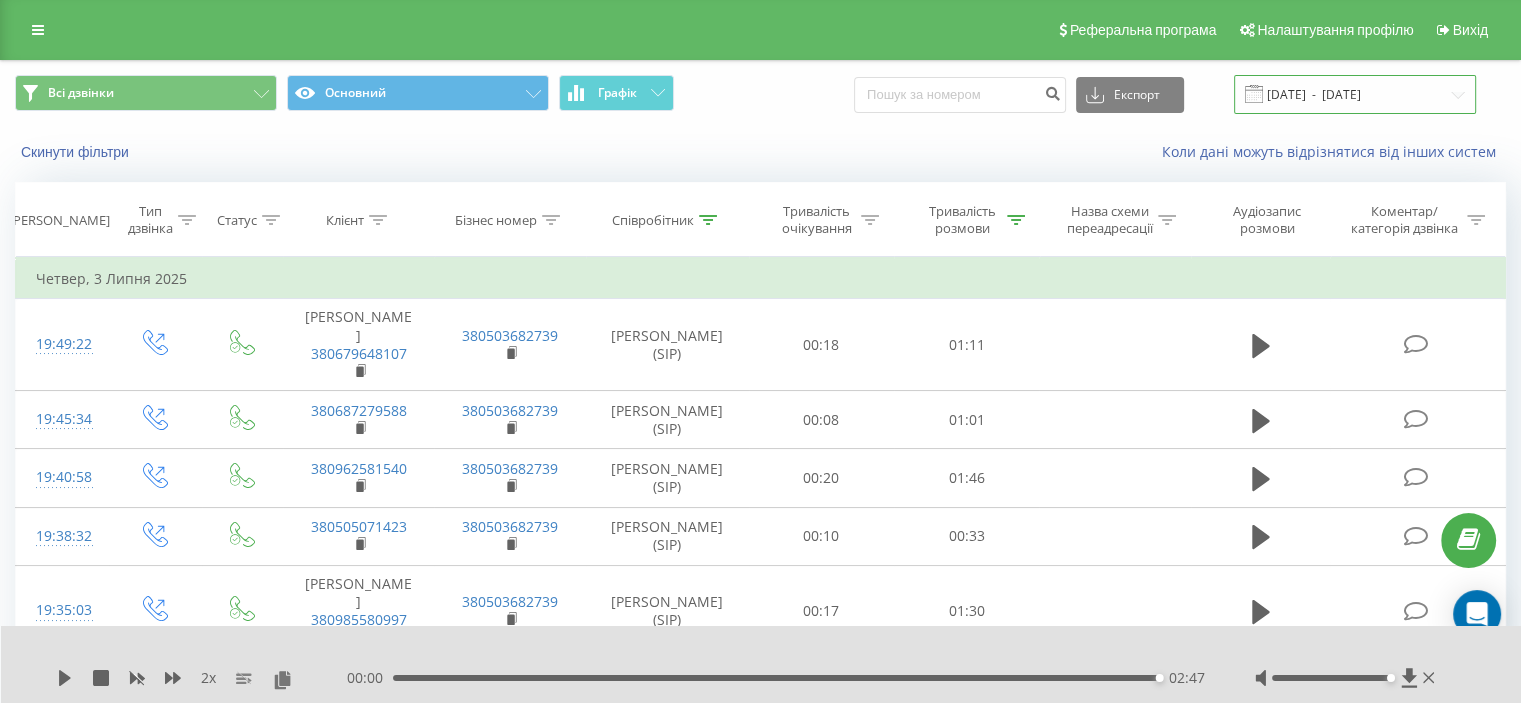 click on "[DATE]  -  [DATE]" at bounding box center (1355, 94) 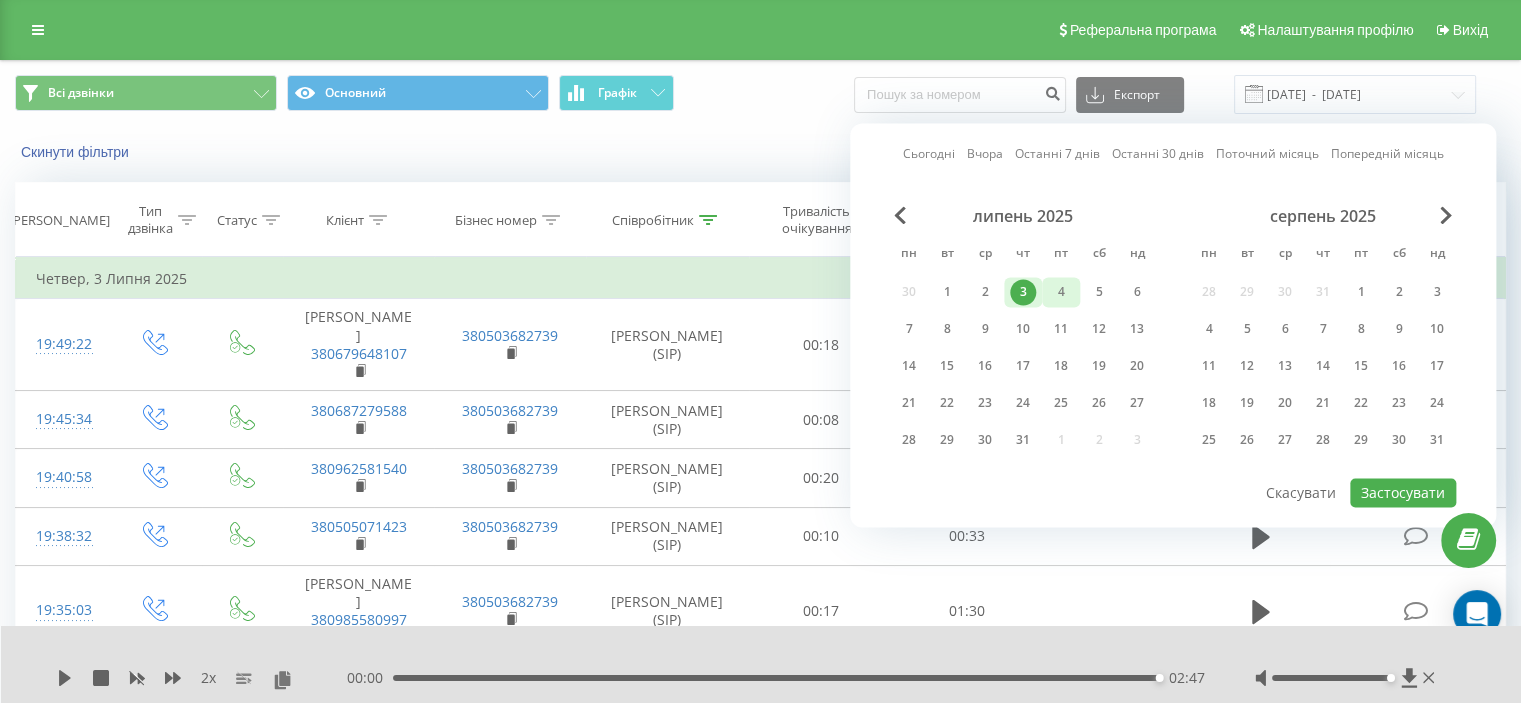click on "4" at bounding box center [1061, 292] 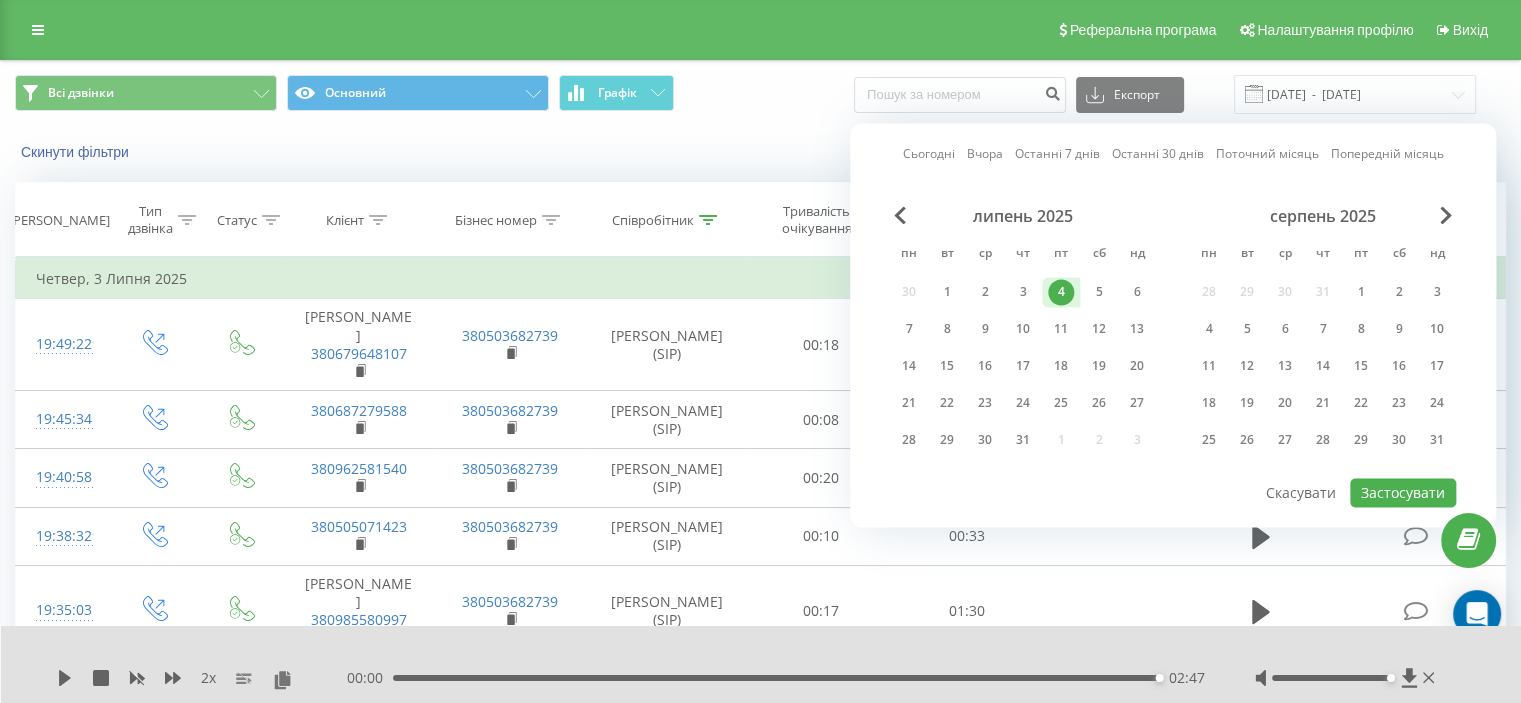 click on "4" at bounding box center (1061, 292) 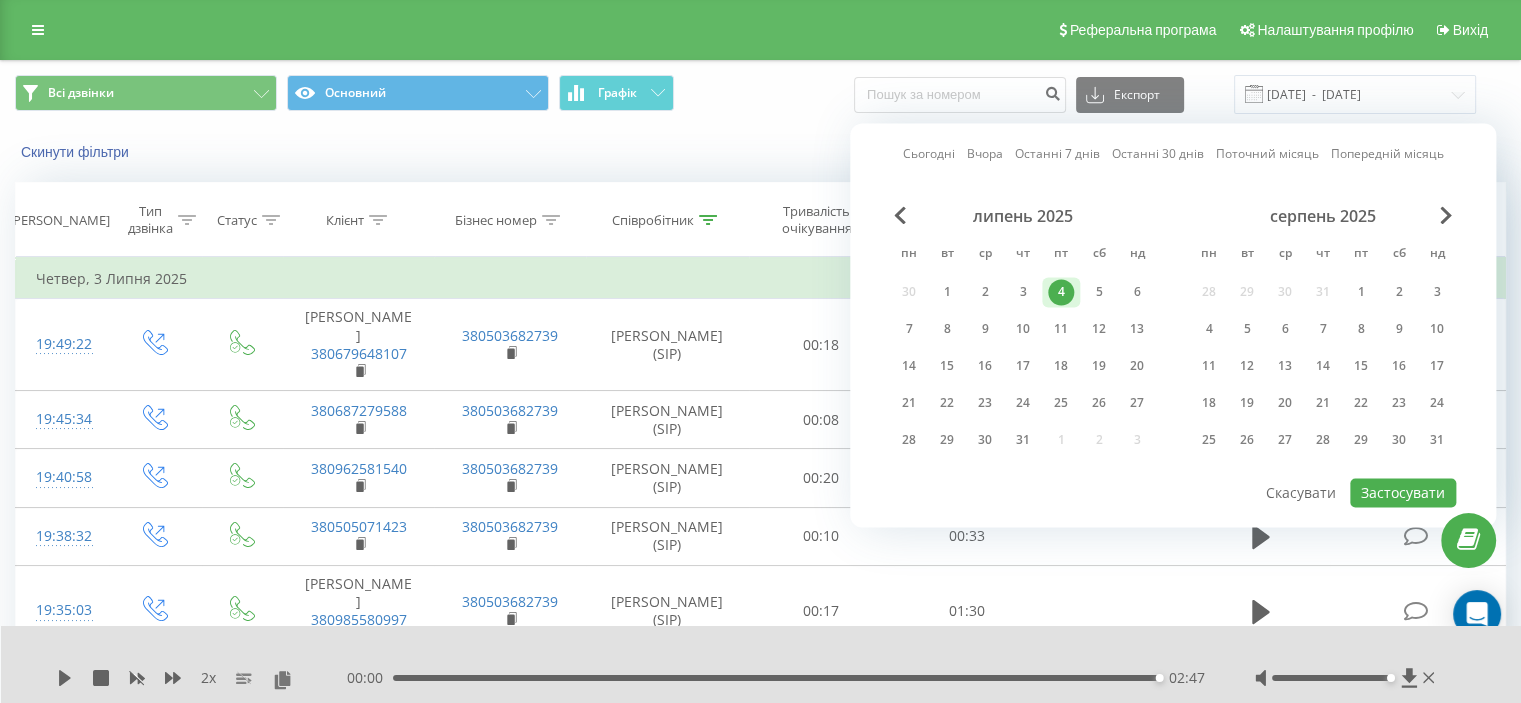 click on "Сьогодні Вчора Останні 7 днів Останні 30 днів Поточний місяць Попередній місяць липень 2025 пн вт ср чт пт сб нд 30 1 2 3 4 5 6 7 8 9 10 11 12 13 14 15 16 17 18 19 20 21 22 23 24 25 26 27 28 29 30 31 1 2 3 серпень 2025 пн вт ср чт пт сб нд 28 29 30 31 1 2 3 4 5 6 7 8 9 10 11 12 13 14 15 16 17 18 19 20 21 22 23 24 25 26 27 28 29 30 31 Застосувати Скасувати" at bounding box center [1173, 325] 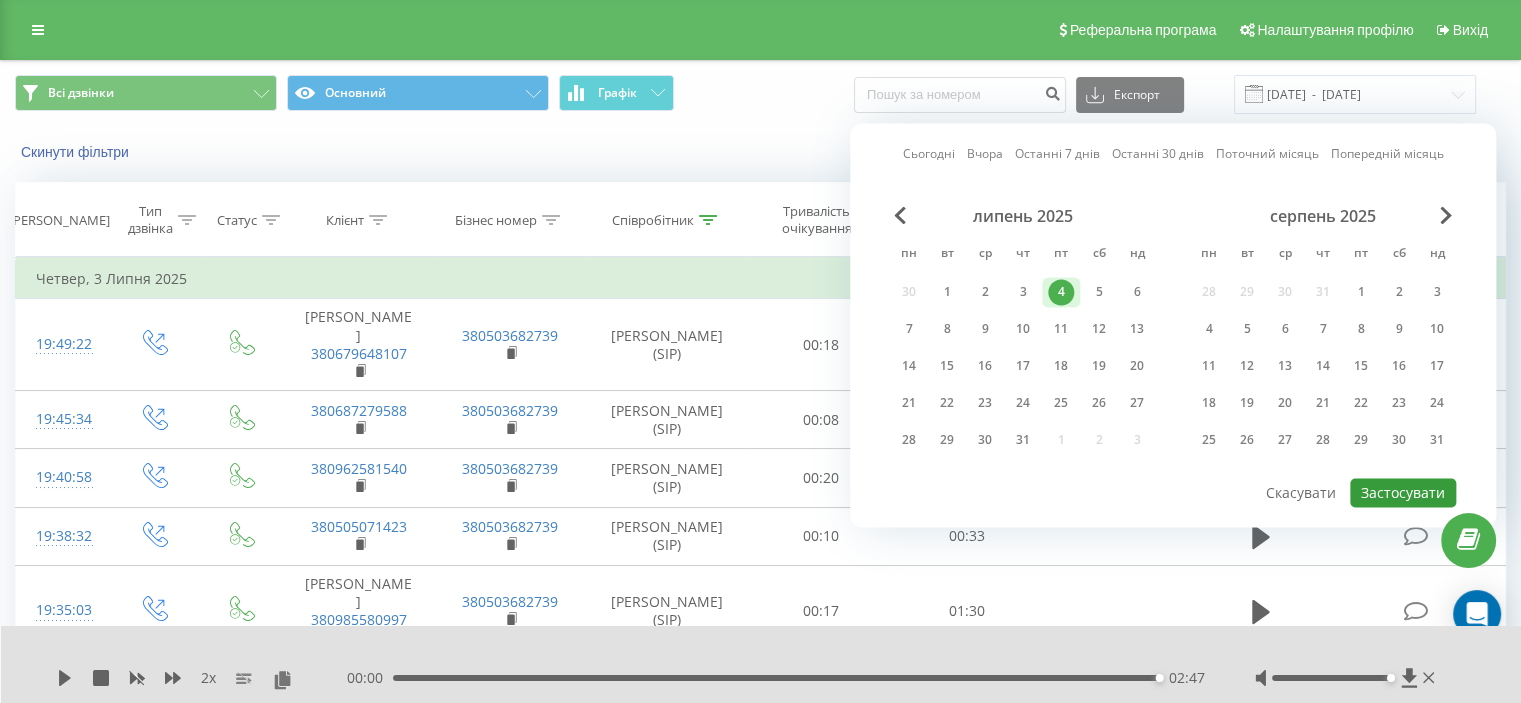 drag, startPoint x: 1387, startPoint y: 496, endPoint x: 1385, endPoint y: 509, distance: 13.152946 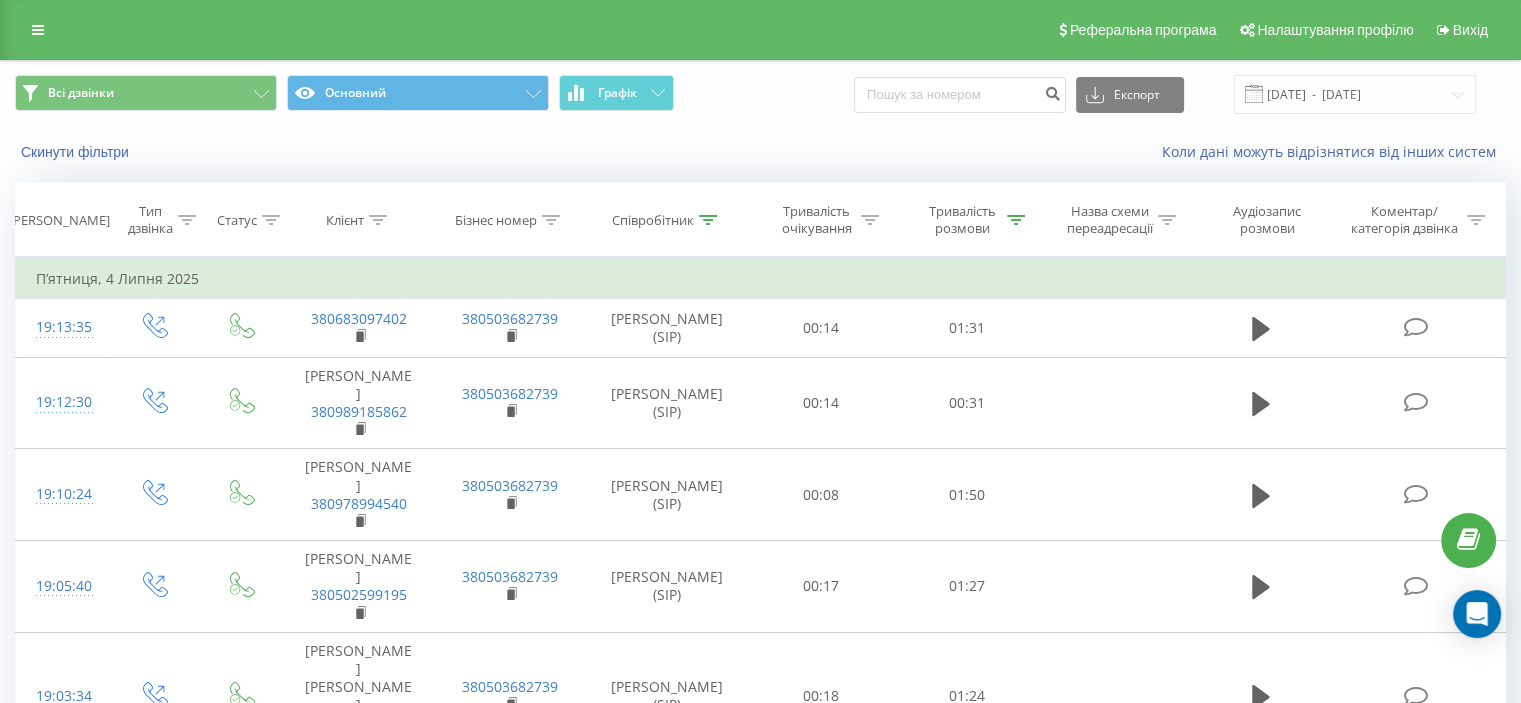 click 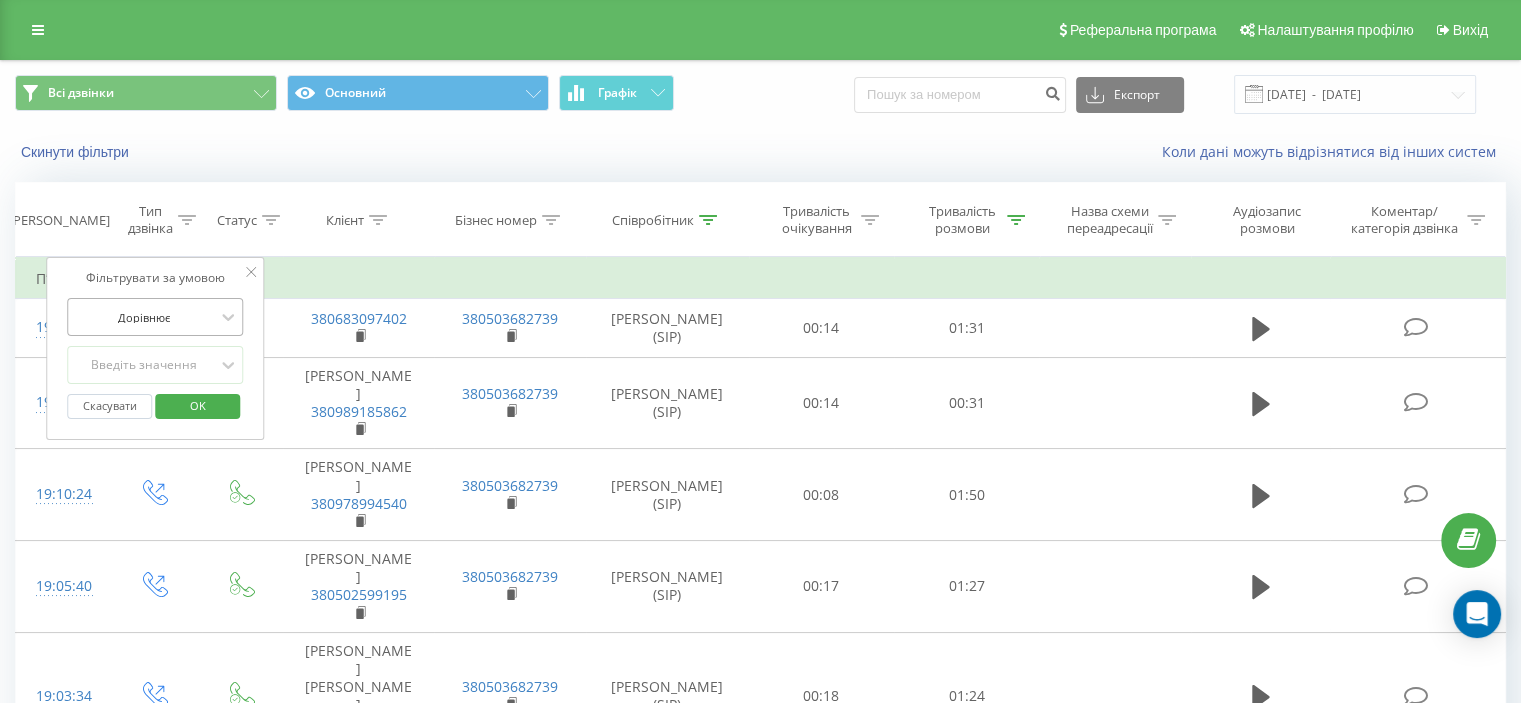 click on "Дорівнює" at bounding box center [155, 317] 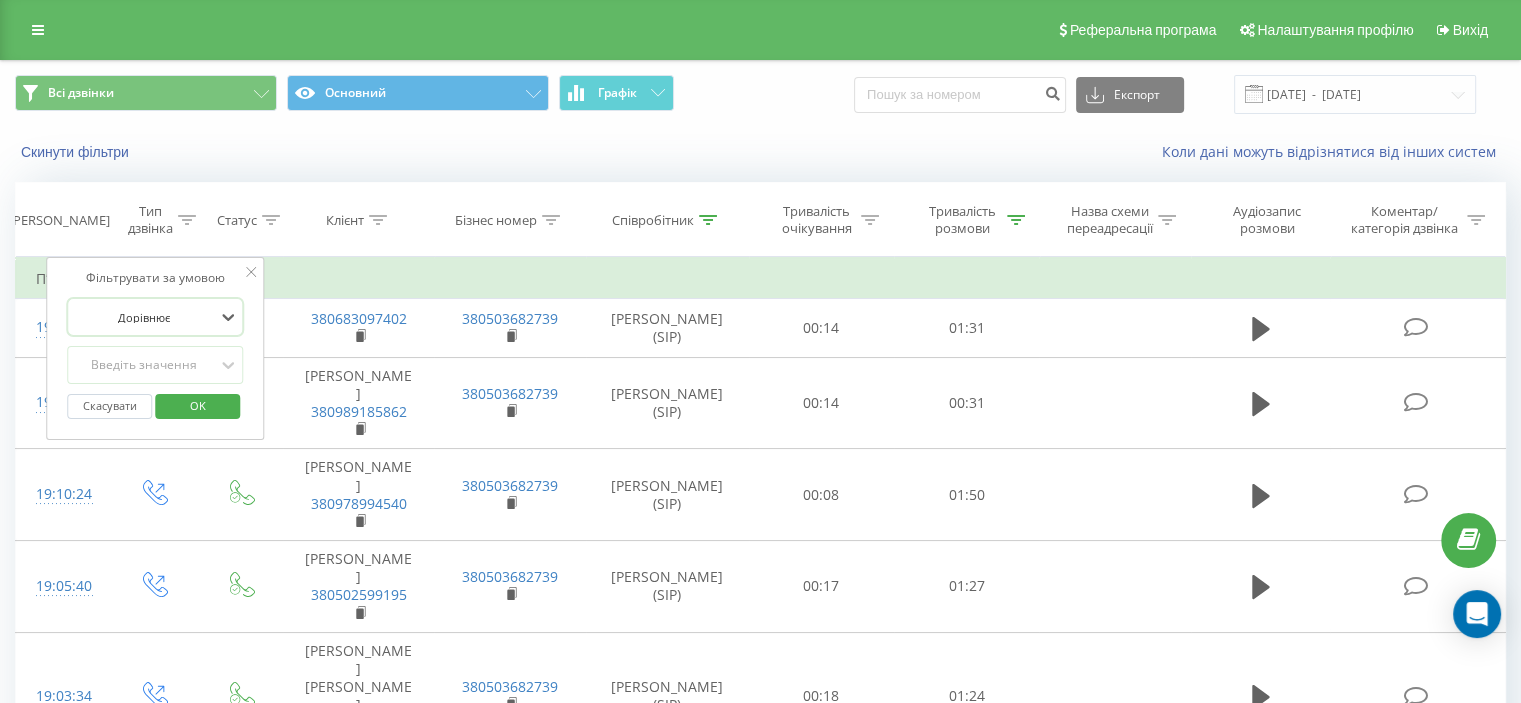 click at bounding box center (144, 317) 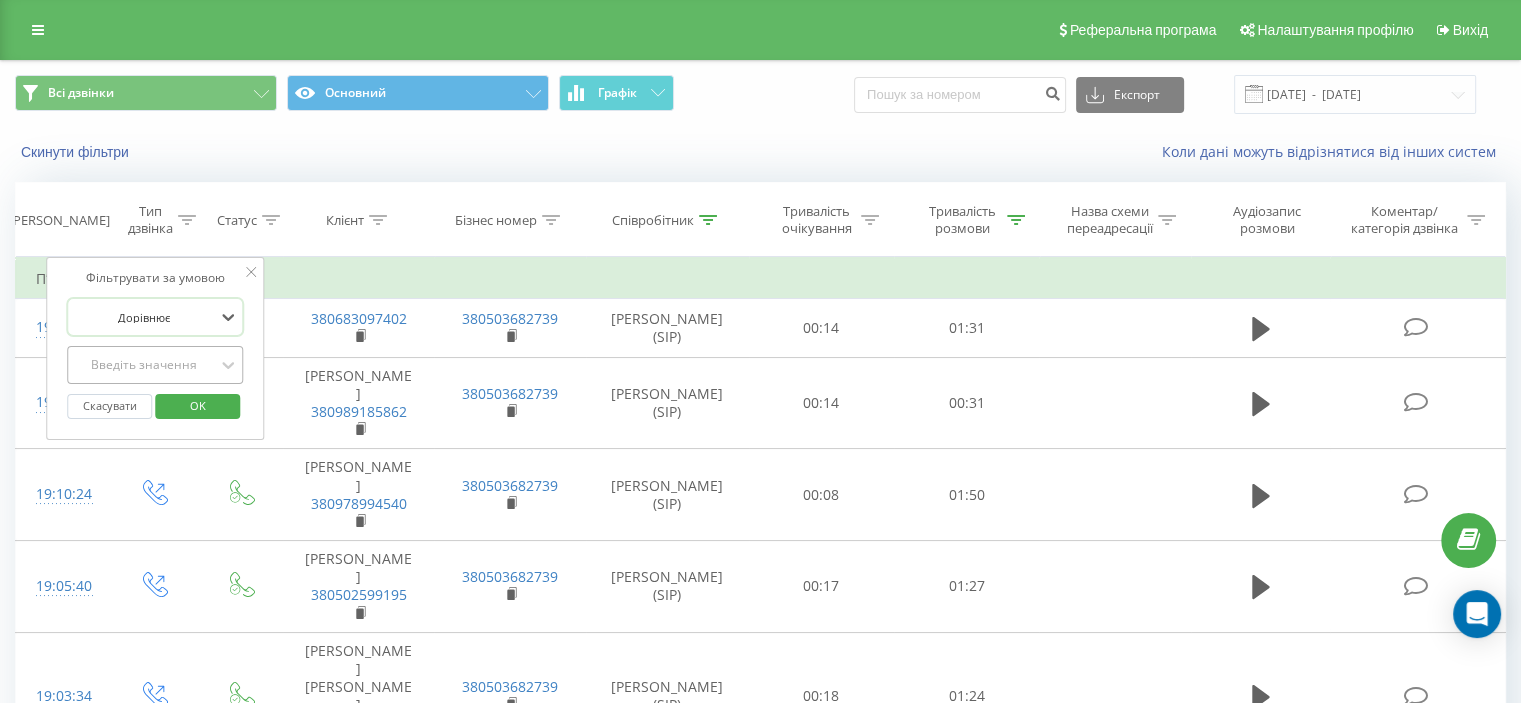 click at bounding box center [144, 365] 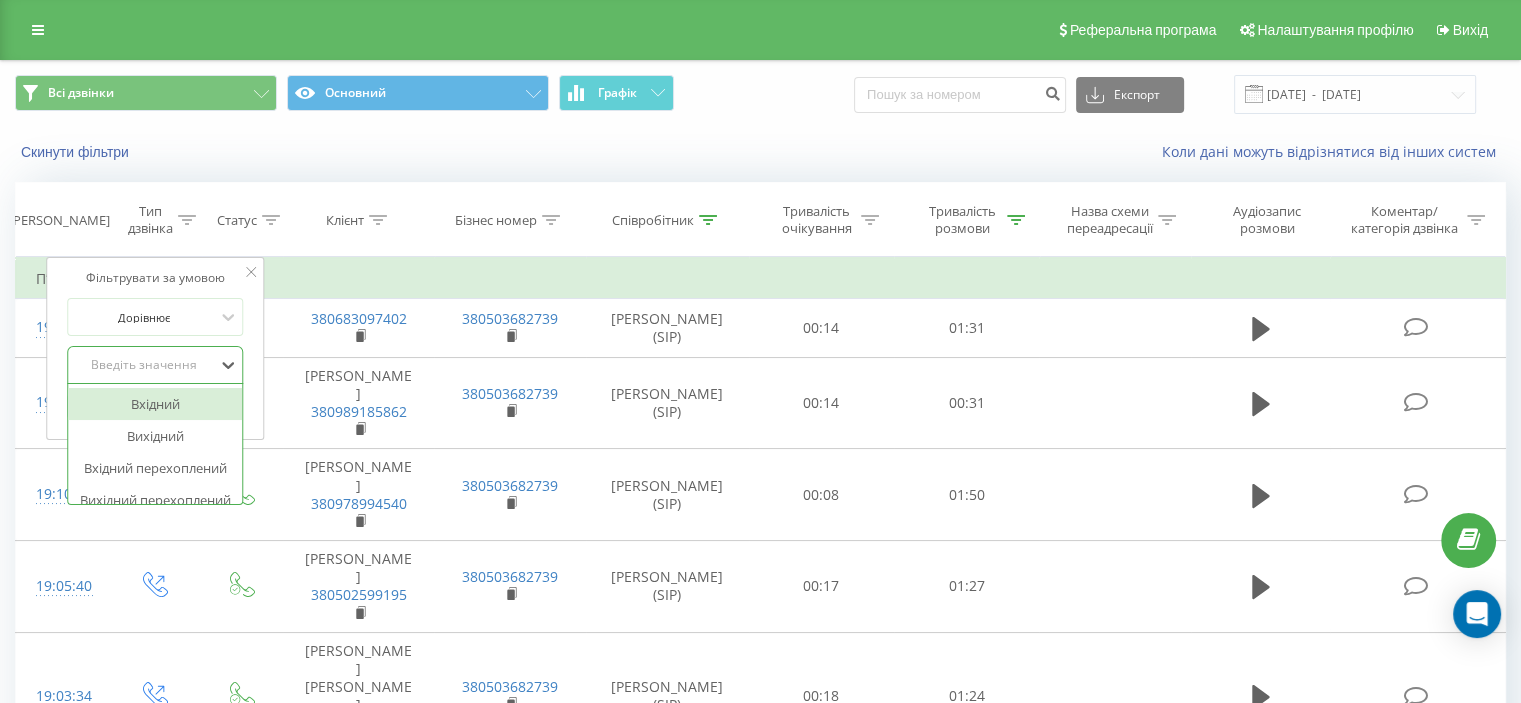click on "Вхідний" at bounding box center [155, 404] 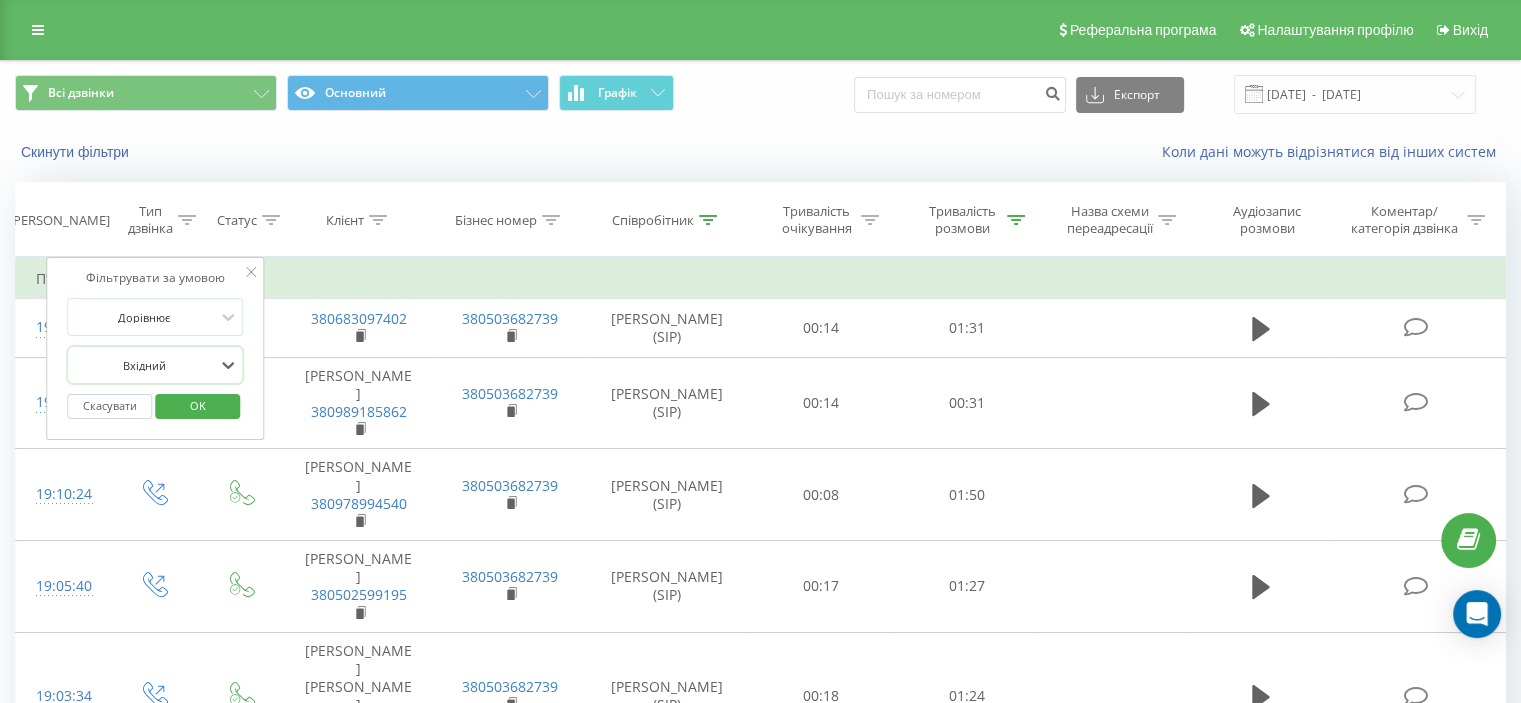 click on "OK" at bounding box center (198, 405) 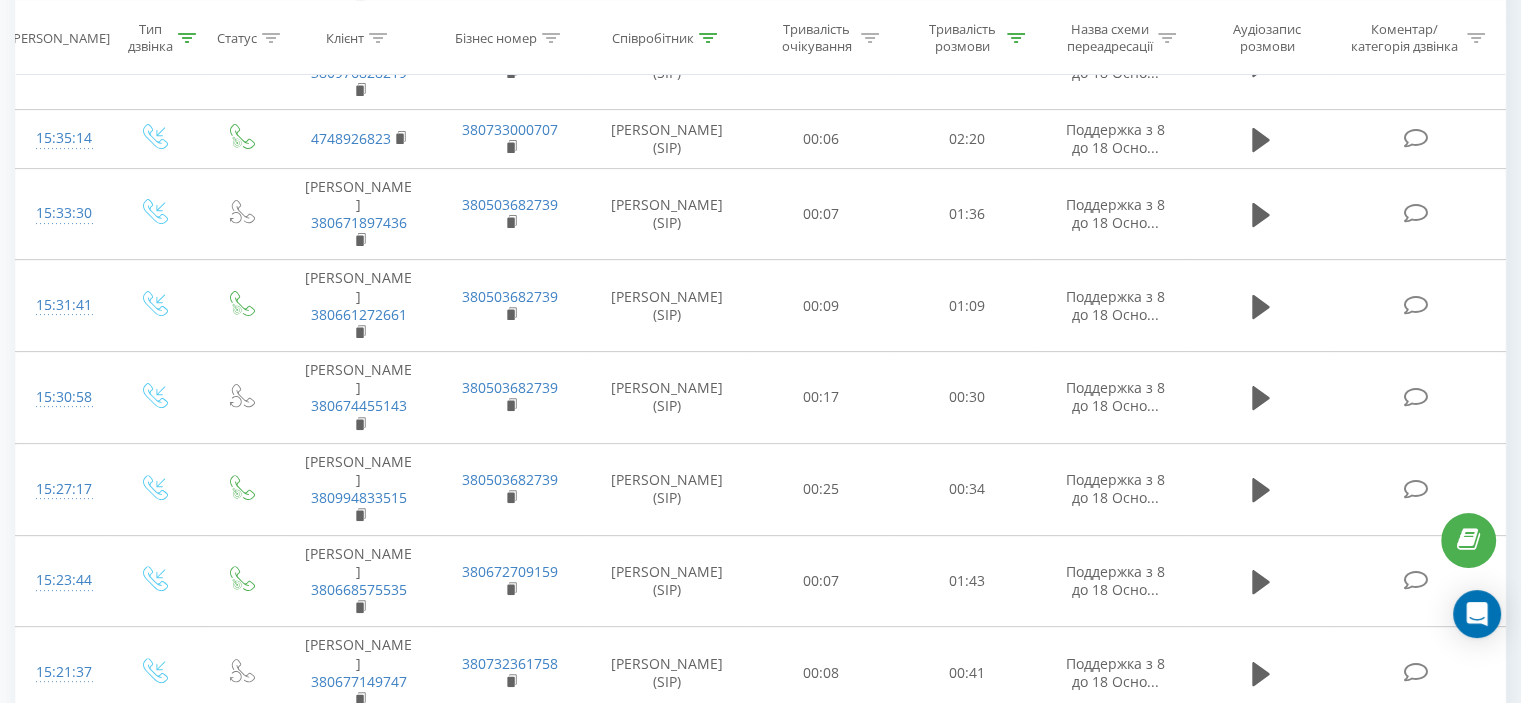 scroll, scrollTop: 3394, scrollLeft: 0, axis: vertical 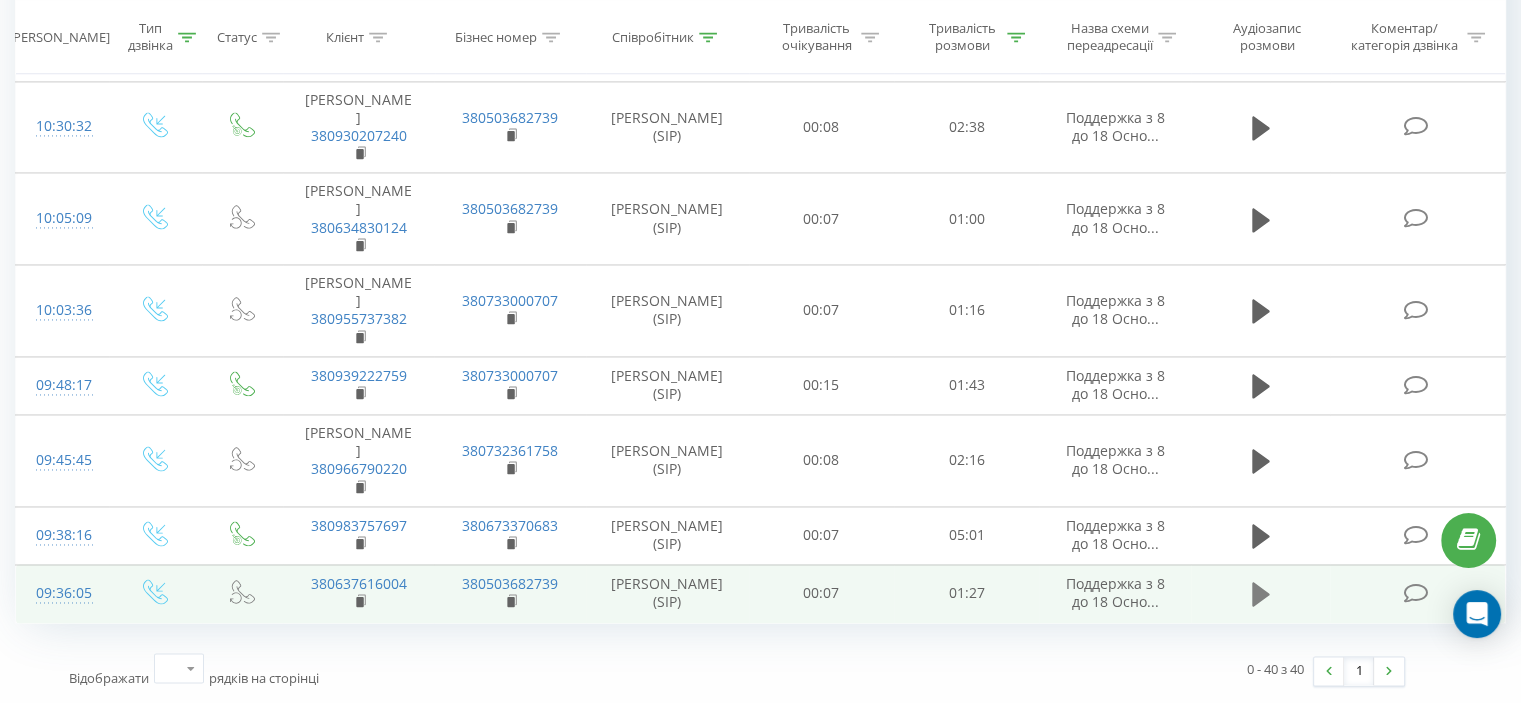 click 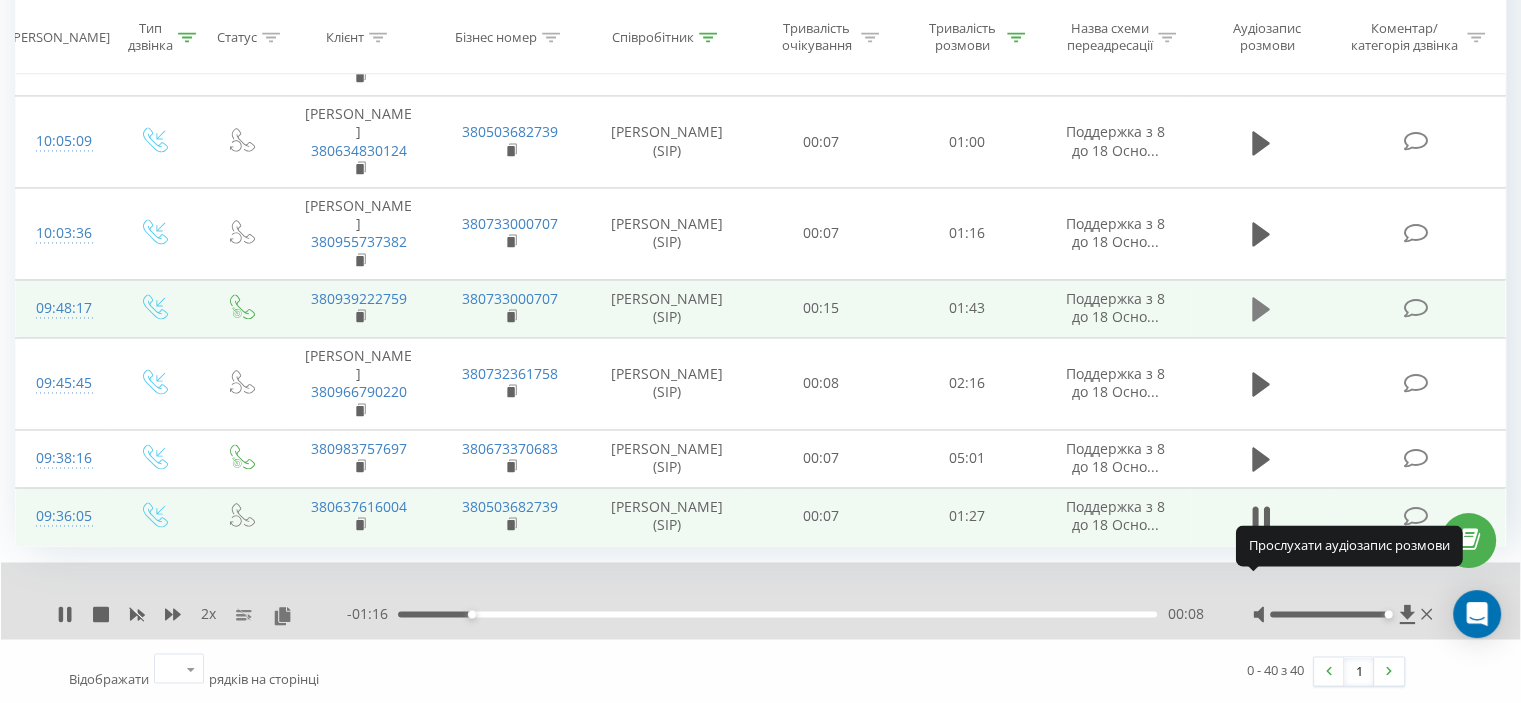 click 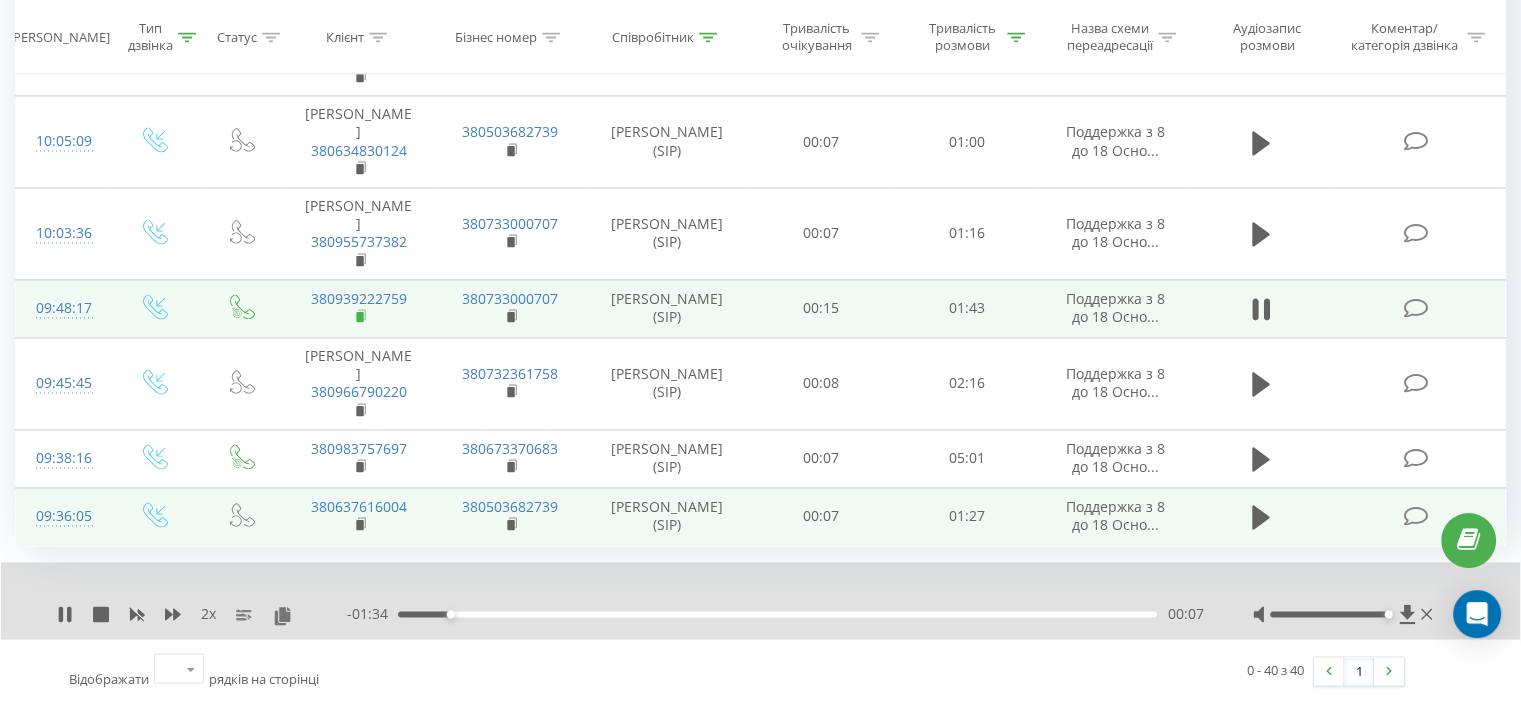 click 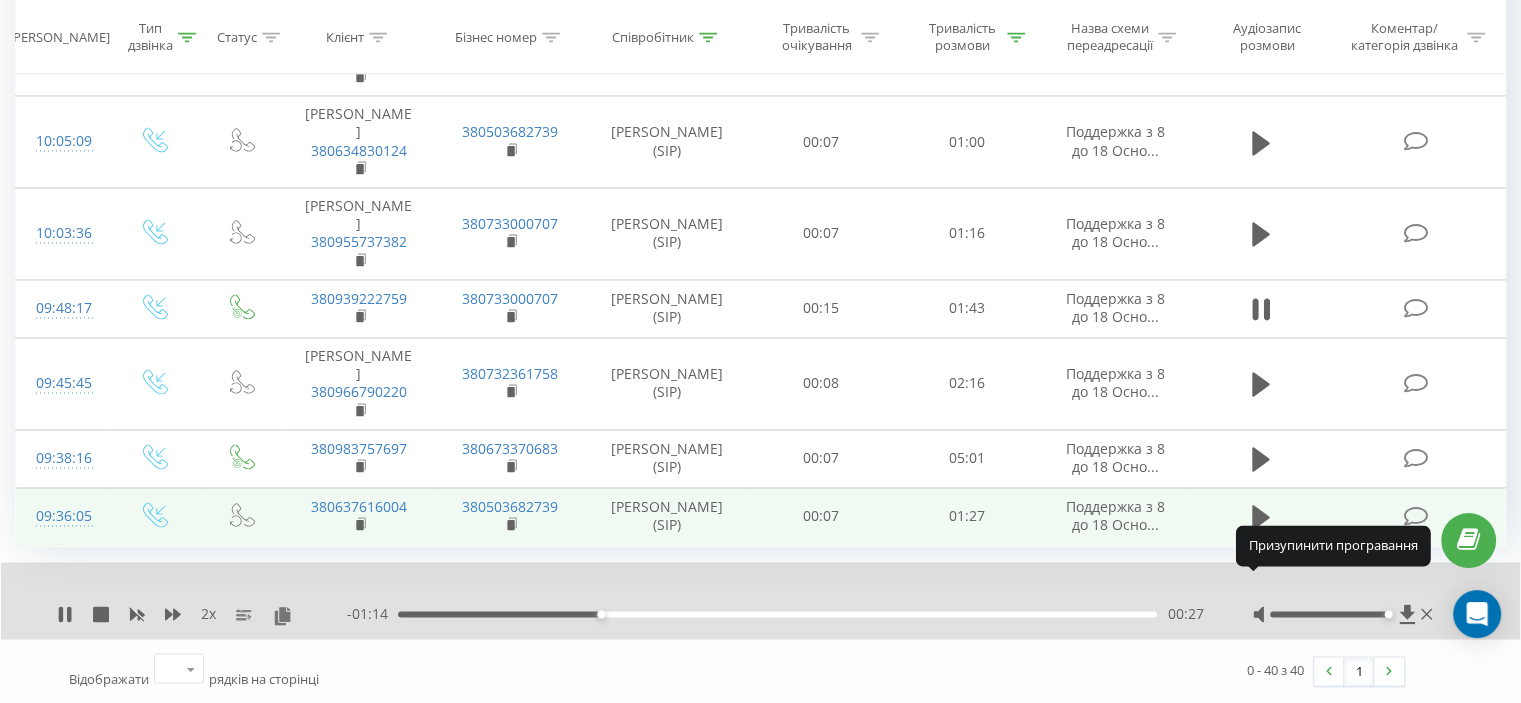 drag, startPoint x: 1264, startPoint y: 347, endPoint x: 1234, endPoint y: 335, distance: 32.31099 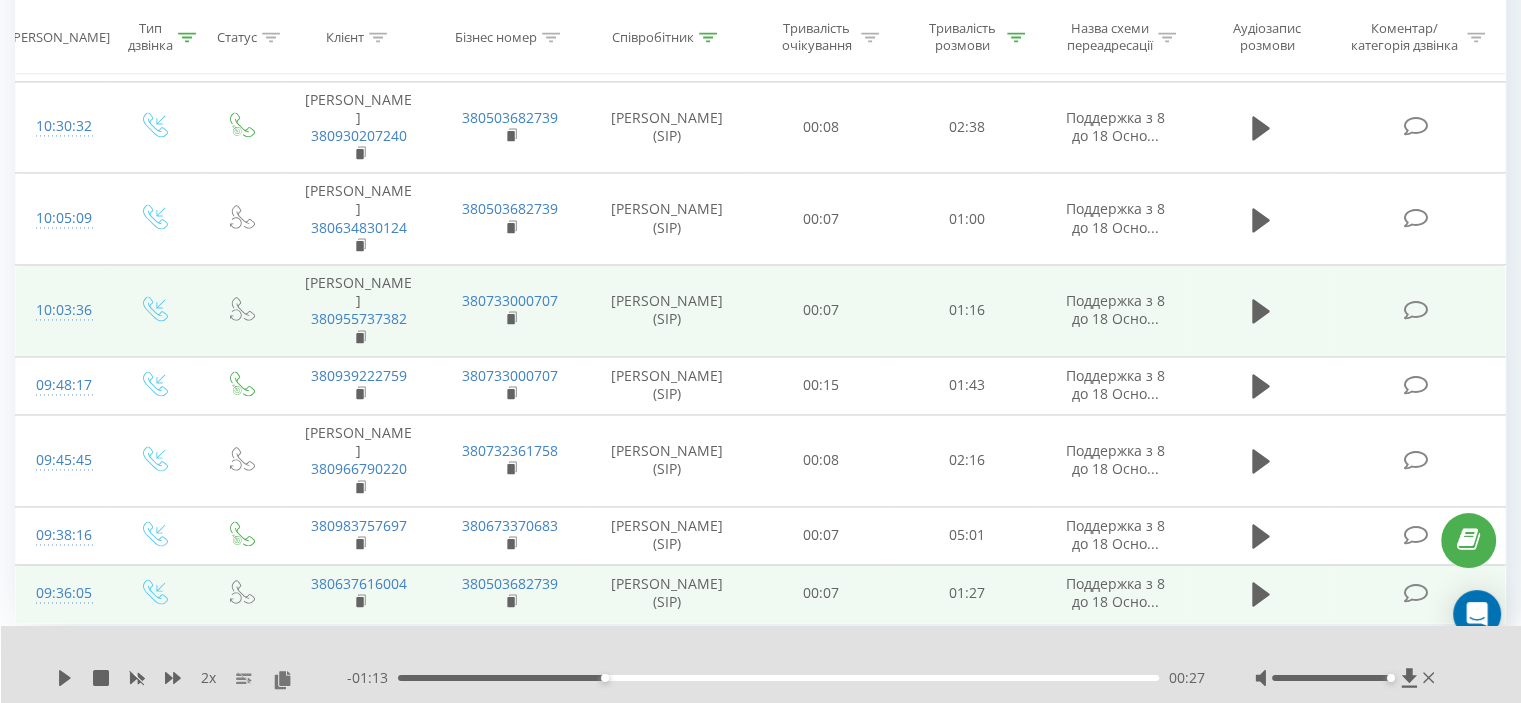 scroll, scrollTop: 2994, scrollLeft: 0, axis: vertical 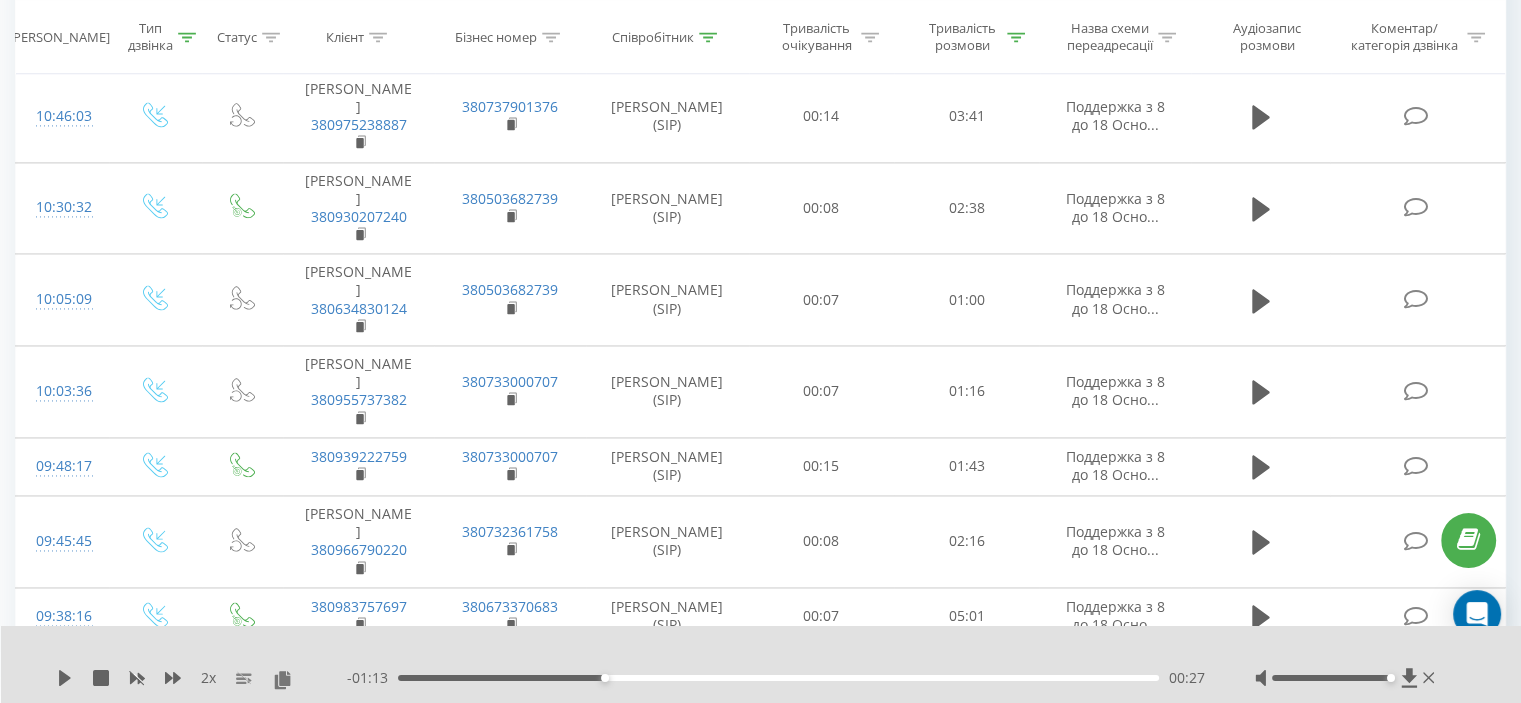 click at bounding box center (1261, 42) 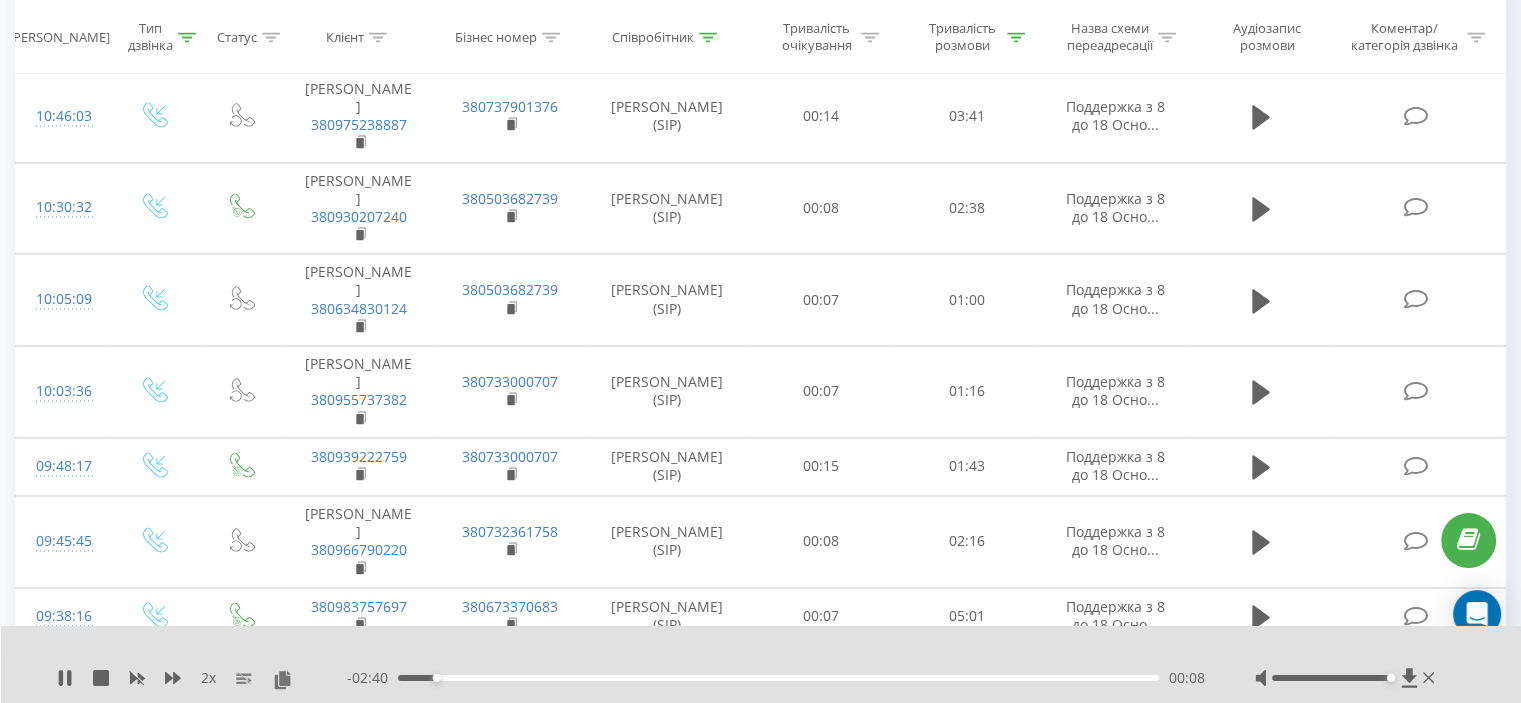 click 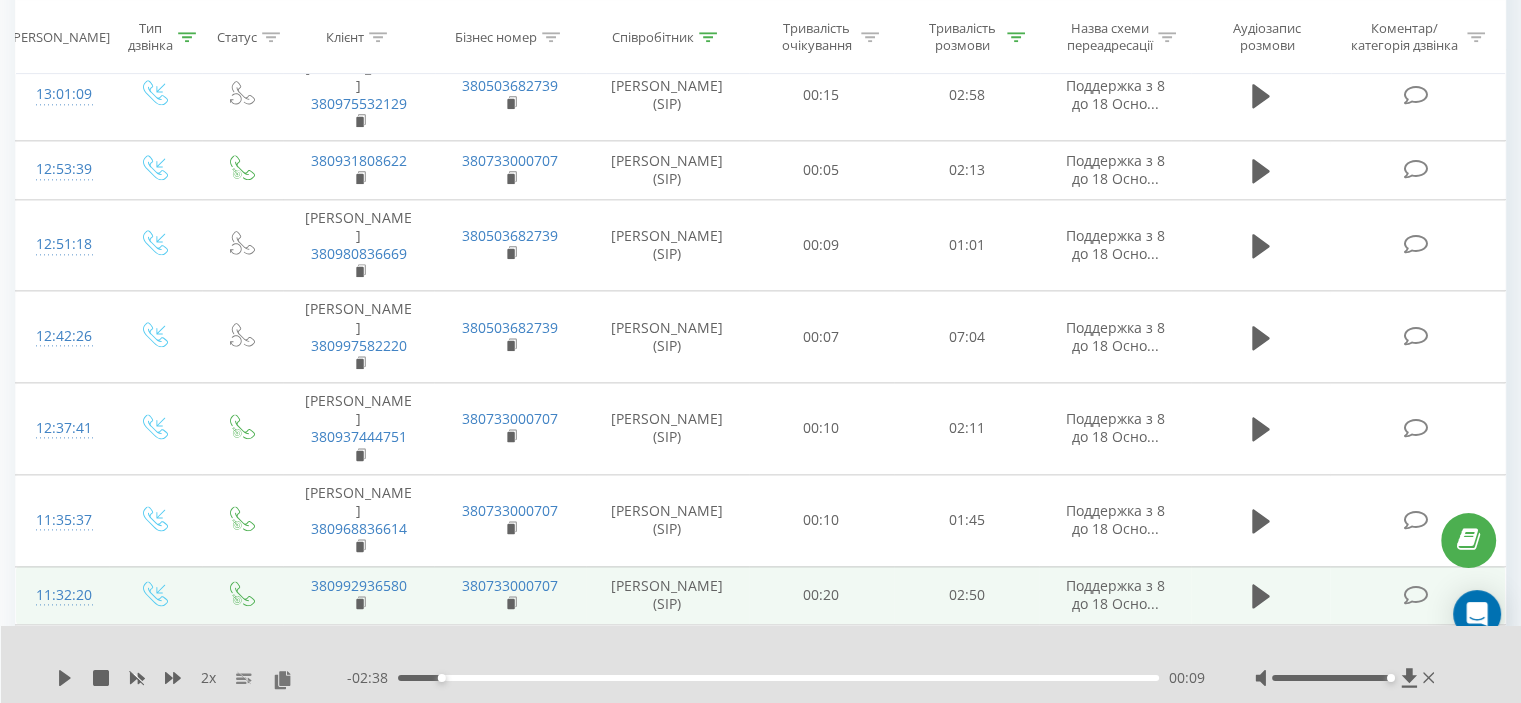 scroll, scrollTop: 2394, scrollLeft: 0, axis: vertical 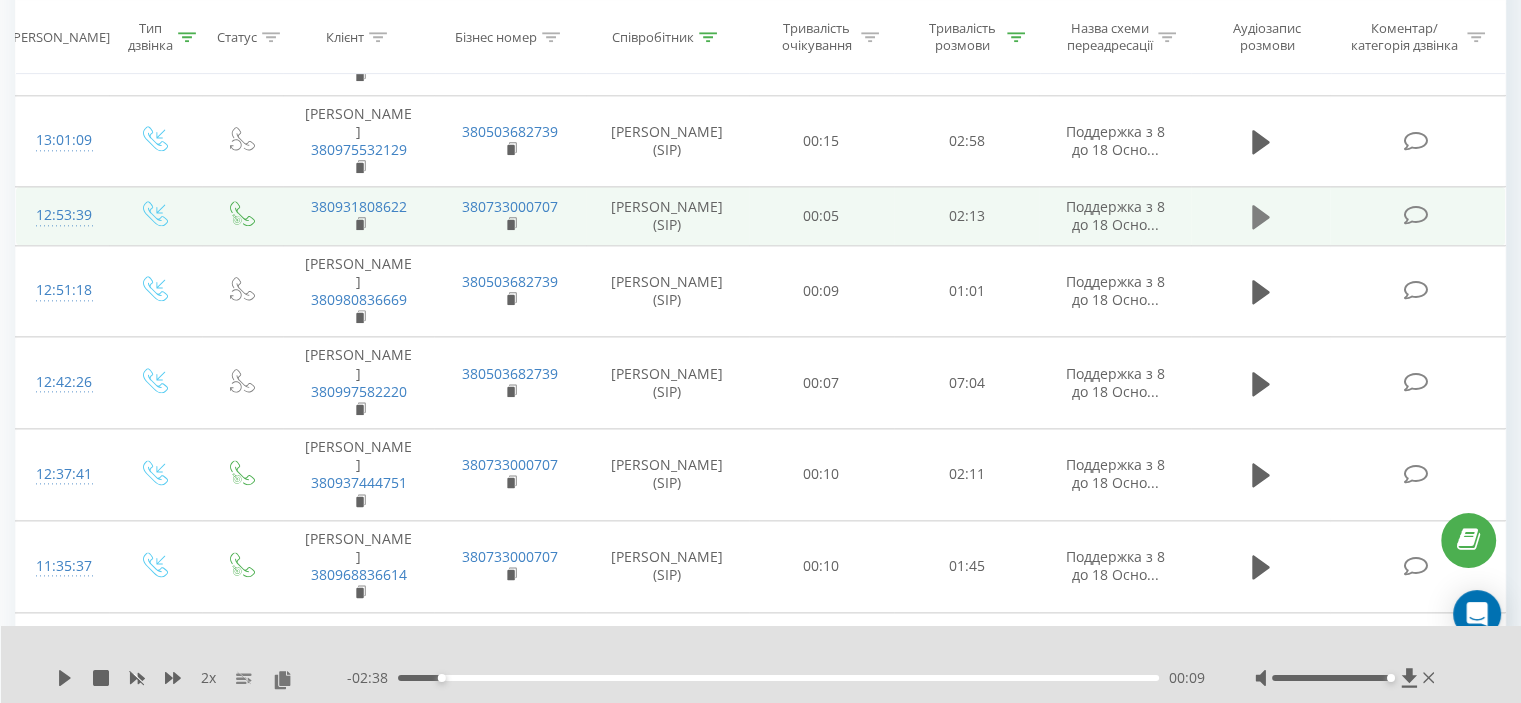 click 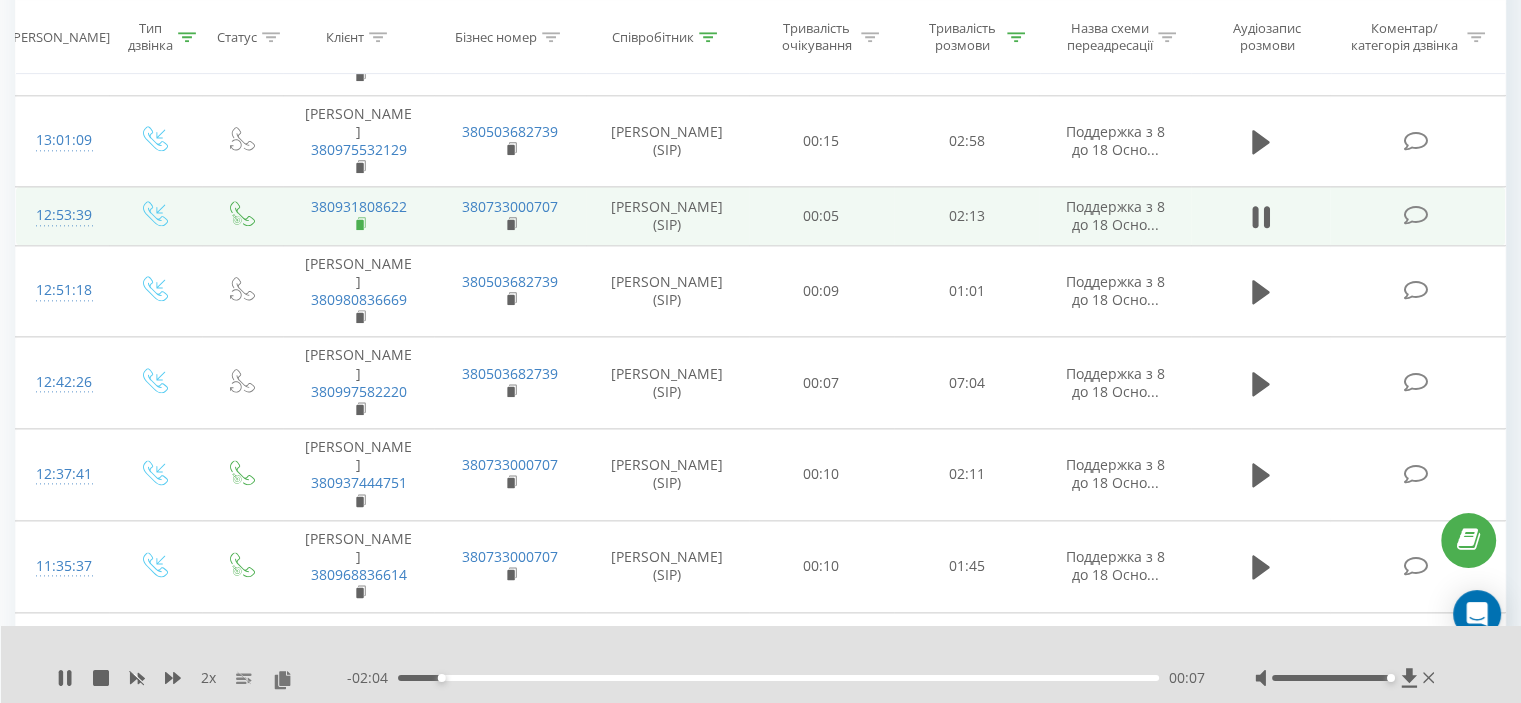 drag, startPoint x: 356, startPoint y: 419, endPoint x: 399, endPoint y: 398, distance: 47.853943 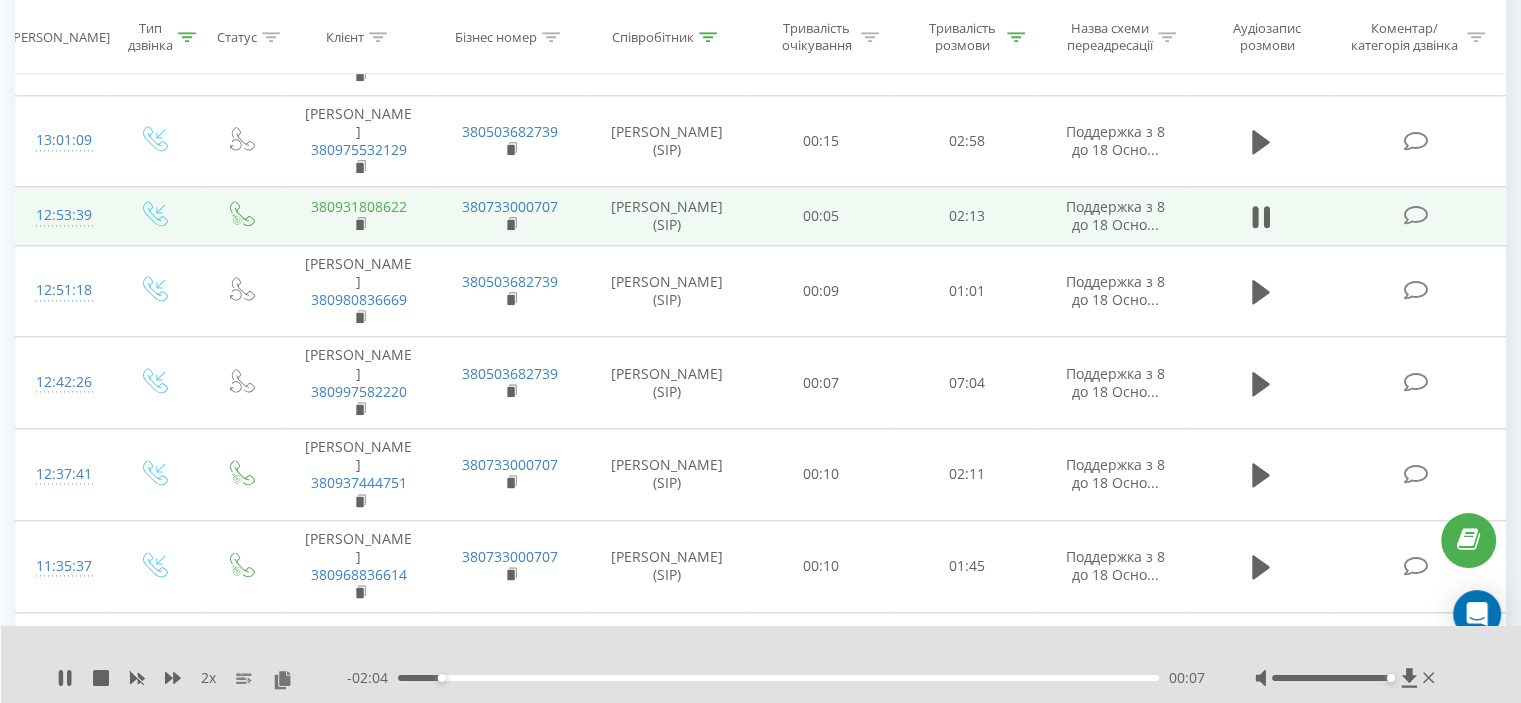 click 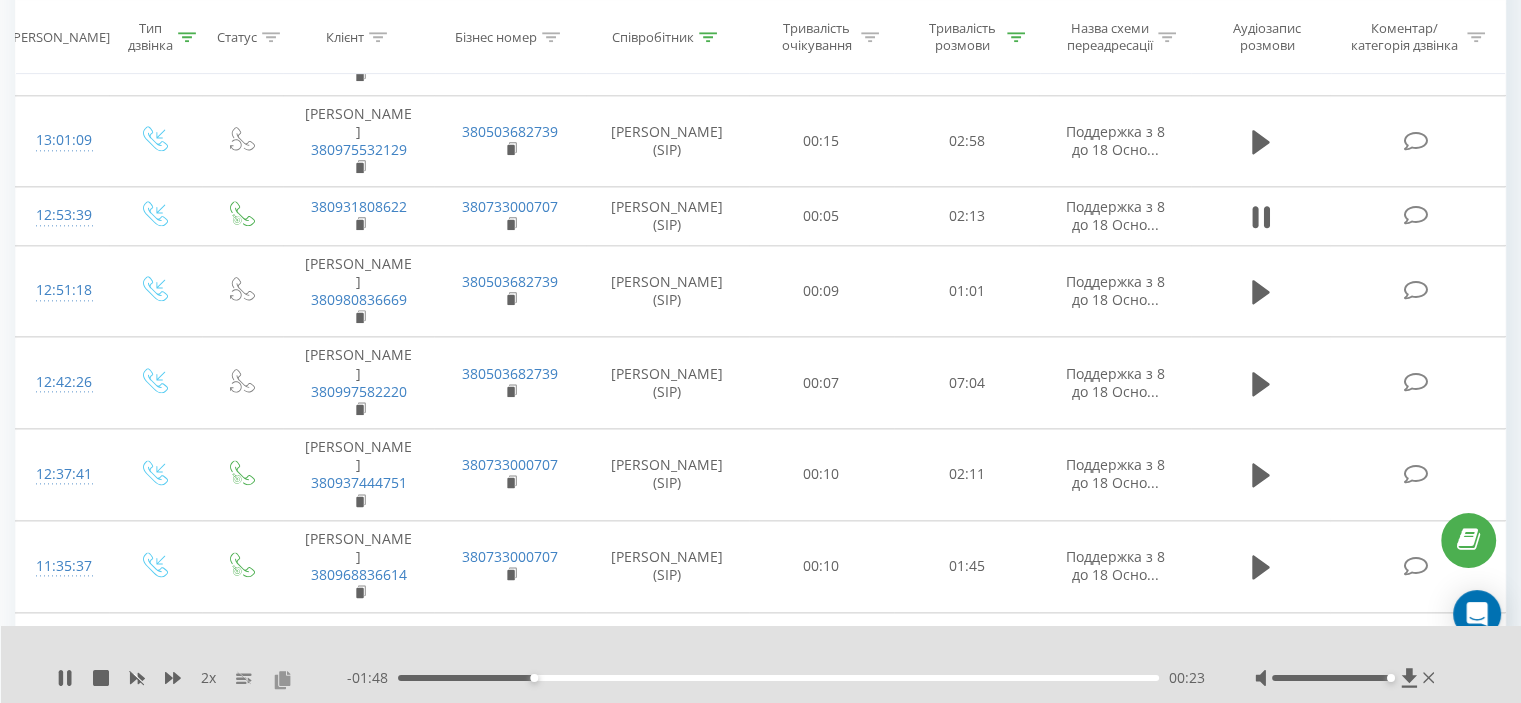 click at bounding box center [282, 679] 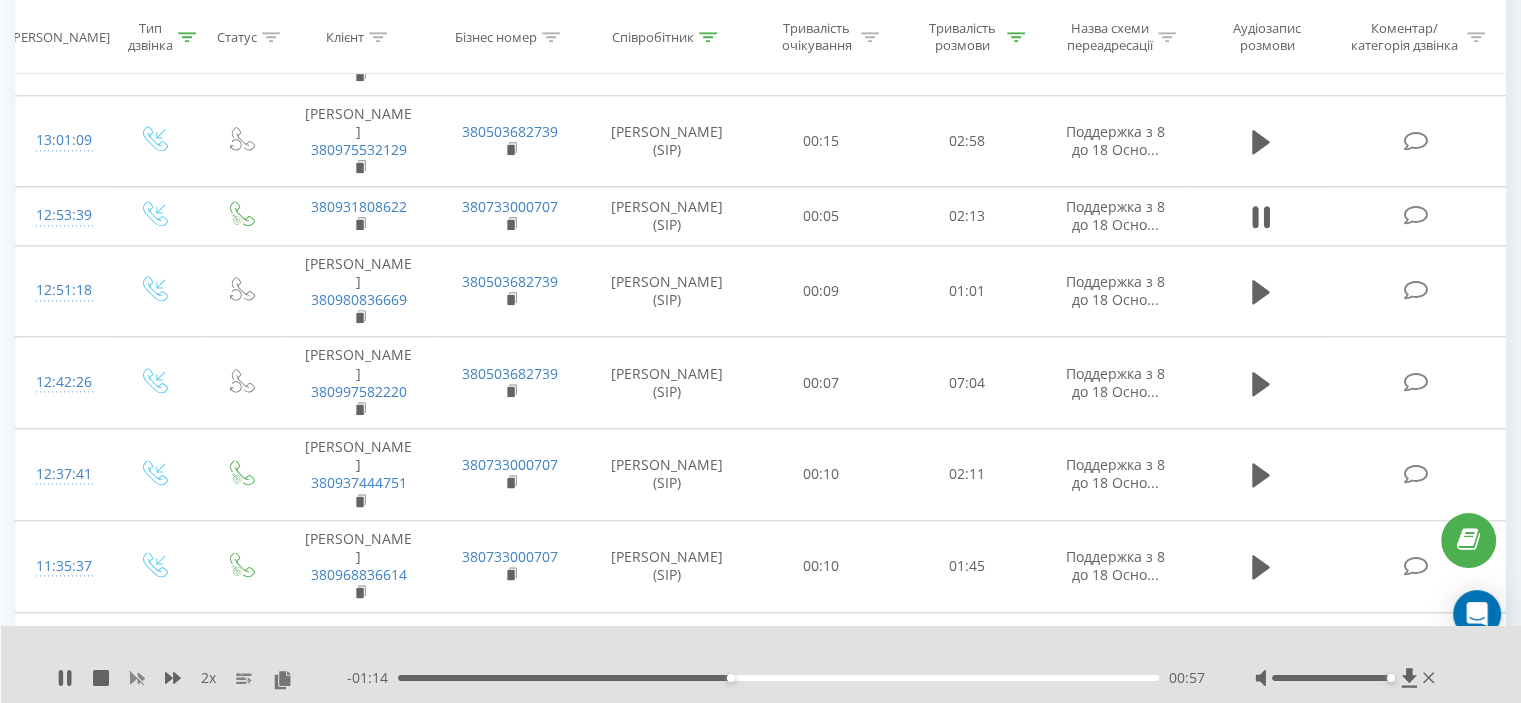 click 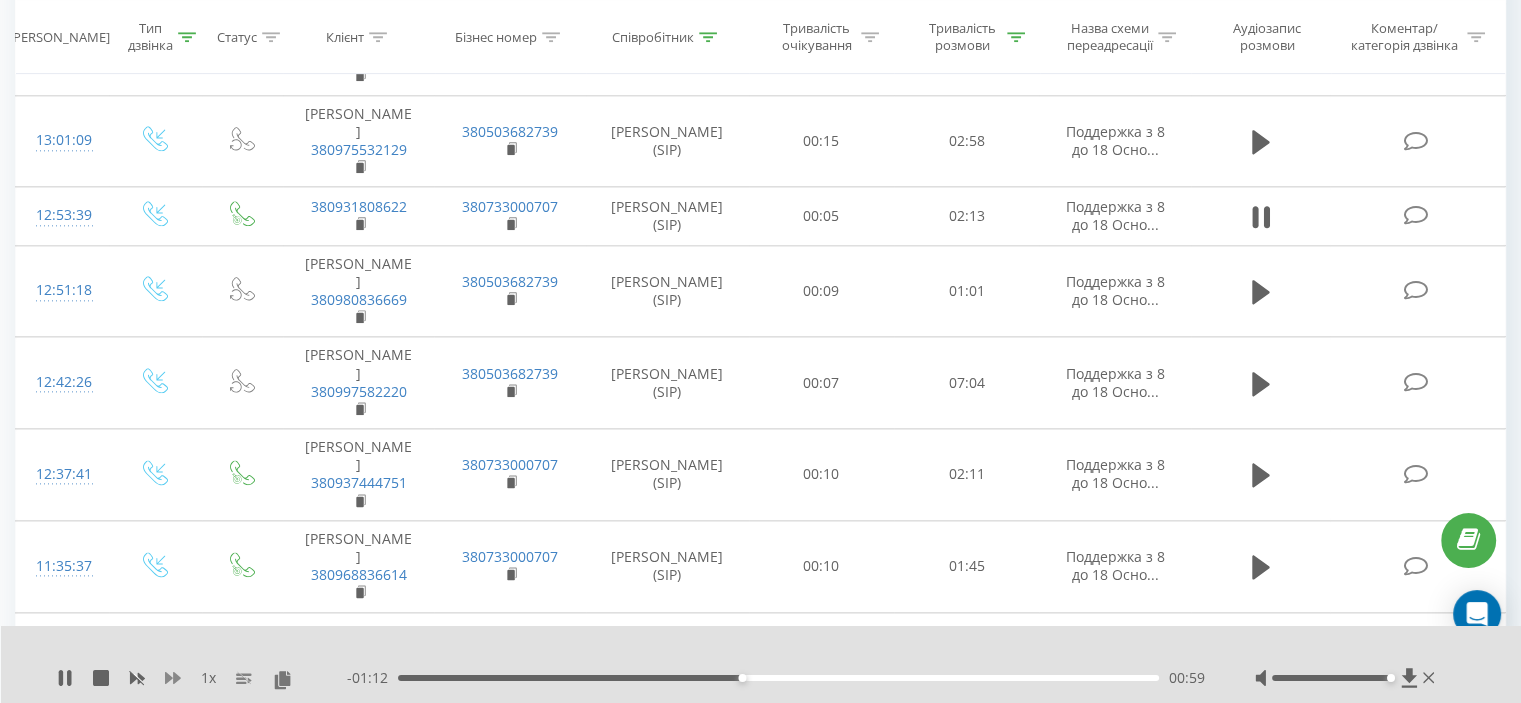 click on "1 x" at bounding box center [202, 678] 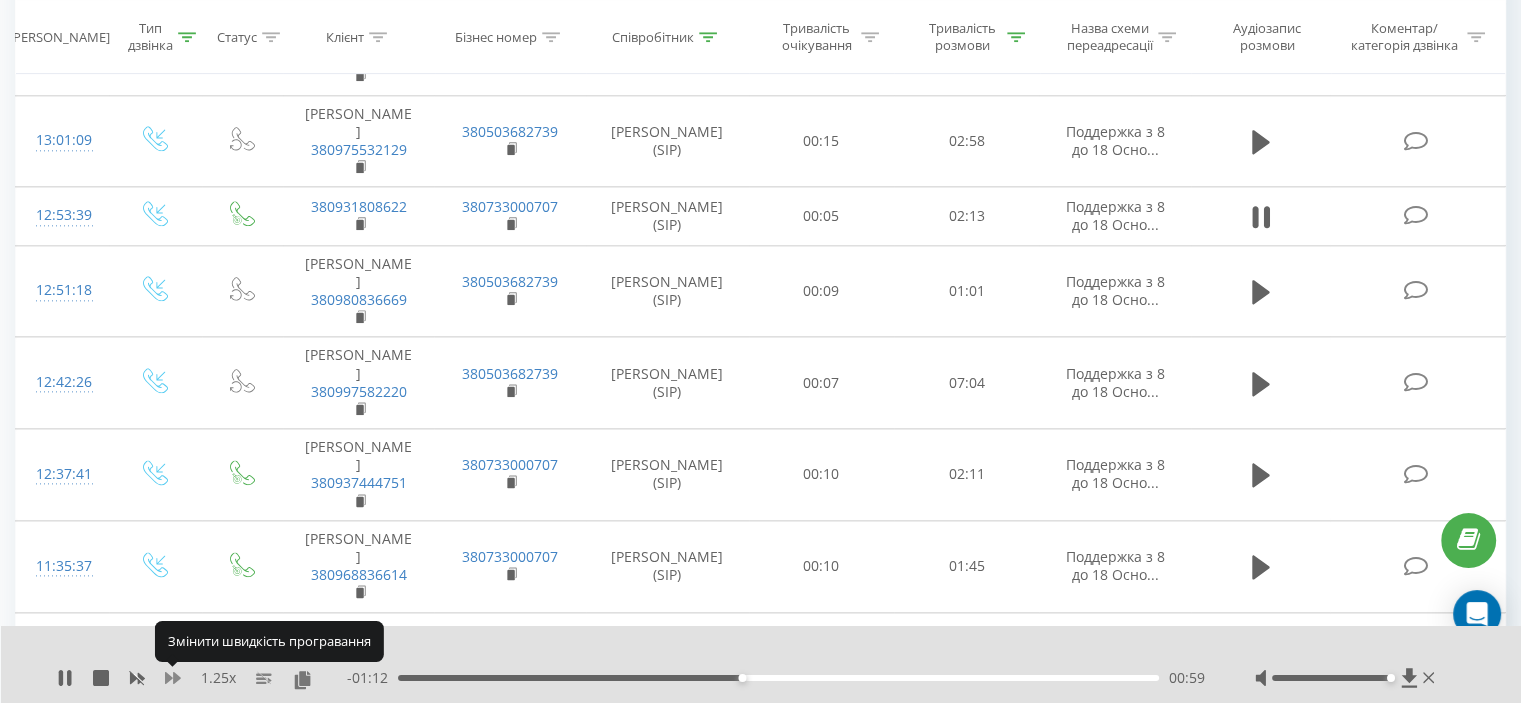 click 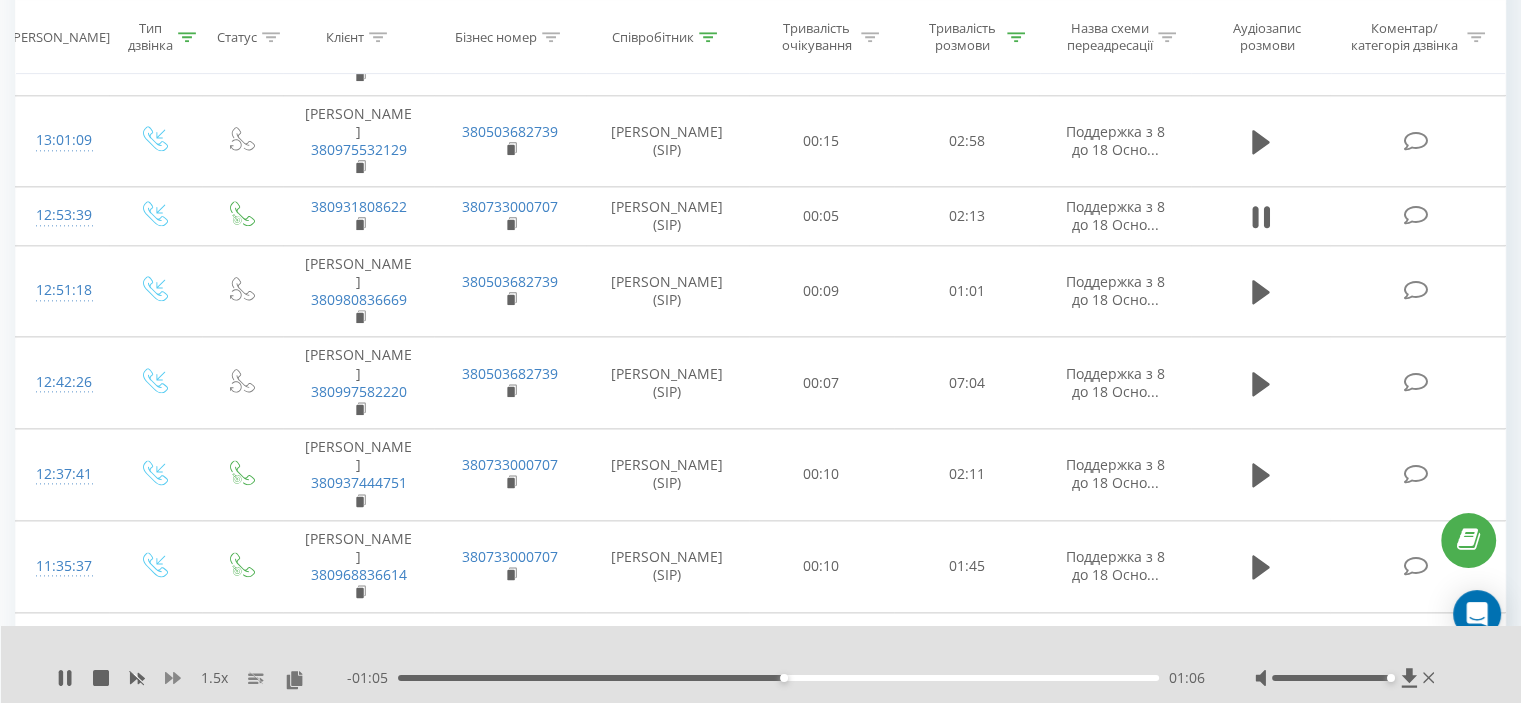 click 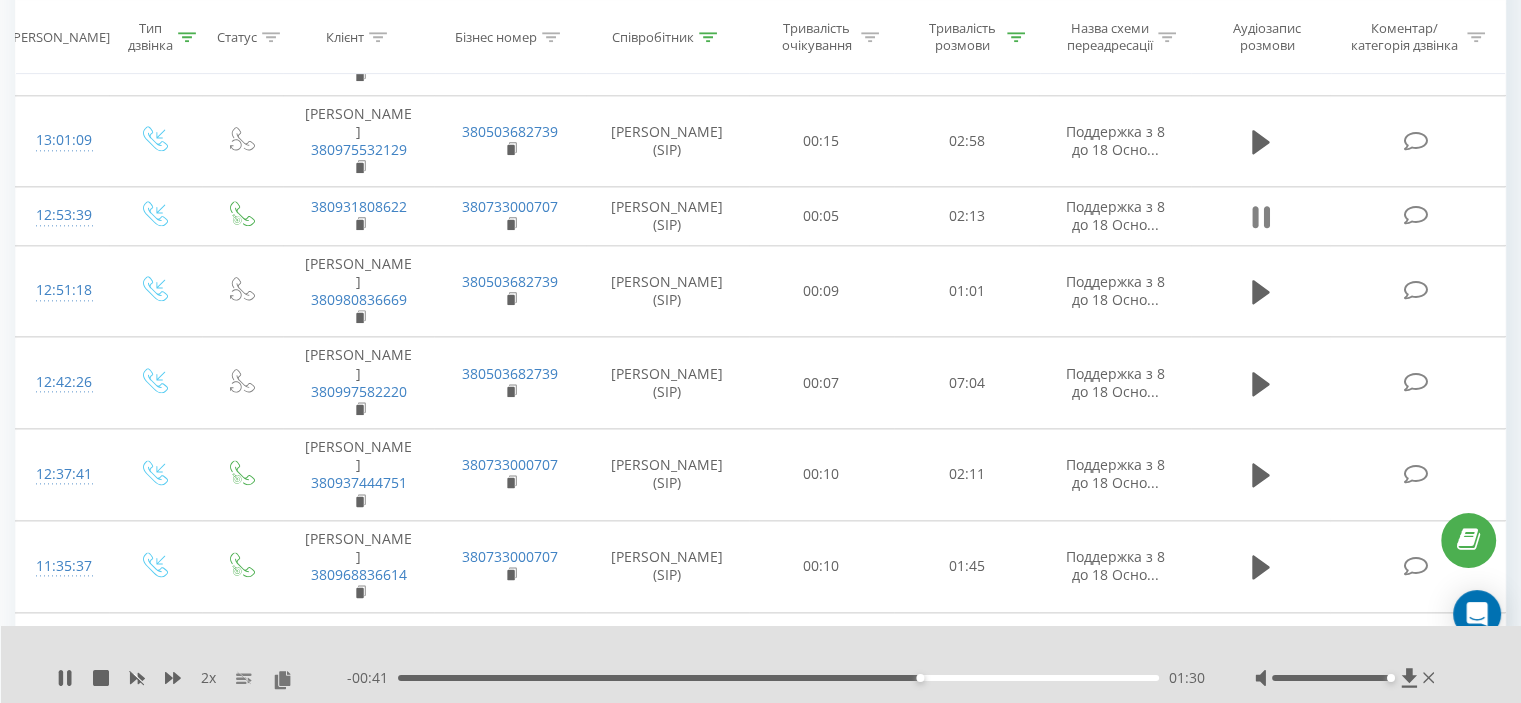 click 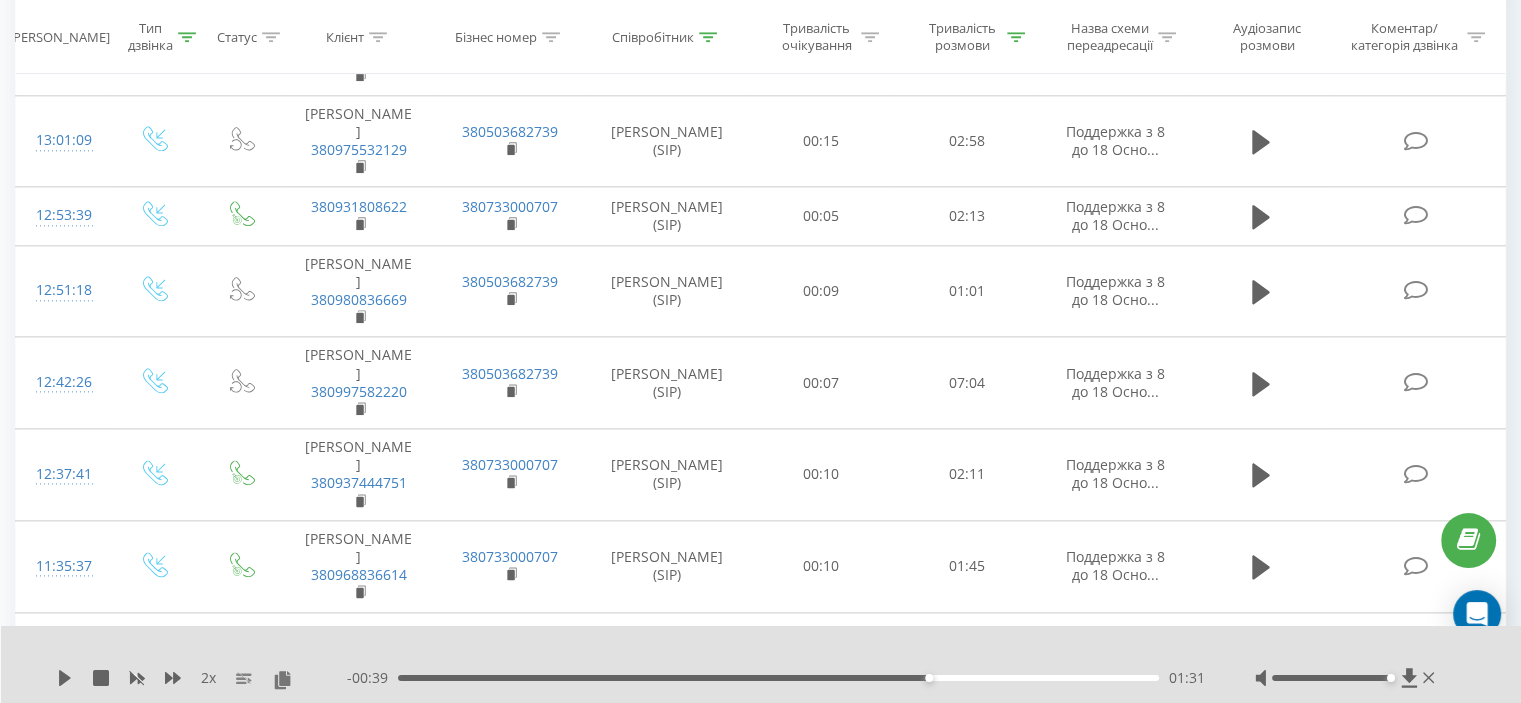 drag, startPoint x: 812, startPoint y: 671, endPoint x: 802, endPoint y: 678, distance: 12.206555 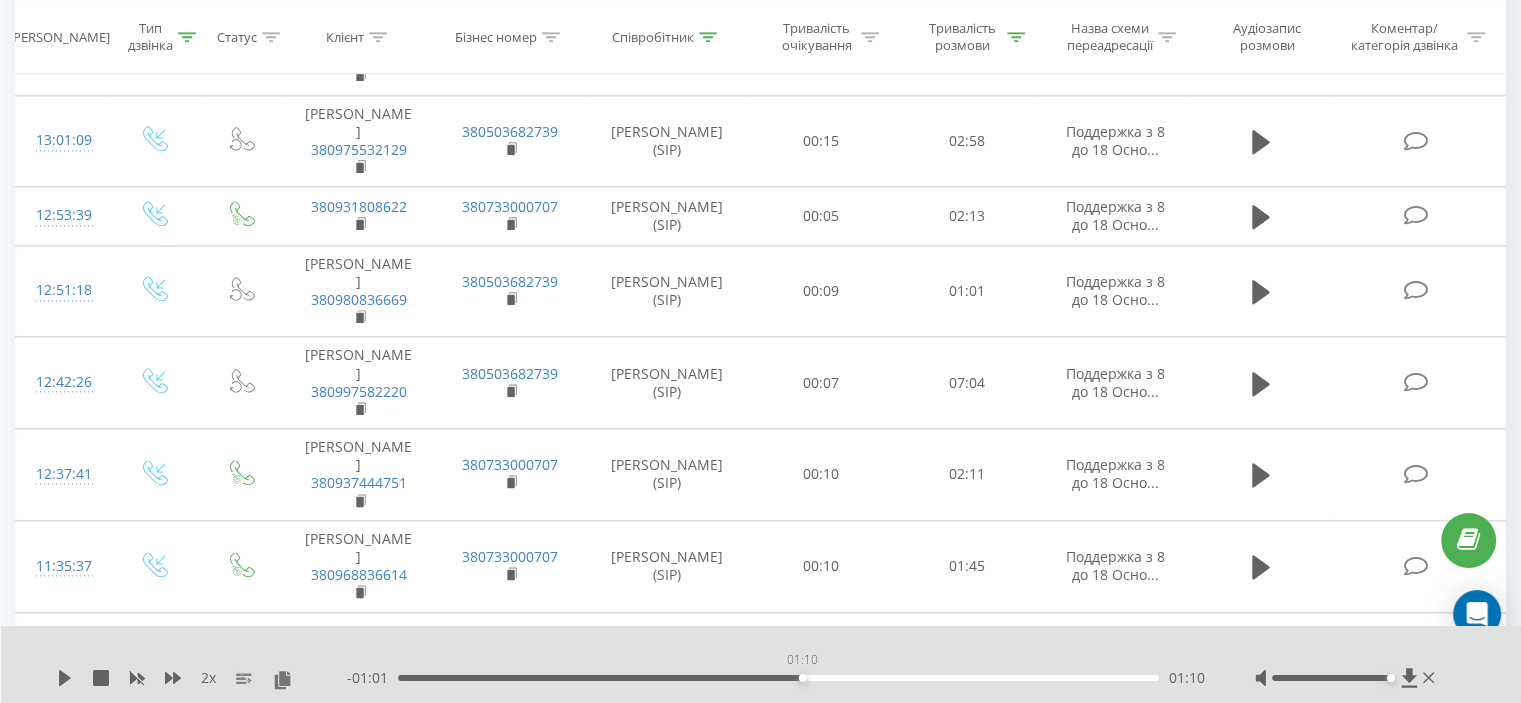 click on "01:10" at bounding box center [778, 678] 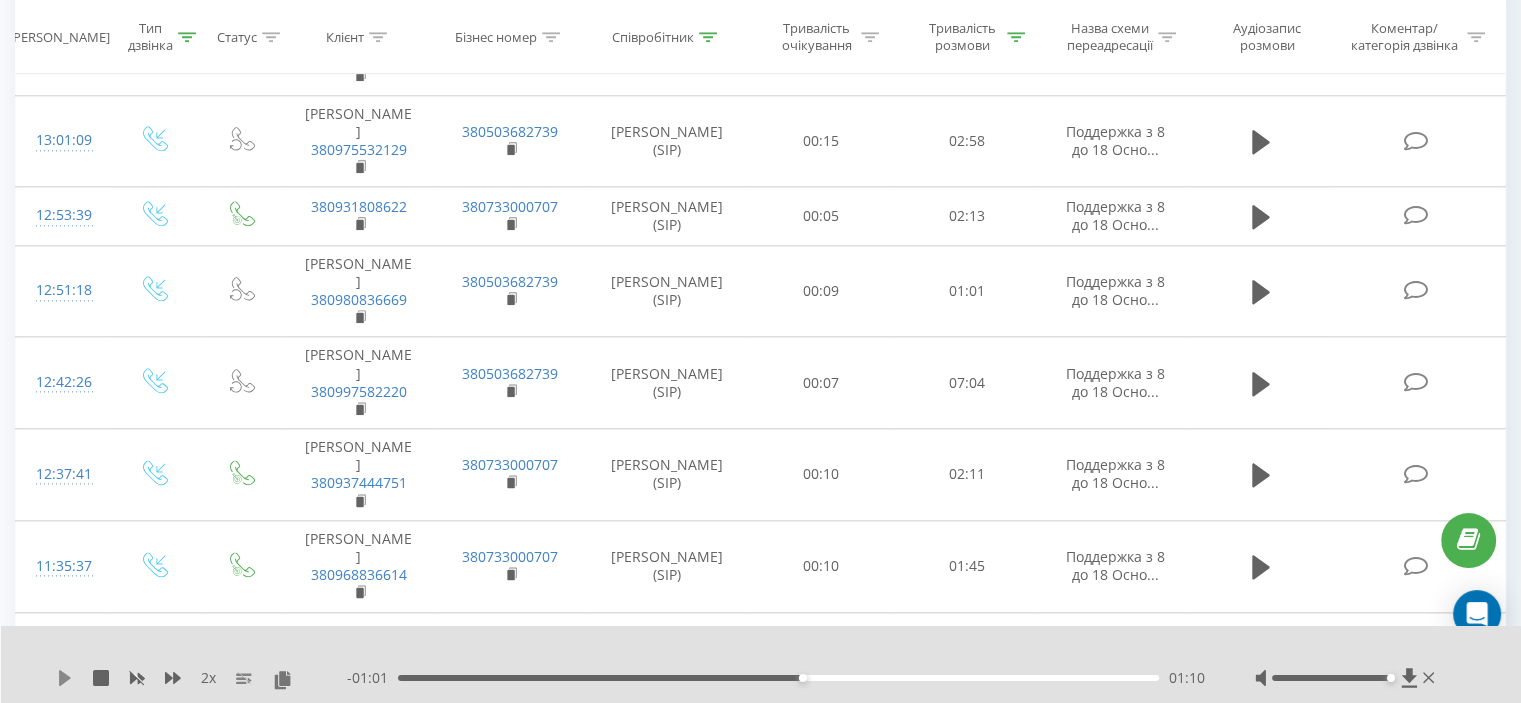 click 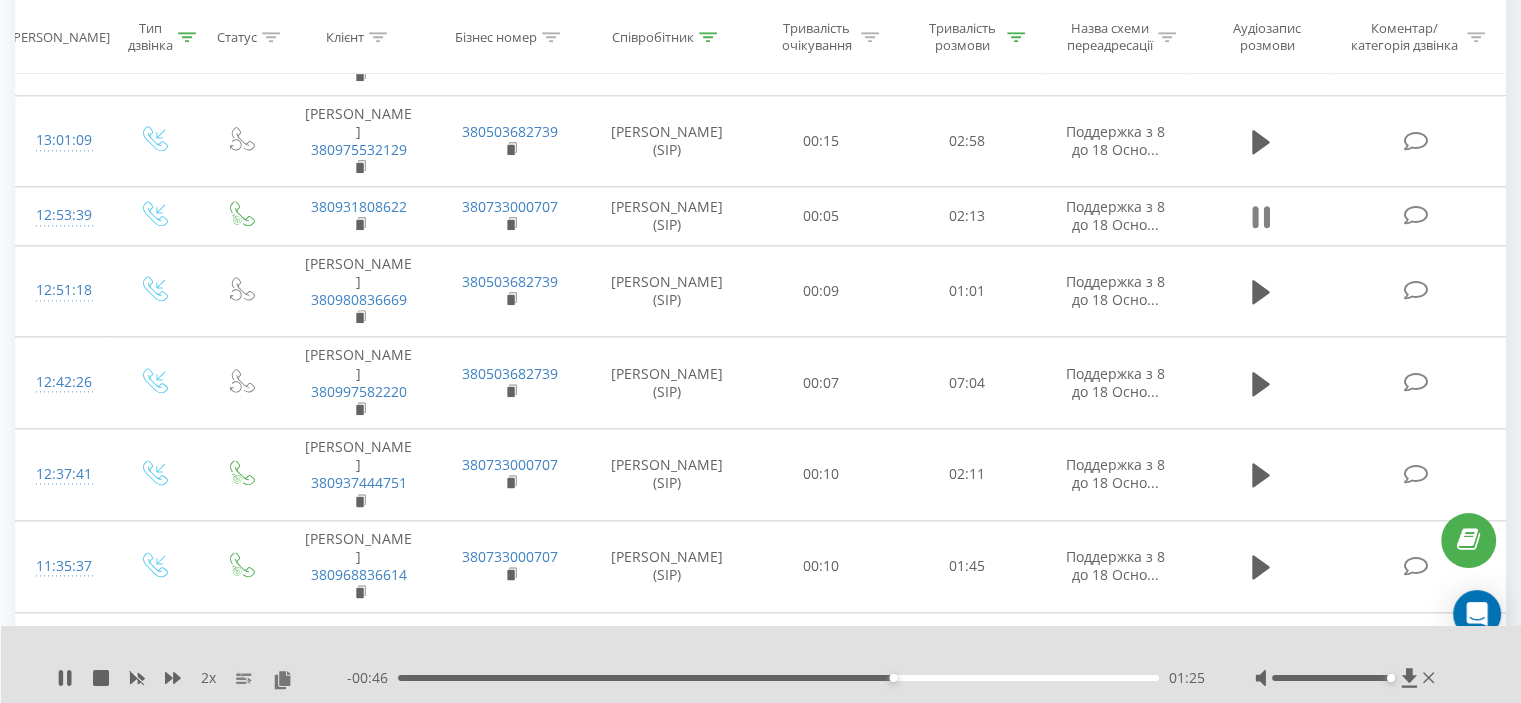 click 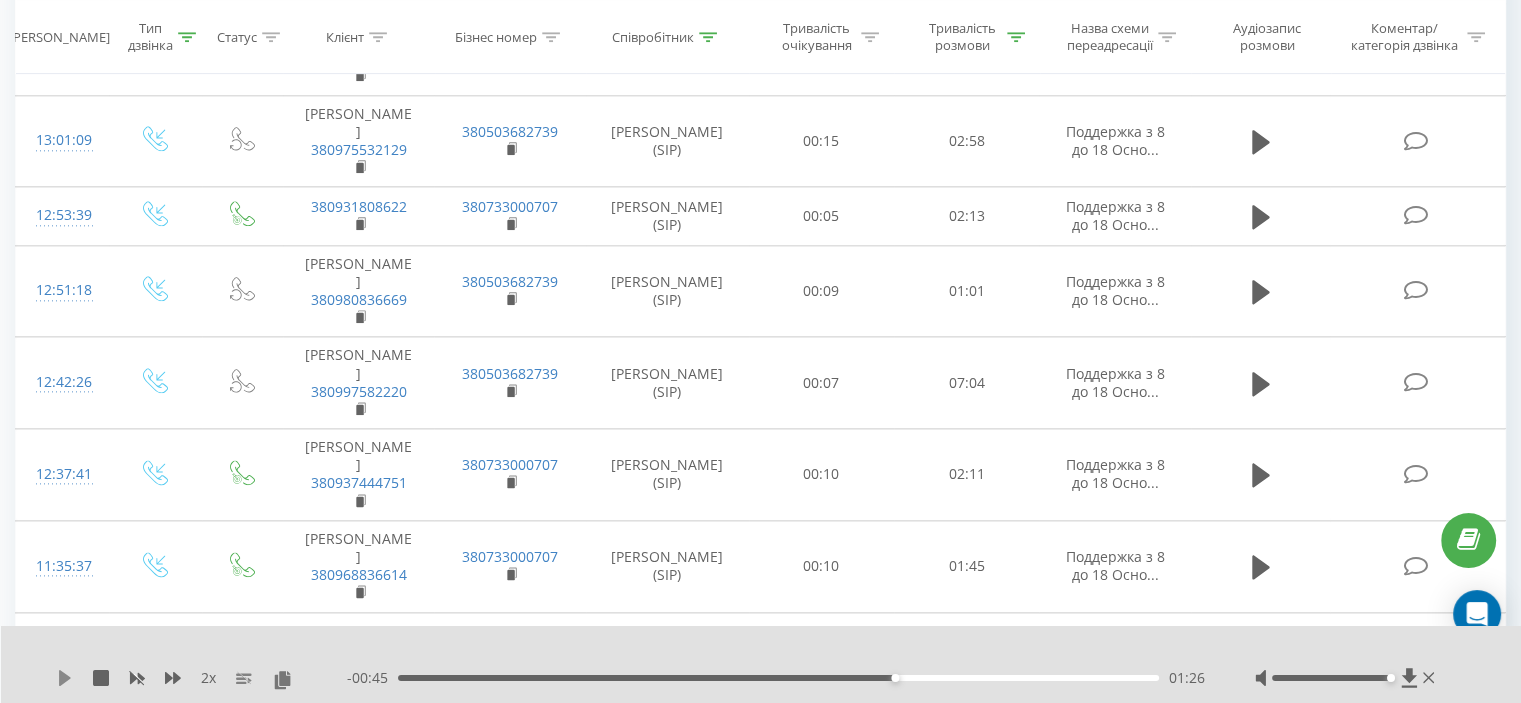 click 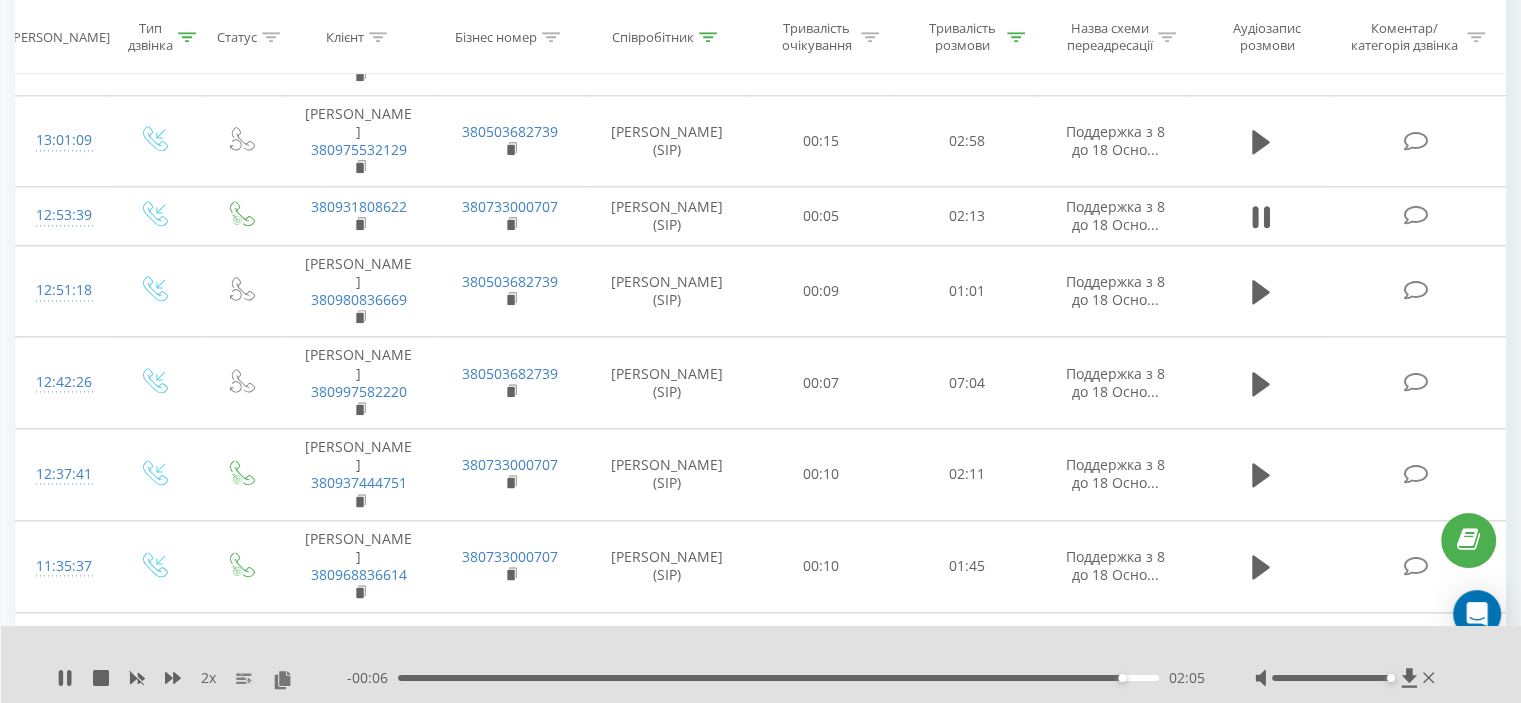 click on "- 00:06 02:05   02:05" at bounding box center [776, 678] 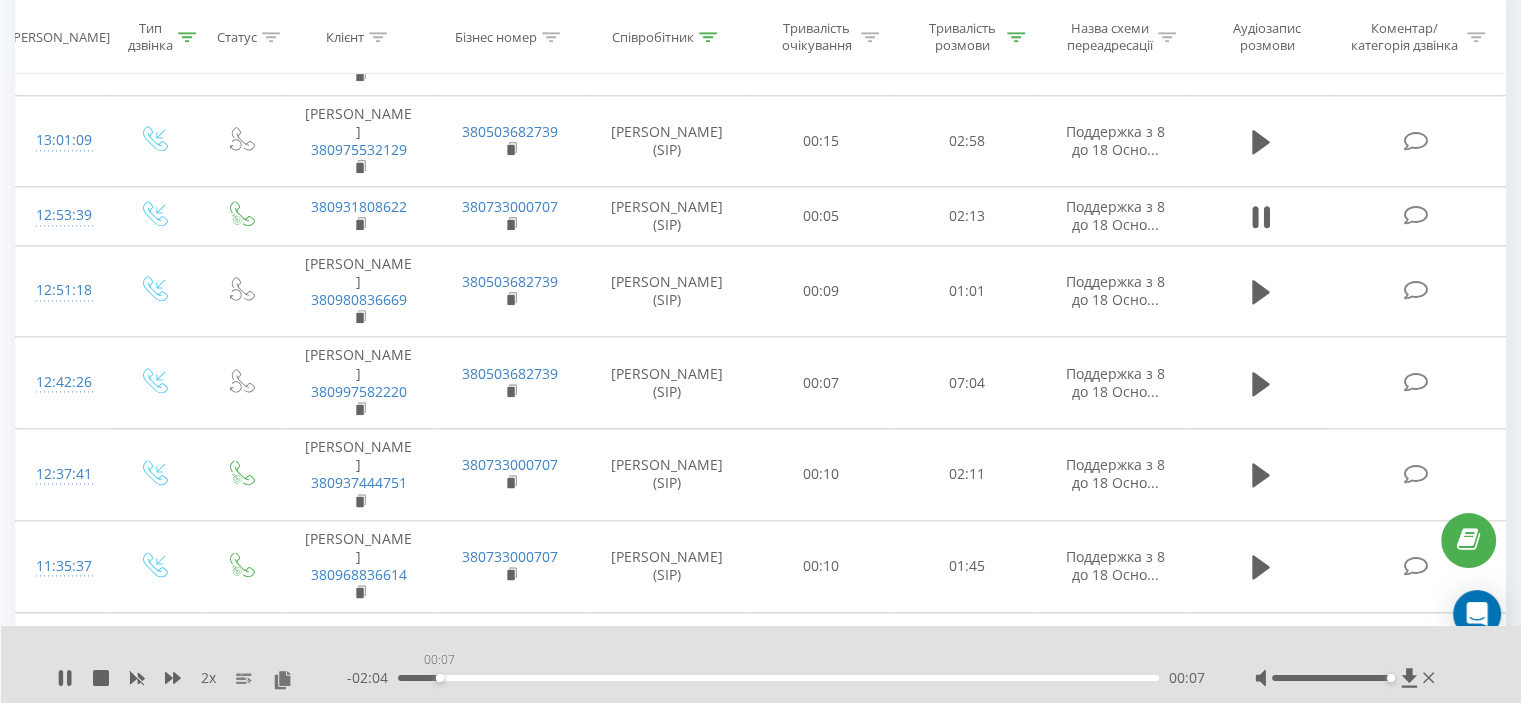 click on "00:07" at bounding box center (778, 678) 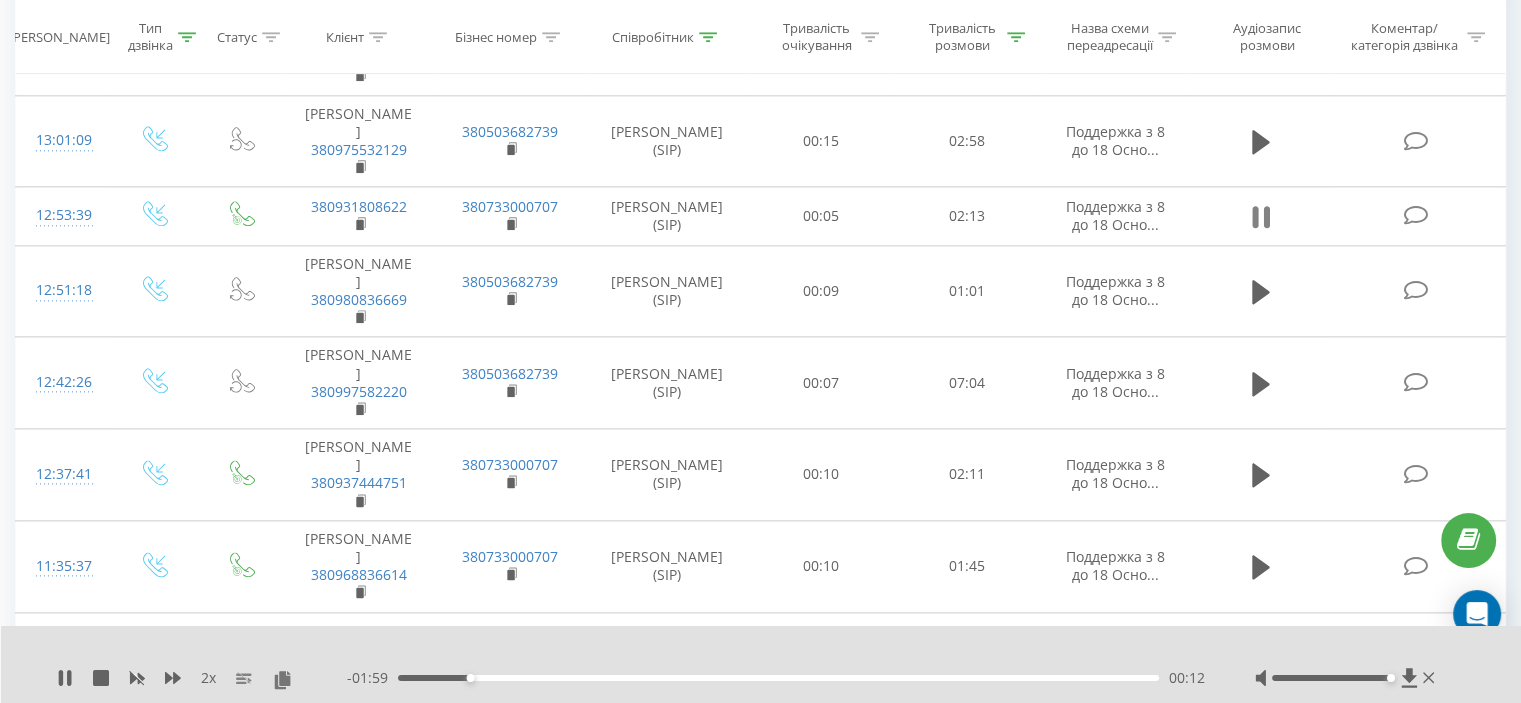 click 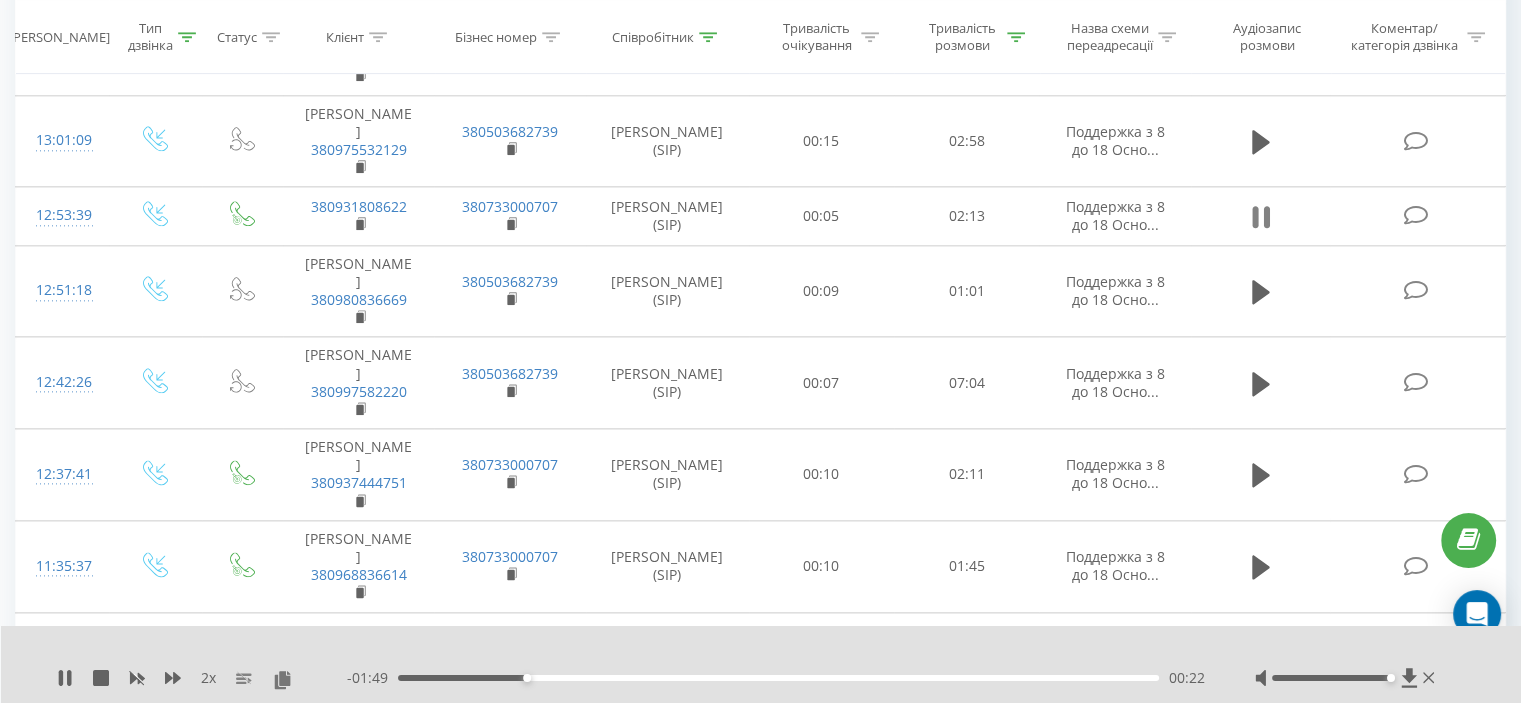 click 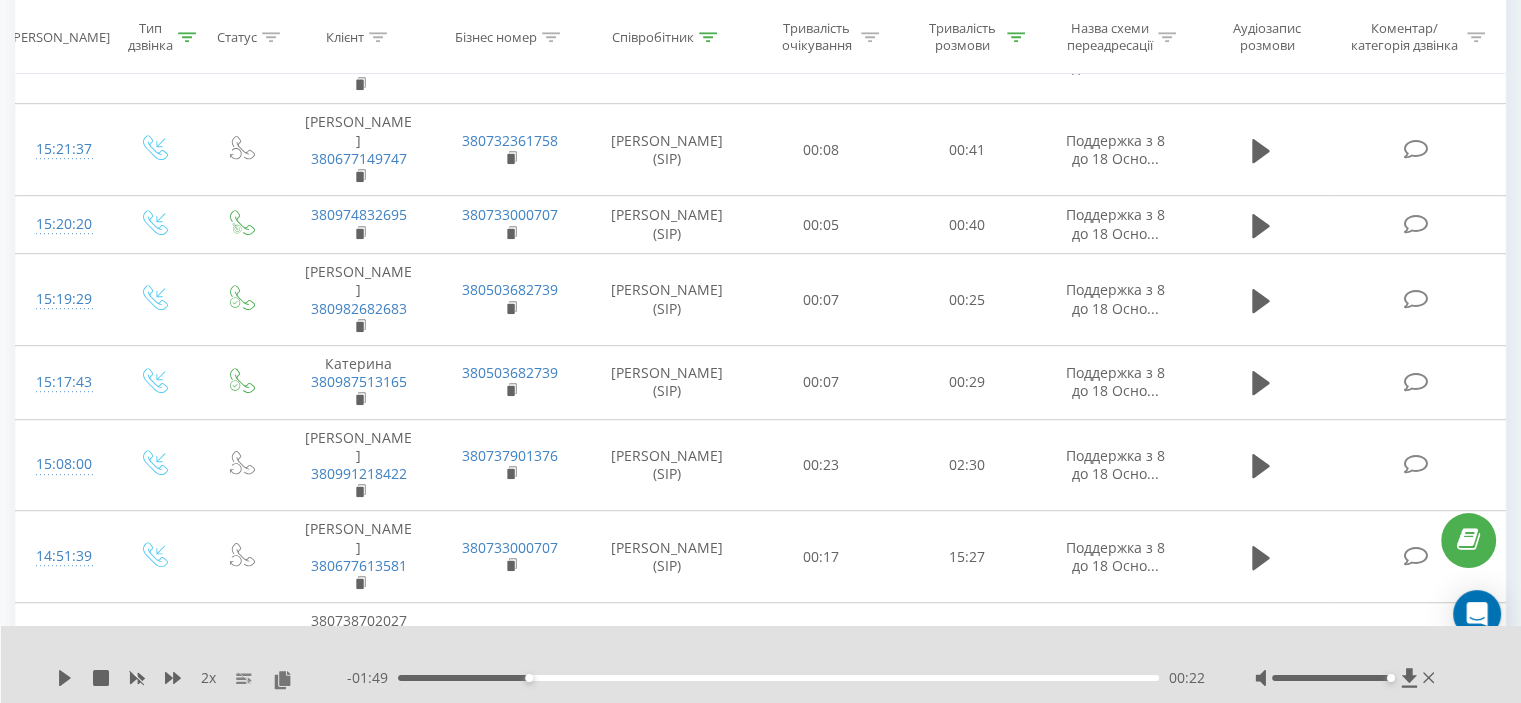 scroll, scrollTop: 0, scrollLeft: 0, axis: both 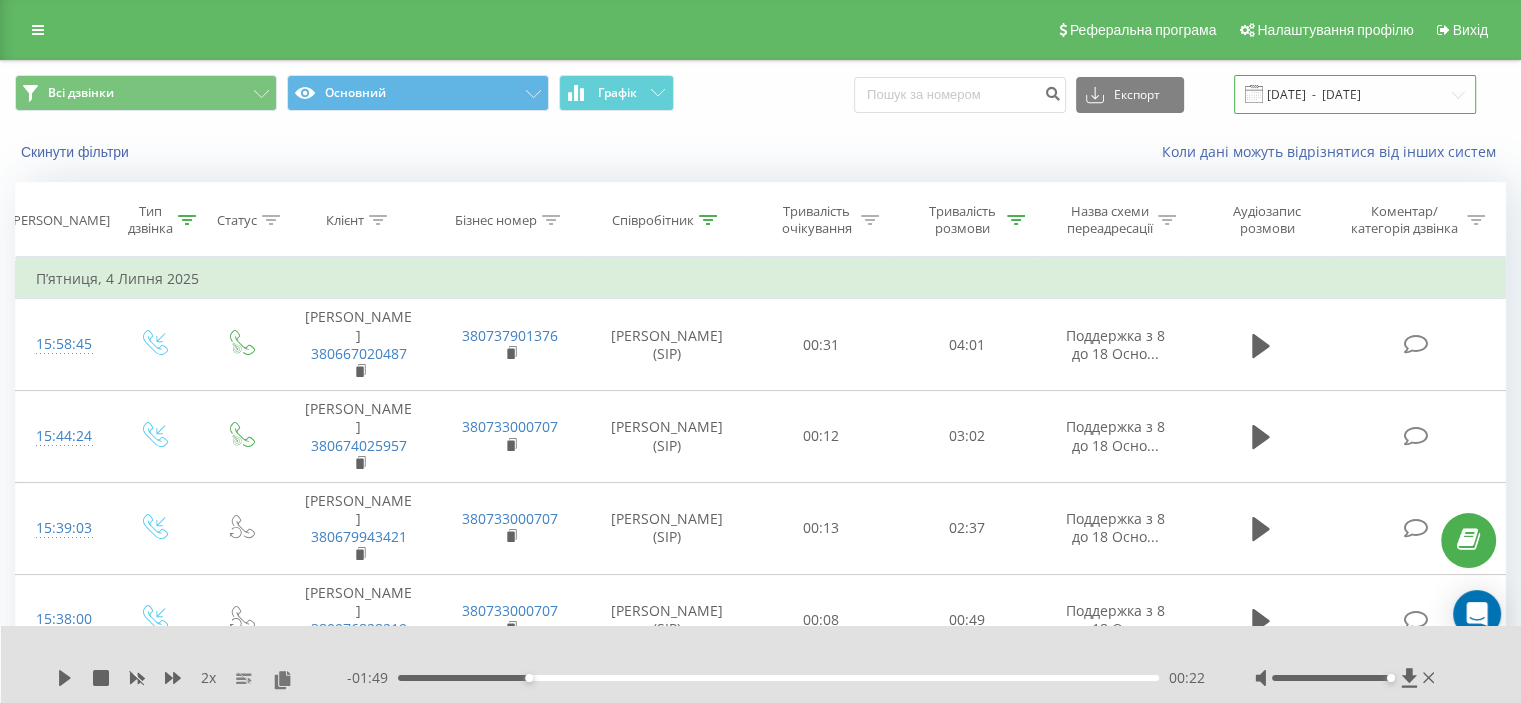click on "[DATE]  -  [DATE]" at bounding box center [1355, 94] 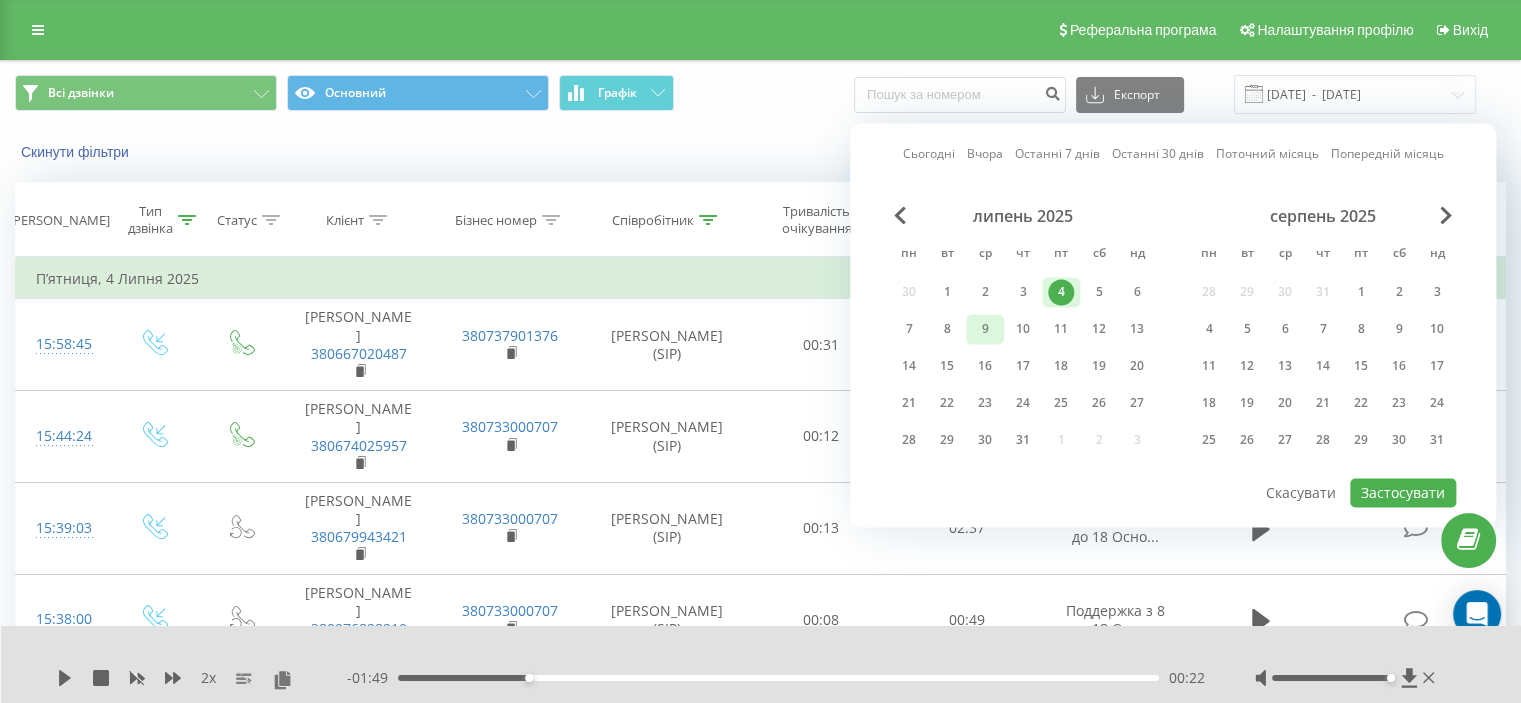 drag, startPoint x: 907, startPoint y: 319, endPoint x: 971, endPoint y: 324, distance: 64.195015 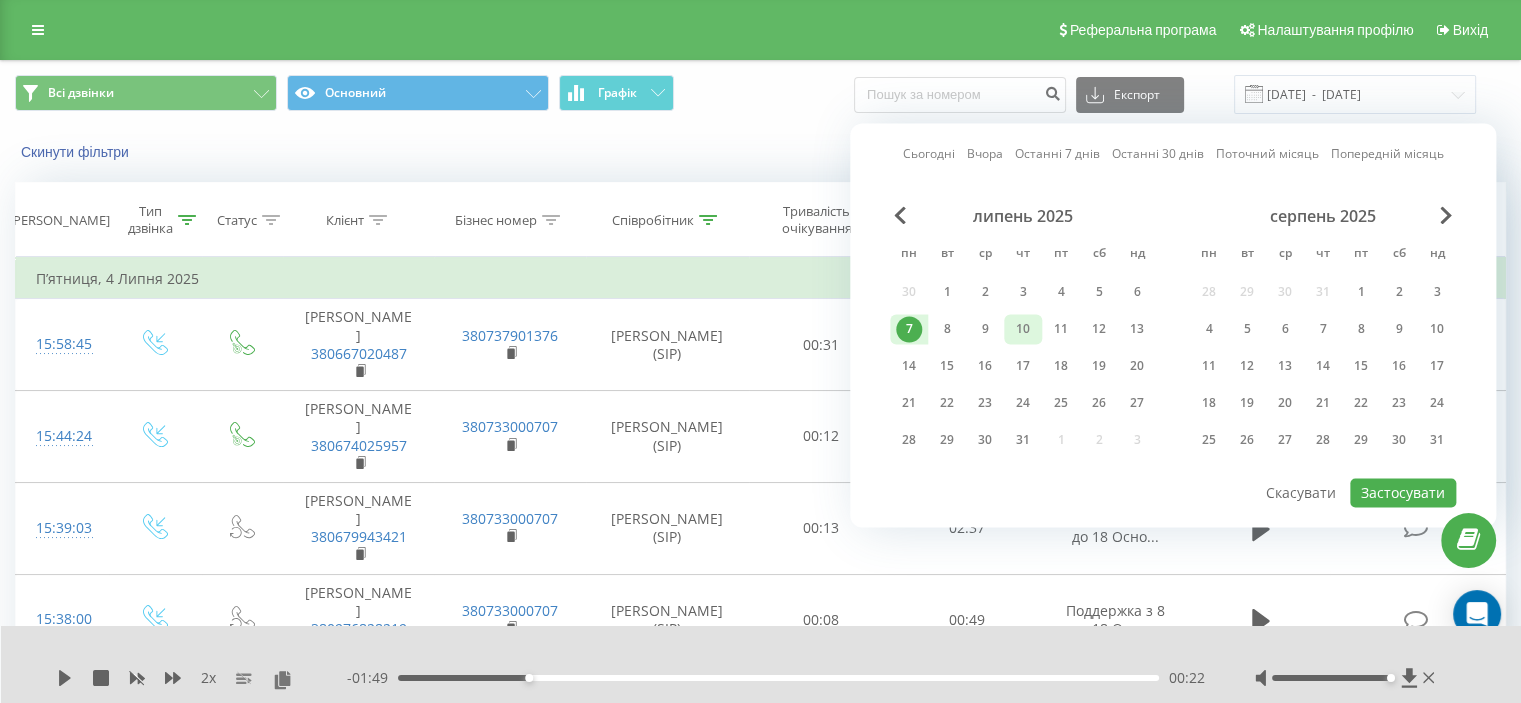 click on "10" at bounding box center (1023, 329) 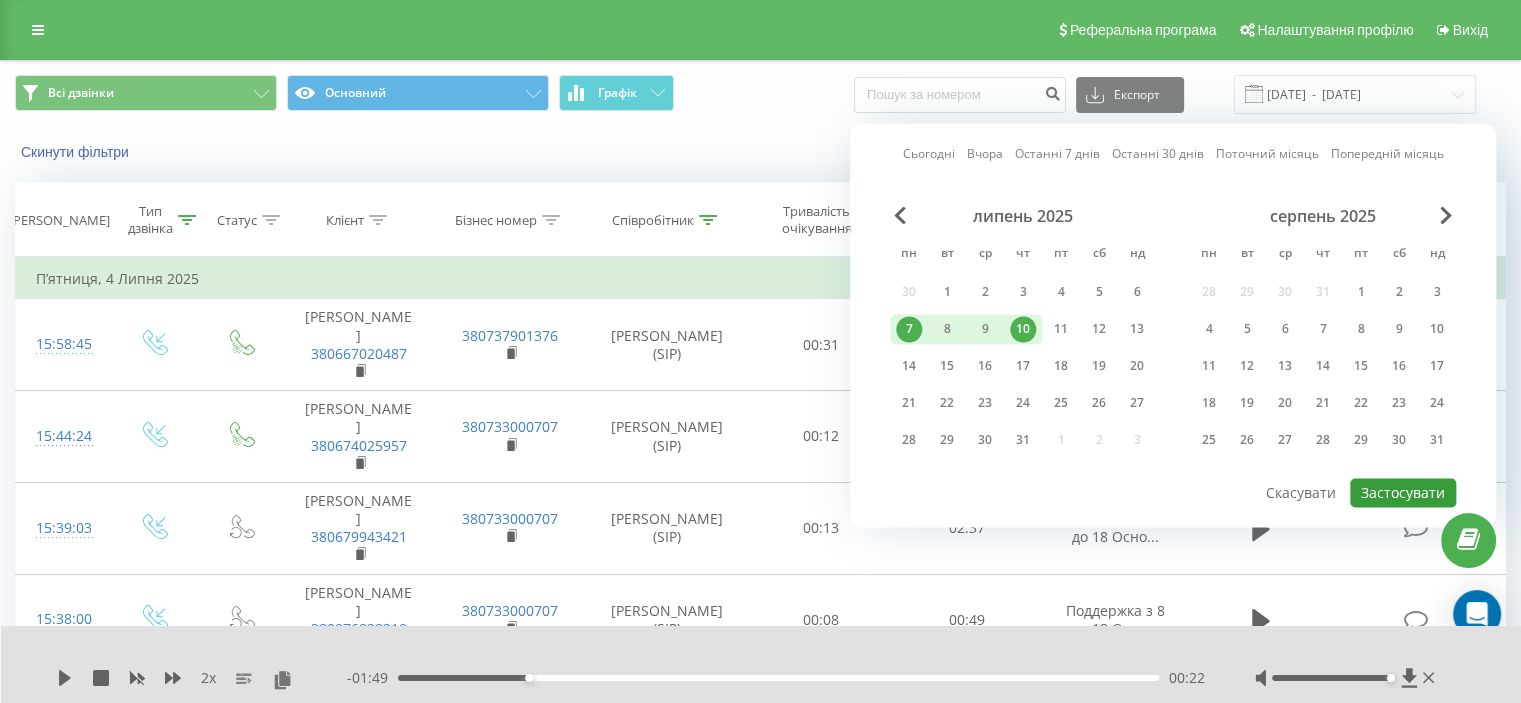 click on "Застосувати" at bounding box center [1403, 492] 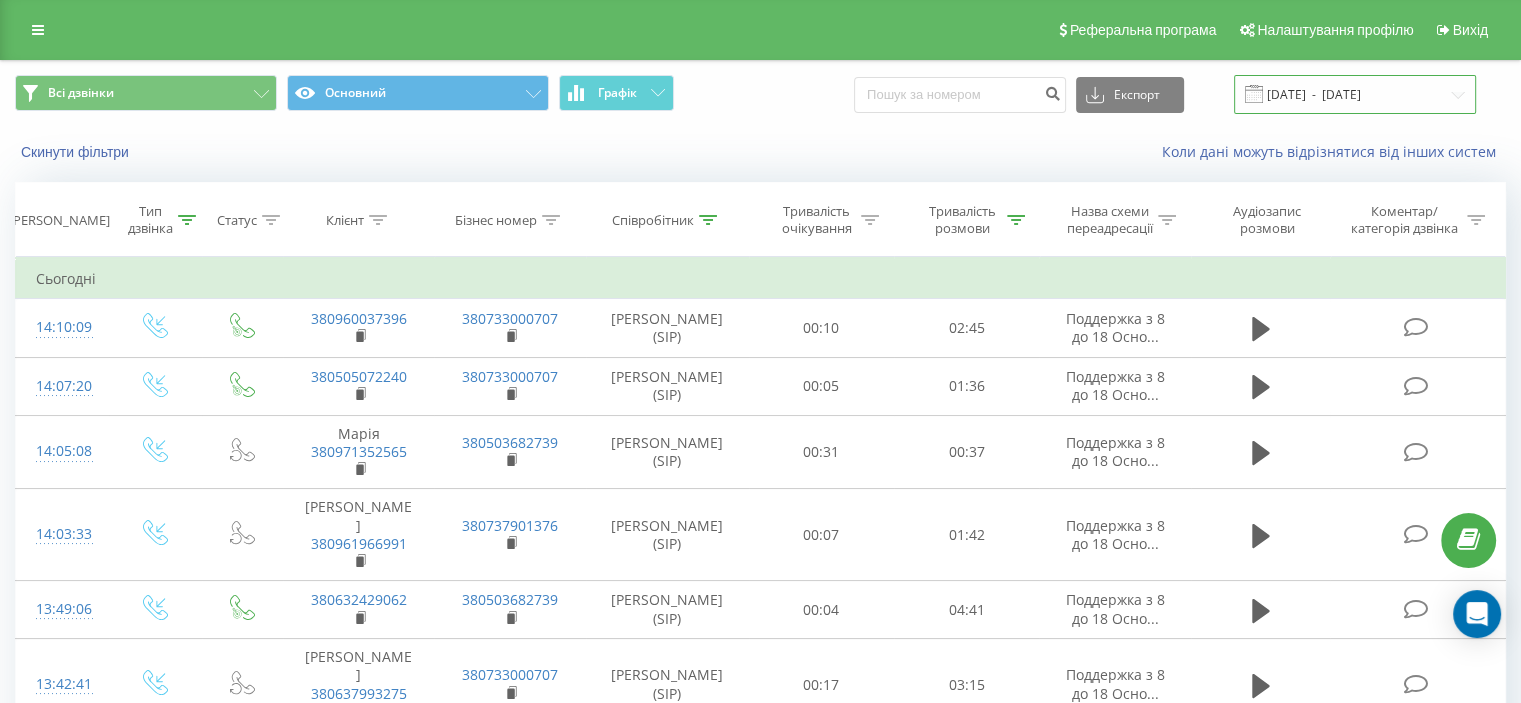 click on "[DATE]  -  [DATE]" at bounding box center [1355, 94] 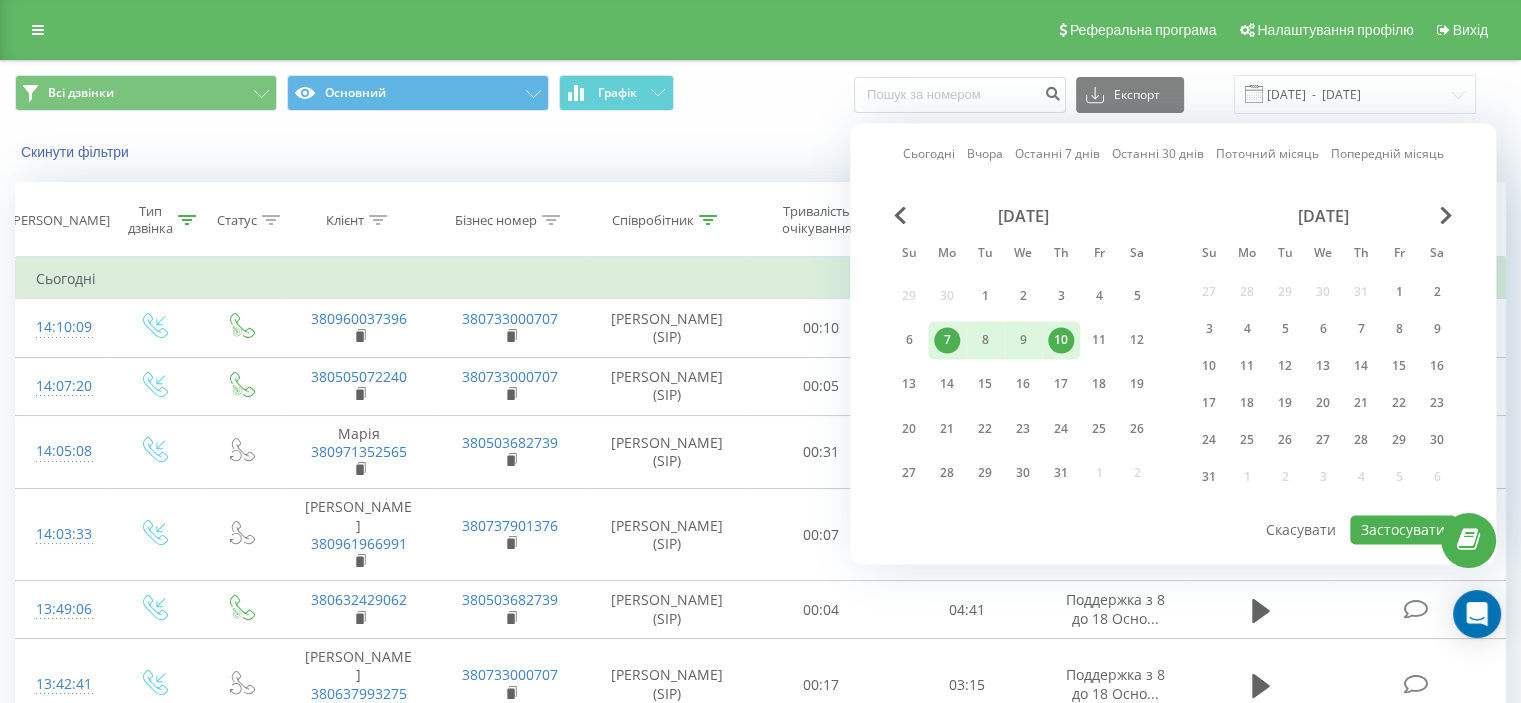 click on "7" at bounding box center (947, 340) 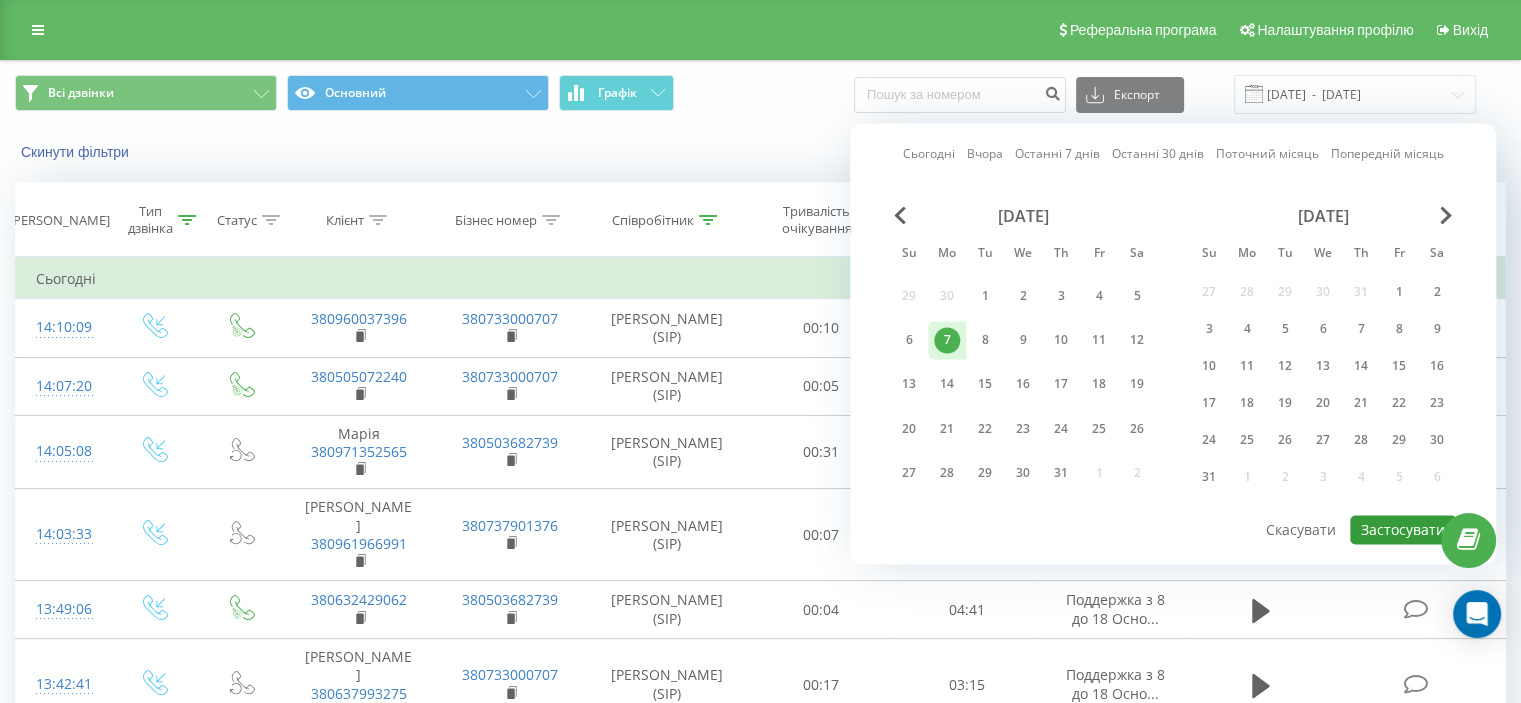 click on "Застосувати" at bounding box center (1403, 529) 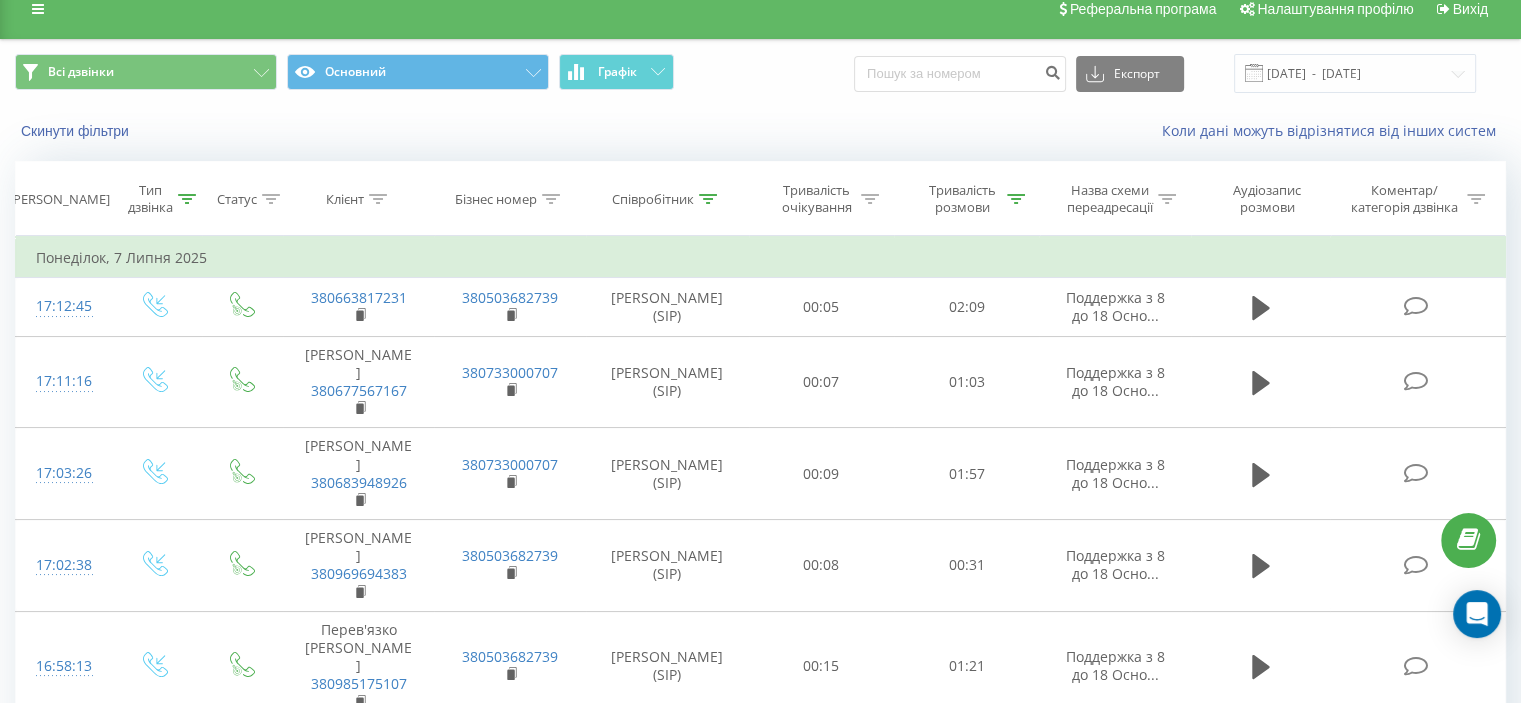 scroll, scrollTop: 7258, scrollLeft: 0, axis: vertical 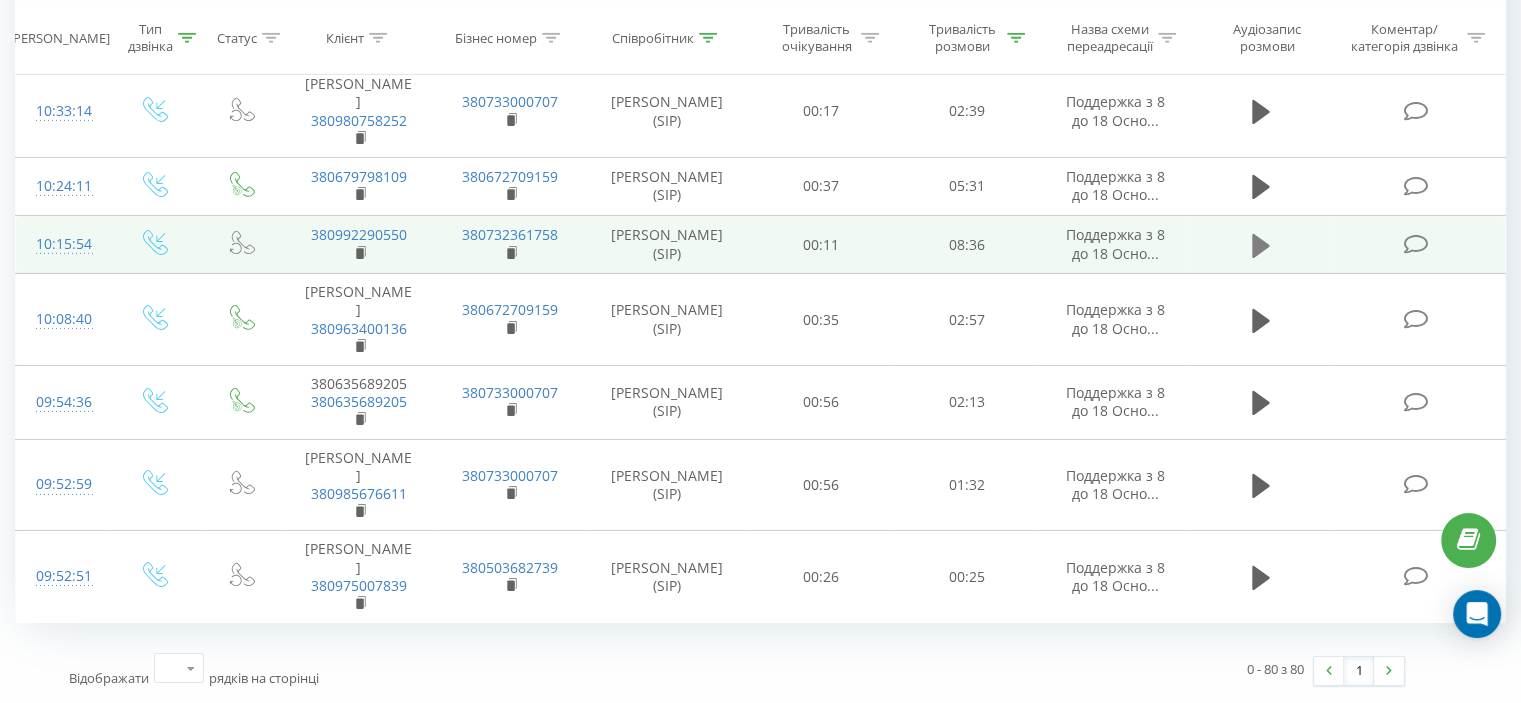 click 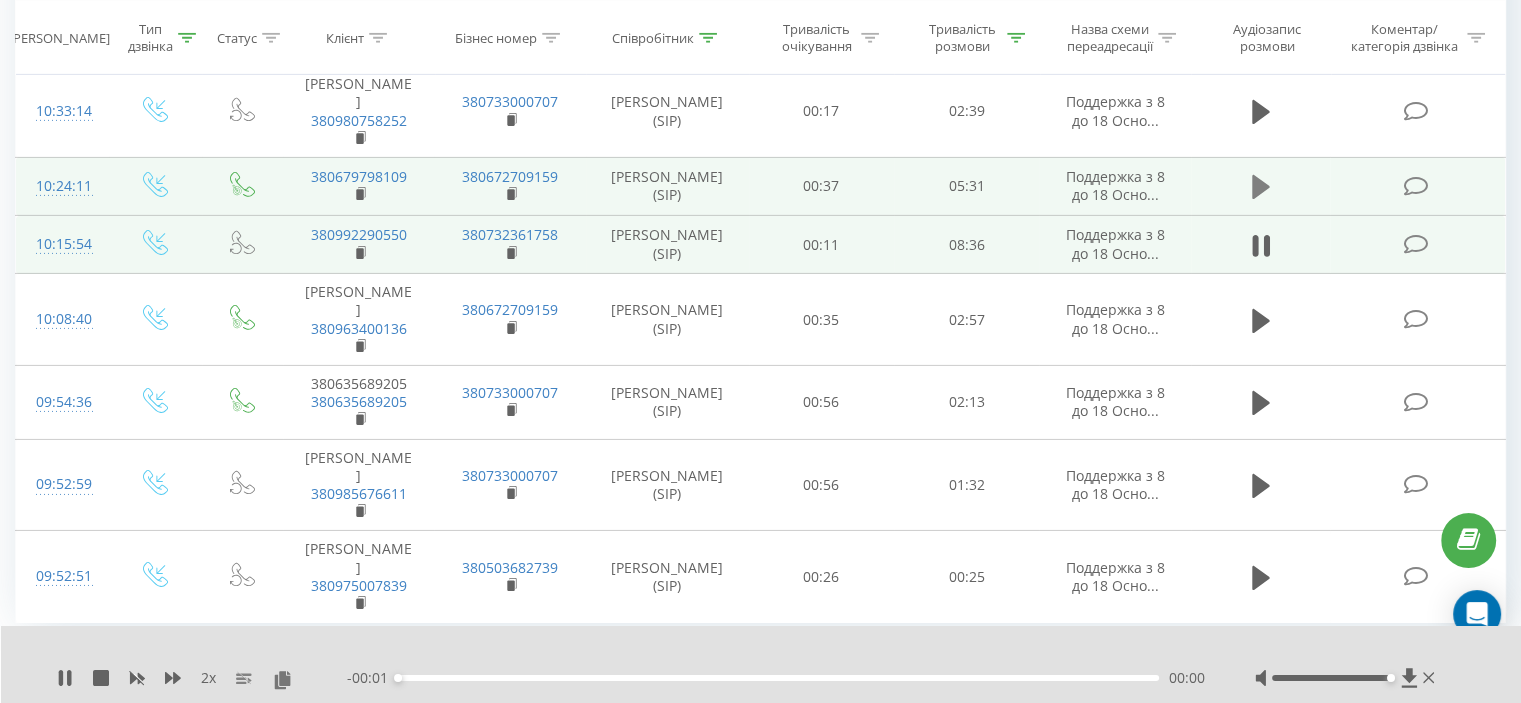 click 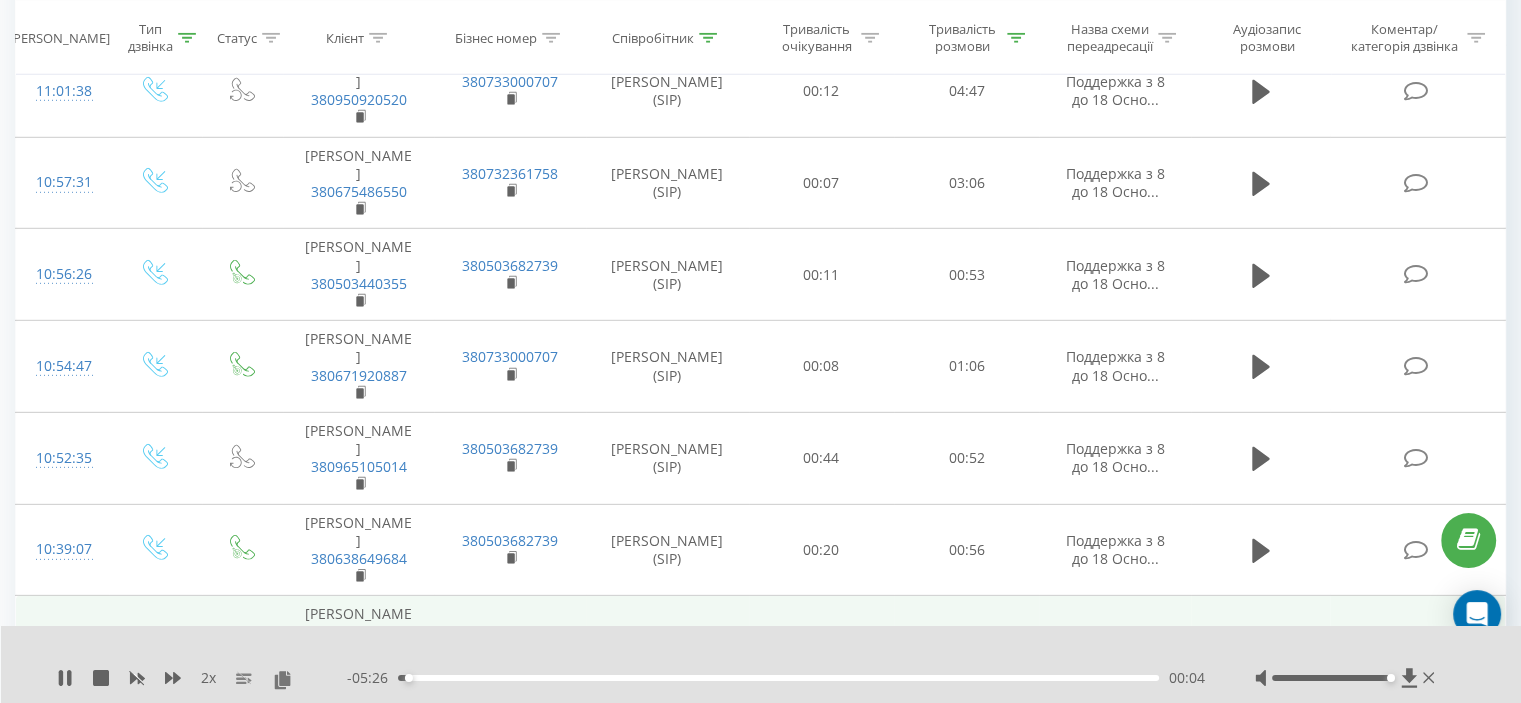 scroll, scrollTop: 5858, scrollLeft: 0, axis: vertical 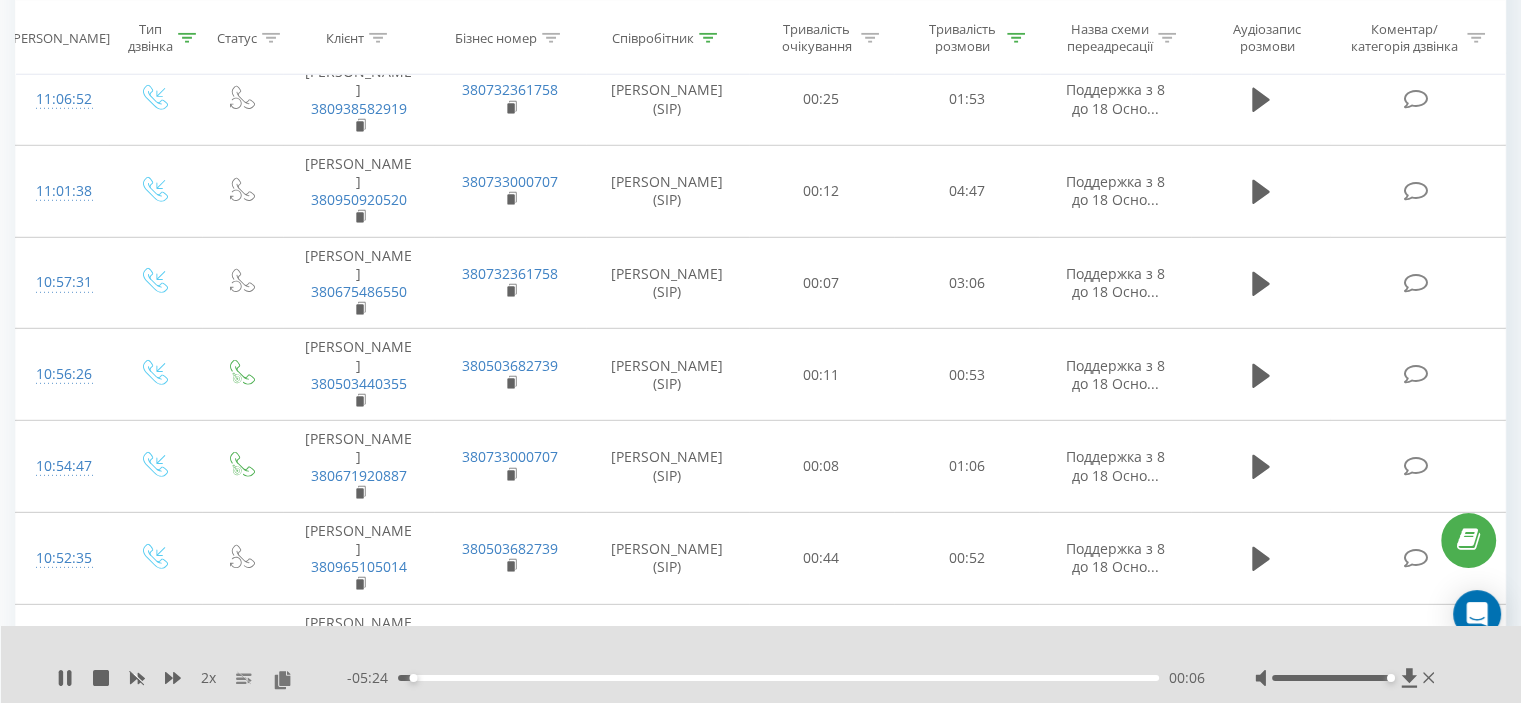 click 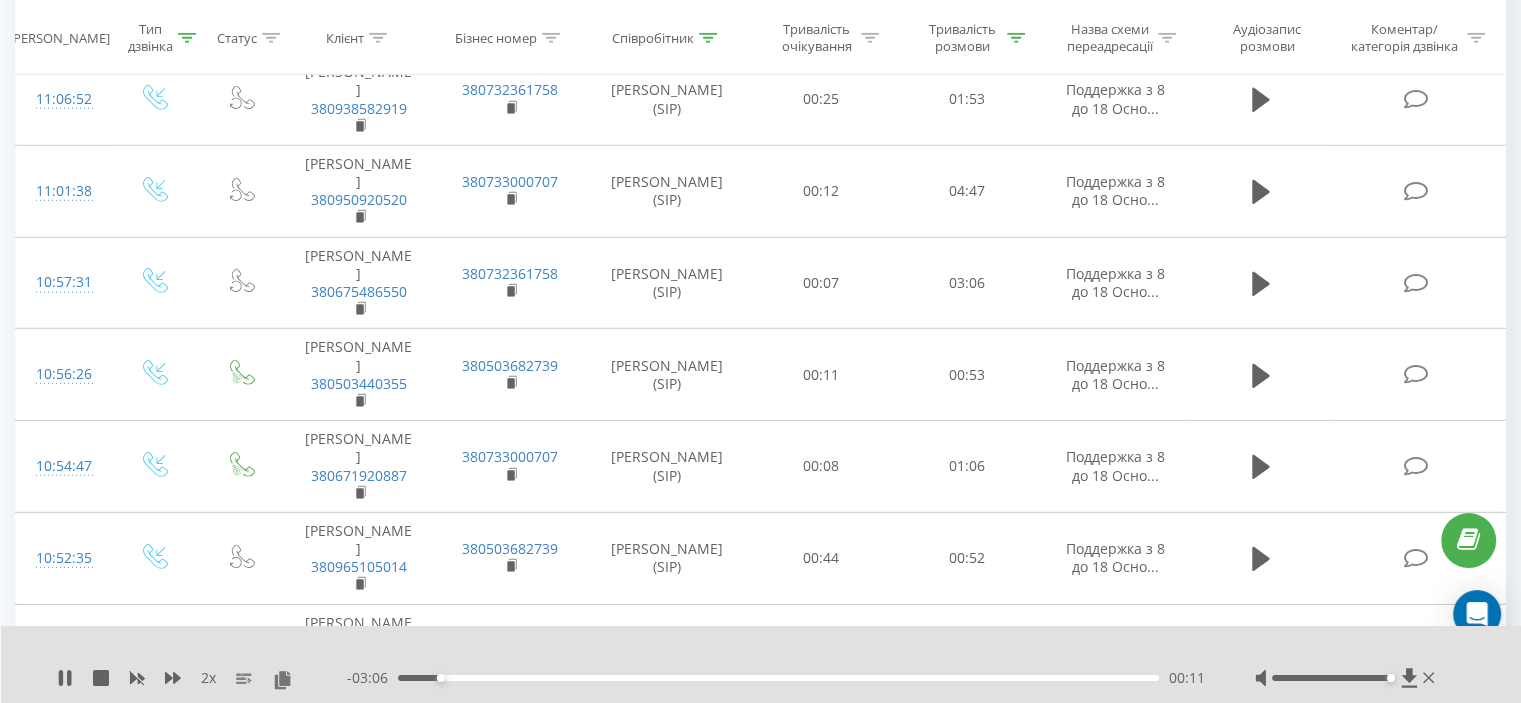 click 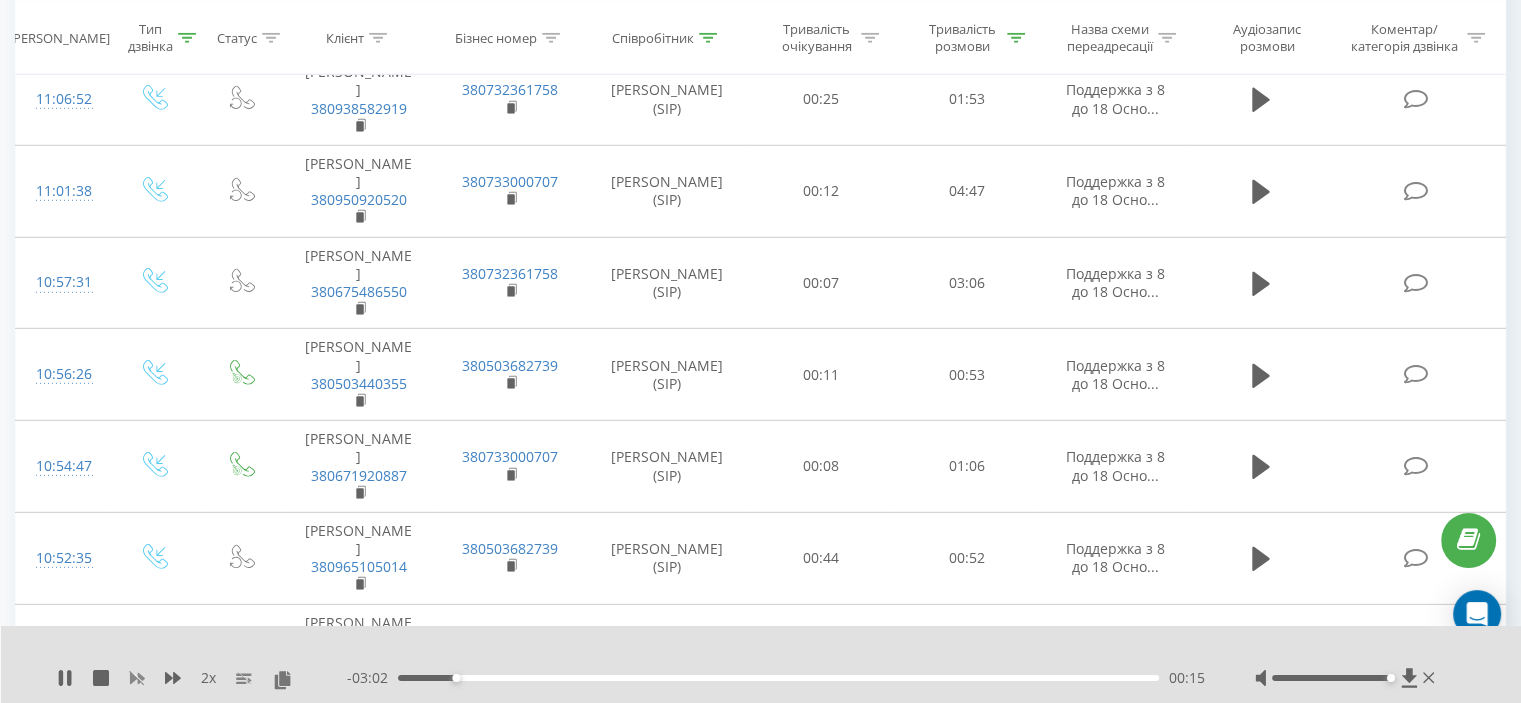 click 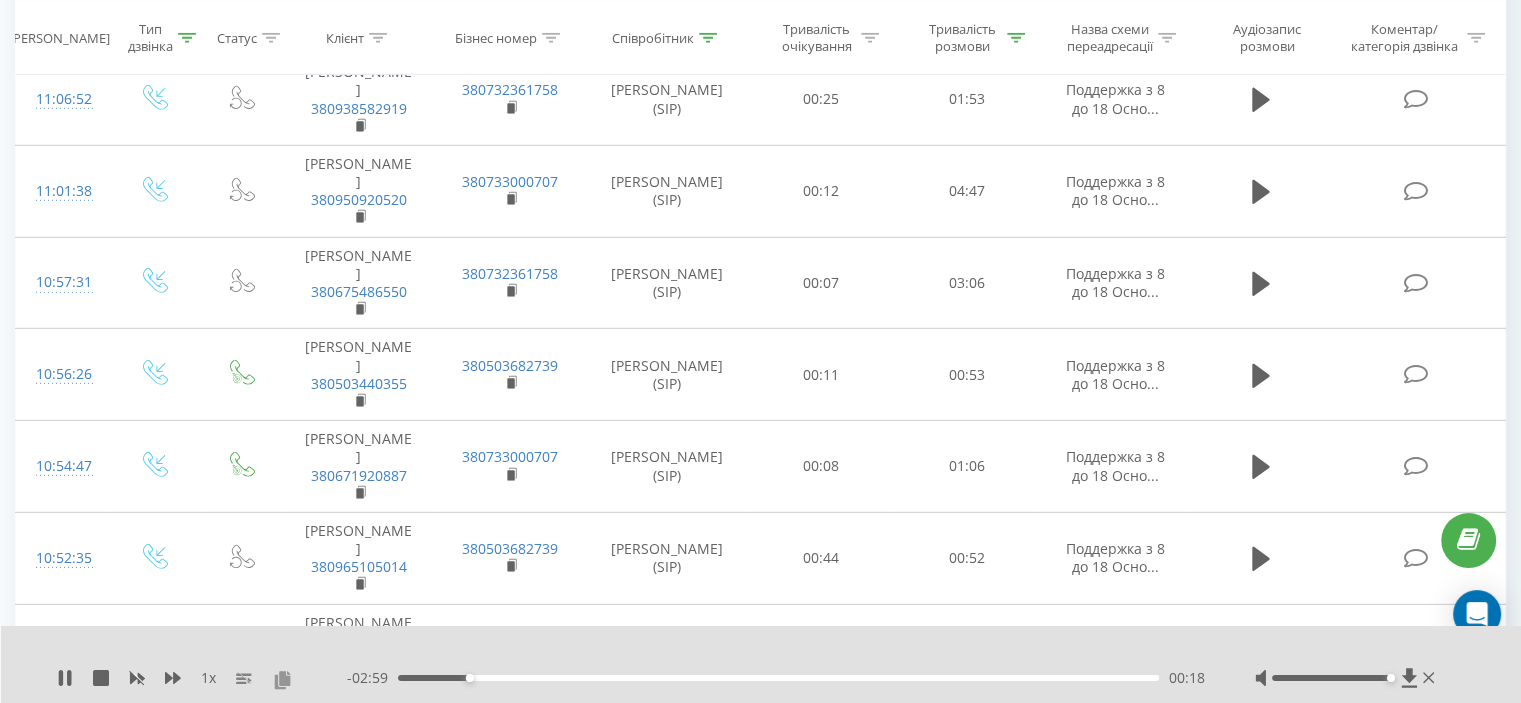 click at bounding box center (282, 679) 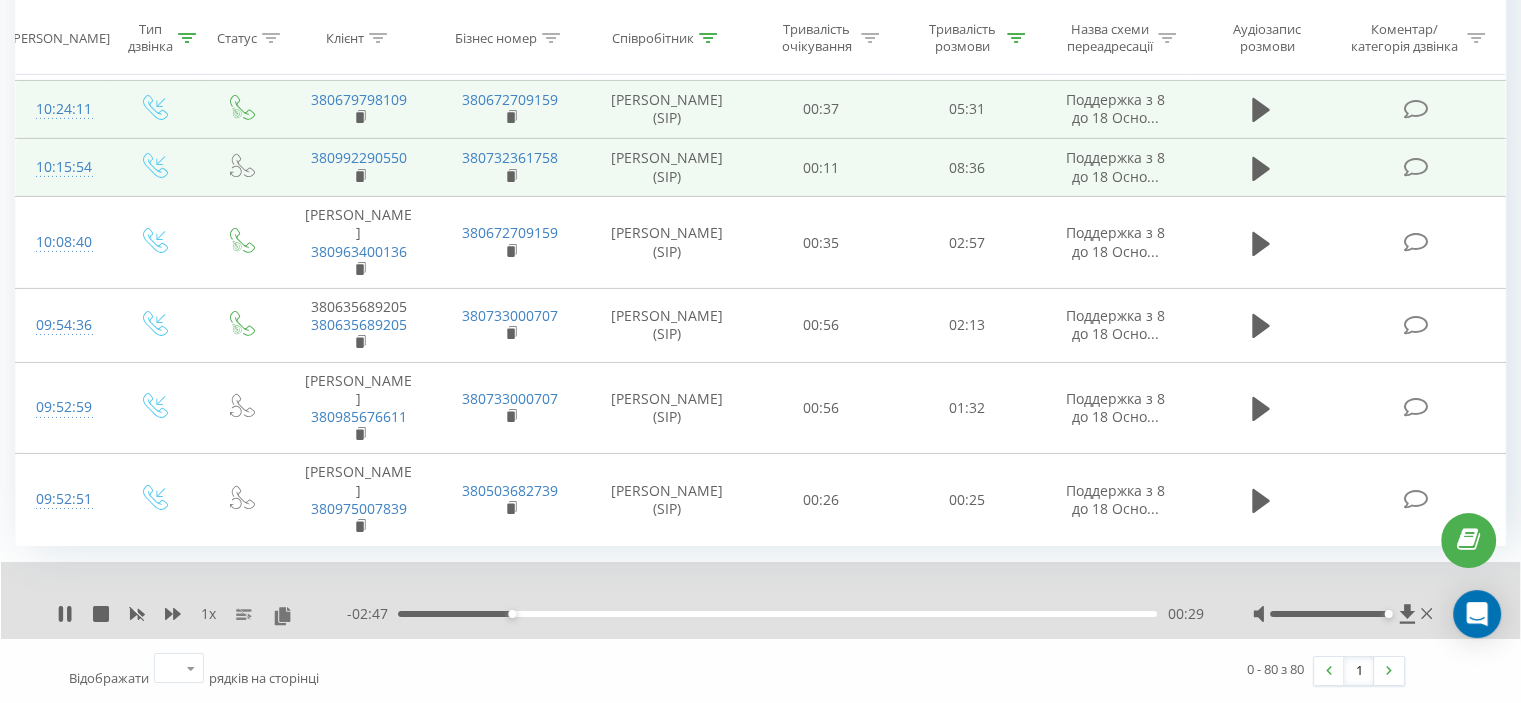 scroll, scrollTop: 7248, scrollLeft: 0, axis: vertical 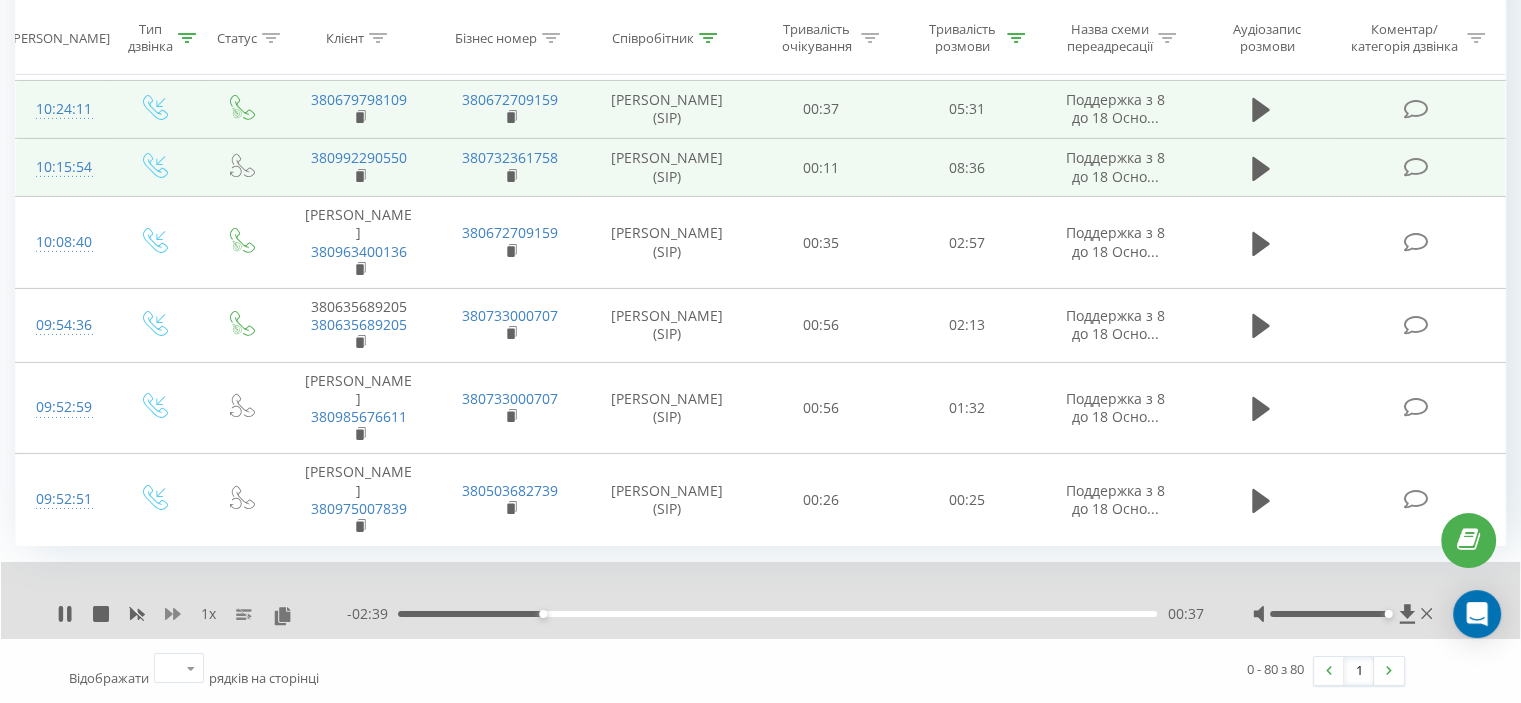 click 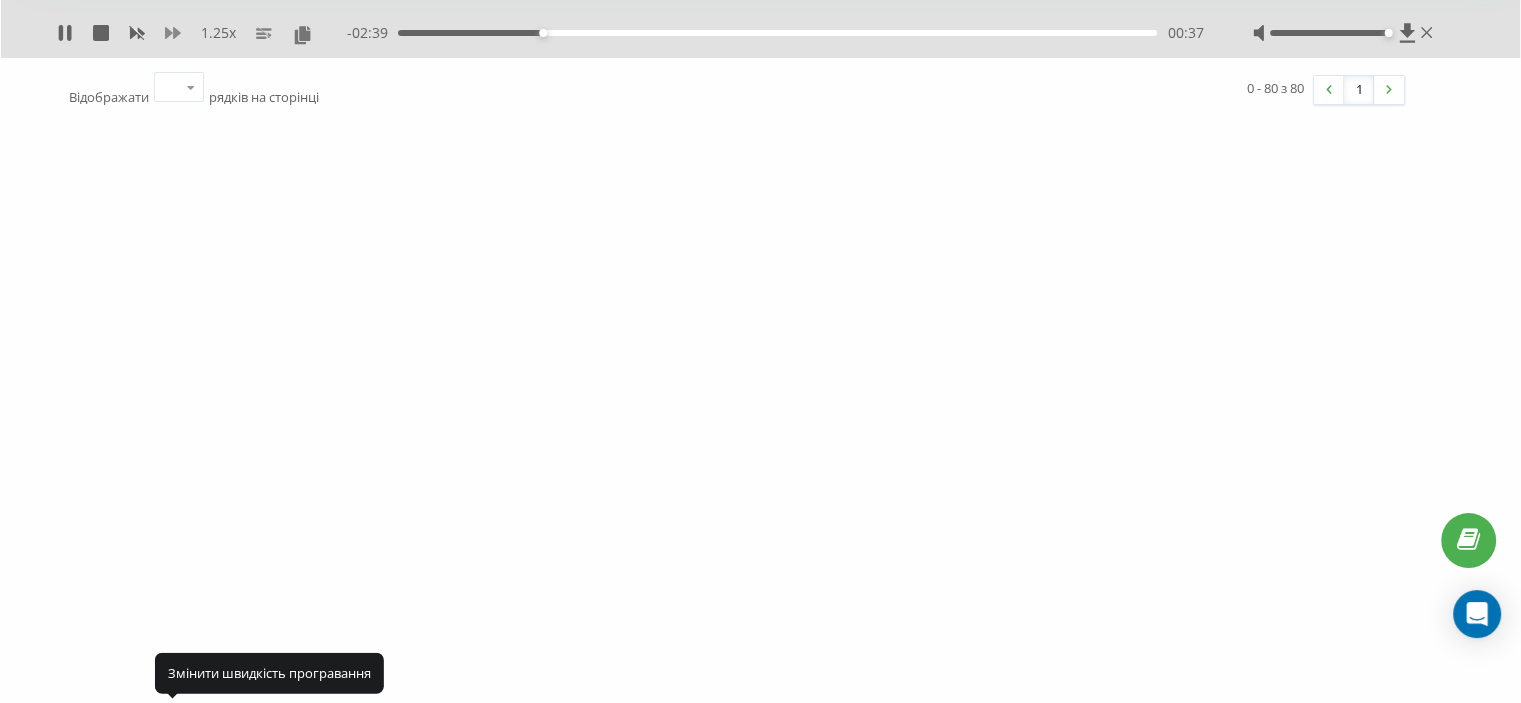 click 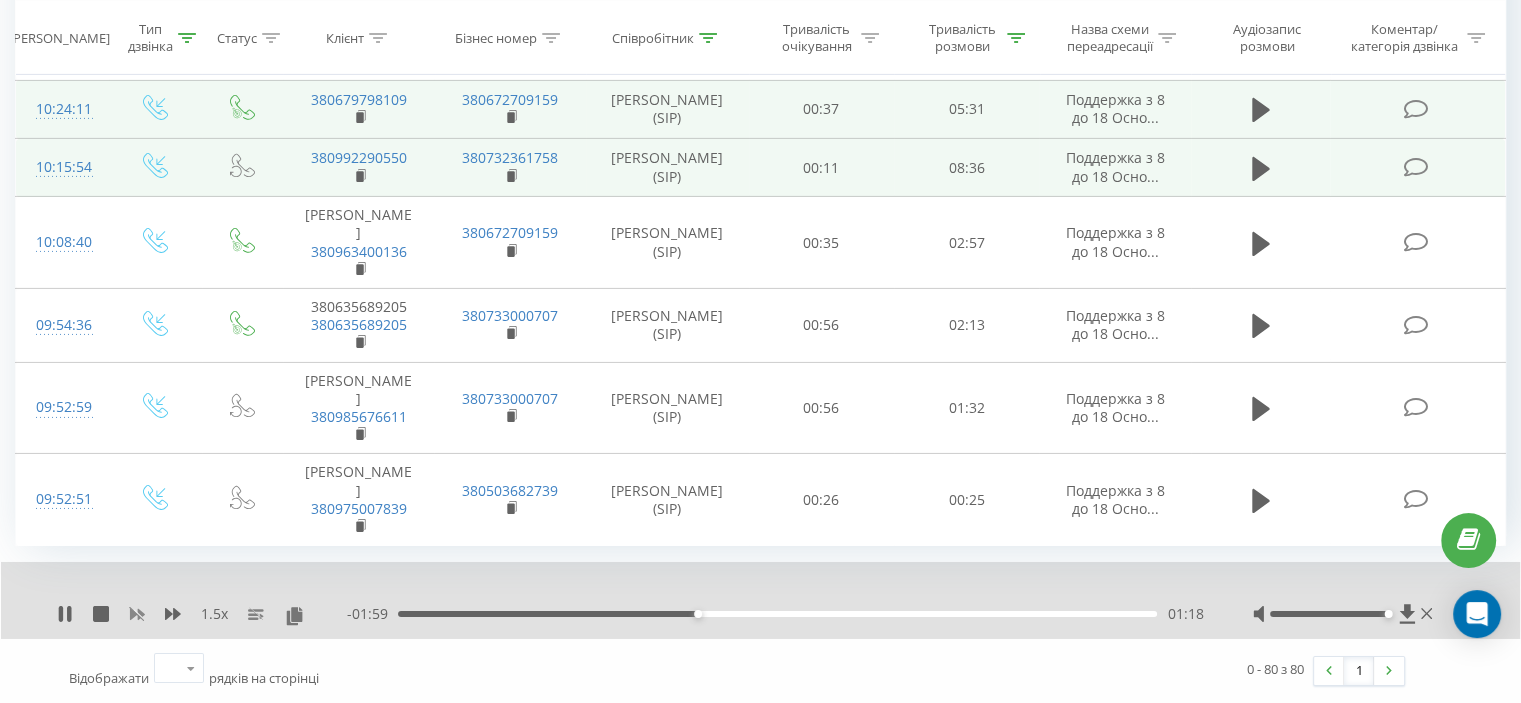 click 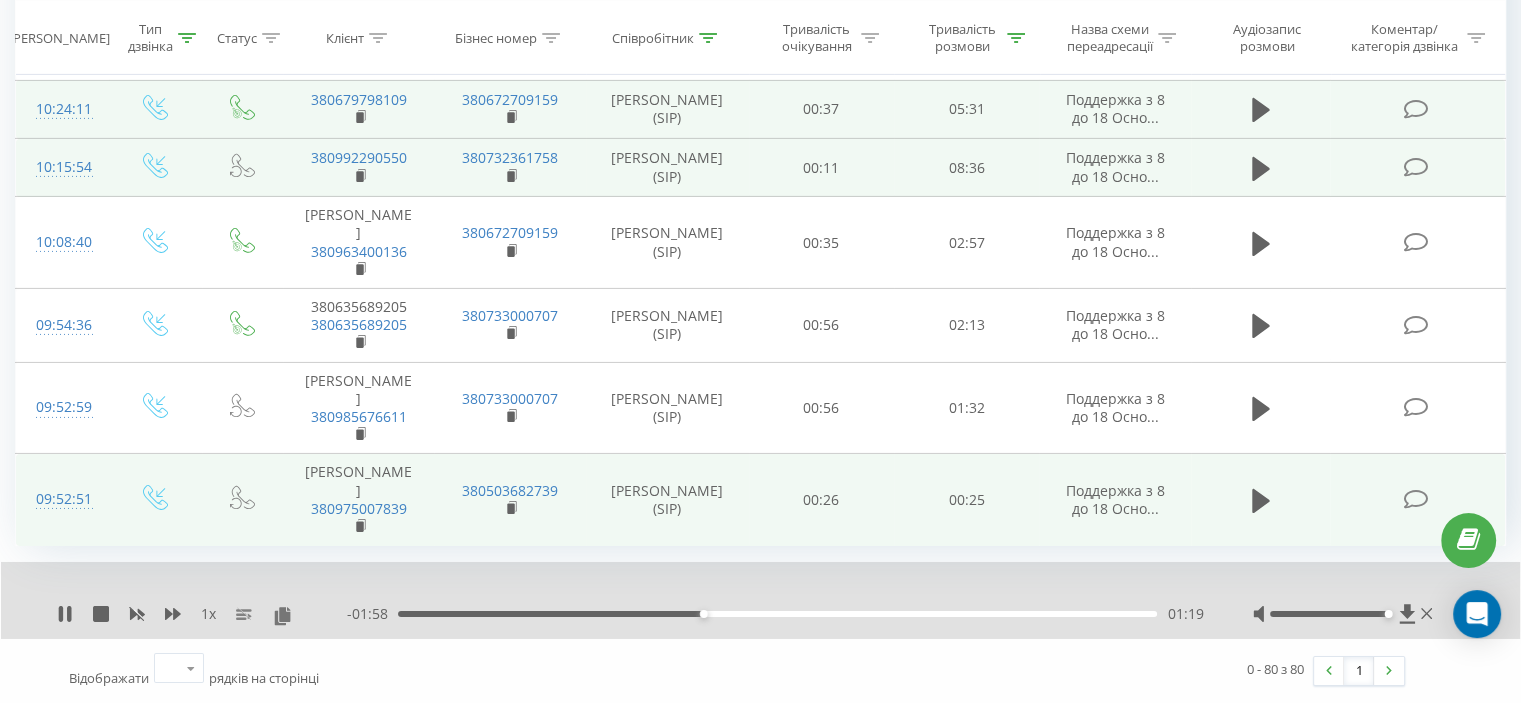 scroll, scrollTop: 7335, scrollLeft: 0, axis: vertical 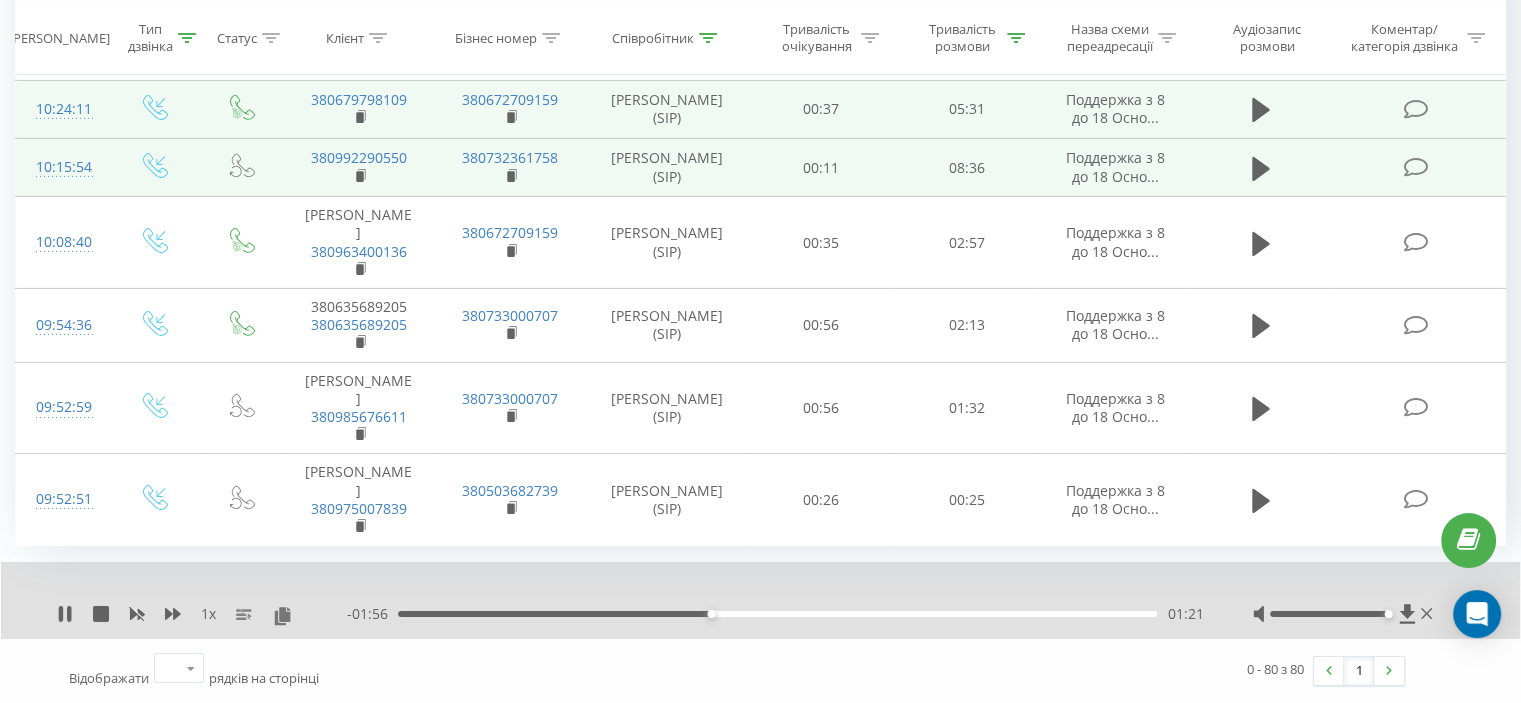 click on "1 x" at bounding box center [202, 614] 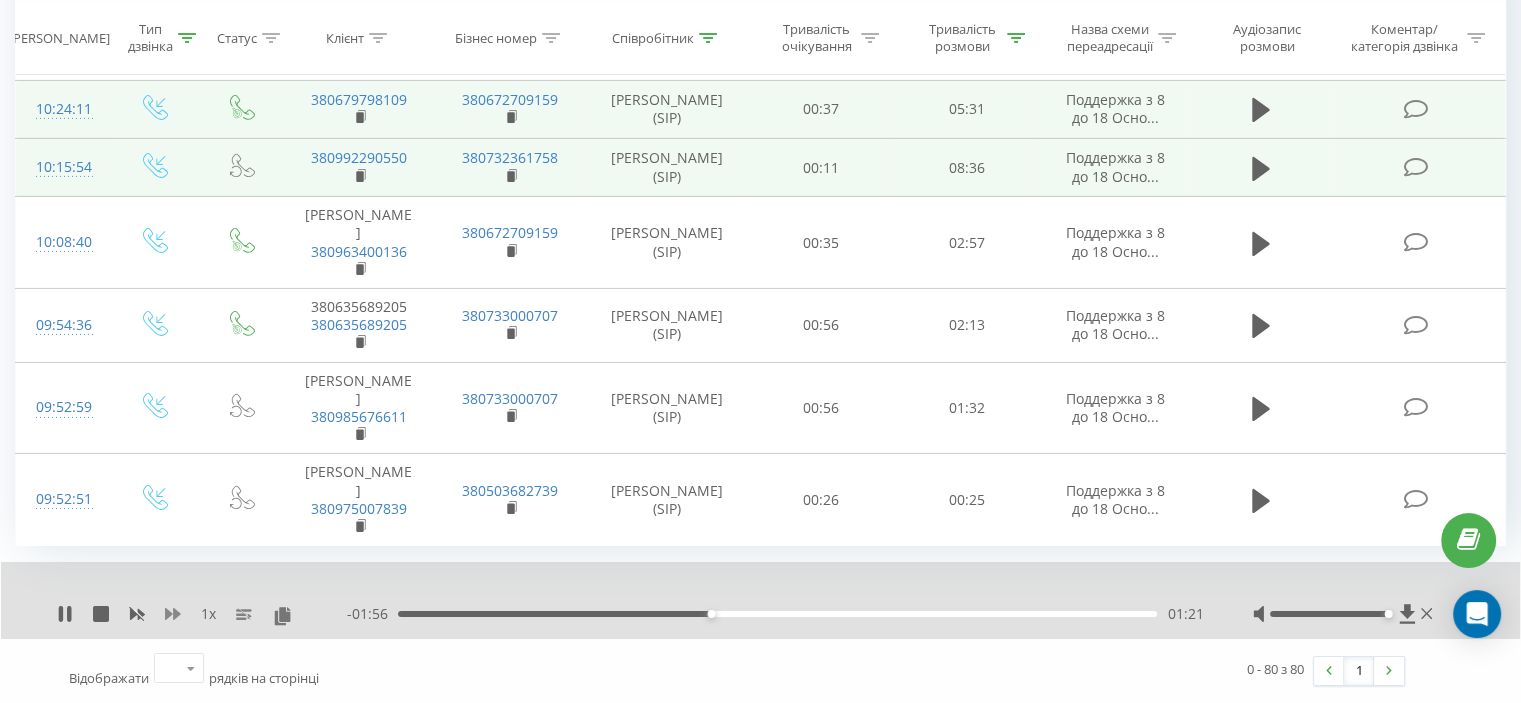 click 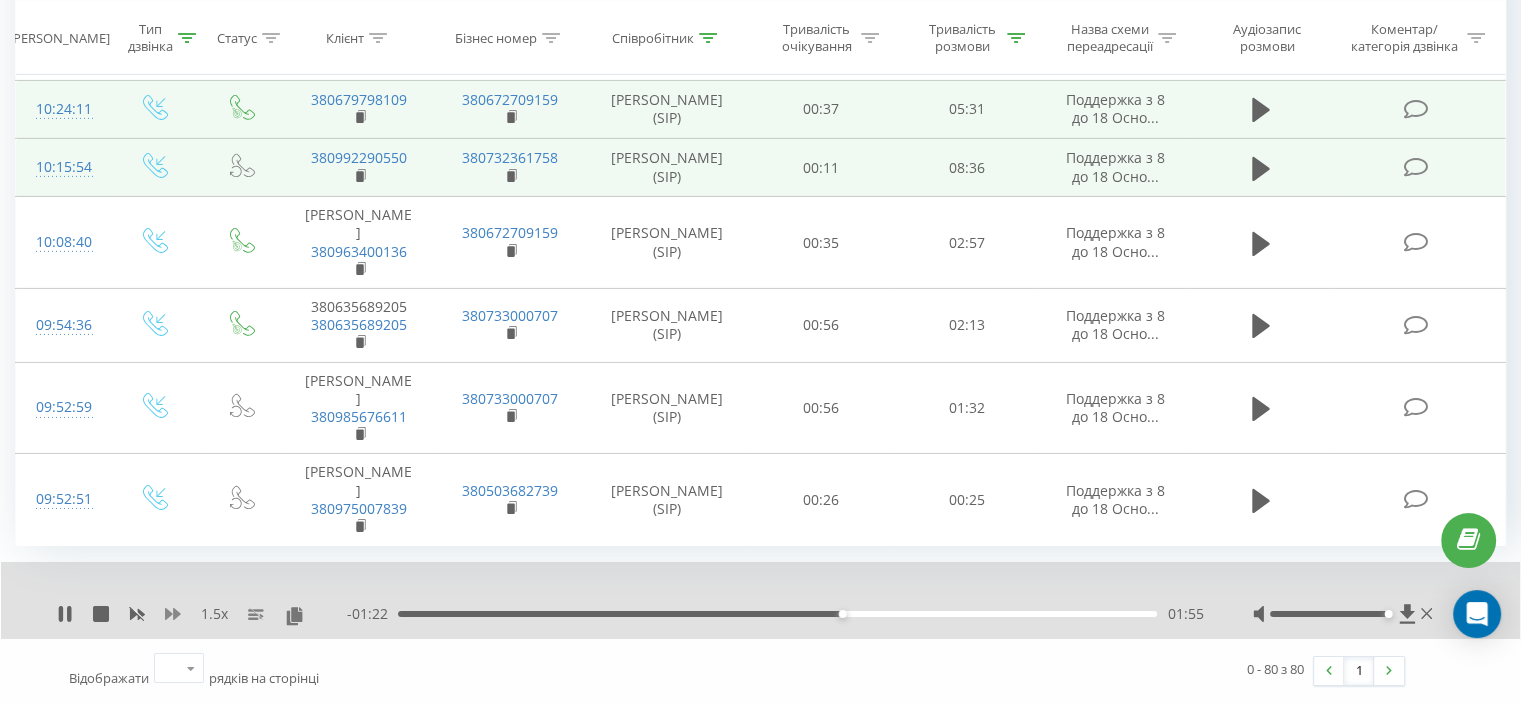 click 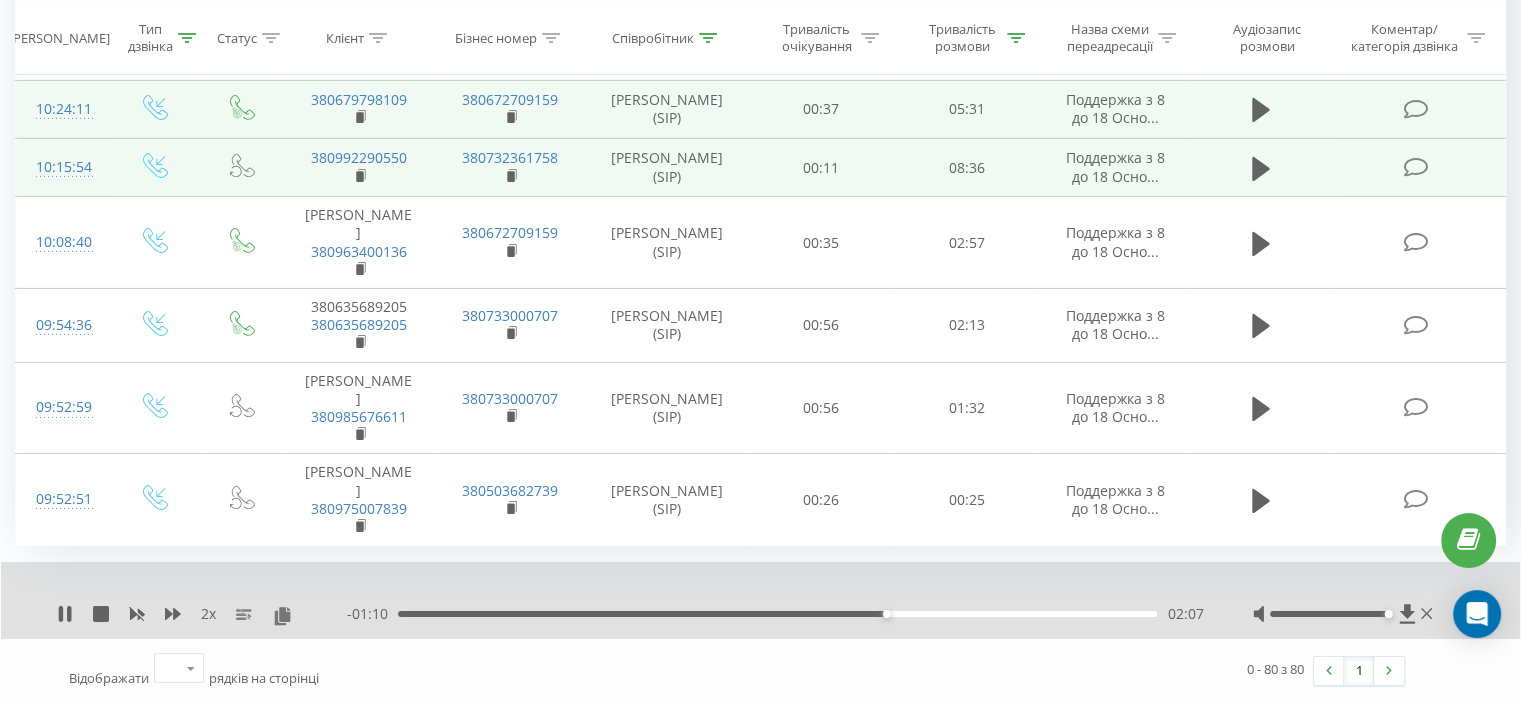 click on "02:07" at bounding box center [777, 614] 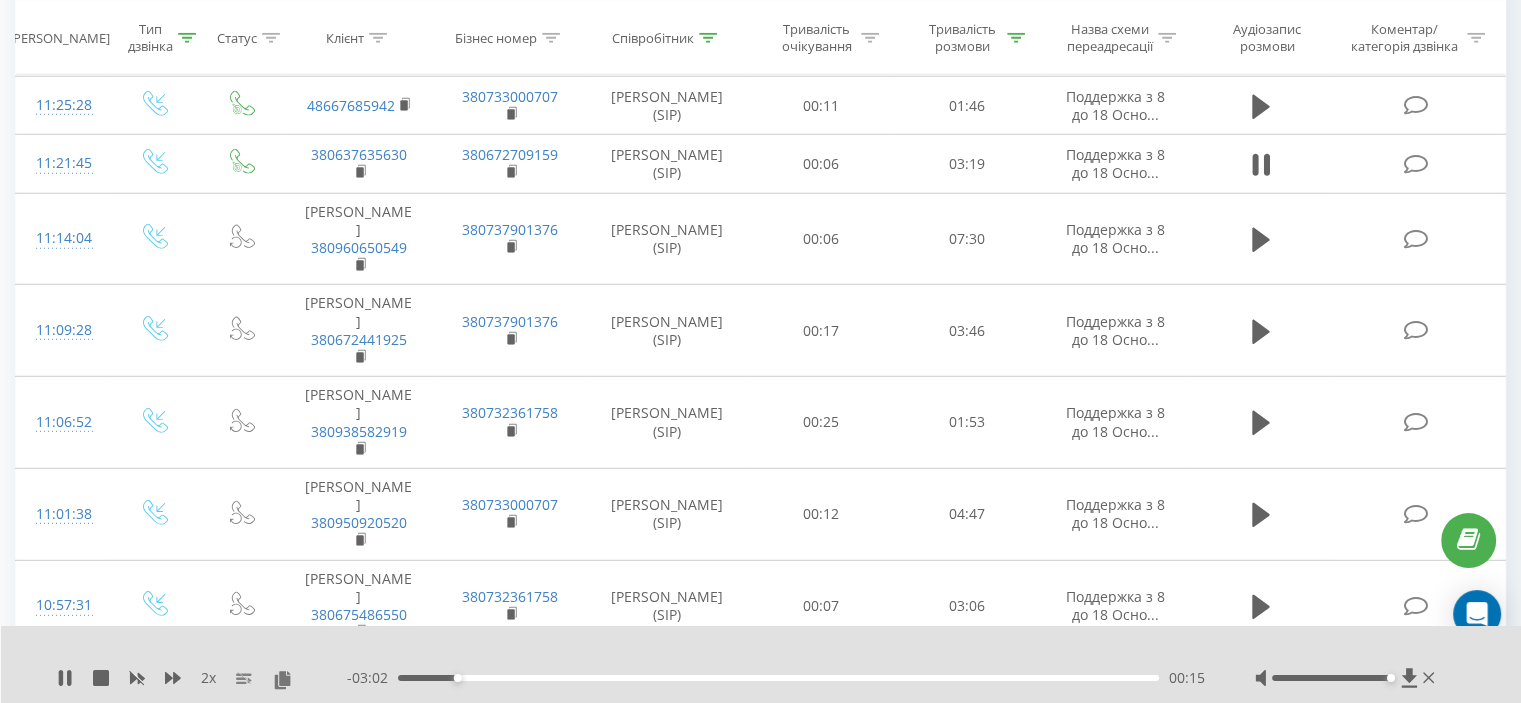 scroll, scrollTop: 5635, scrollLeft: 0, axis: vertical 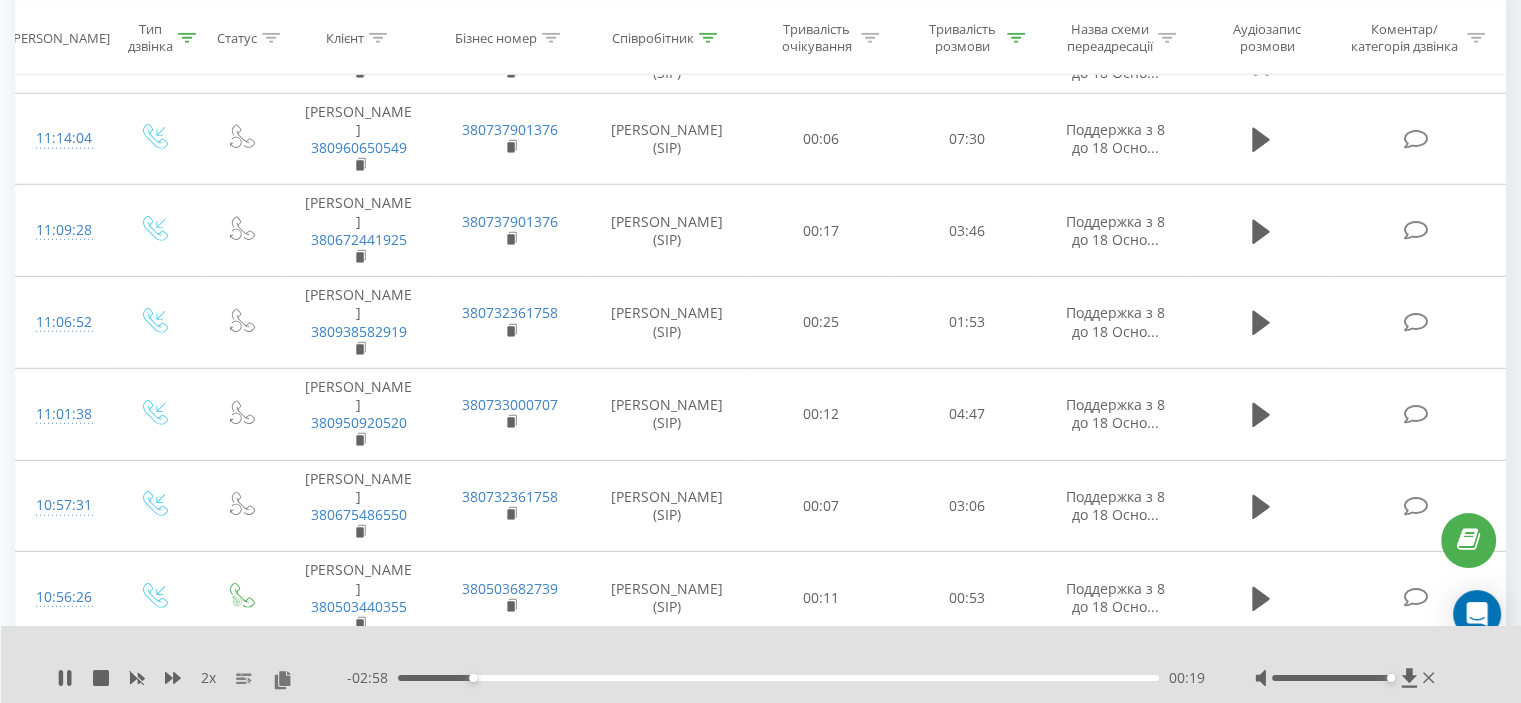 click 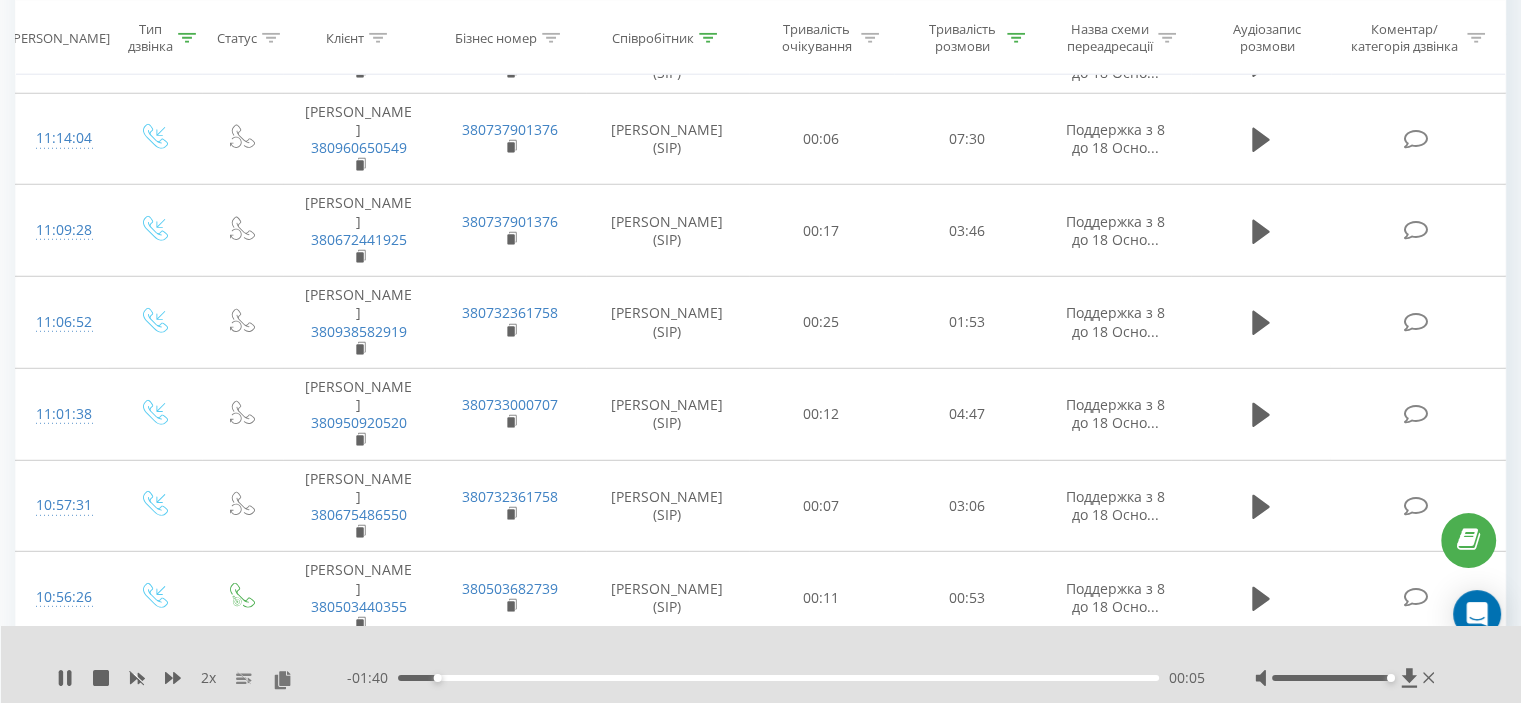 click 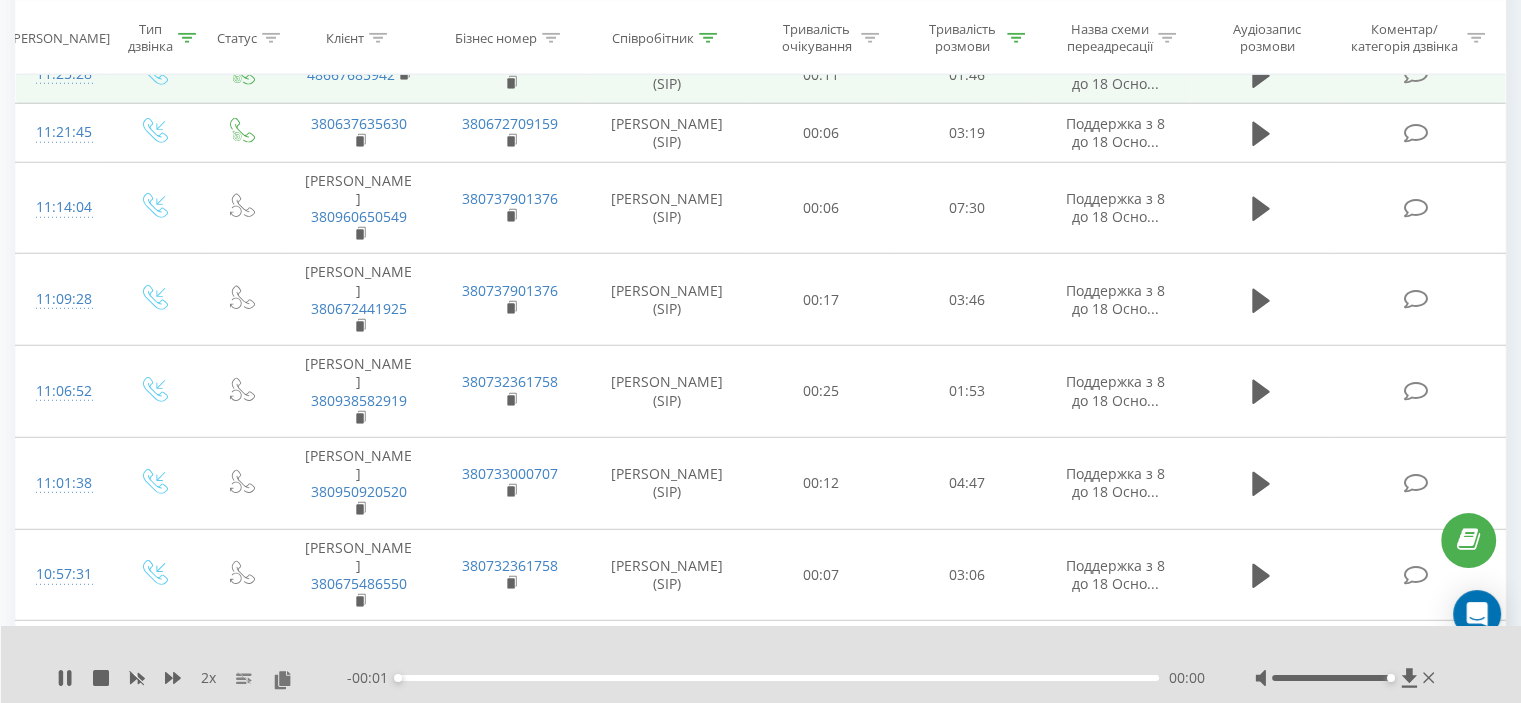 scroll, scrollTop: 5535, scrollLeft: 0, axis: vertical 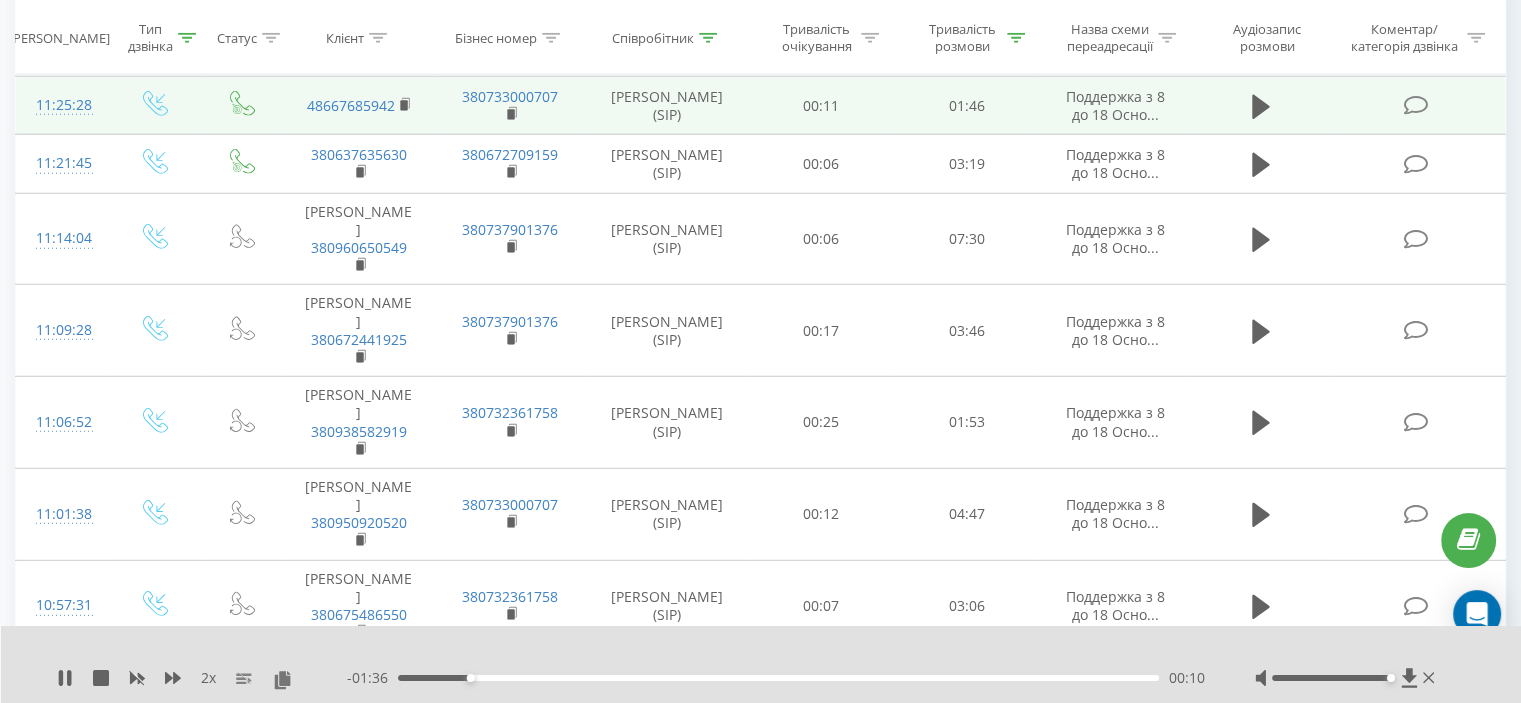 click at bounding box center (1261, -311) 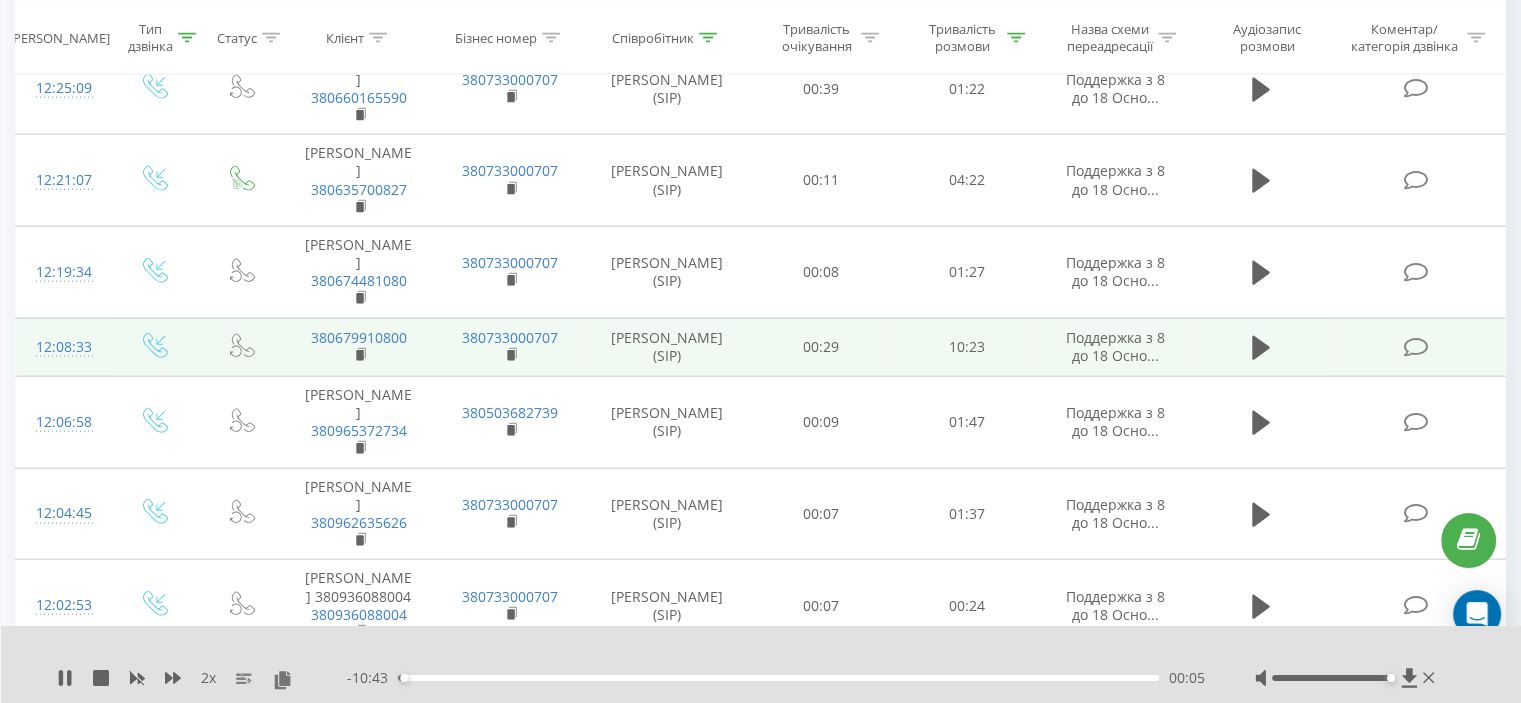 scroll, scrollTop: 4435, scrollLeft: 0, axis: vertical 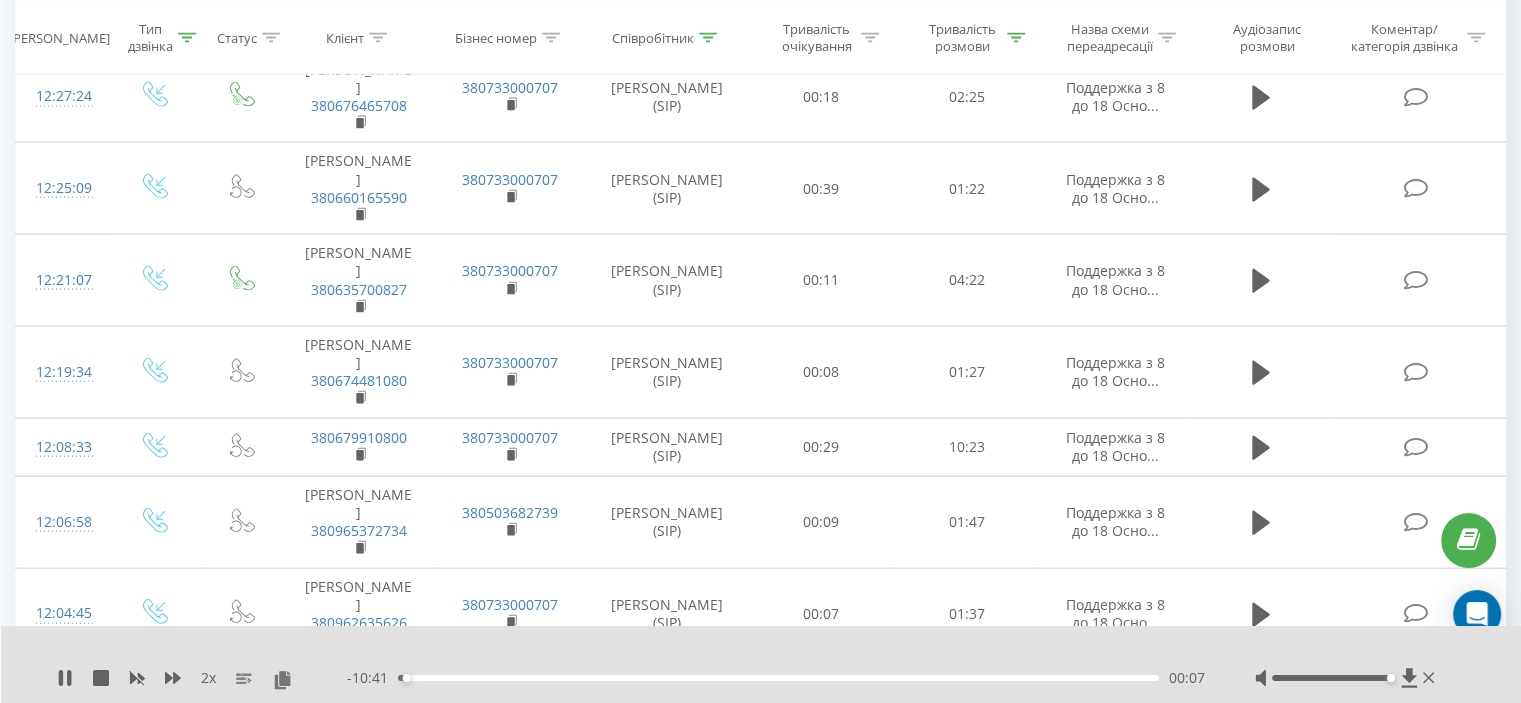 click 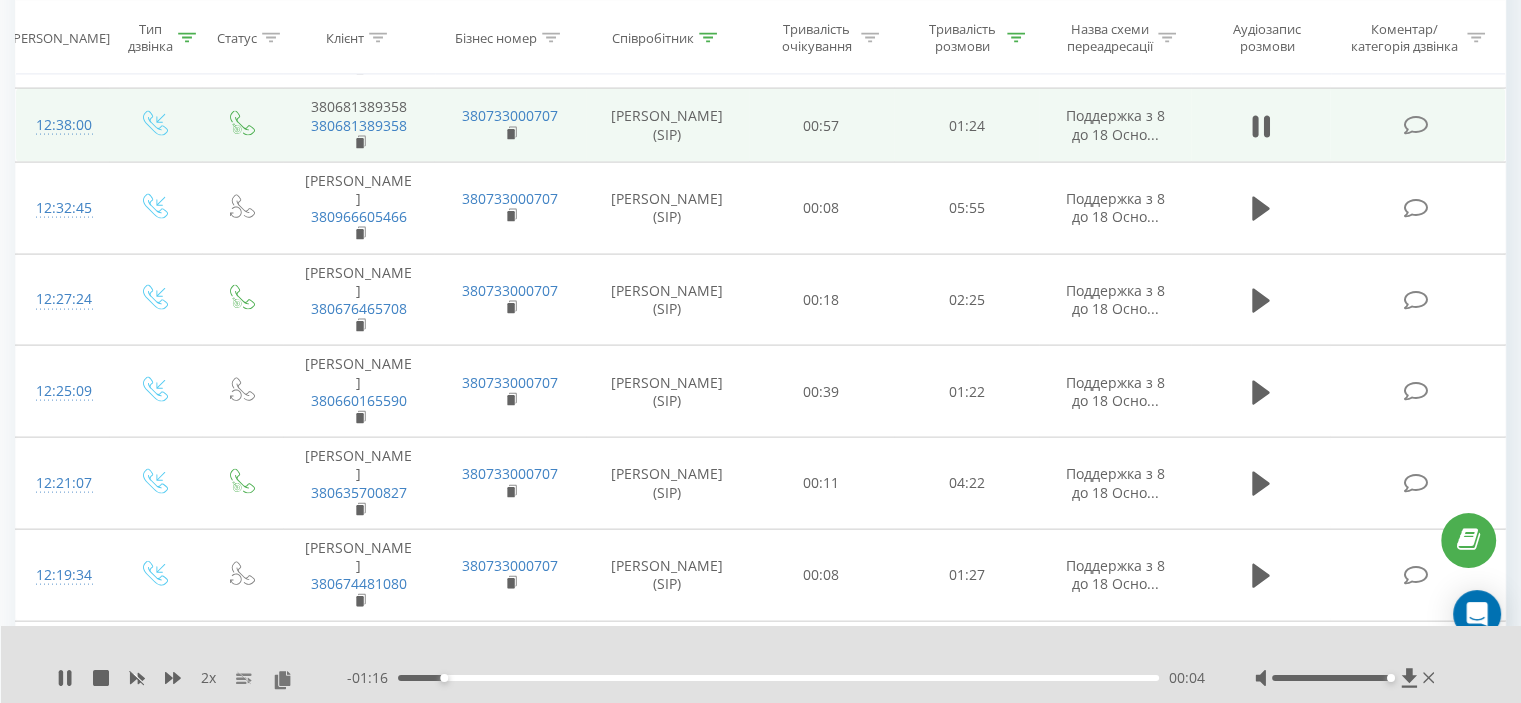 scroll, scrollTop: 4235, scrollLeft: 0, axis: vertical 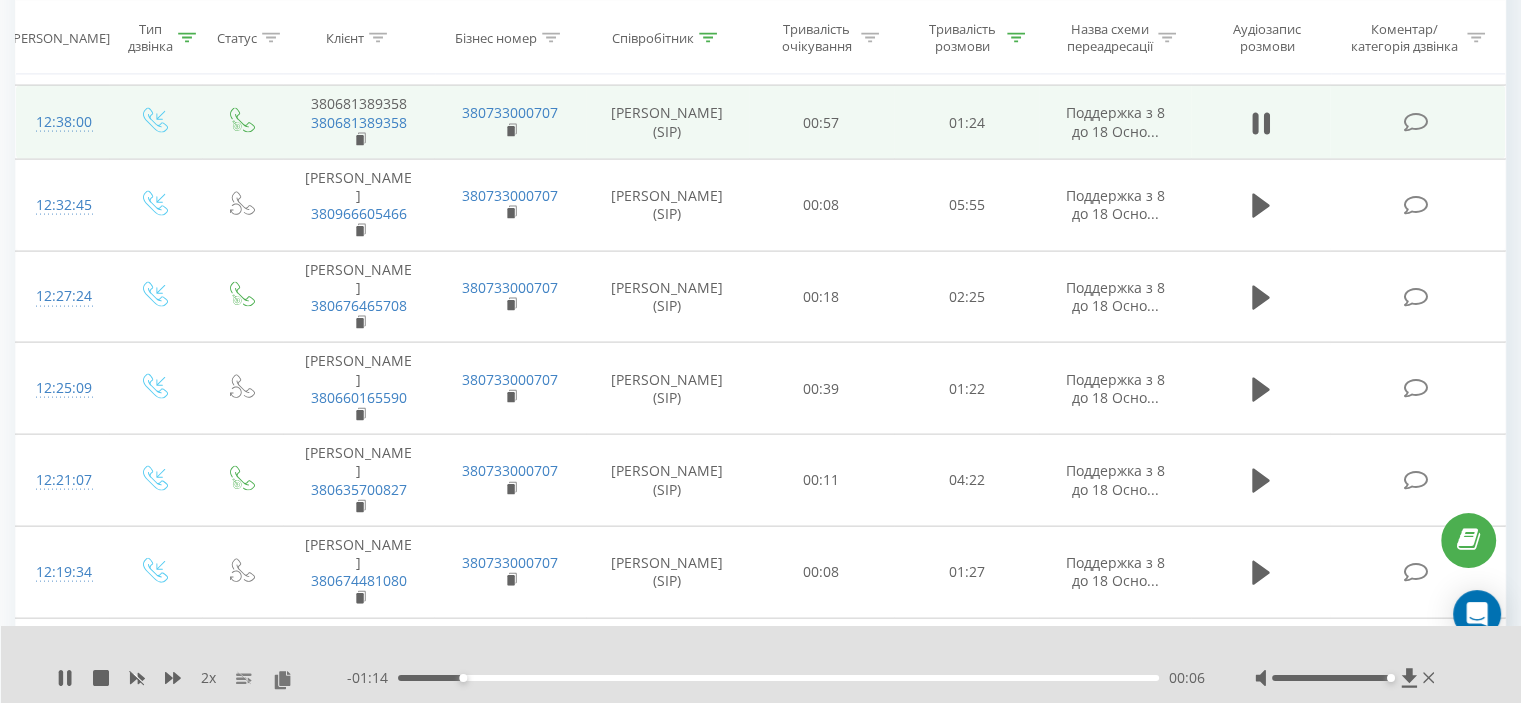 click at bounding box center [1261, -219] 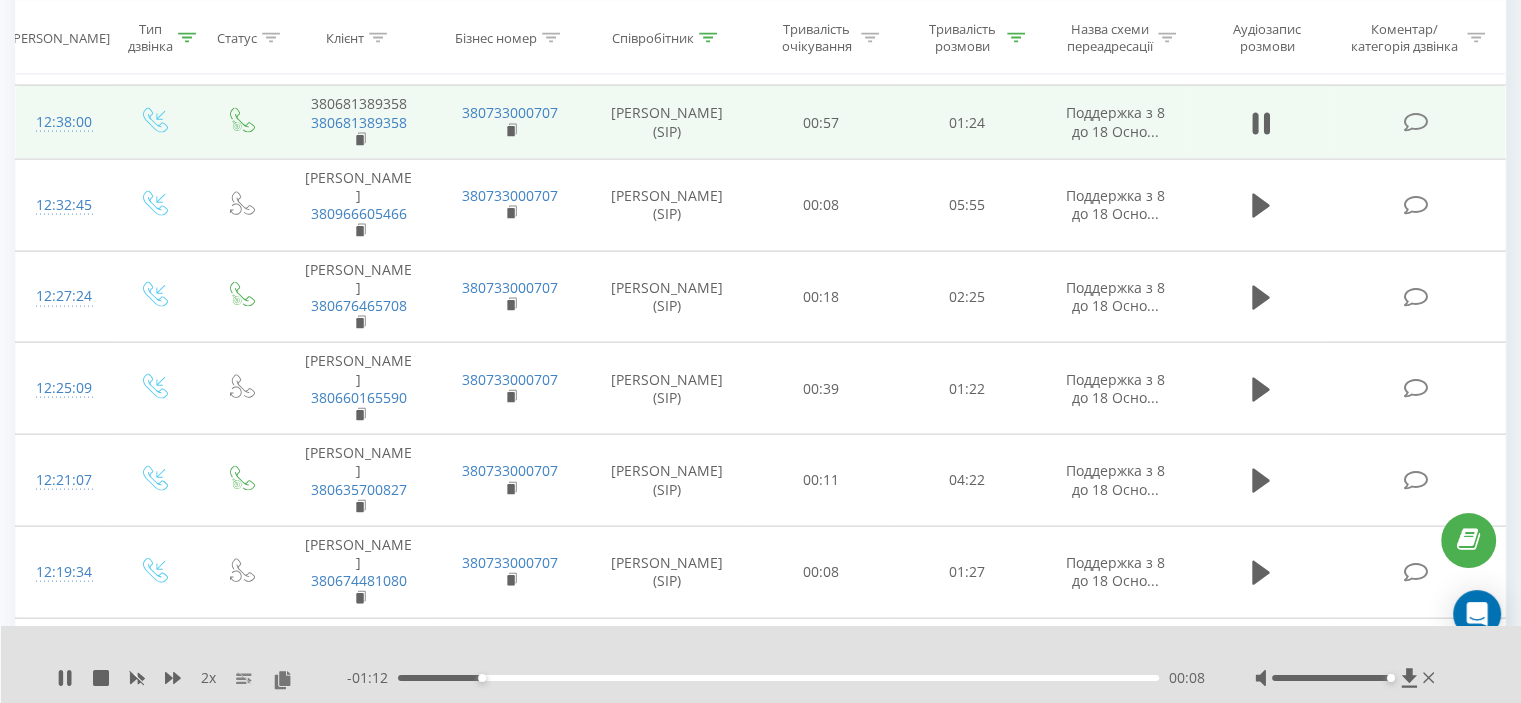 click at bounding box center [1261, -218] 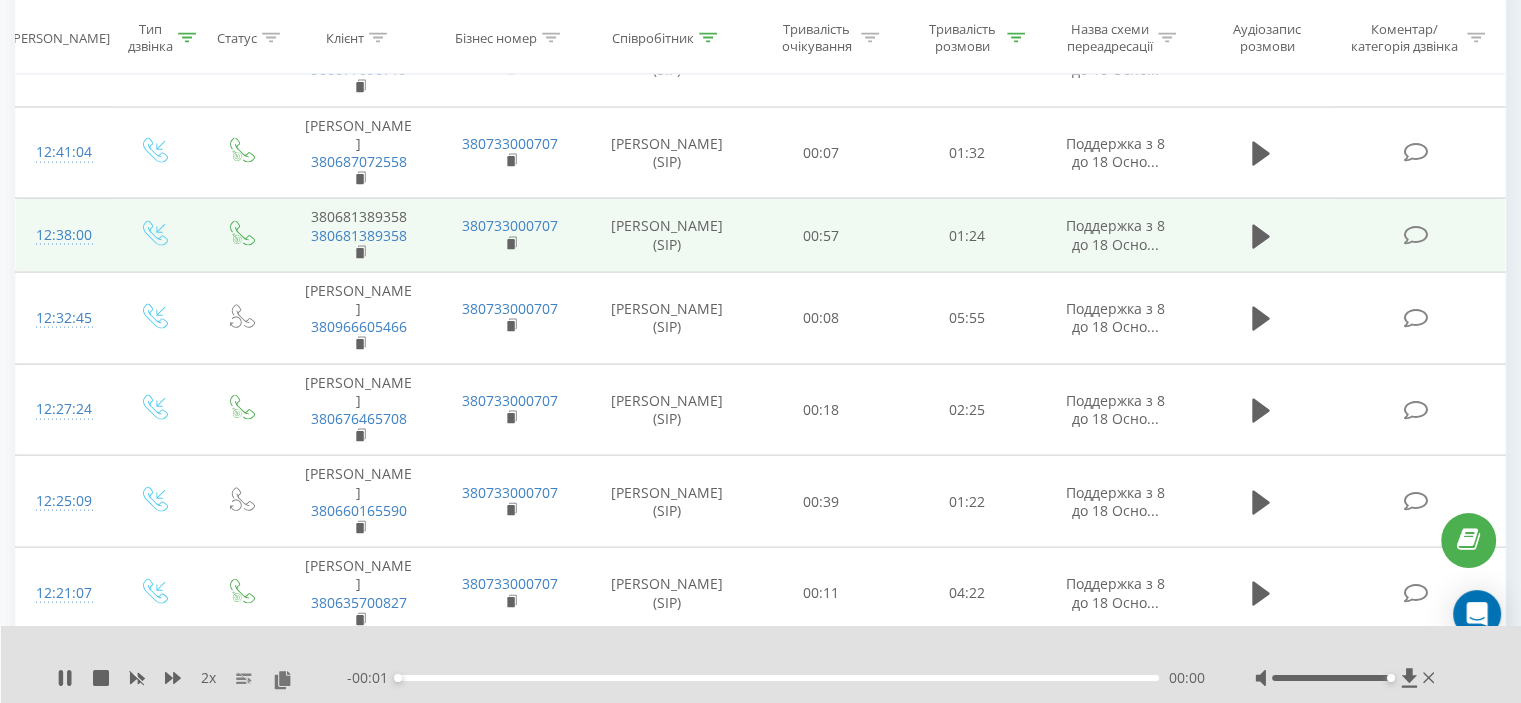 scroll, scrollTop: 3935, scrollLeft: 0, axis: vertical 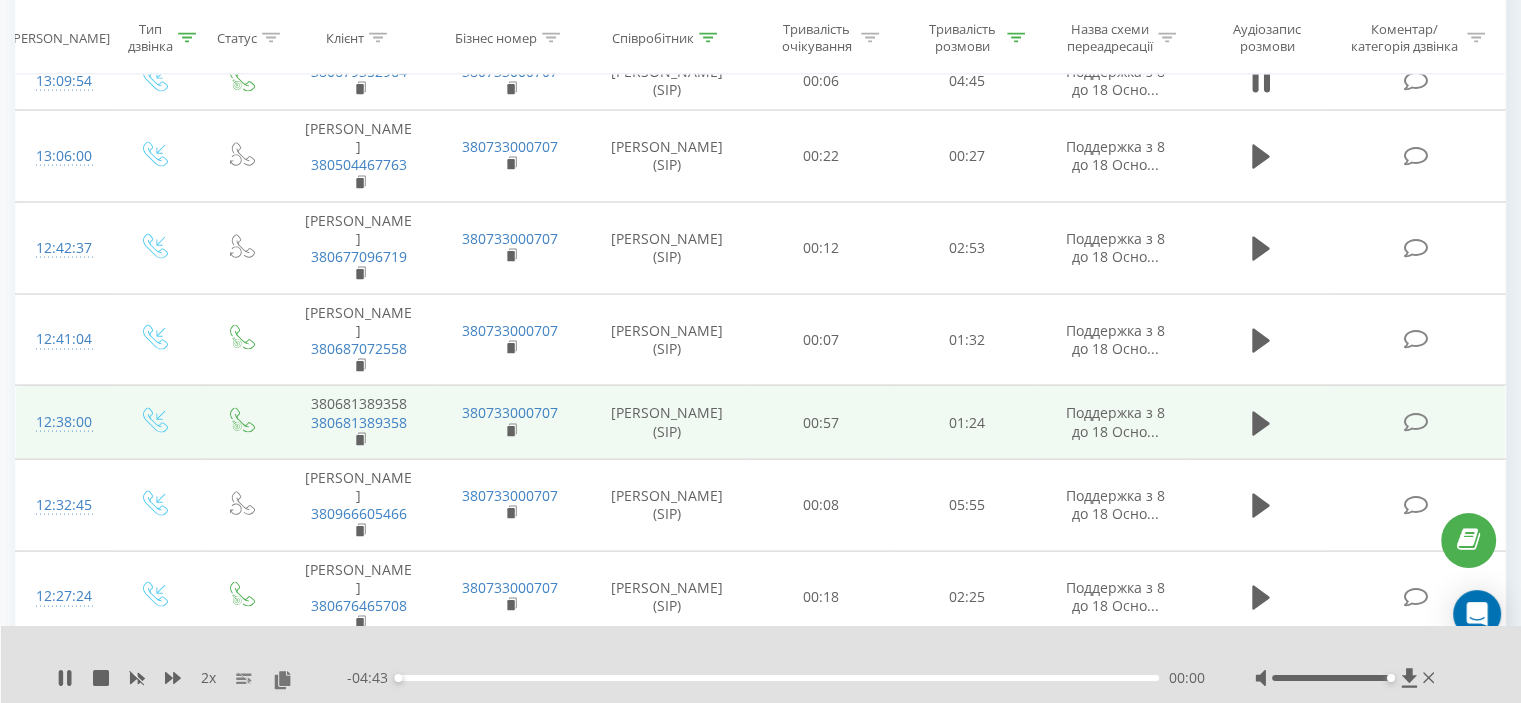 click at bounding box center [1347, 678] 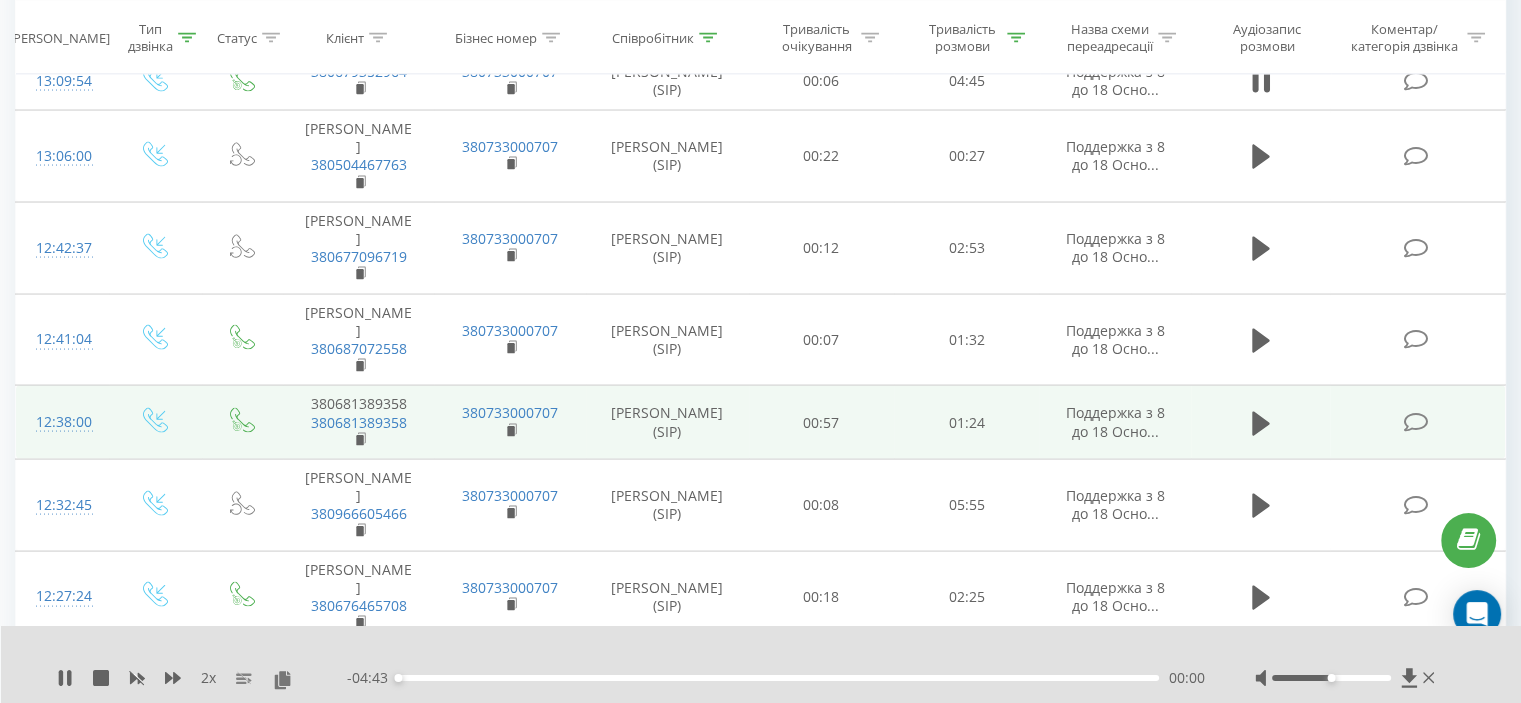 click at bounding box center [1331, 678] 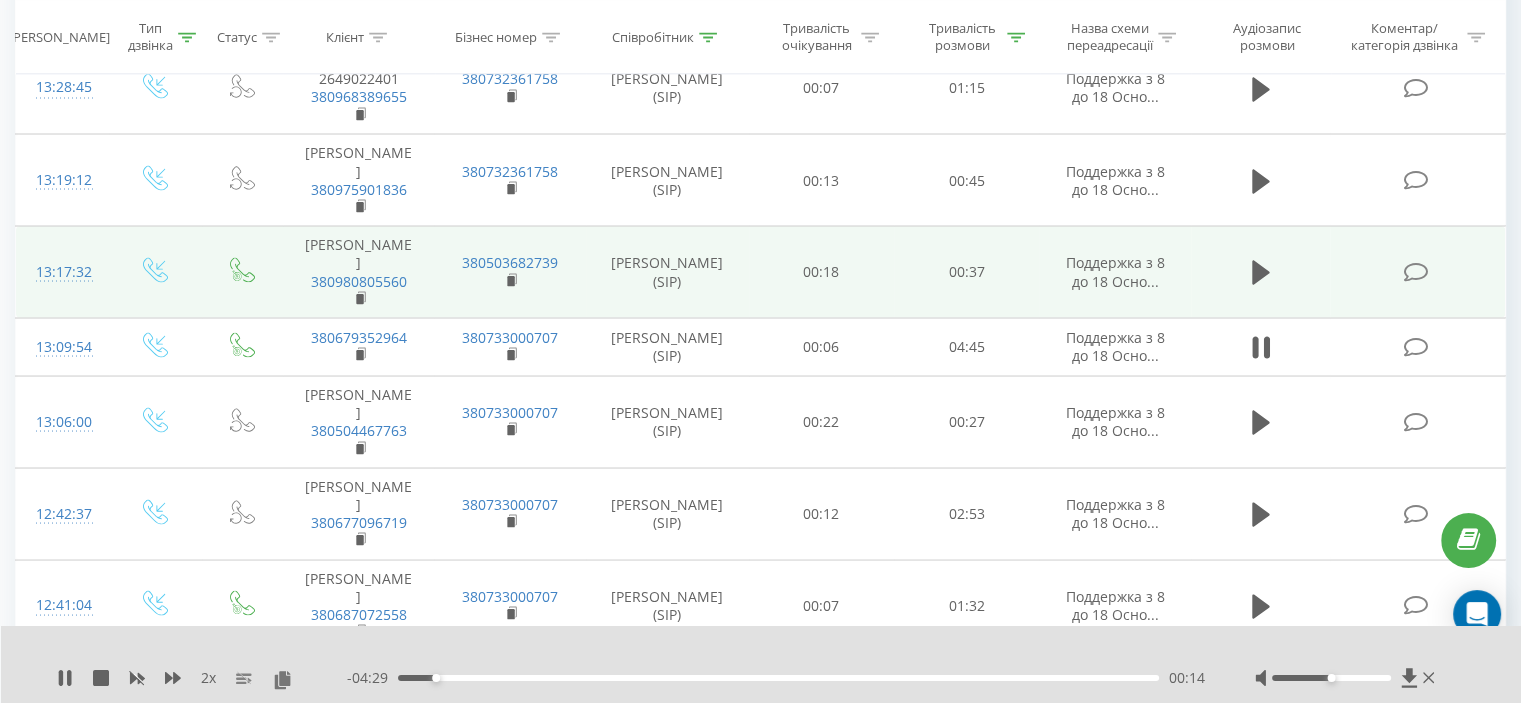 scroll, scrollTop: 3635, scrollLeft: 0, axis: vertical 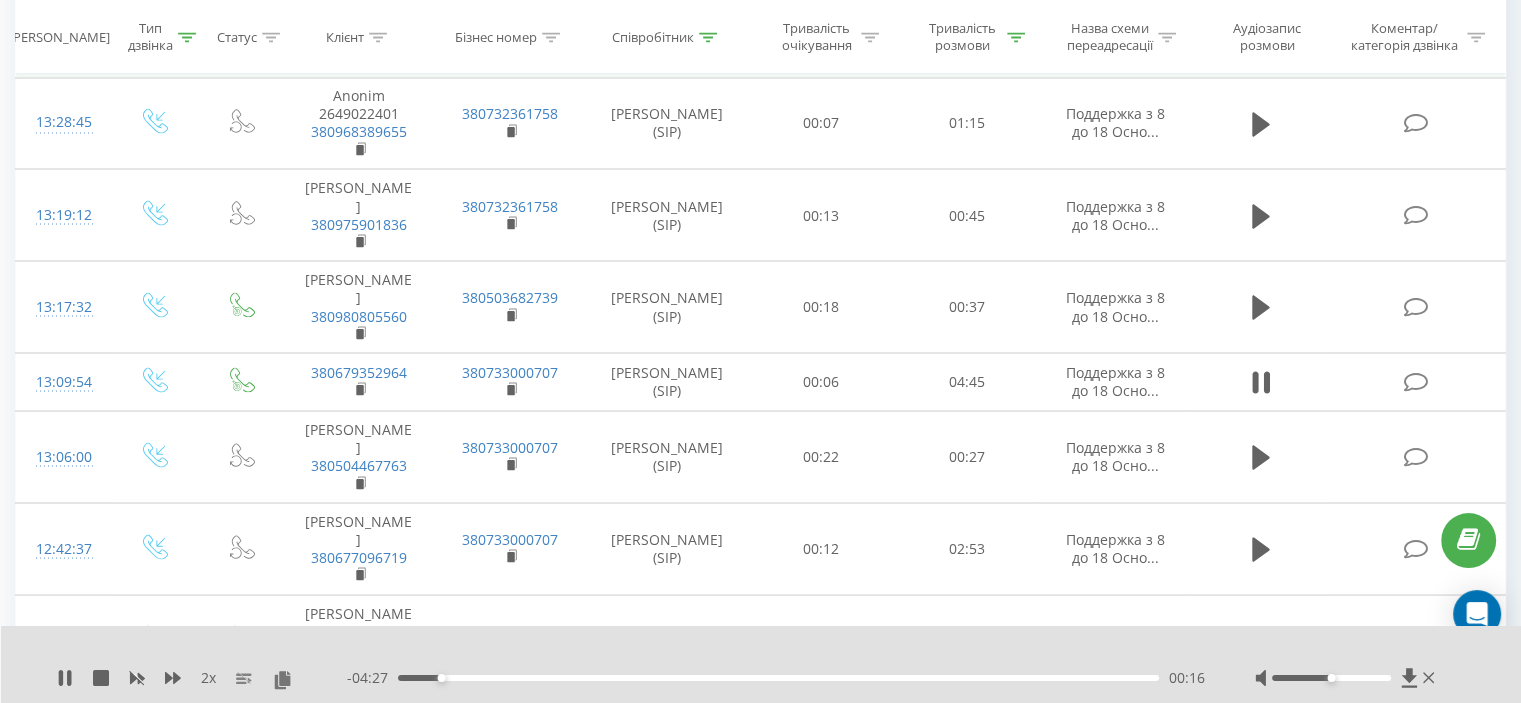 click 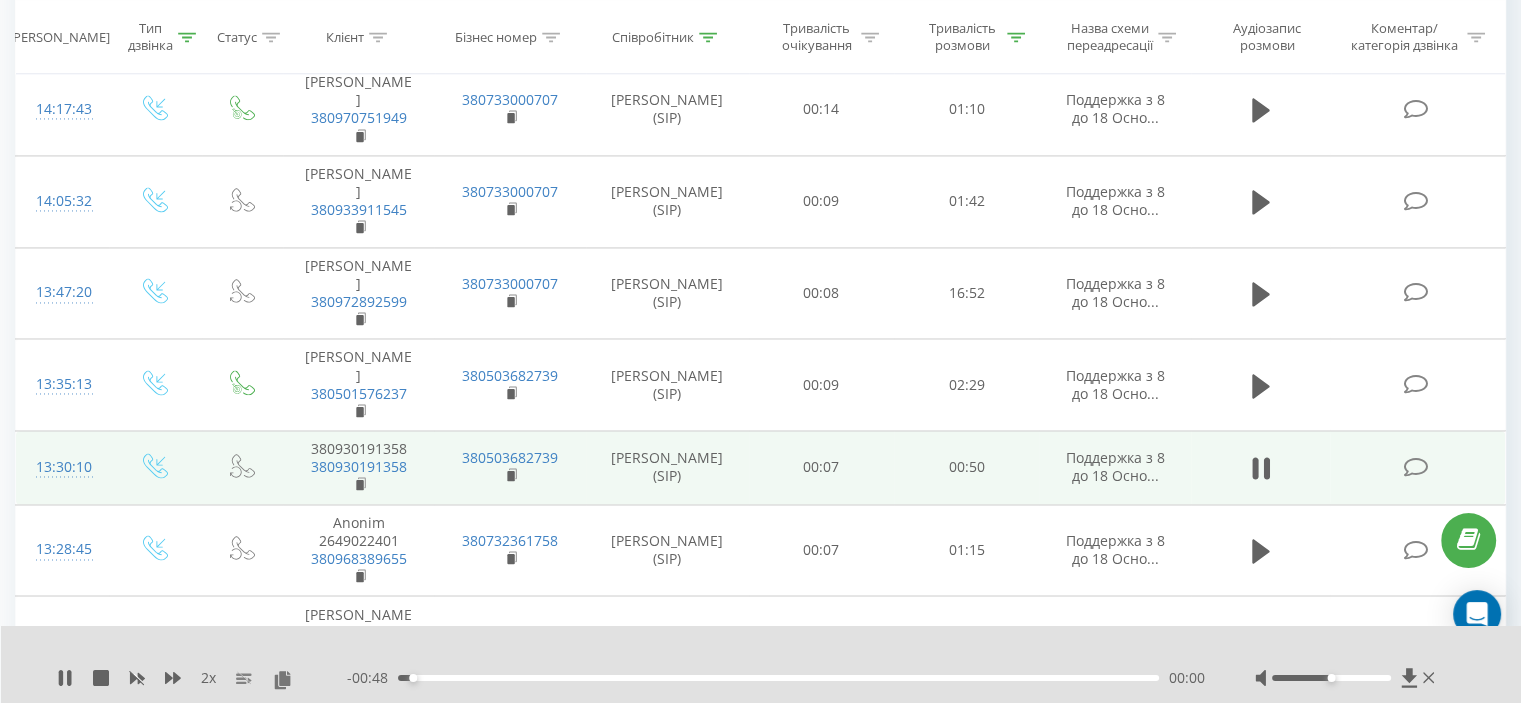 scroll, scrollTop: 3135, scrollLeft: 0, axis: vertical 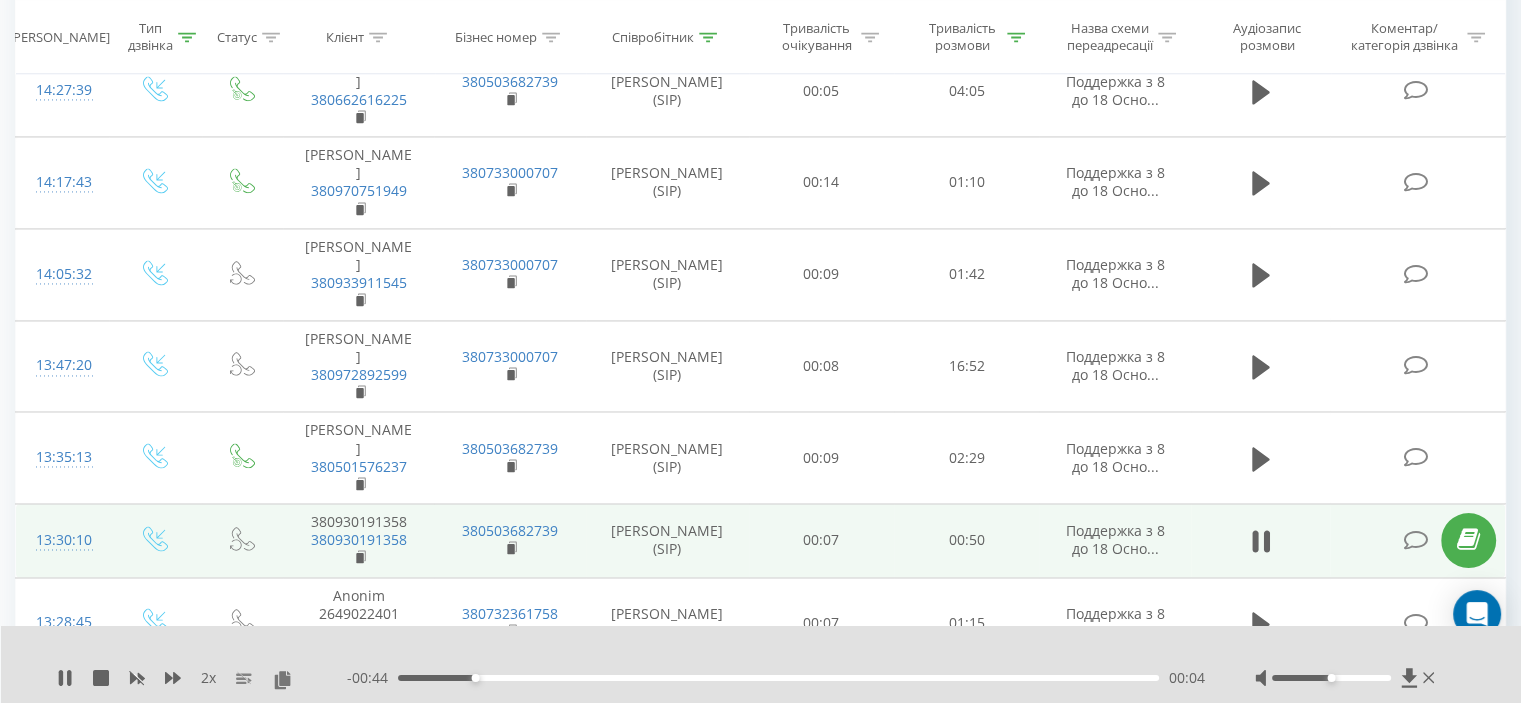 click 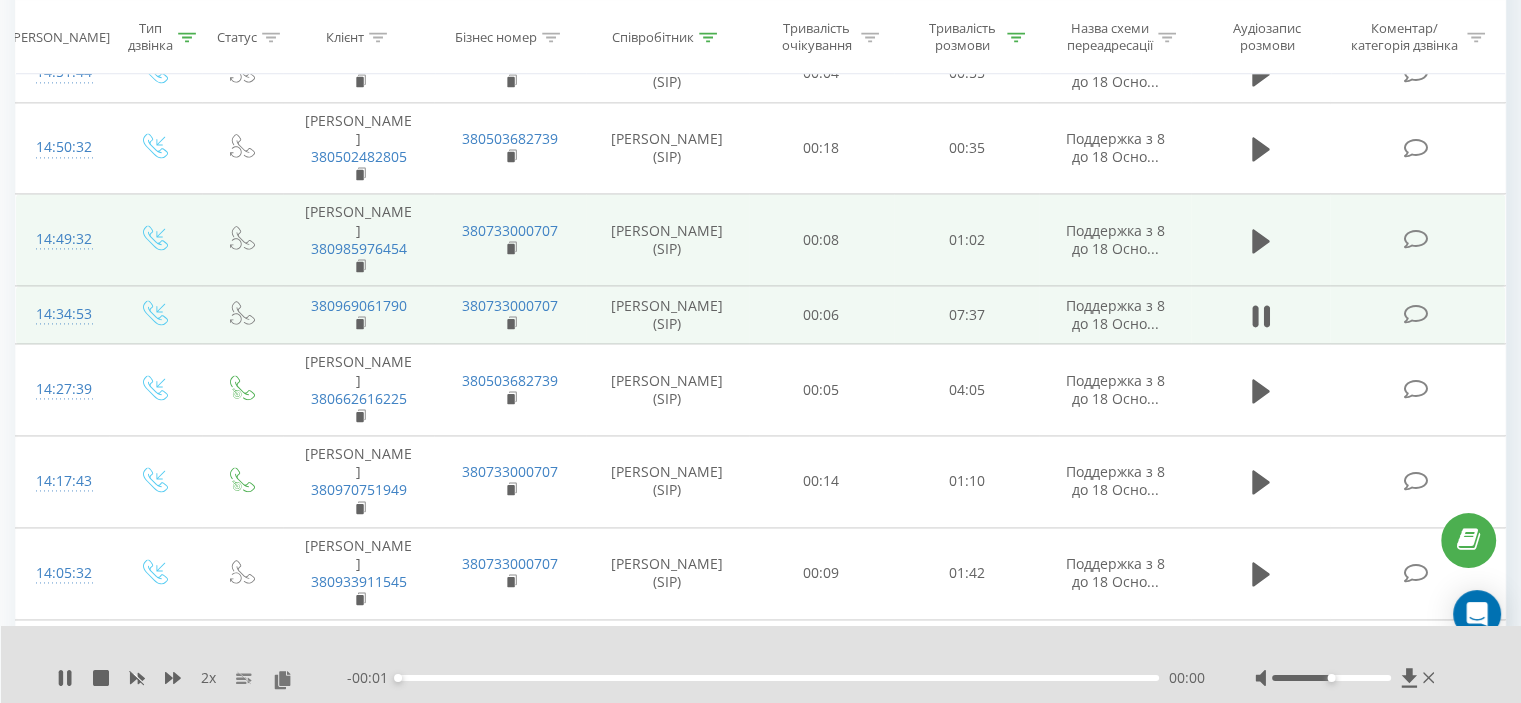 scroll, scrollTop: 2835, scrollLeft: 0, axis: vertical 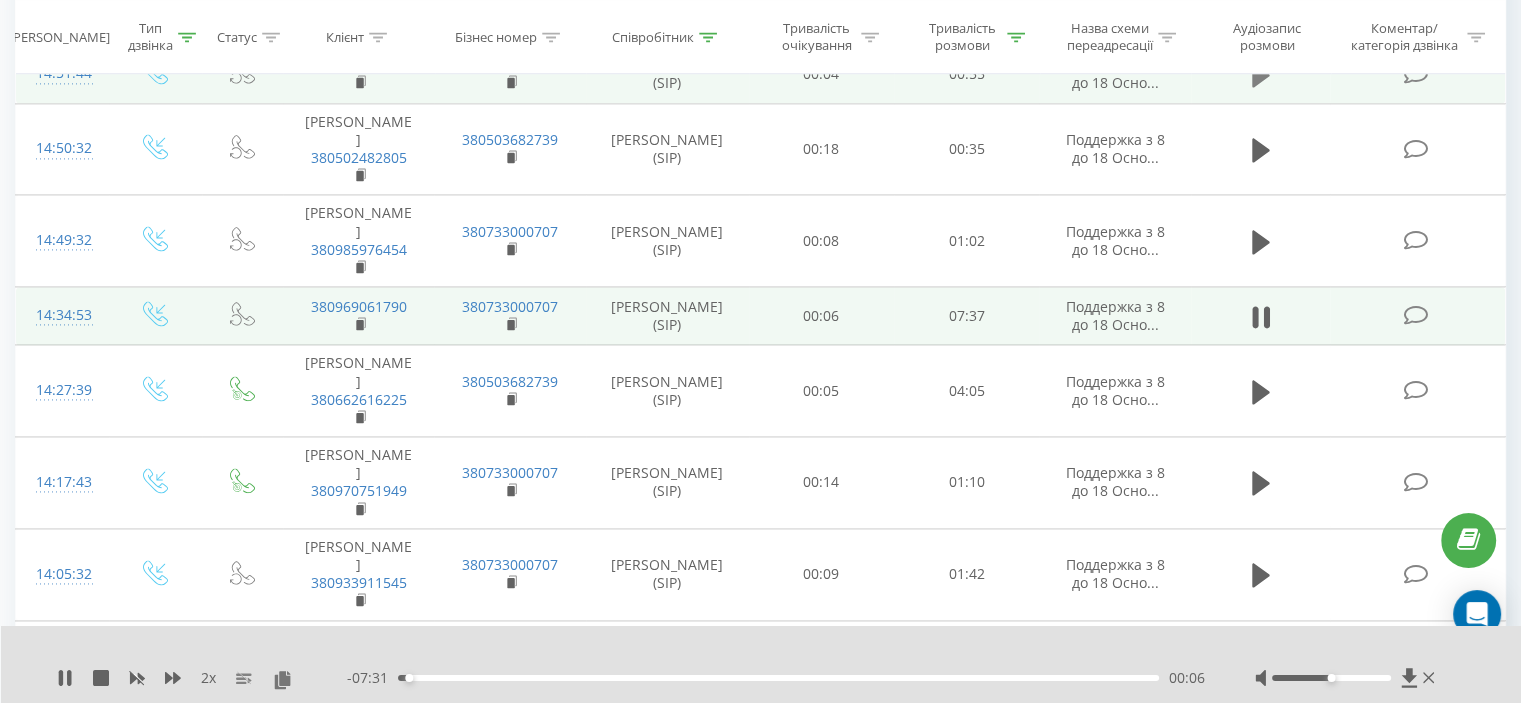 click 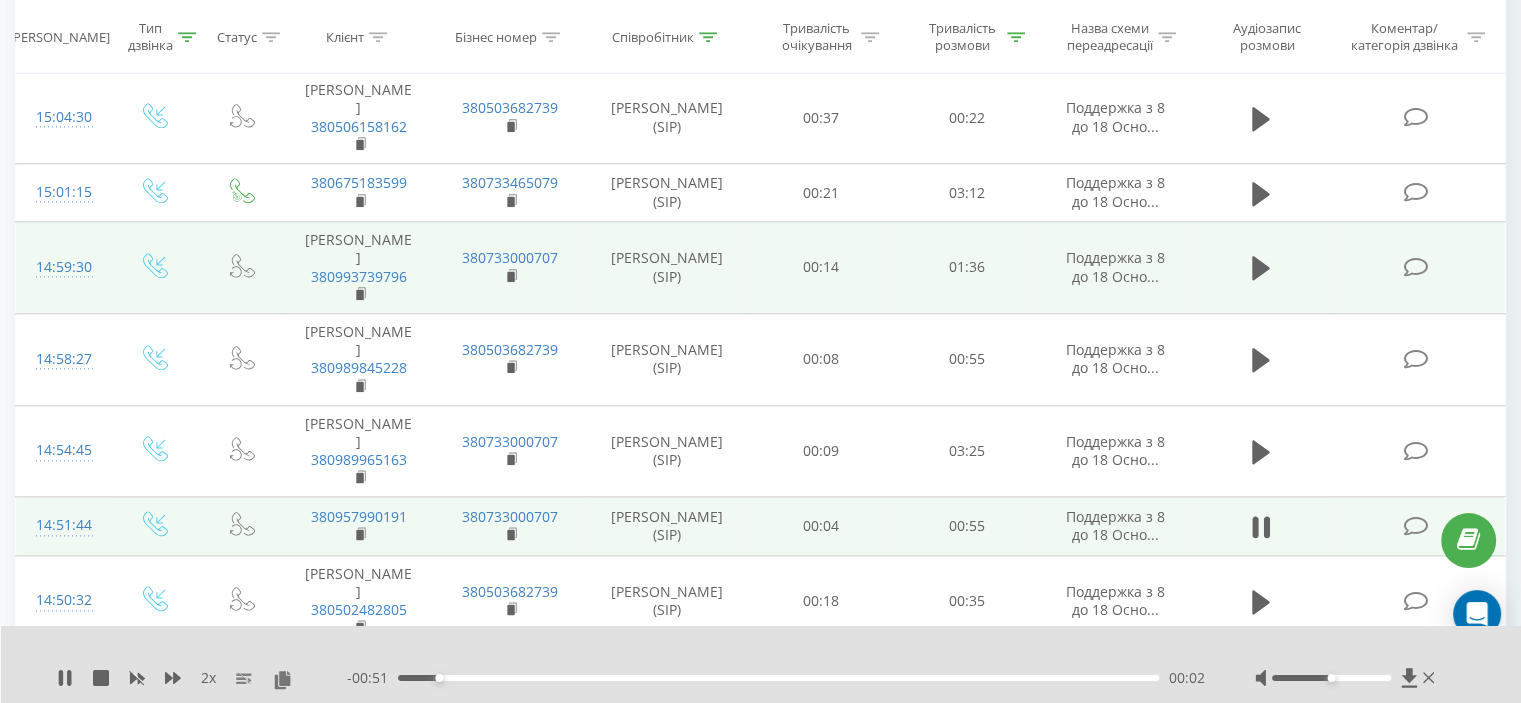scroll, scrollTop: 2335, scrollLeft: 0, axis: vertical 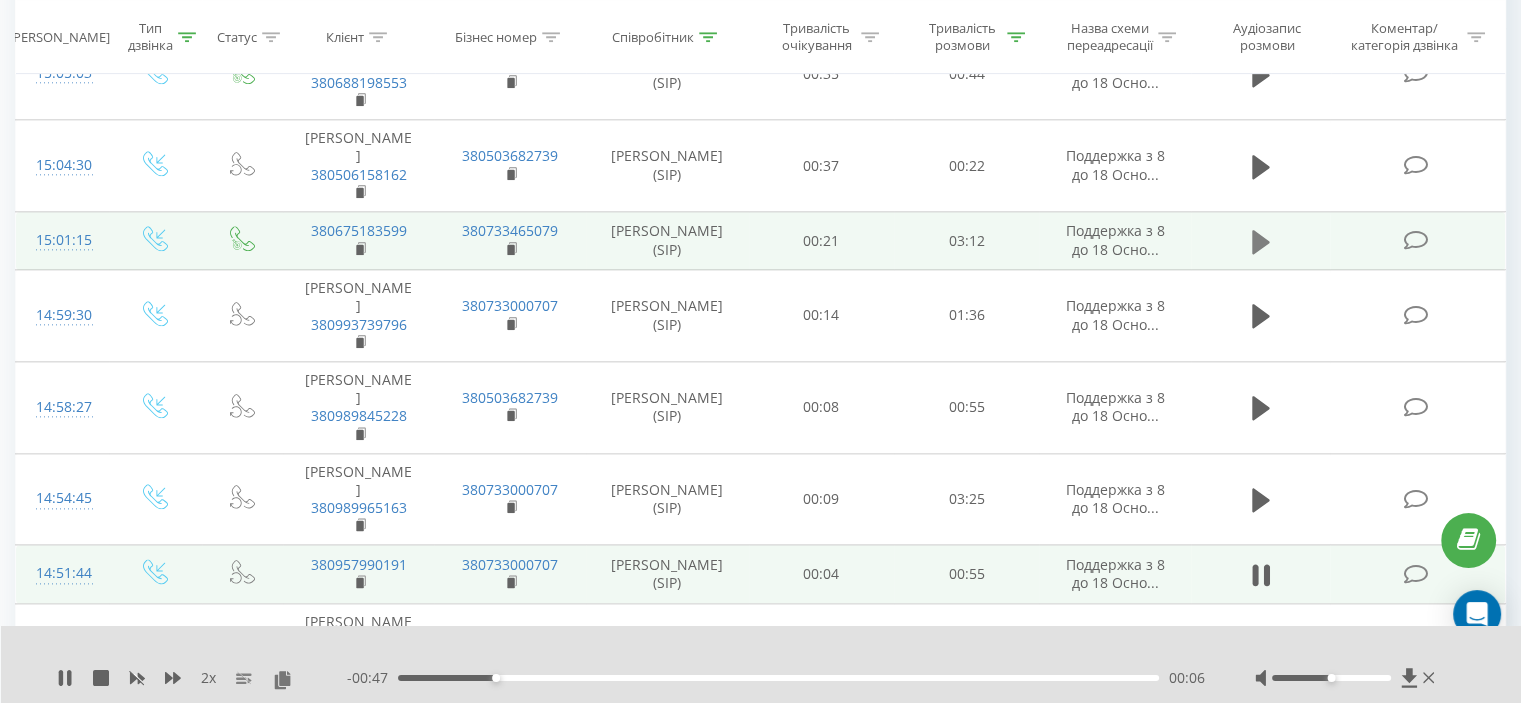click 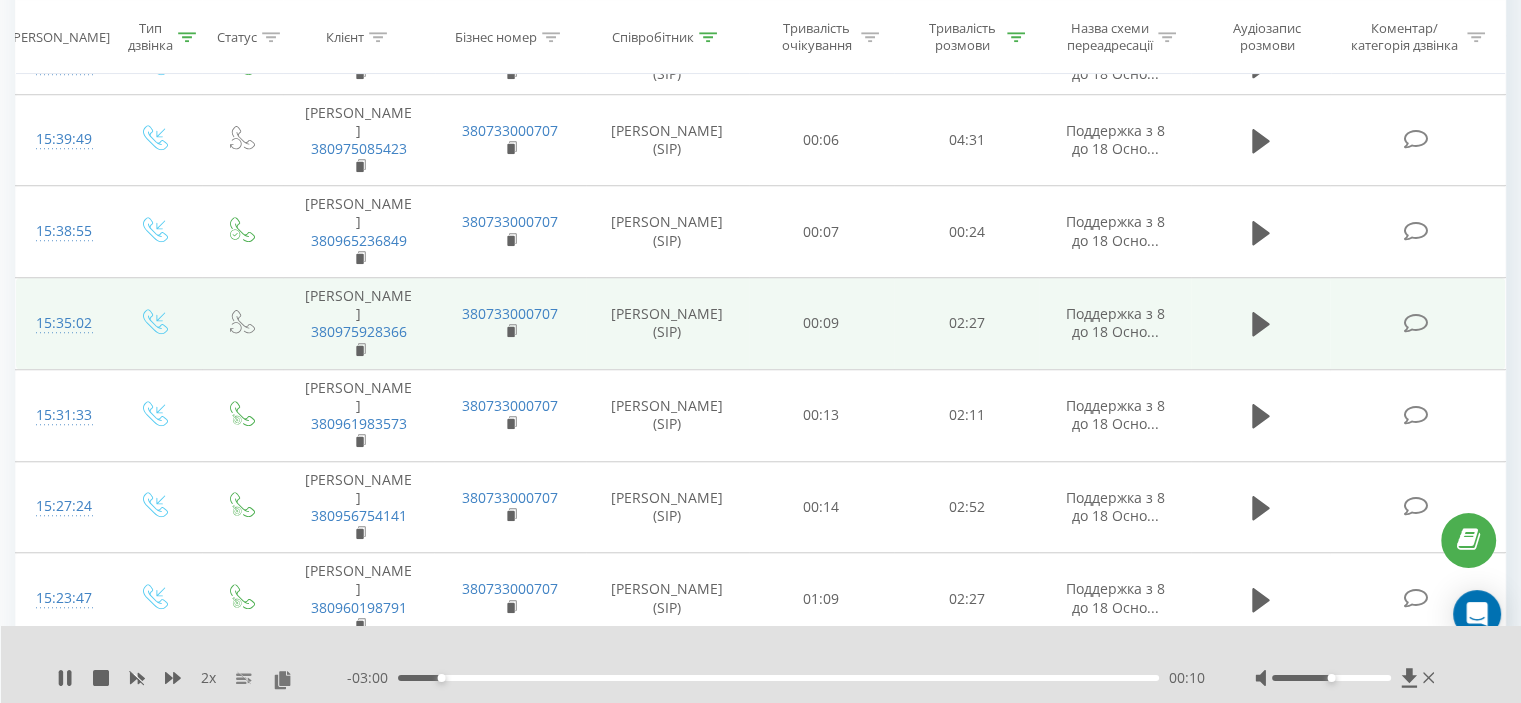 scroll, scrollTop: 1335, scrollLeft: 0, axis: vertical 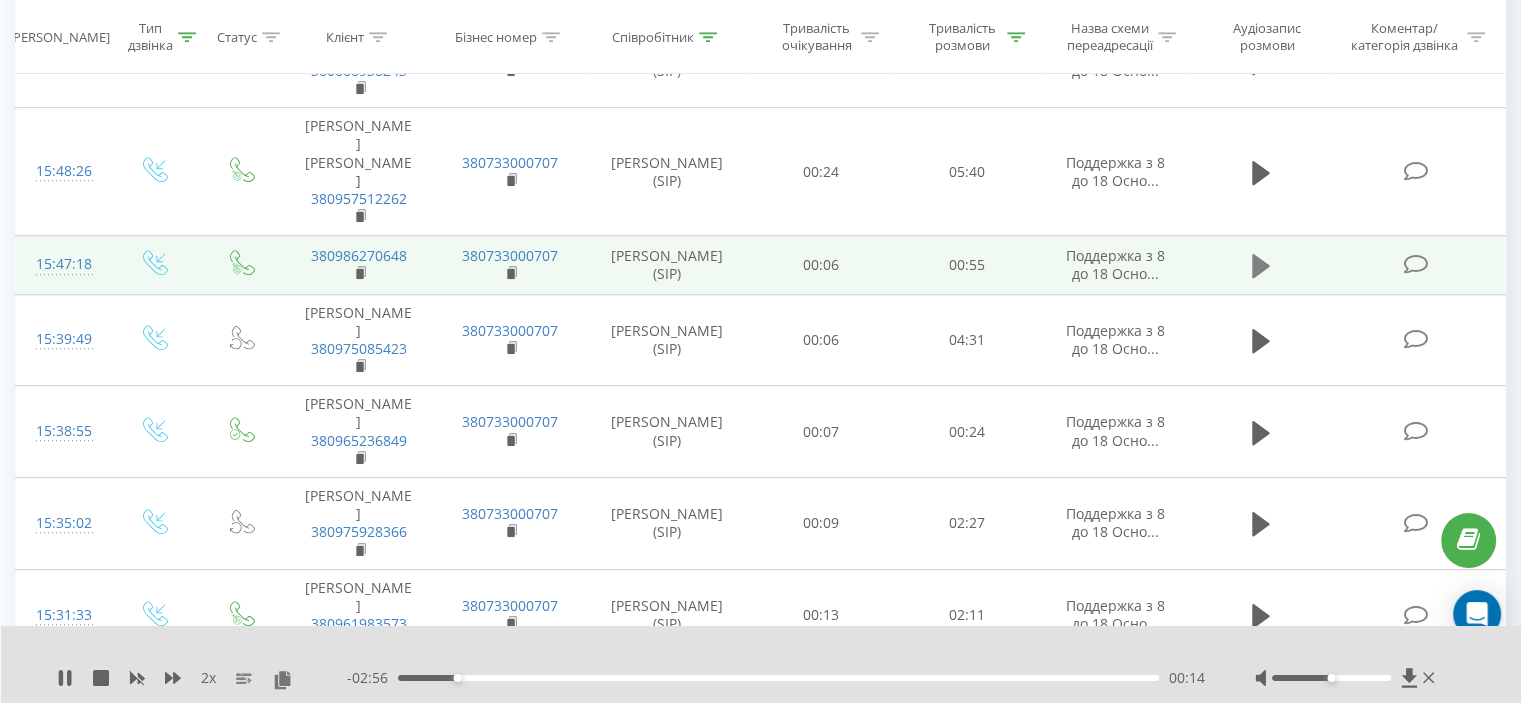 click 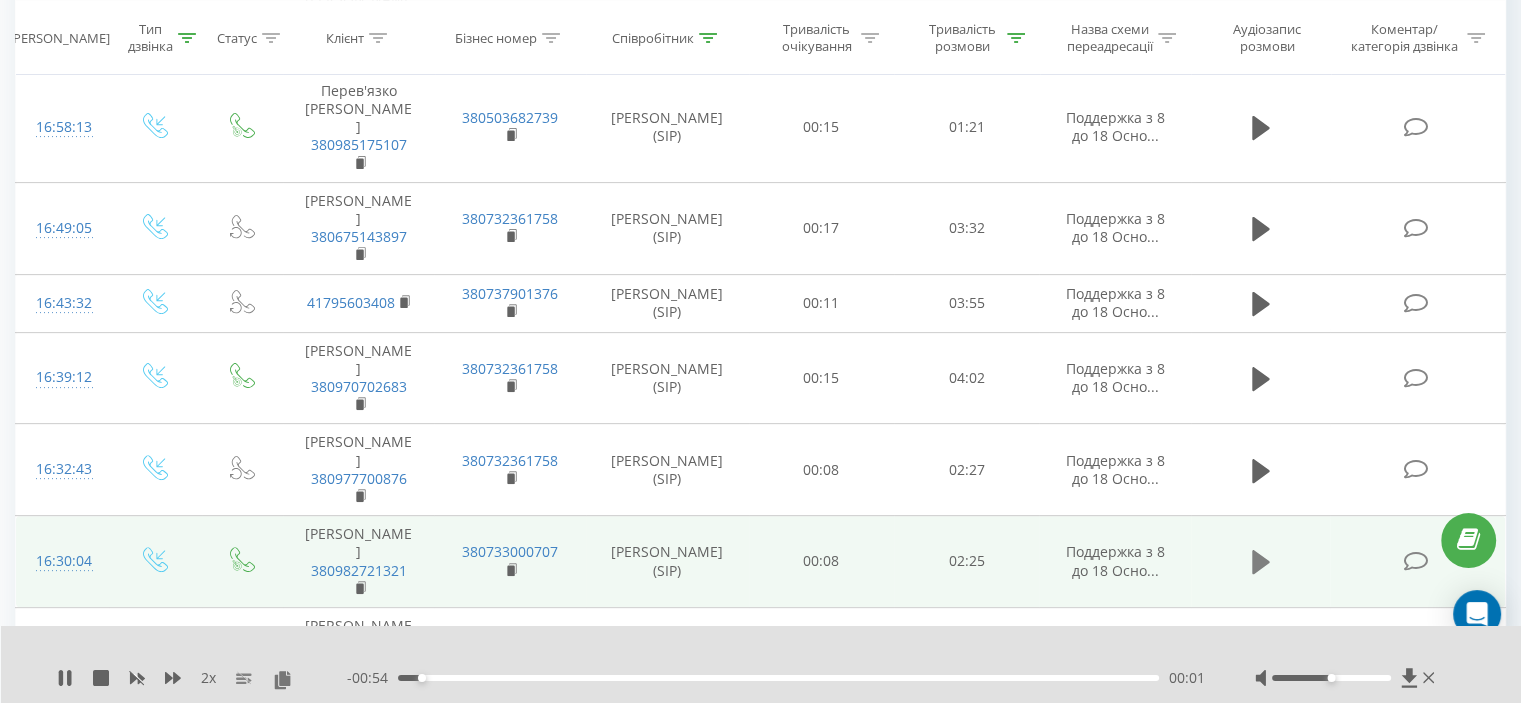 scroll, scrollTop: 535, scrollLeft: 0, axis: vertical 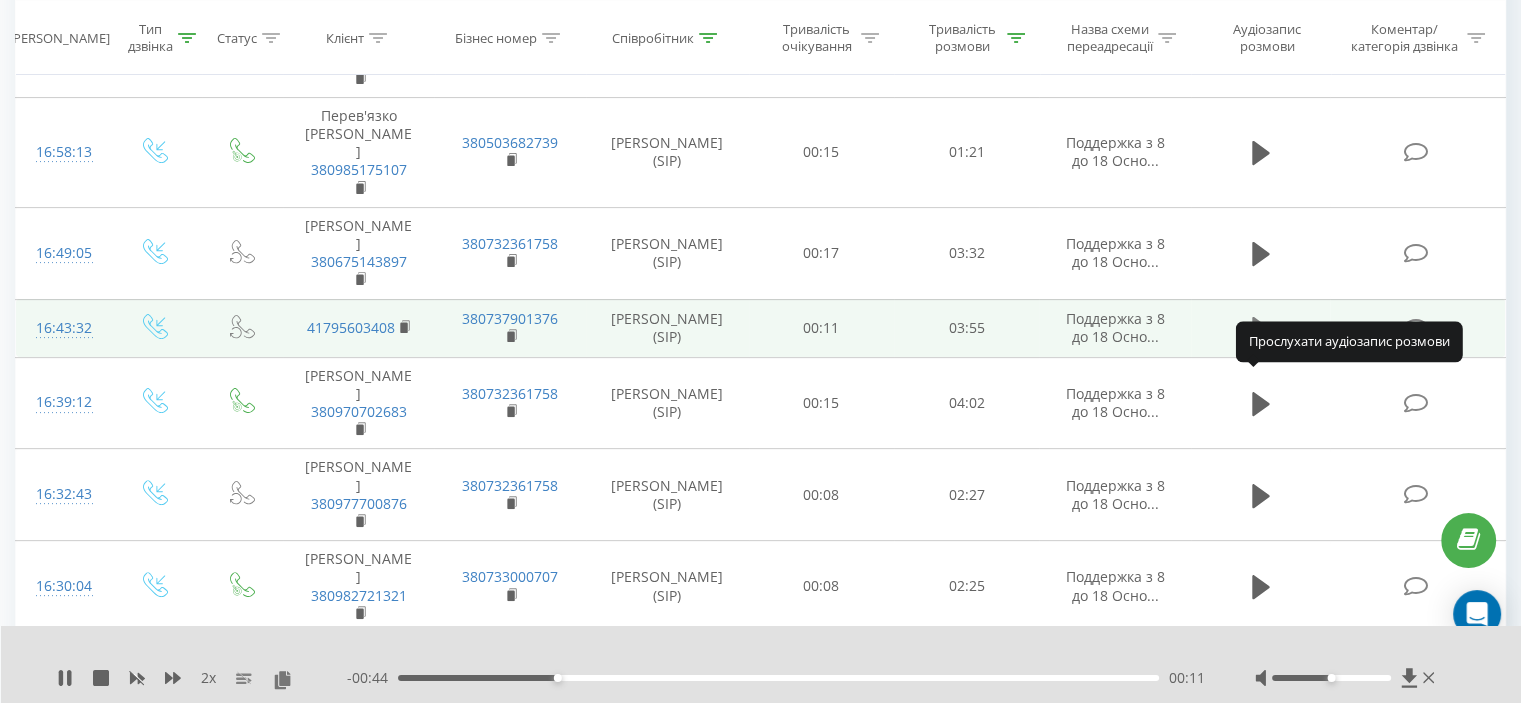 click 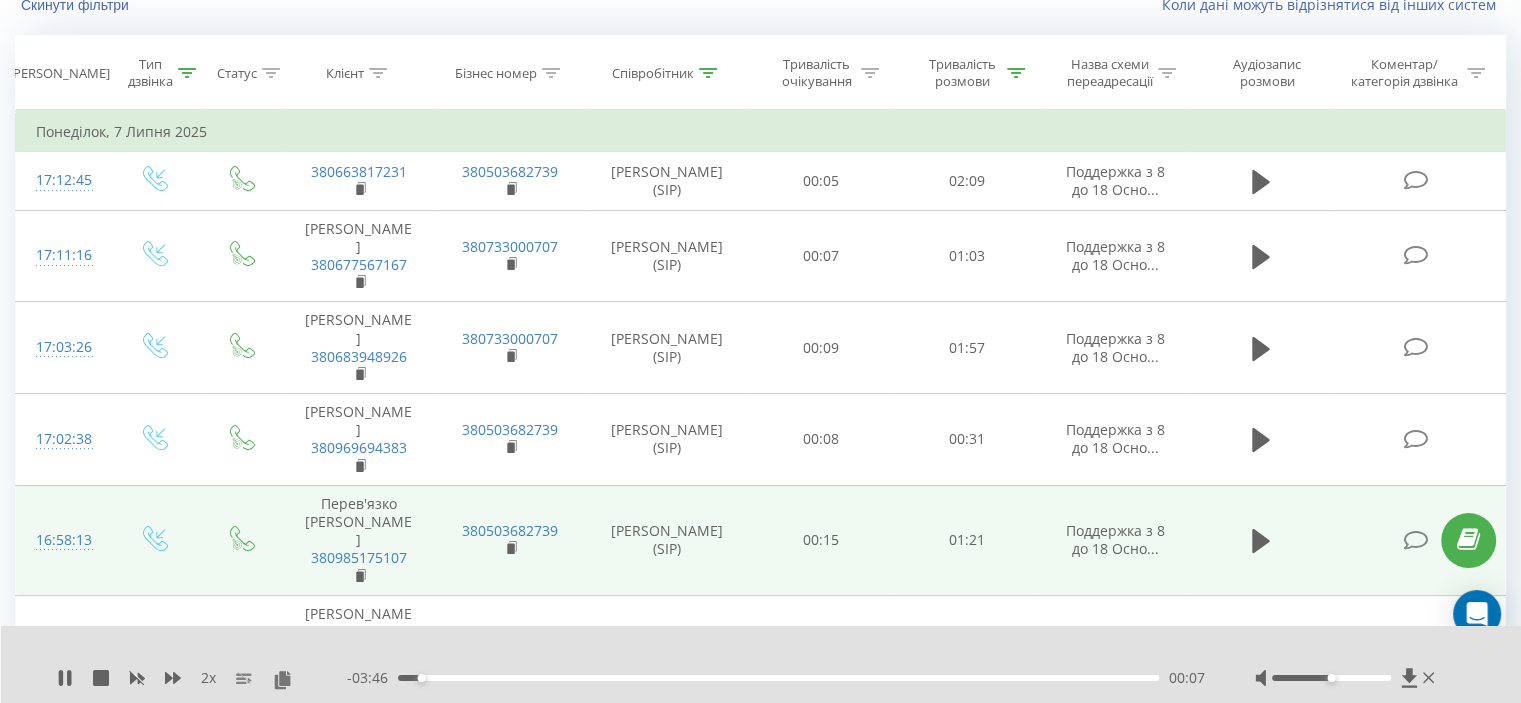 scroll, scrollTop: 35, scrollLeft: 0, axis: vertical 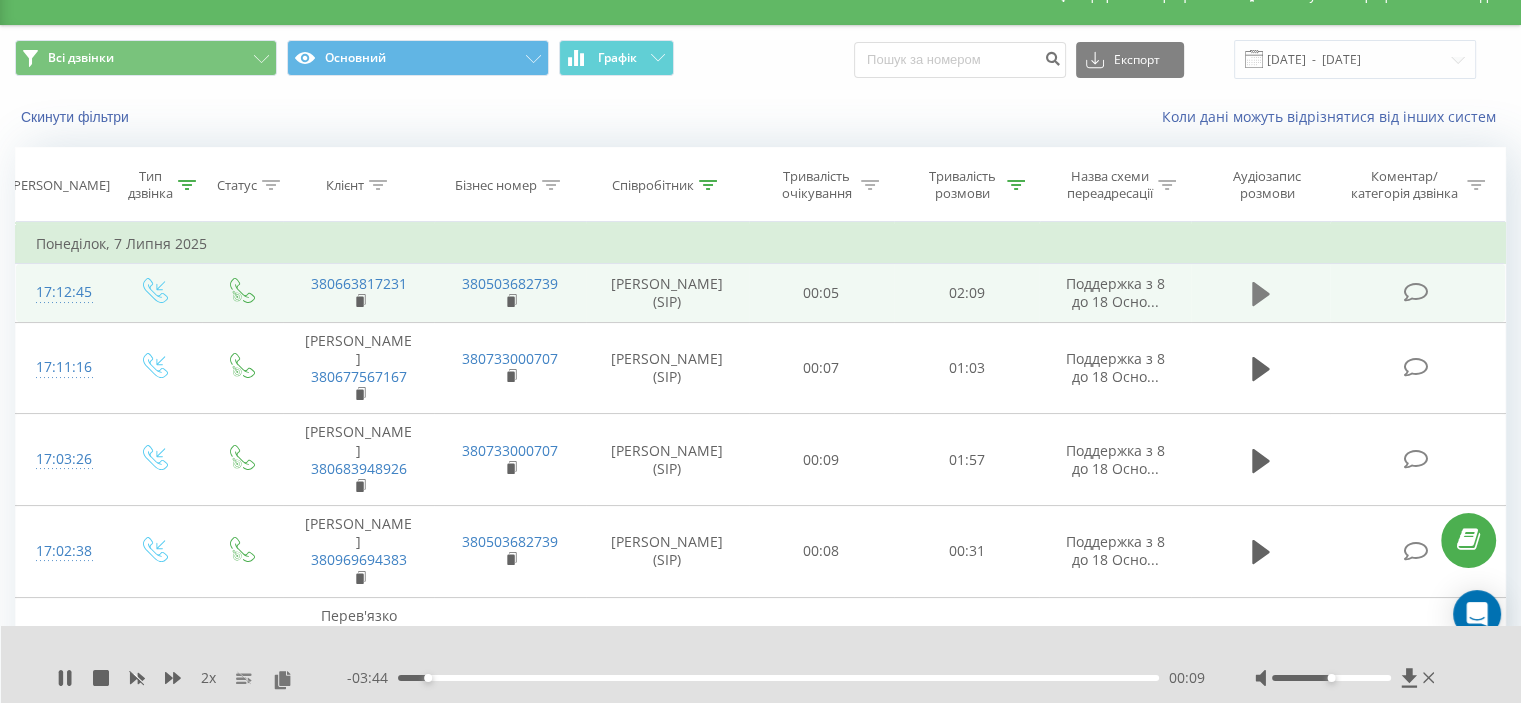 click at bounding box center [1261, 294] 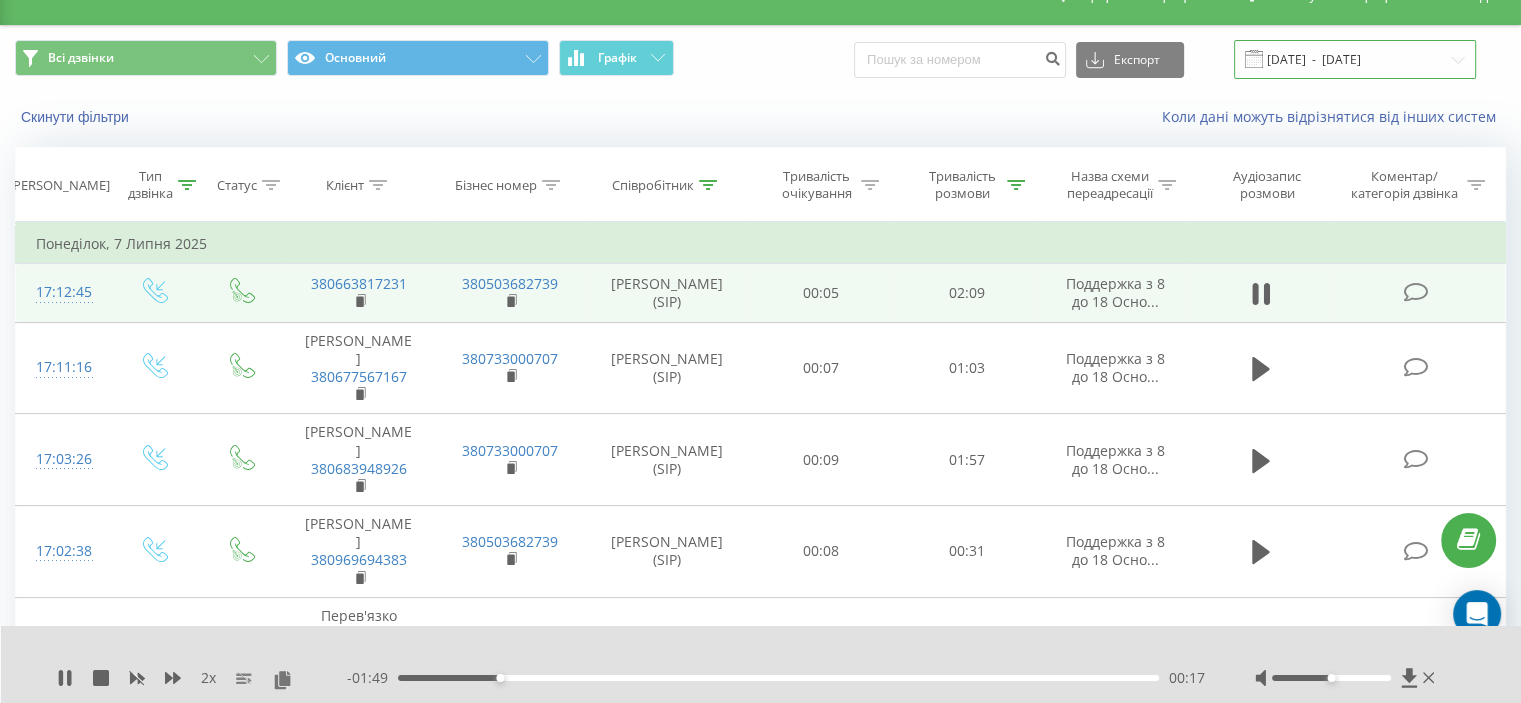 drag, startPoint x: 1317, startPoint y: 68, endPoint x: 1318, endPoint y: 57, distance: 11.045361 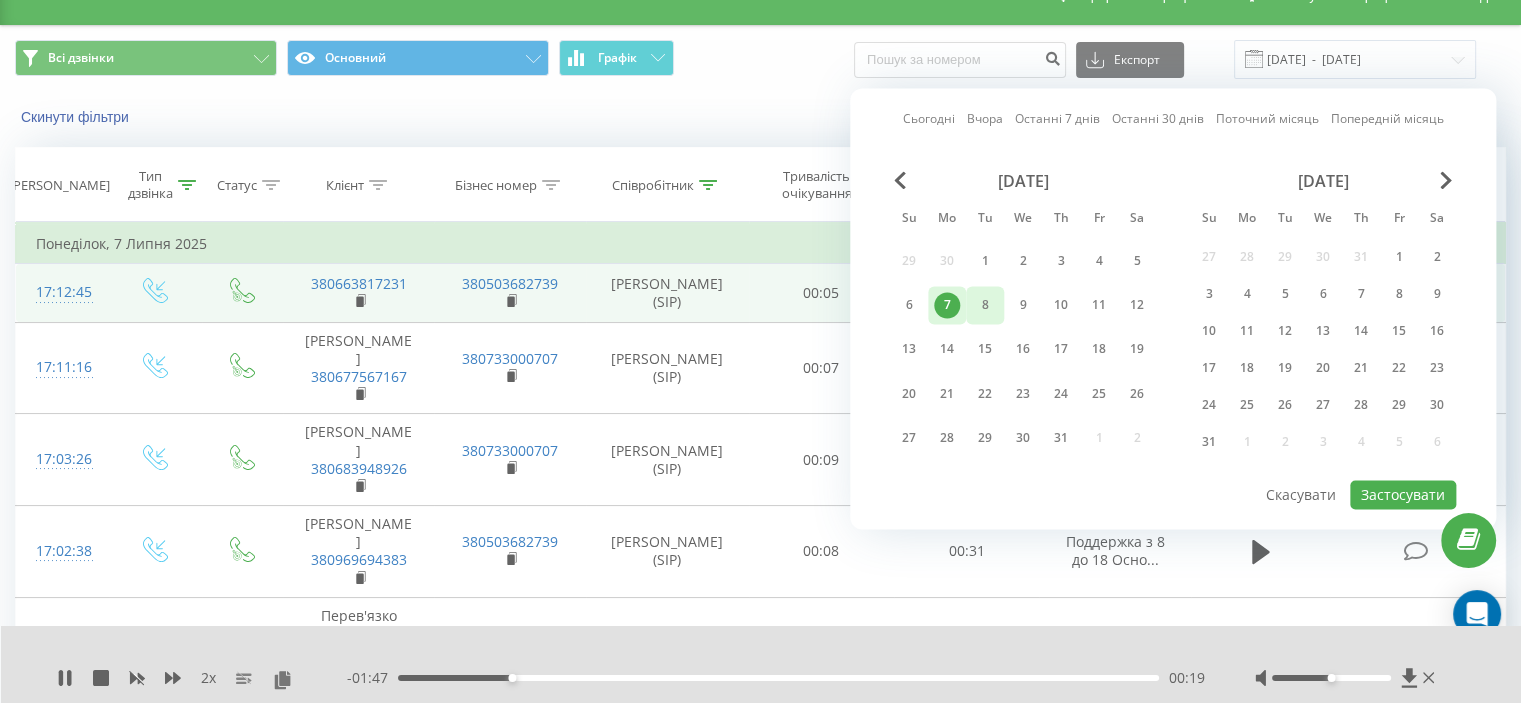 click on "8" at bounding box center (985, 305) 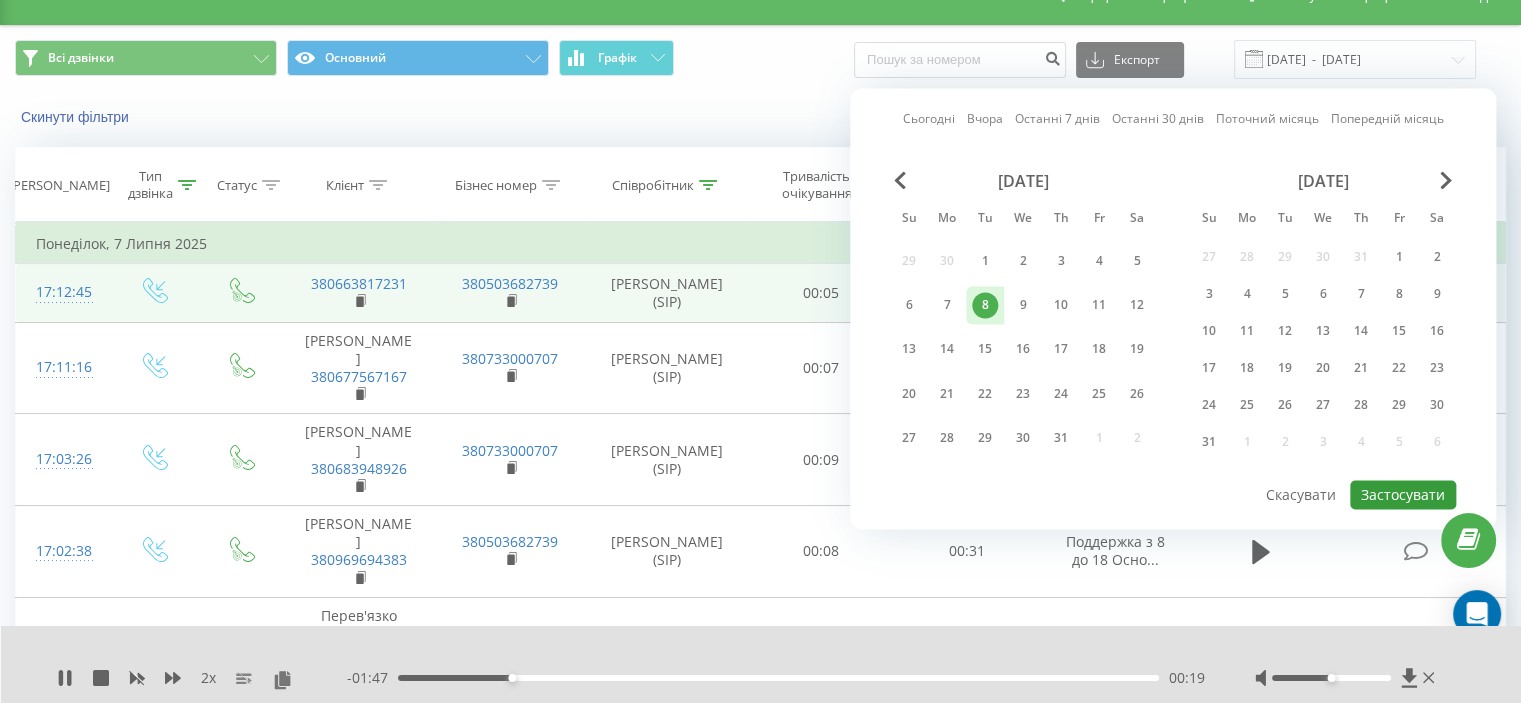click on "Застосувати" at bounding box center [1403, 494] 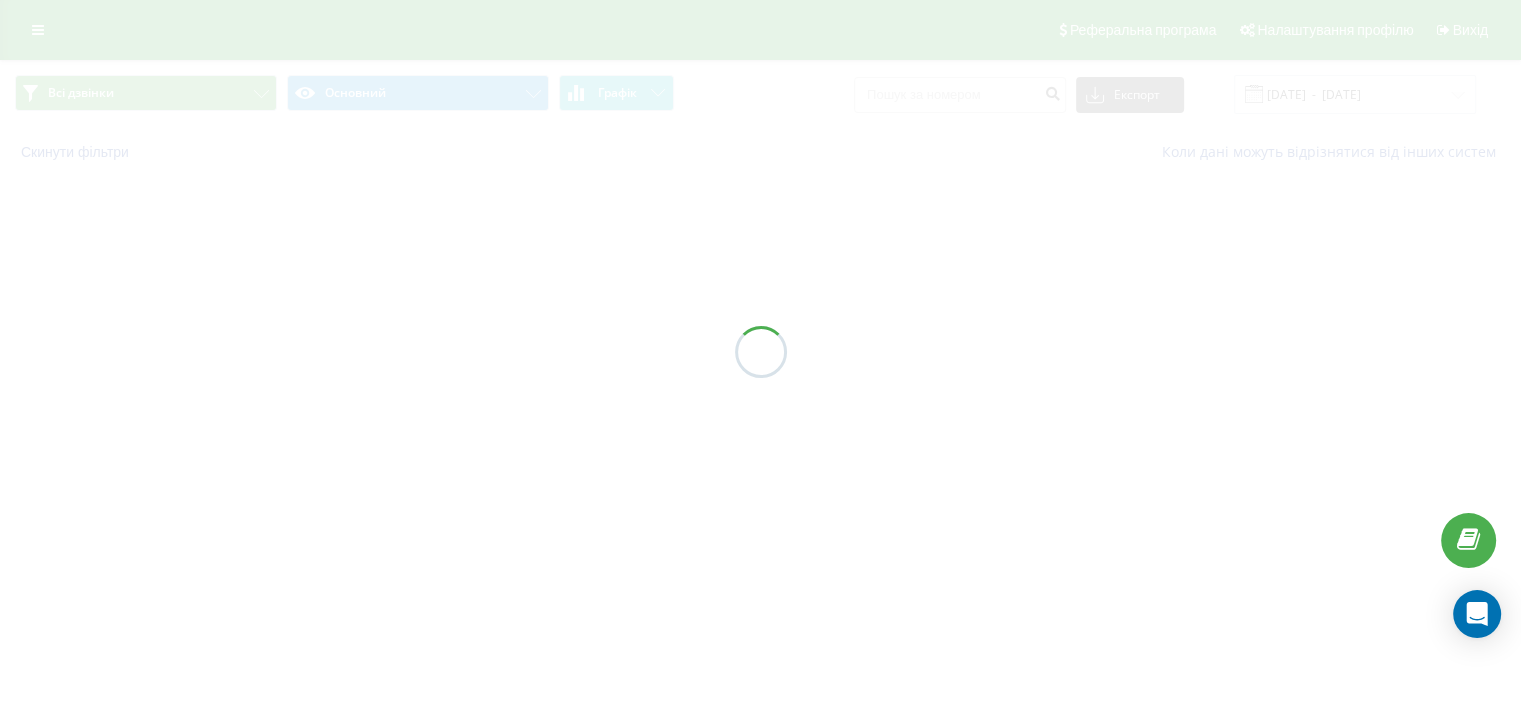 scroll, scrollTop: 0, scrollLeft: 0, axis: both 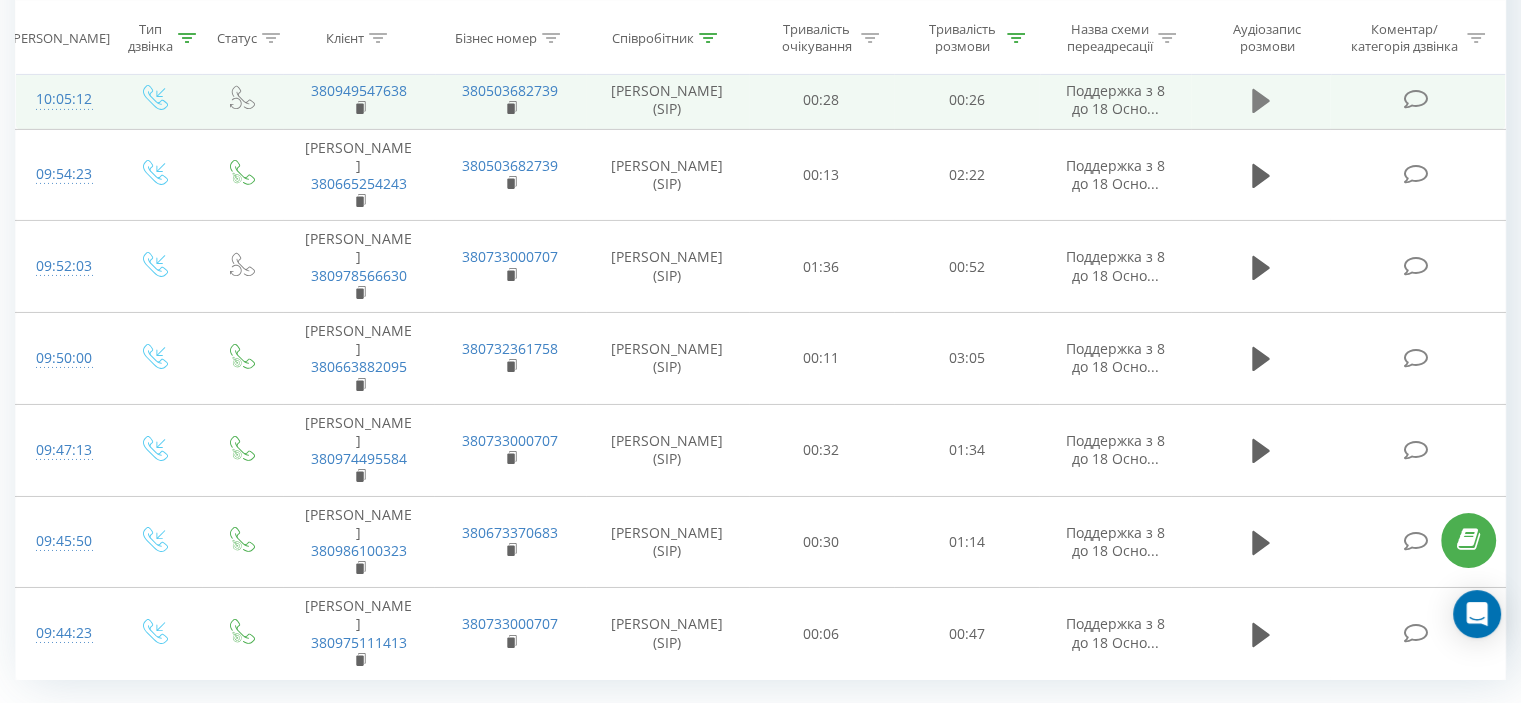 click 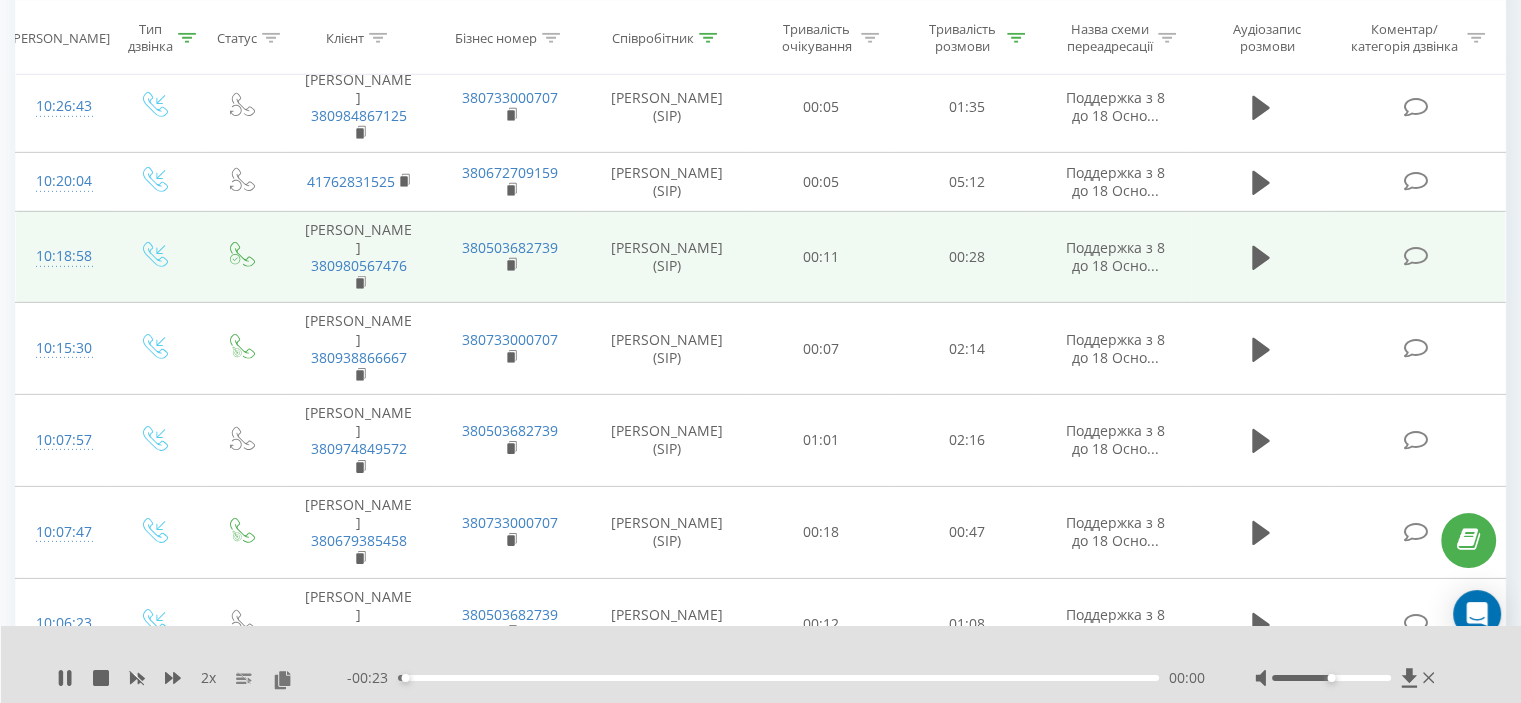 scroll, scrollTop: 6221, scrollLeft: 0, axis: vertical 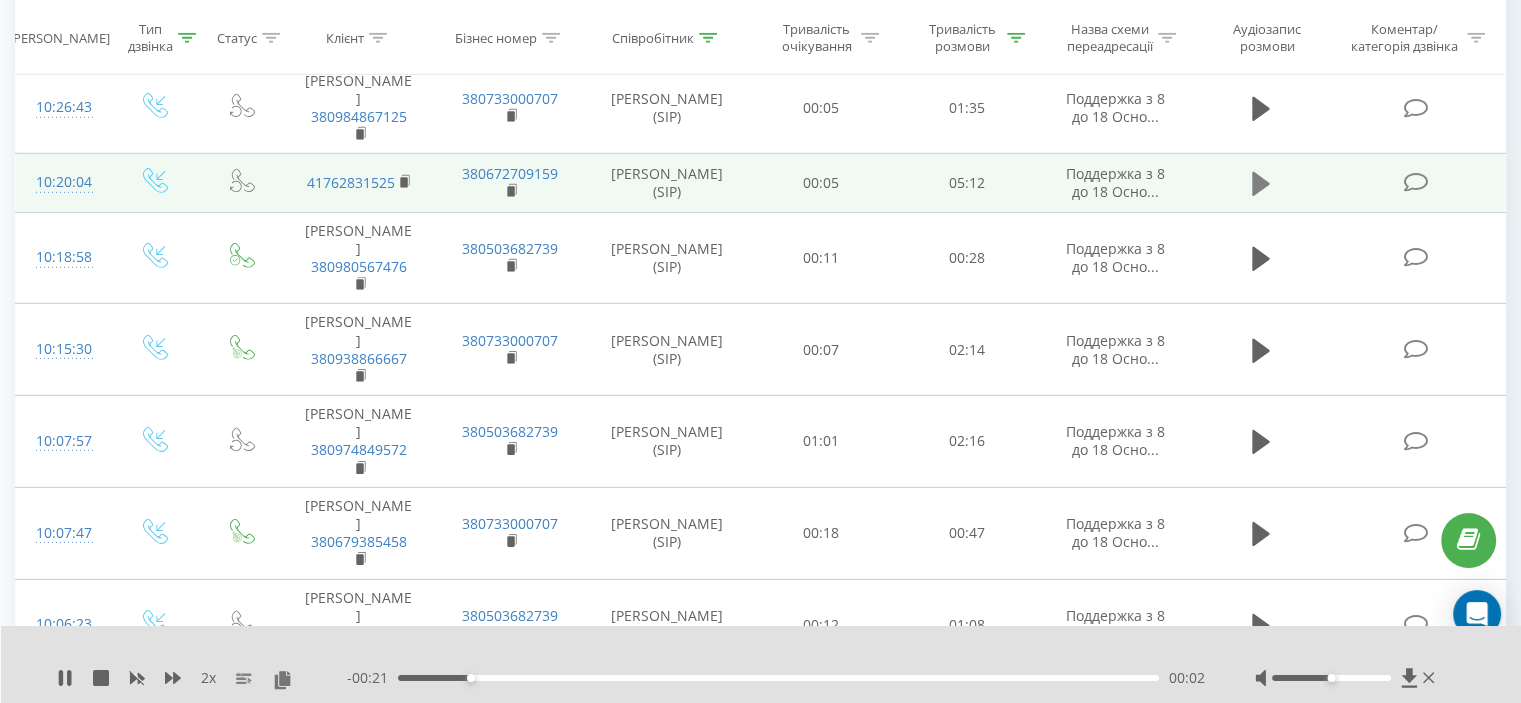 click 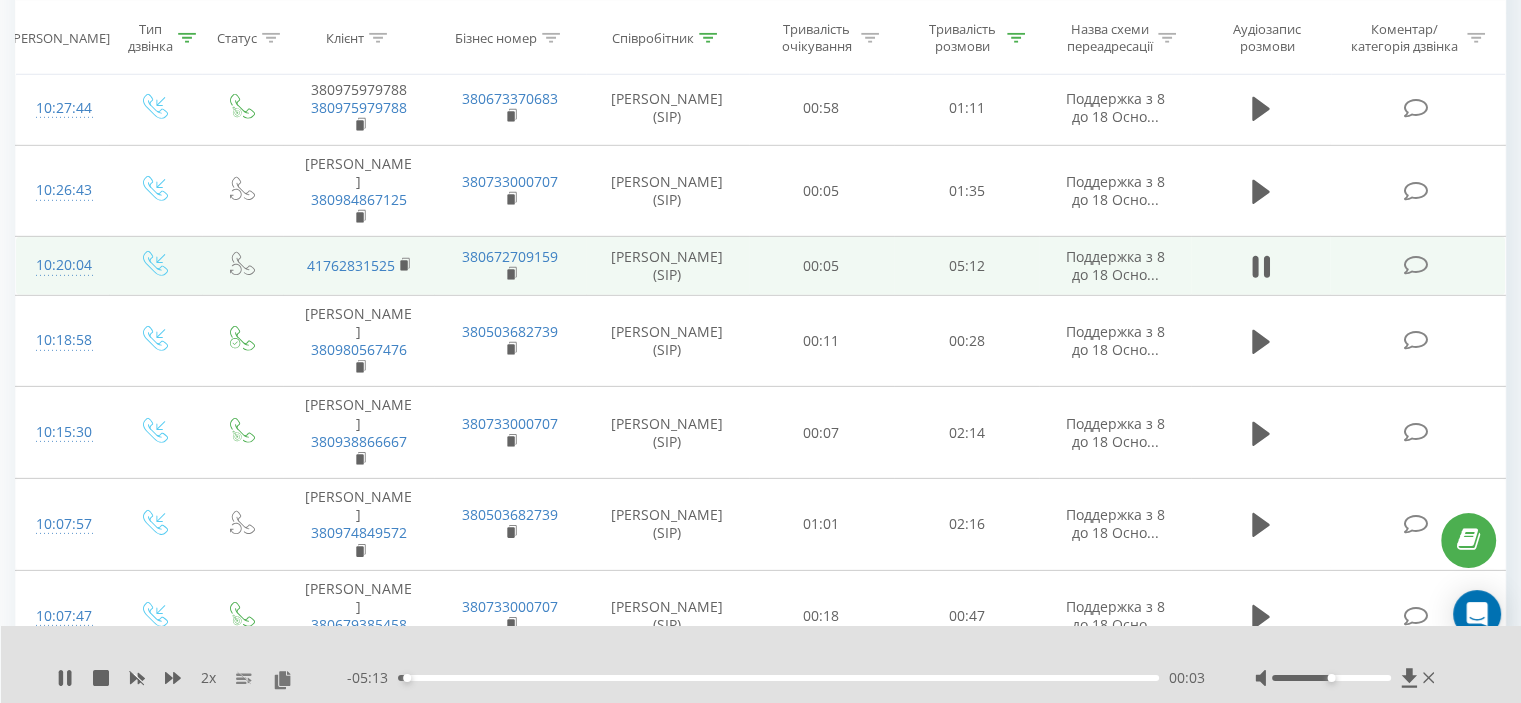 scroll, scrollTop: 6021, scrollLeft: 0, axis: vertical 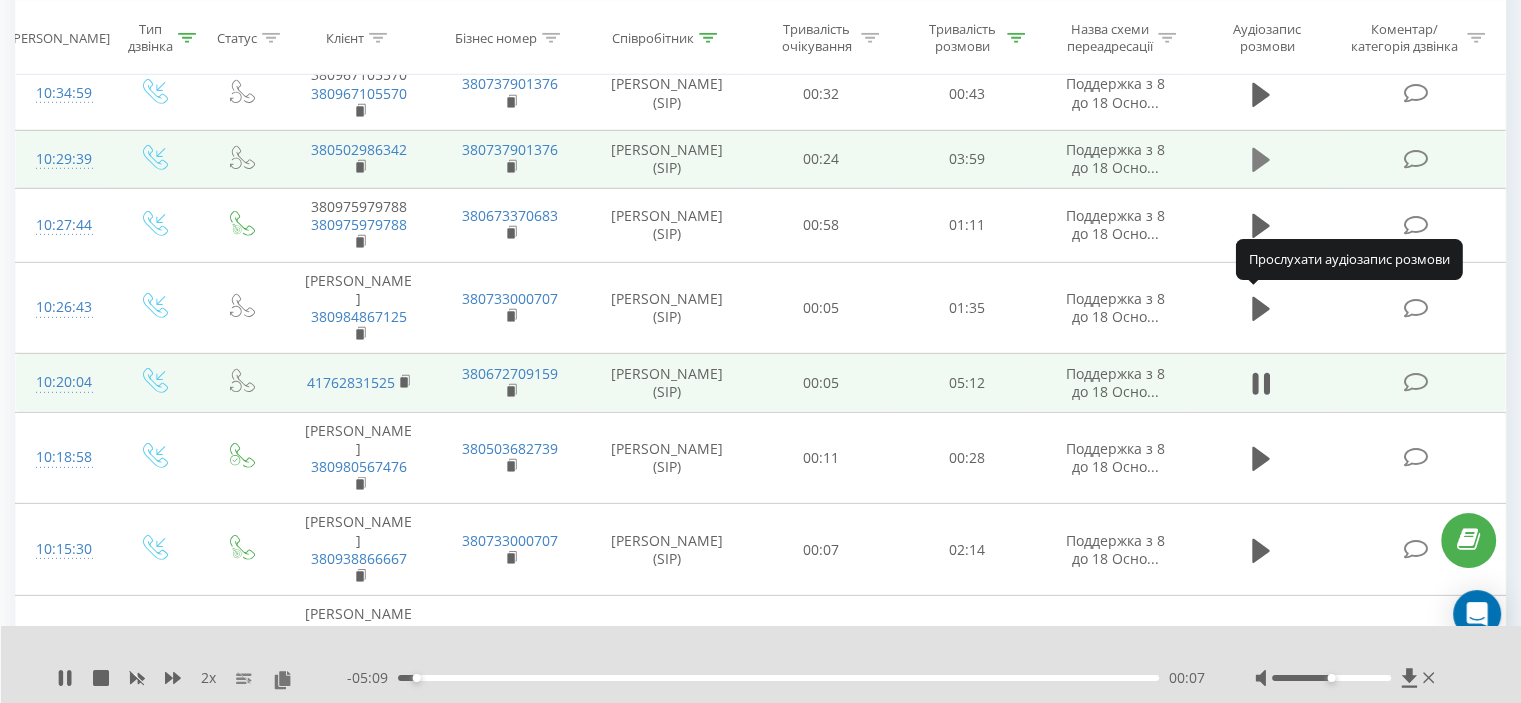 click 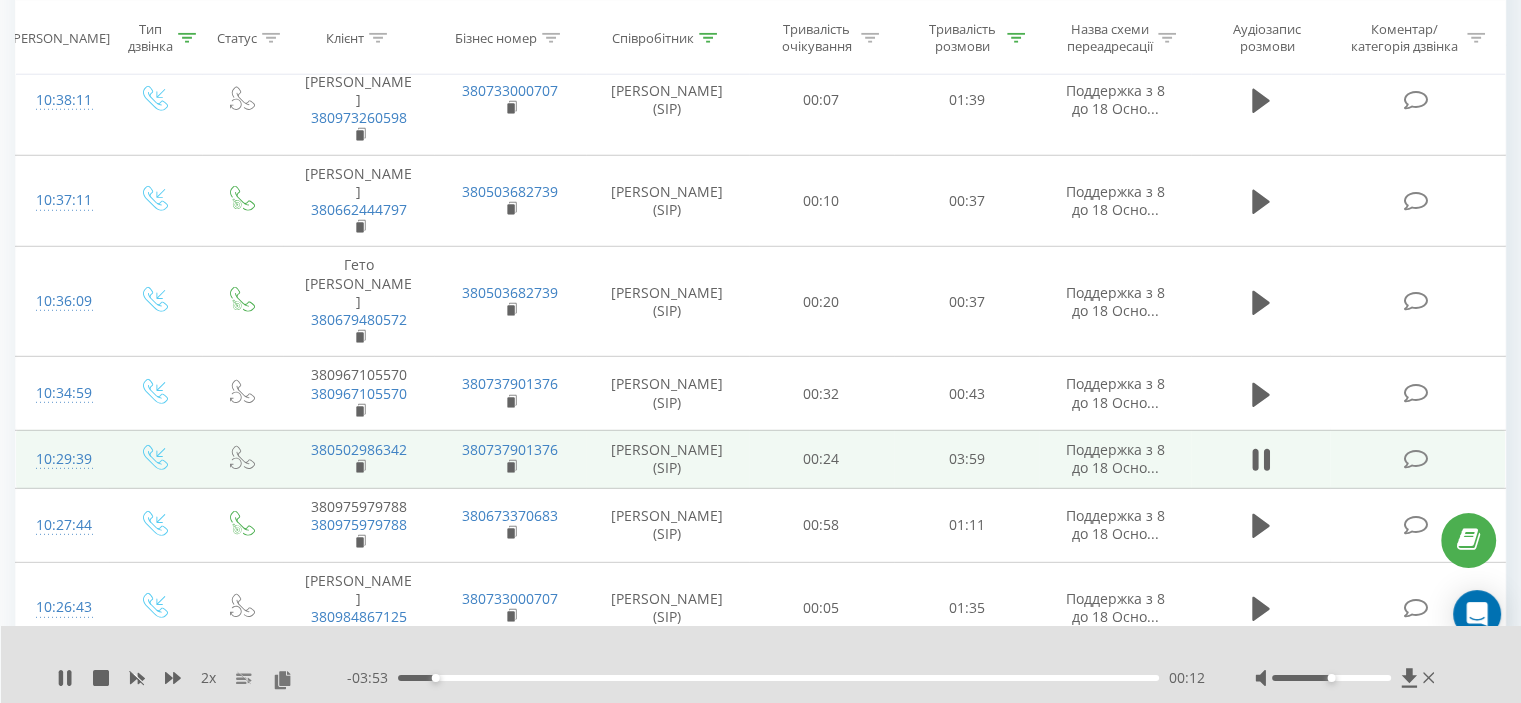 scroll, scrollTop: 5621, scrollLeft: 0, axis: vertical 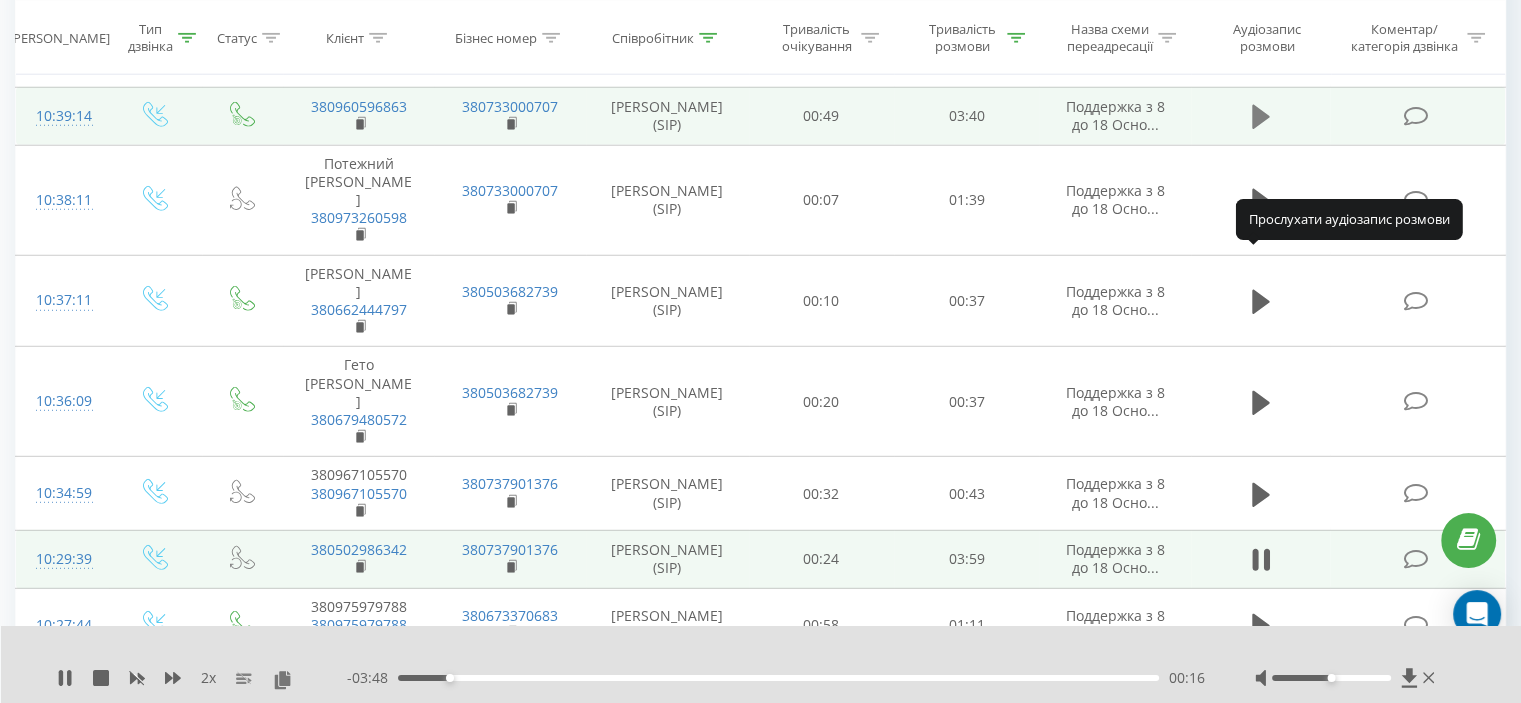 click 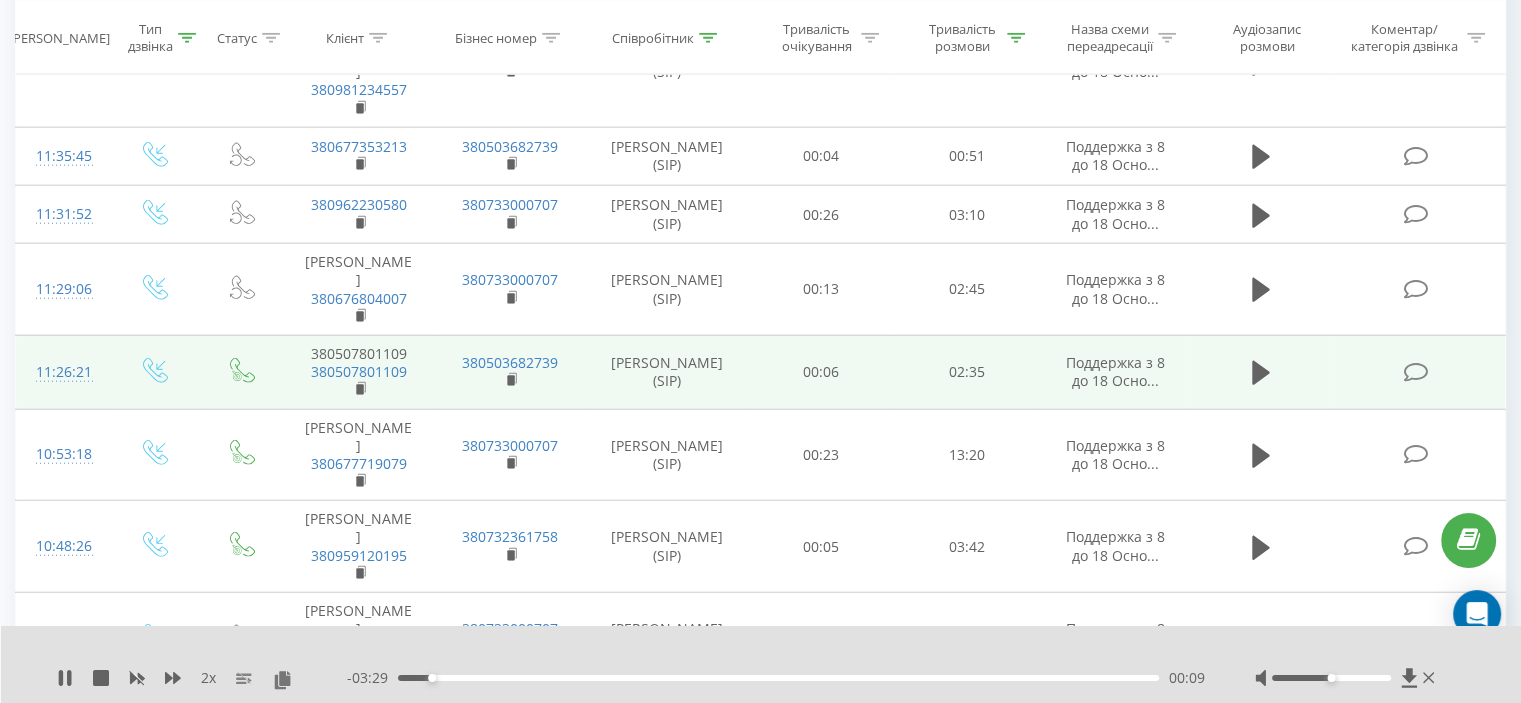 scroll, scrollTop: 4921, scrollLeft: 0, axis: vertical 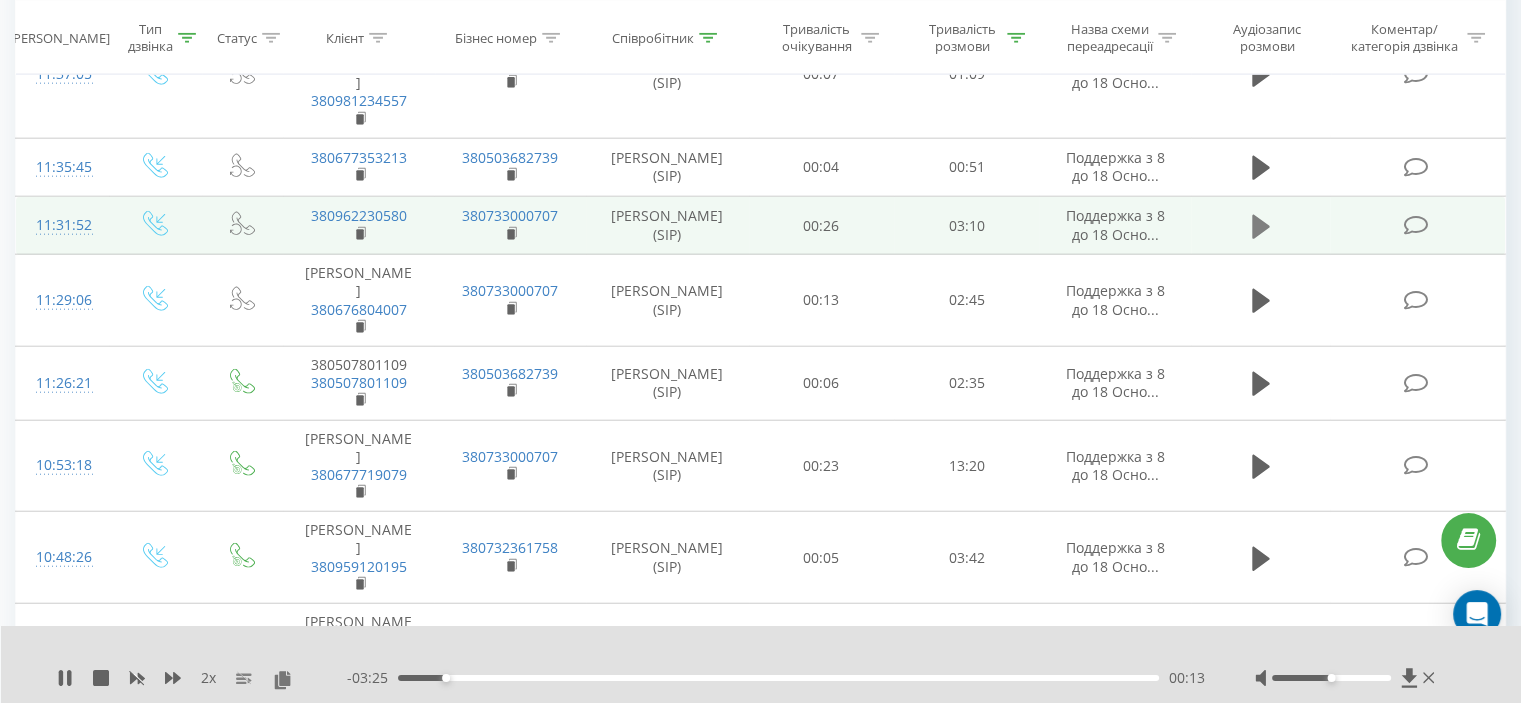 click 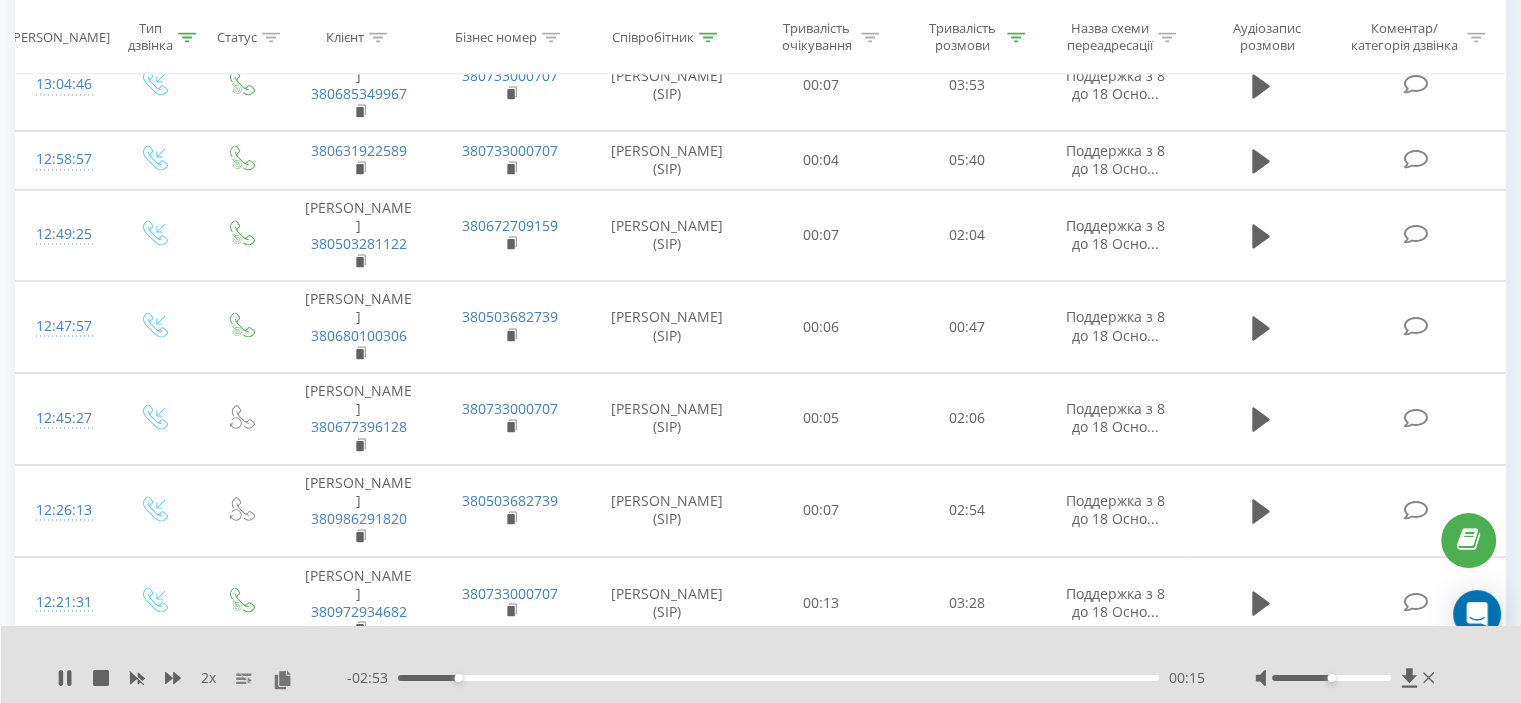 scroll, scrollTop: 3221, scrollLeft: 0, axis: vertical 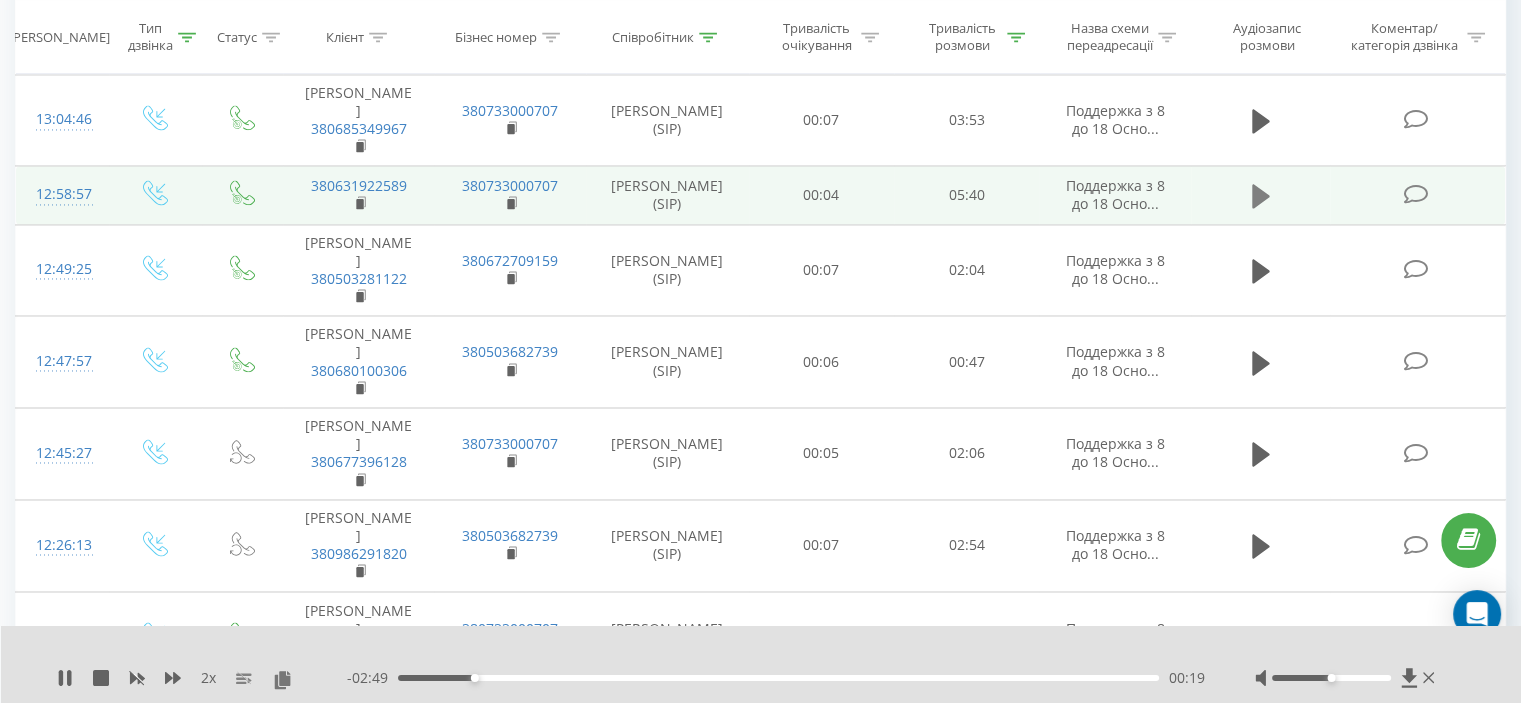 click 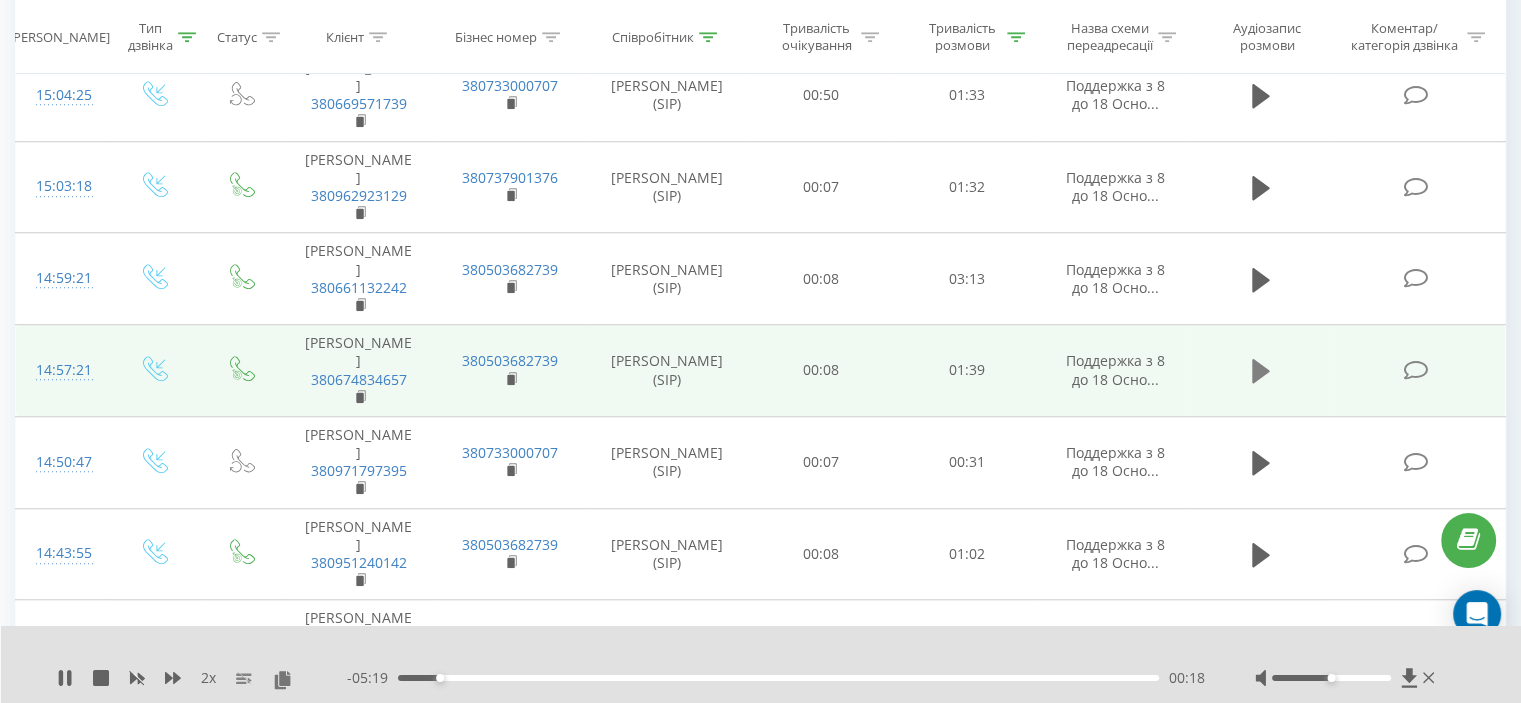 scroll, scrollTop: 1421, scrollLeft: 0, axis: vertical 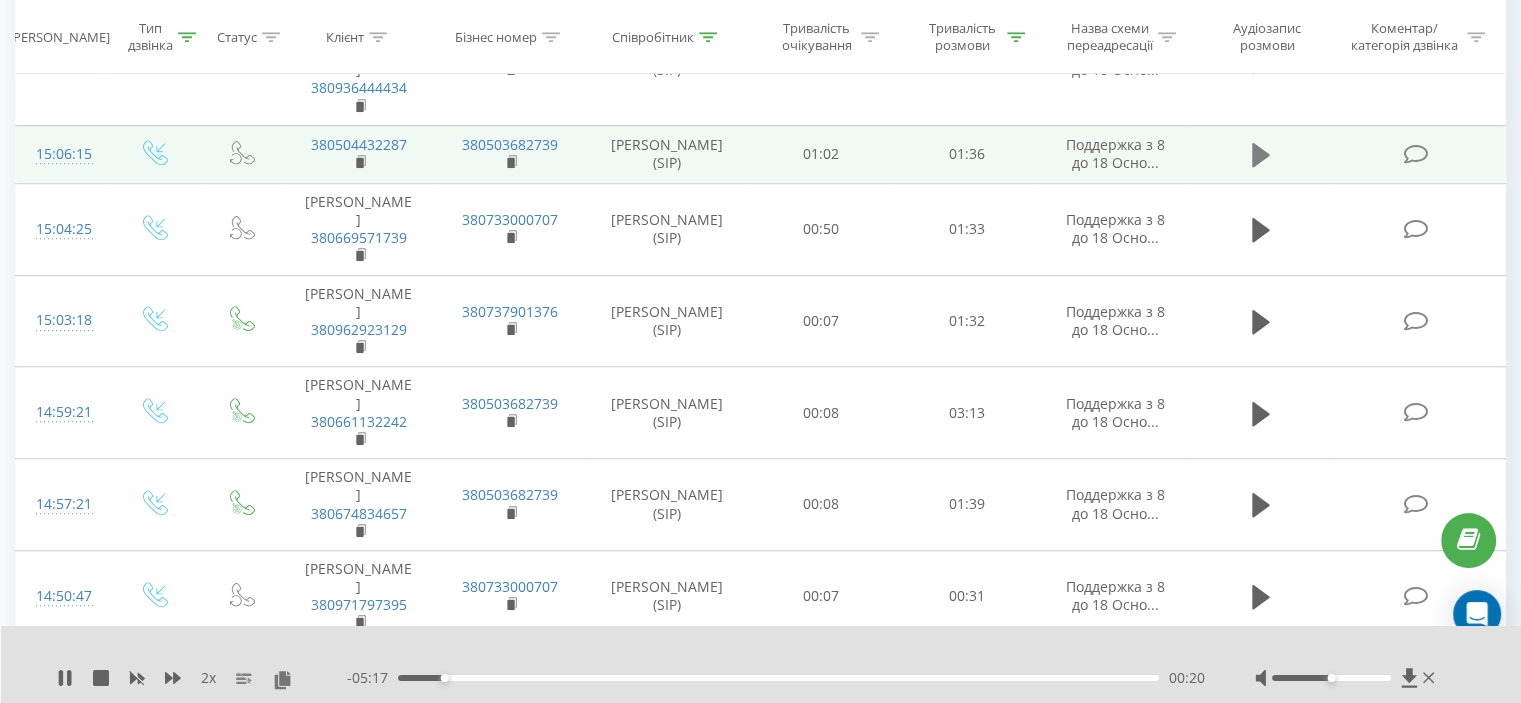 click 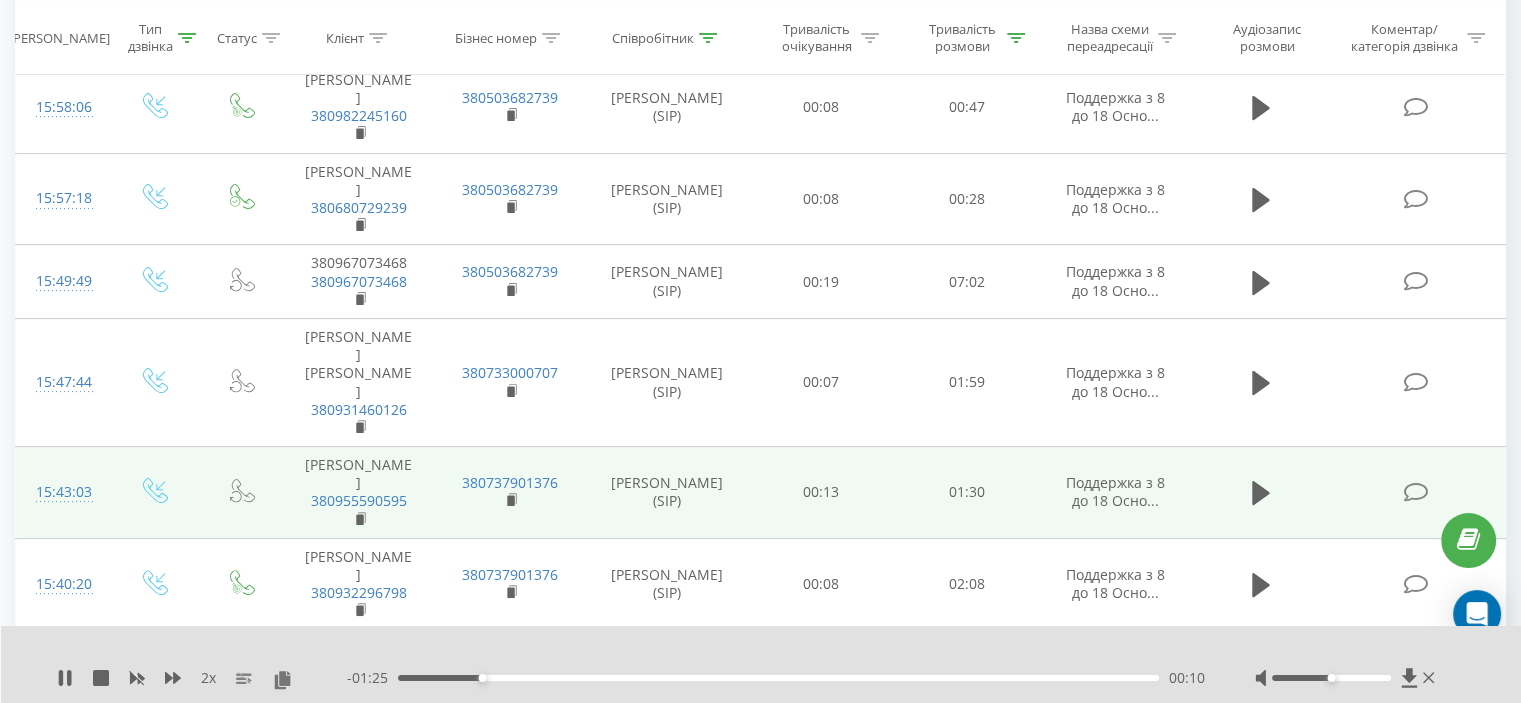 scroll, scrollTop: 321, scrollLeft: 0, axis: vertical 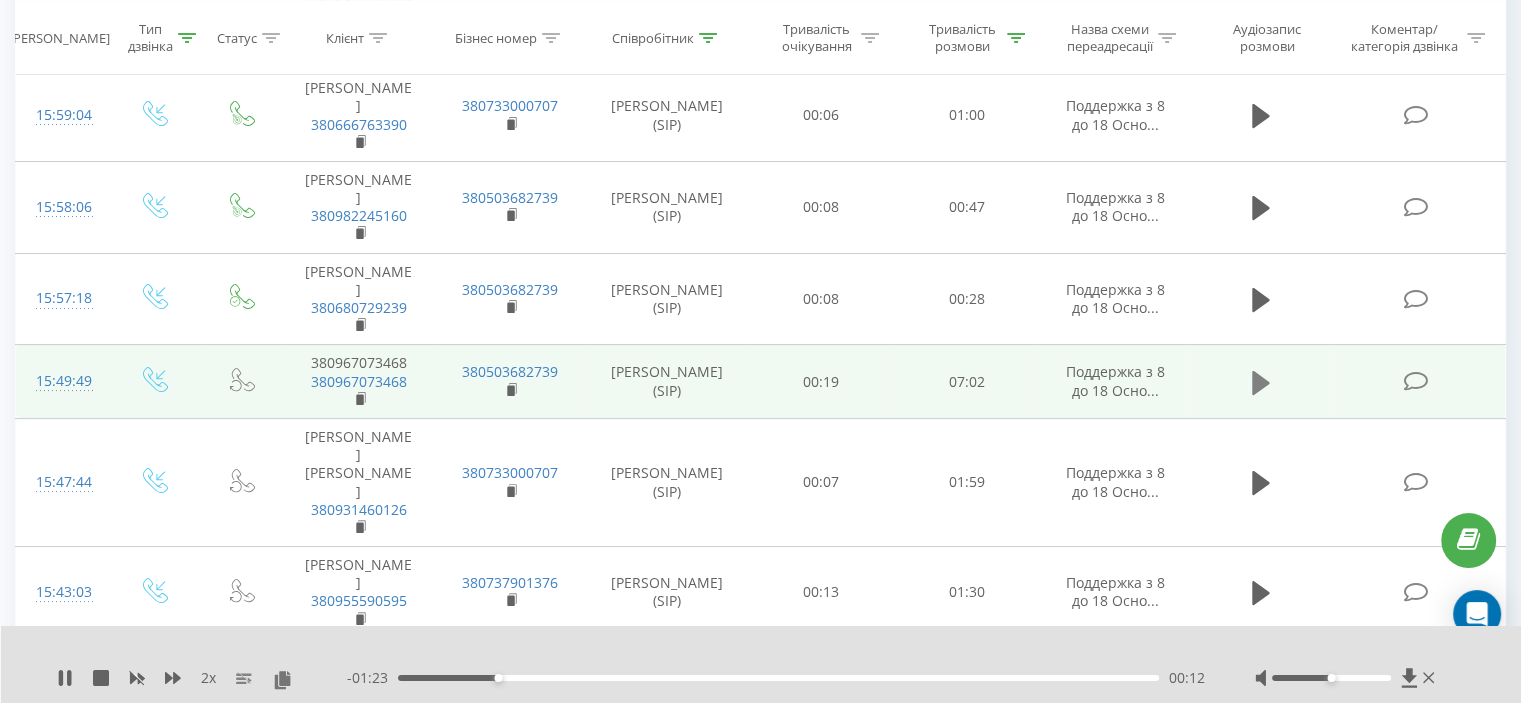 click 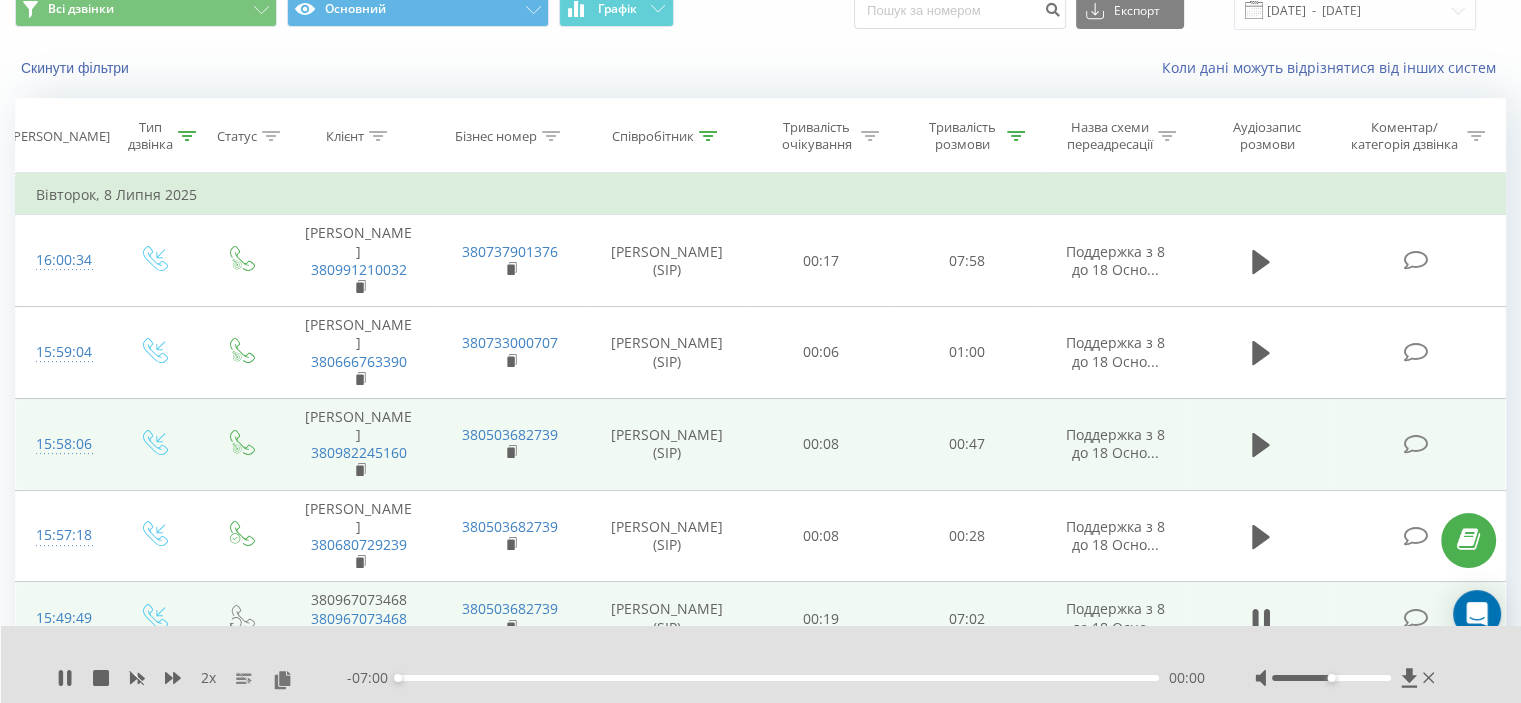 scroll, scrollTop: 21, scrollLeft: 0, axis: vertical 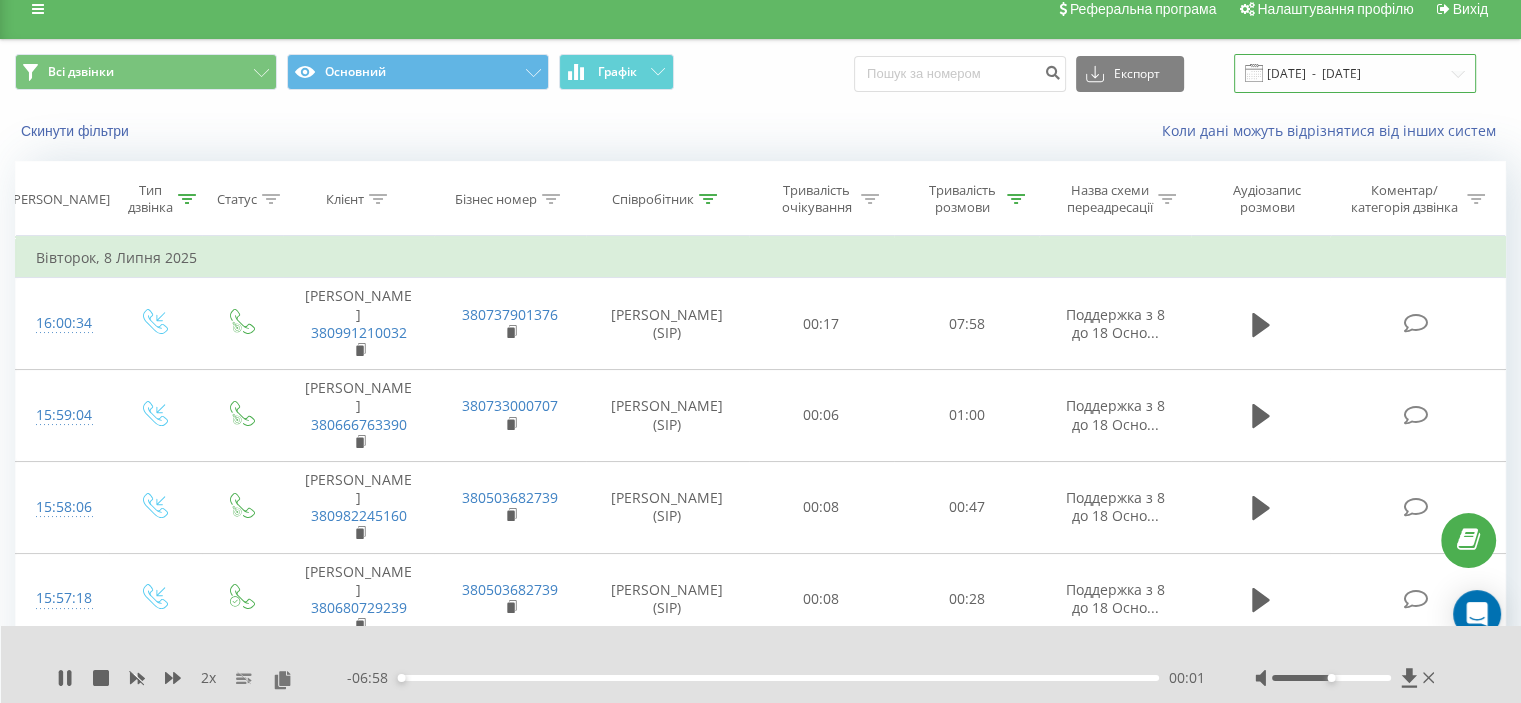 click on "[DATE]  -  [DATE]" at bounding box center [1355, 73] 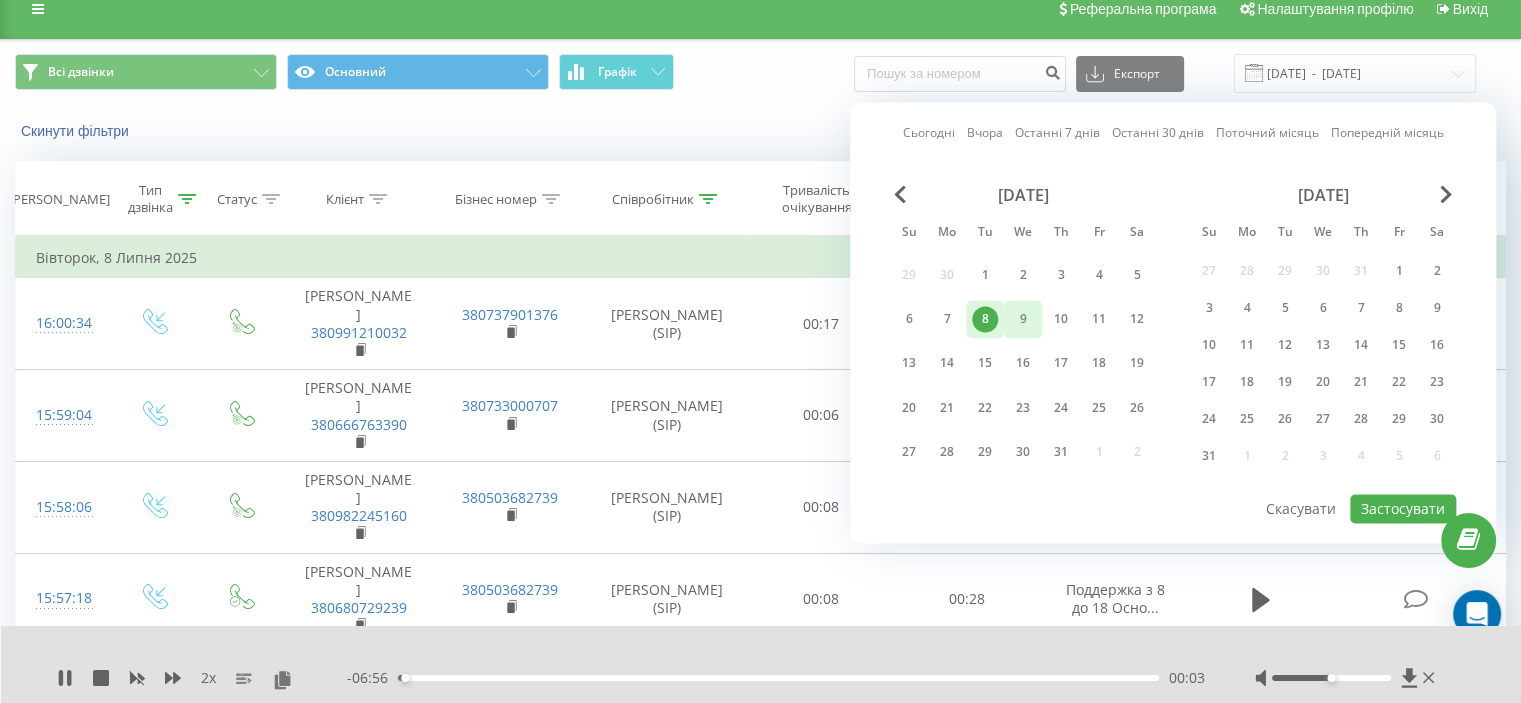 click on "9" at bounding box center (1023, 319) 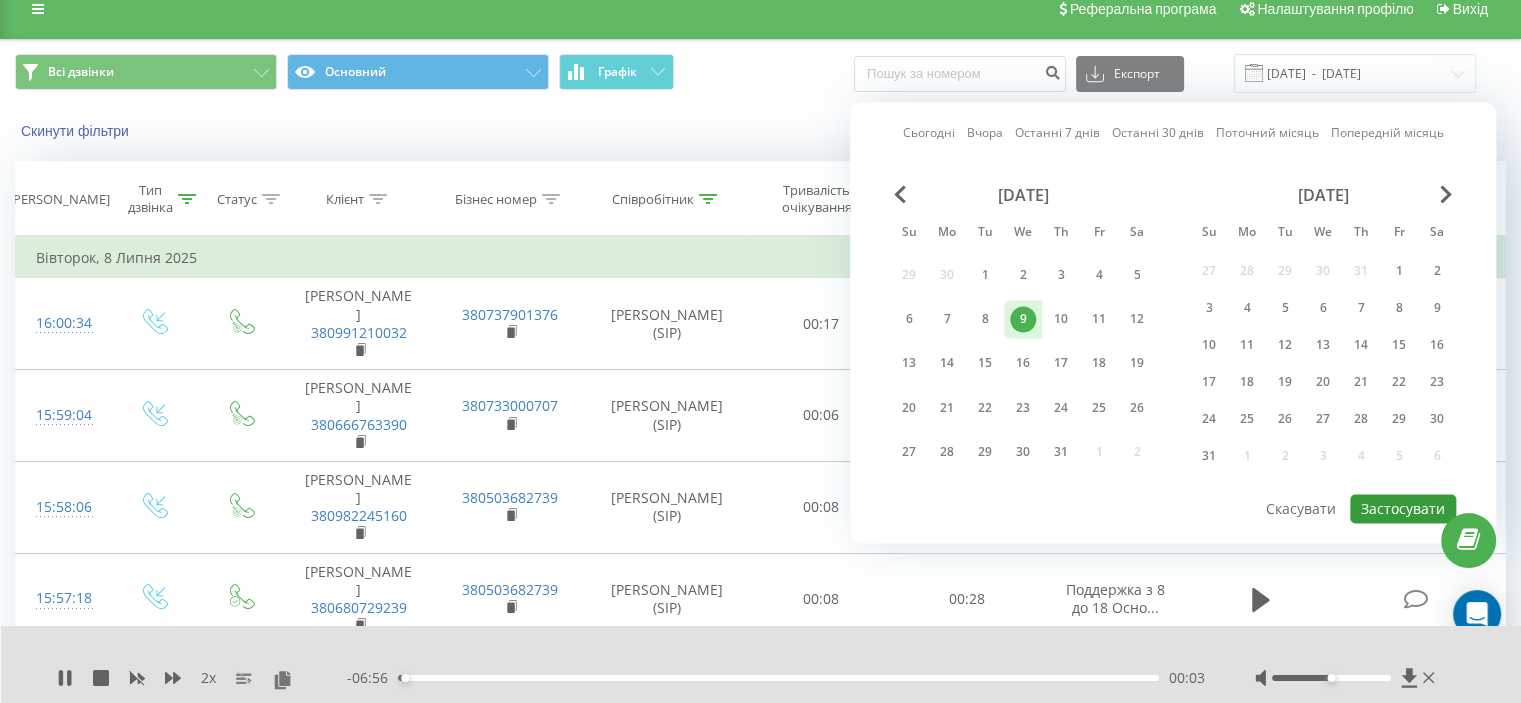click on "Застосувати" at bounding box center [1403, 508] 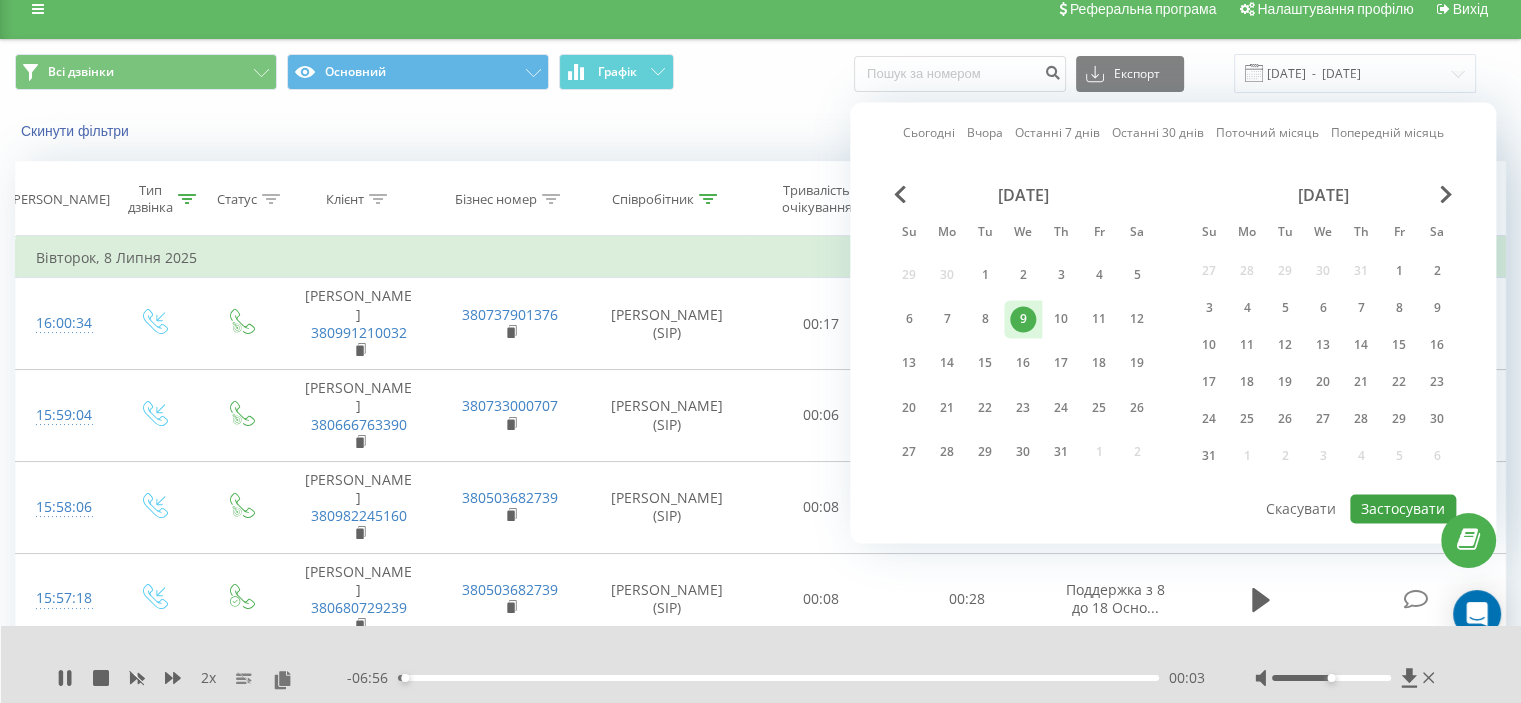 type on "[DATE]  -  [DATE]" 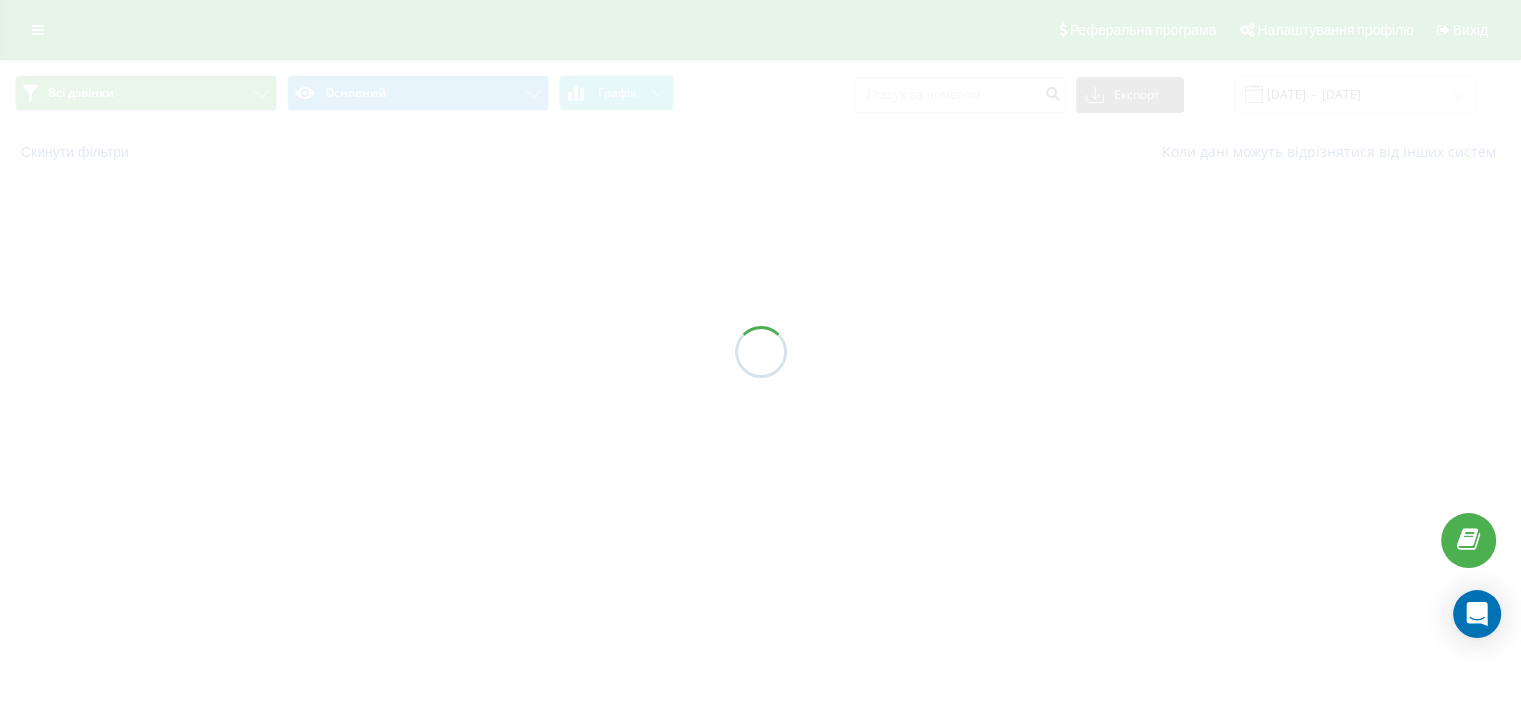 scroll, scrollTop: 0, scrollLeft: 0, axis: both 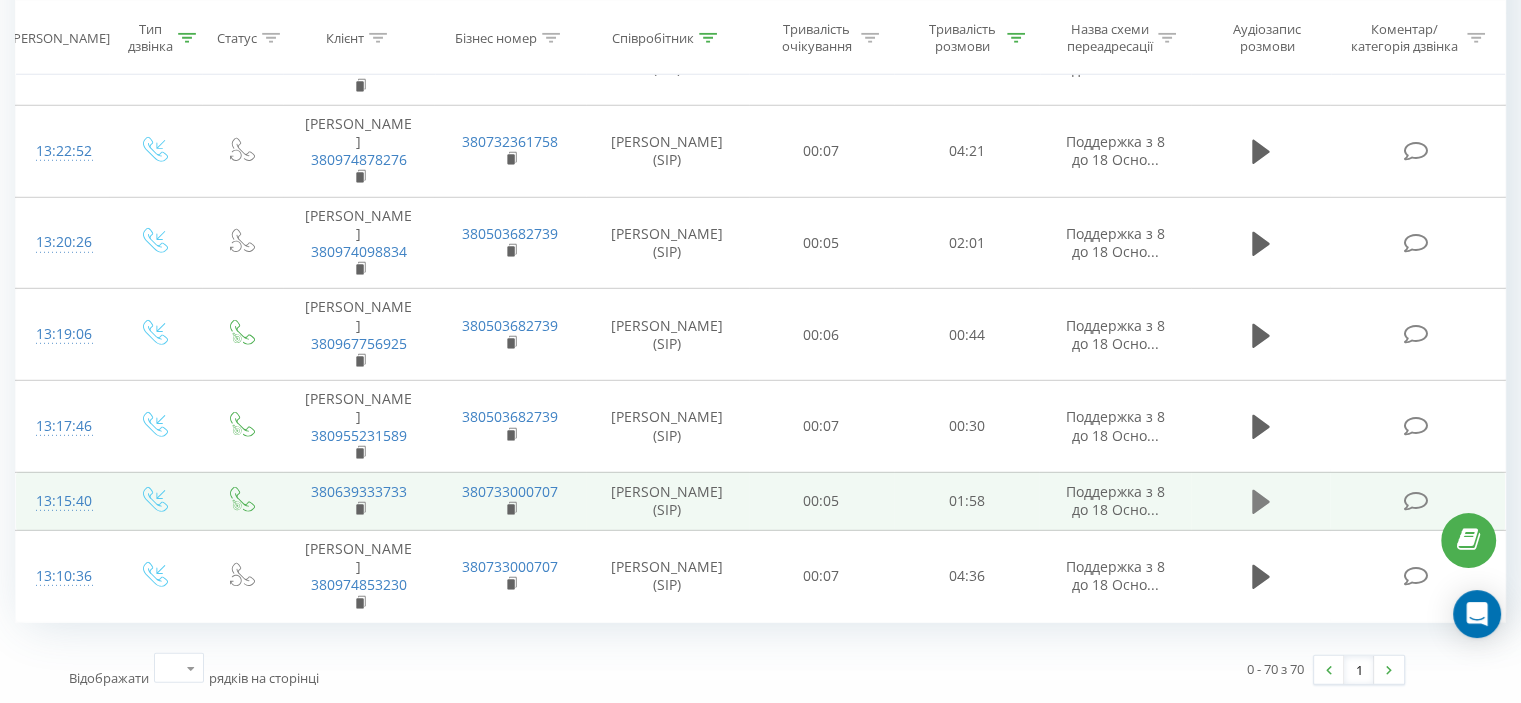 click 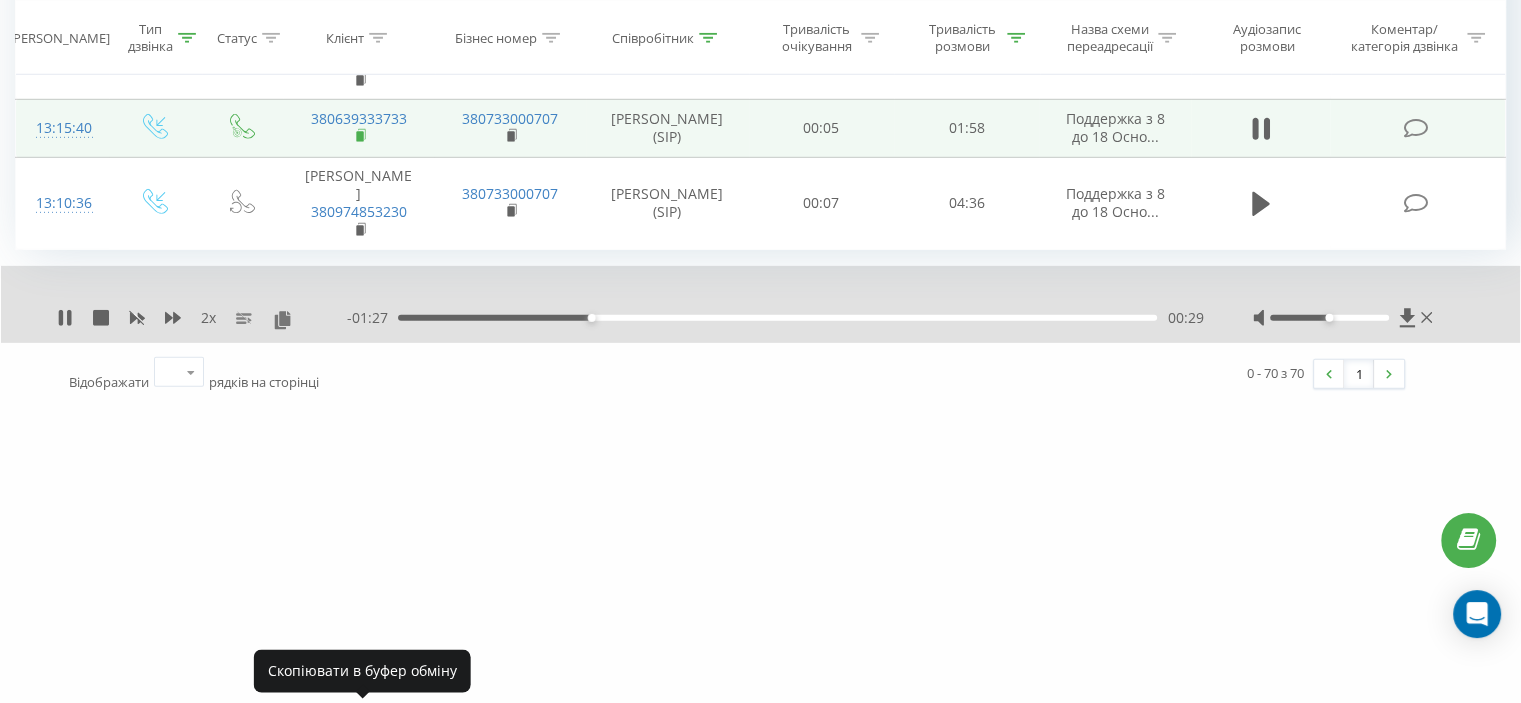 click 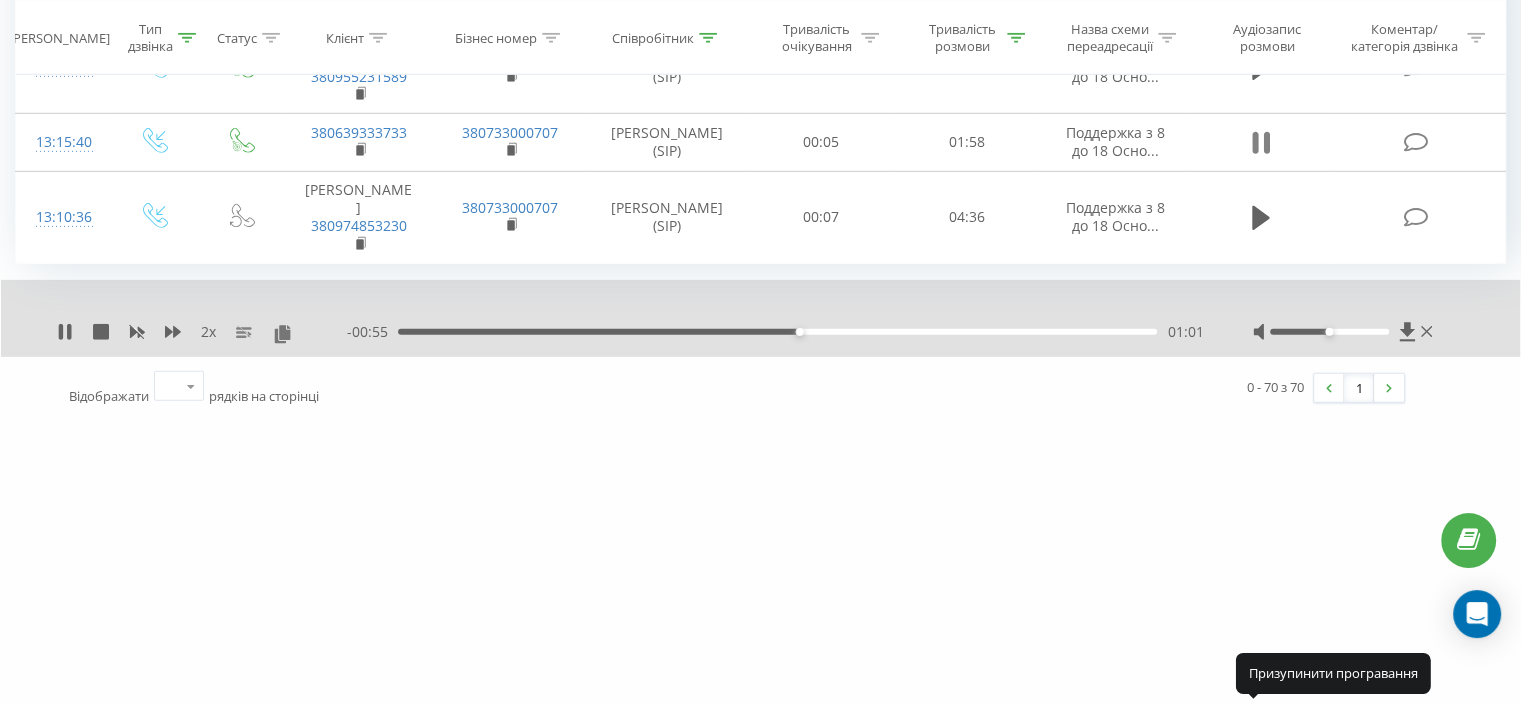 click 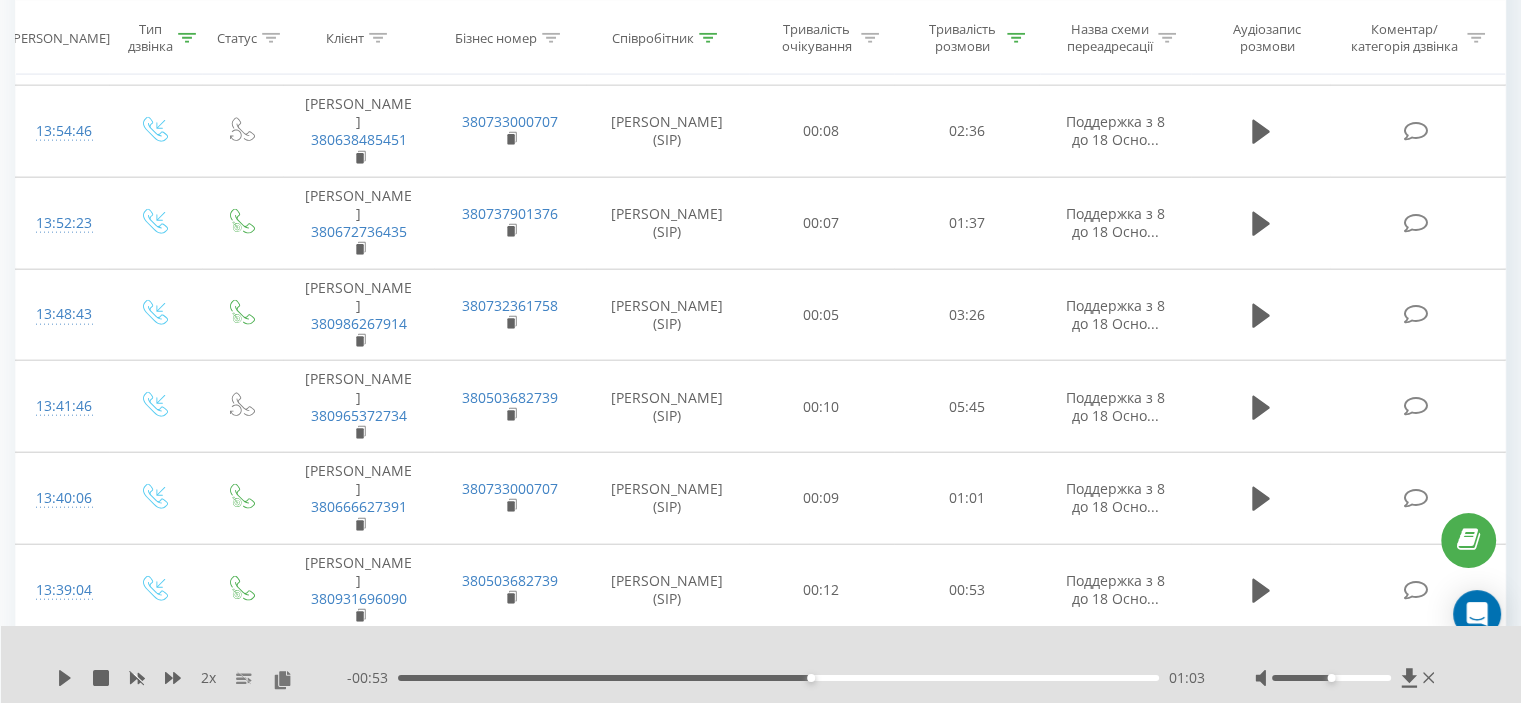 scroll, scrollTop: 4696, scrollLeft: 0, axis: vertical 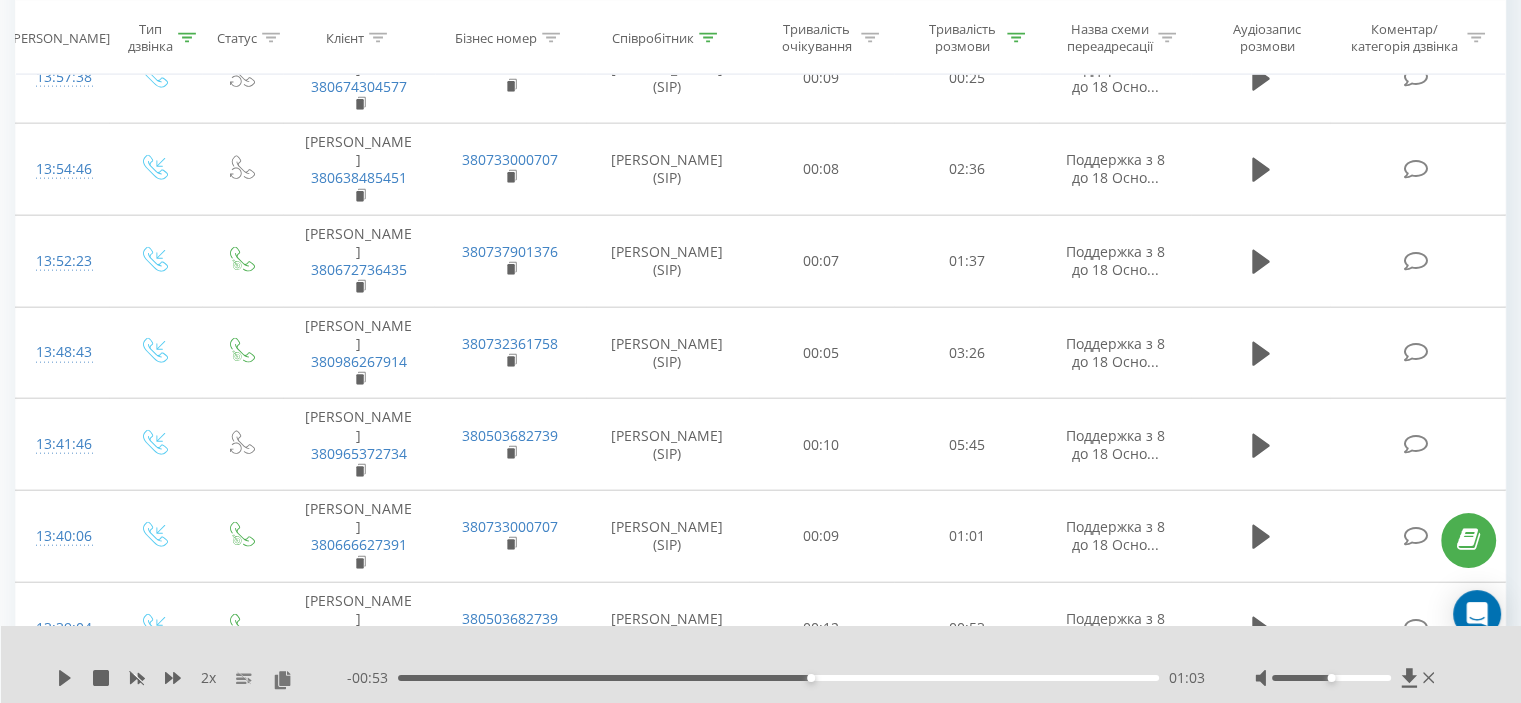 click 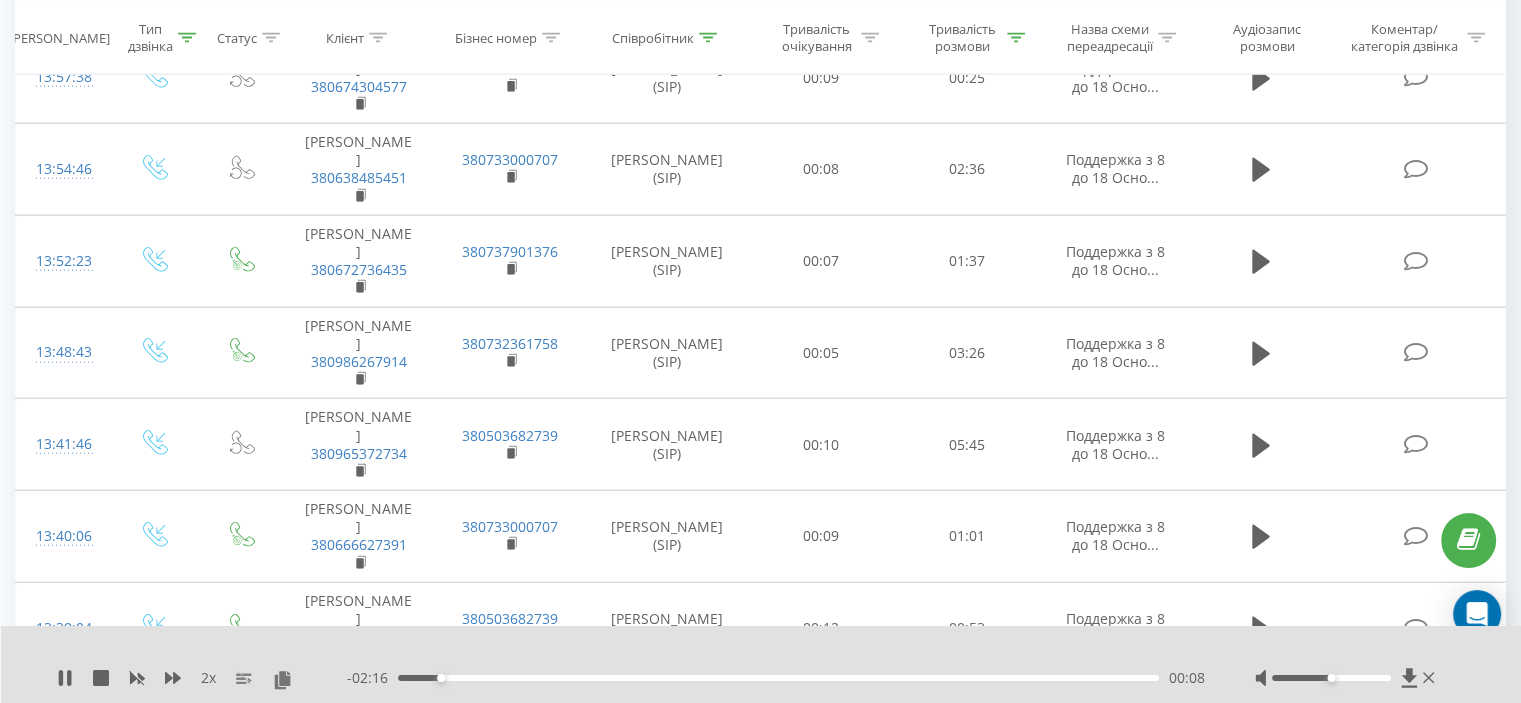 click 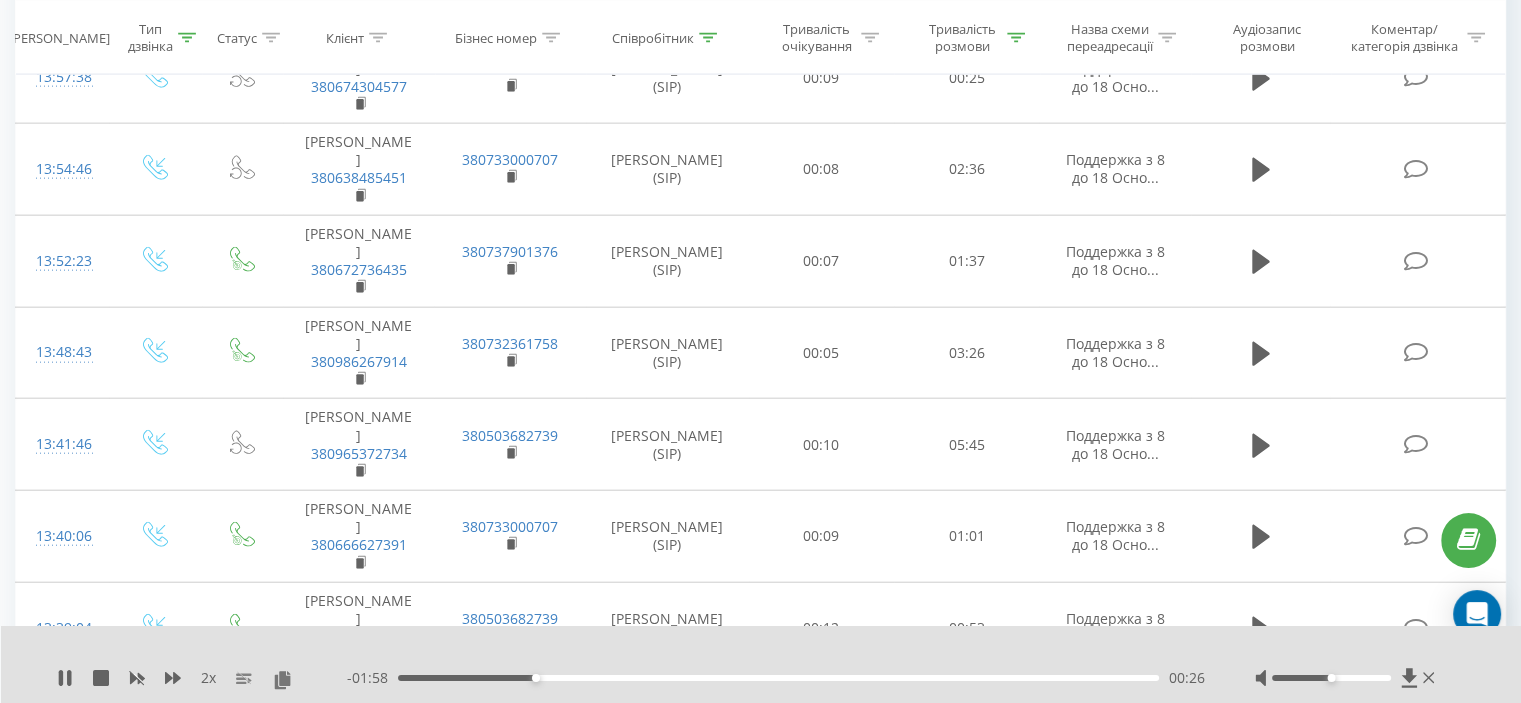 click on "2 x" at bounding box center (202, 678) 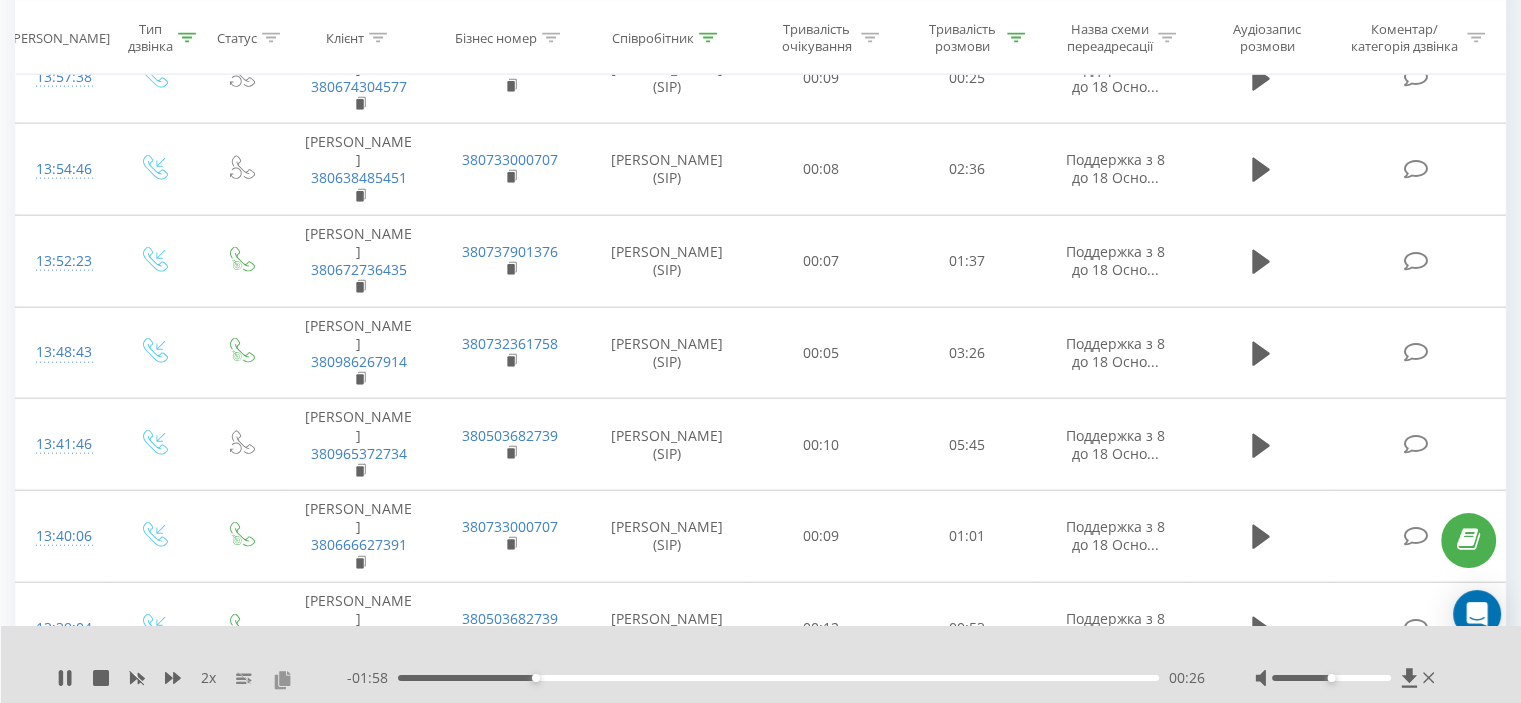 click at bounding box center [282, 679] 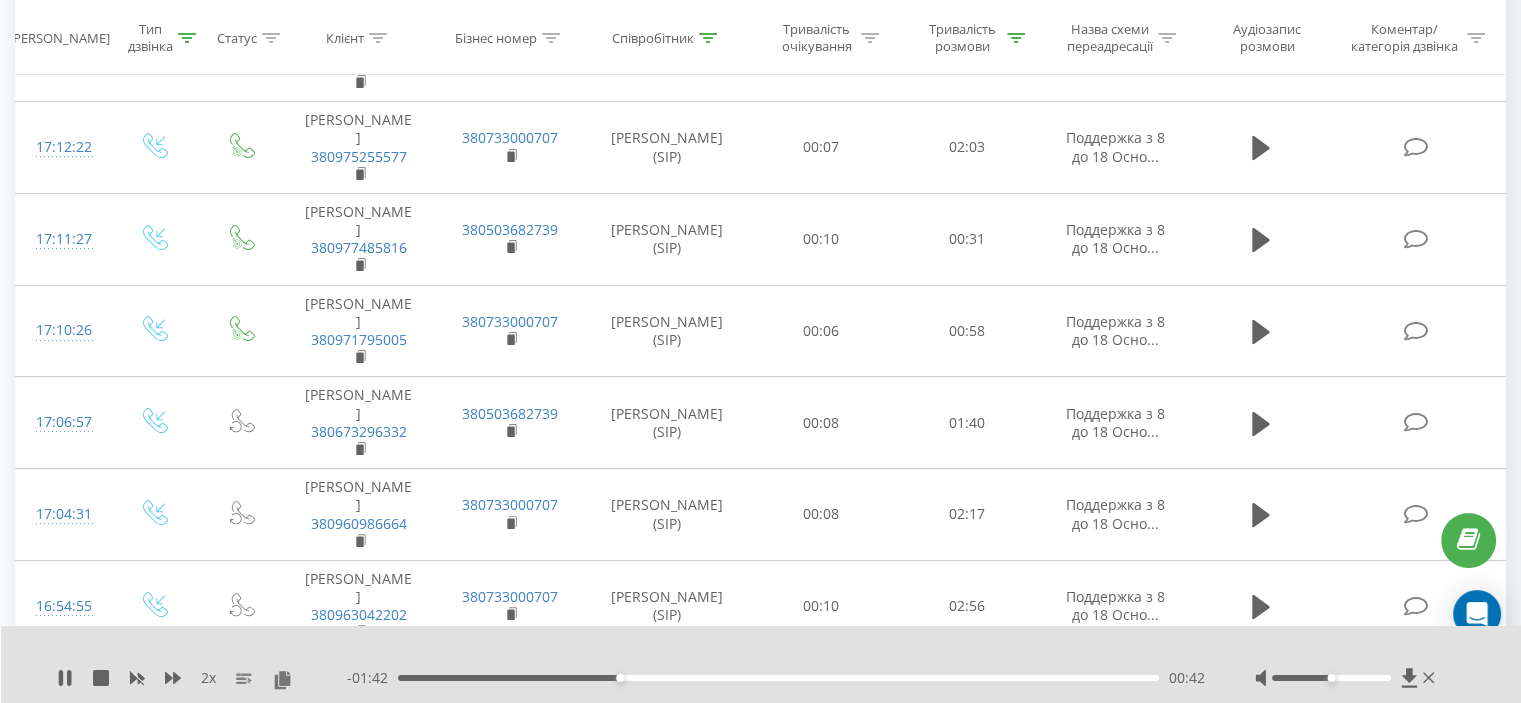 scroll, scrollTop: 0, scrollLeft: 0, axis: both 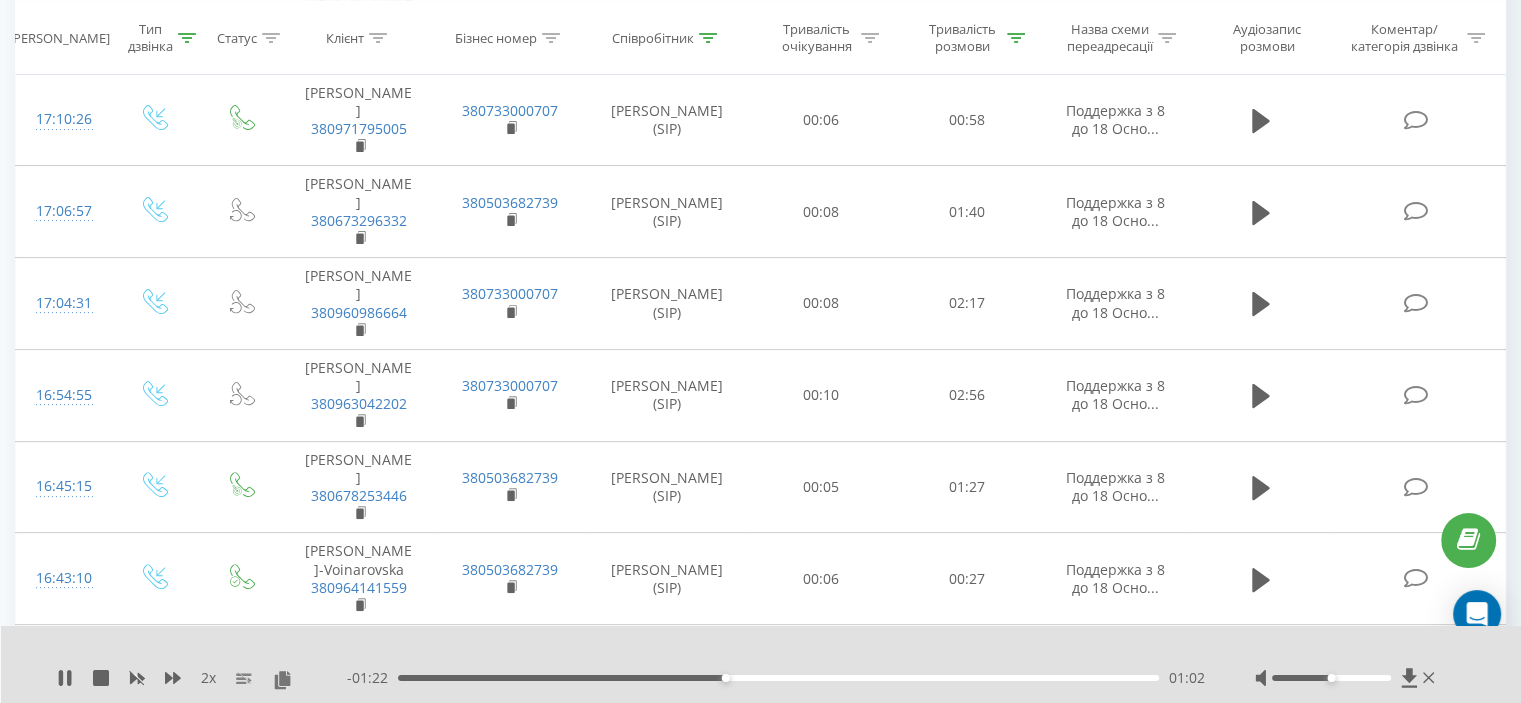 type 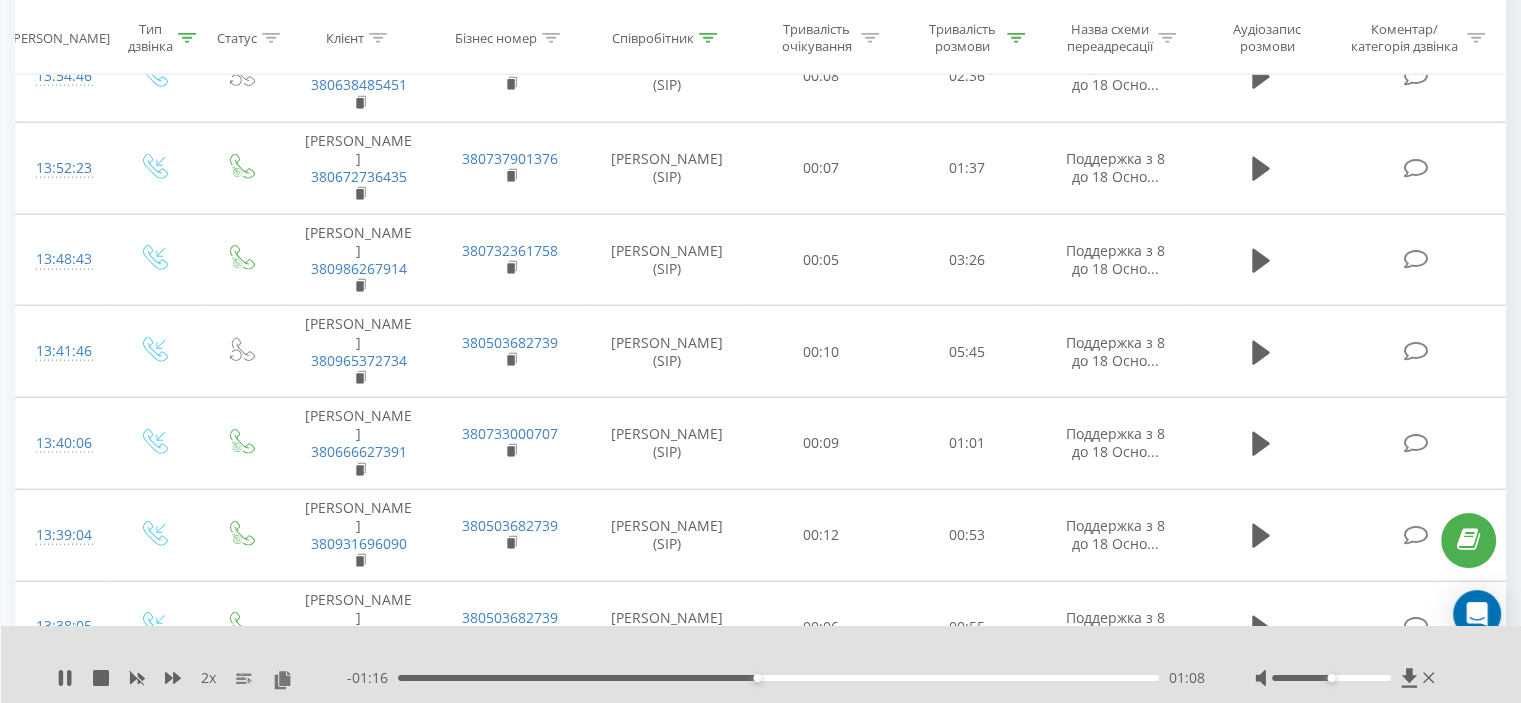 click on "- 01:16 01:08   01:08" at bounding box center (776, 678) 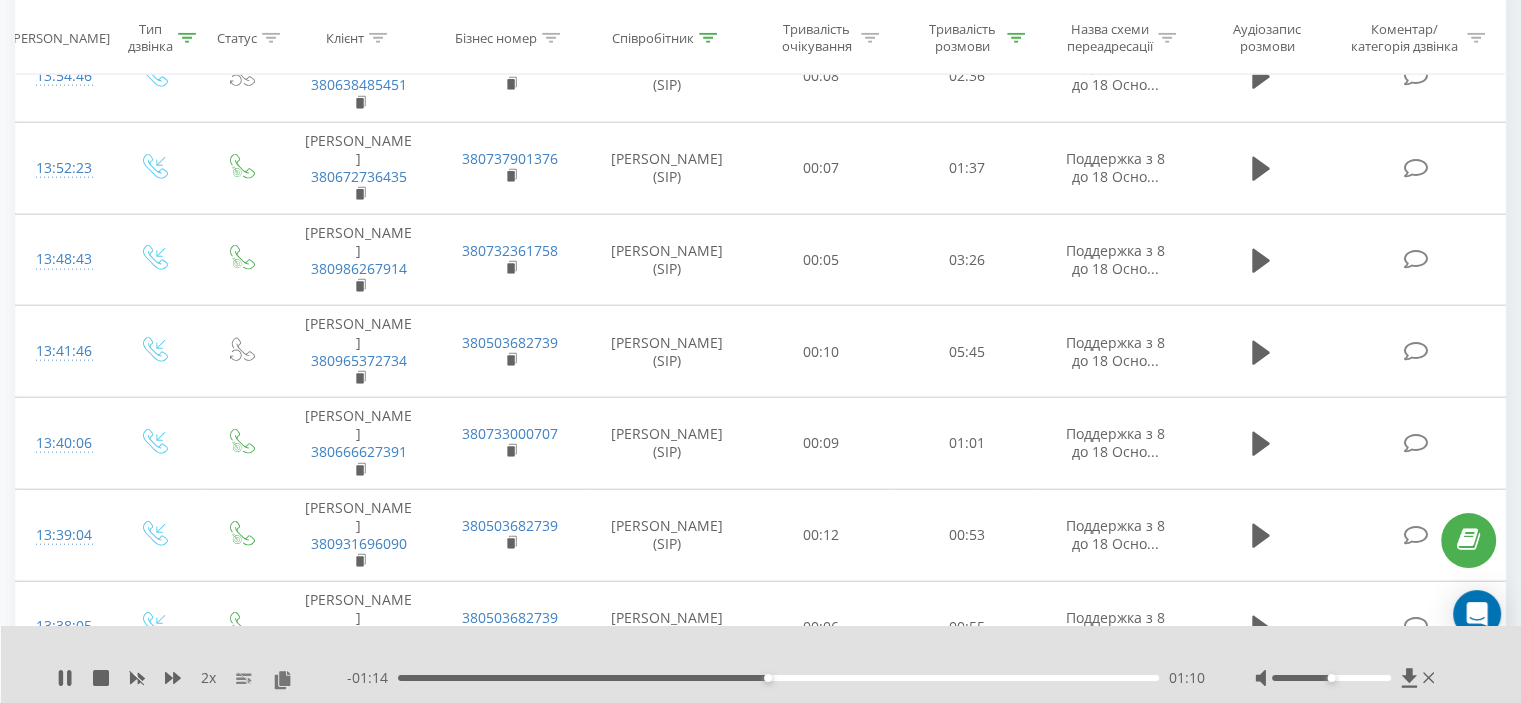 click on "01:10" at bounding box center (778, 678) 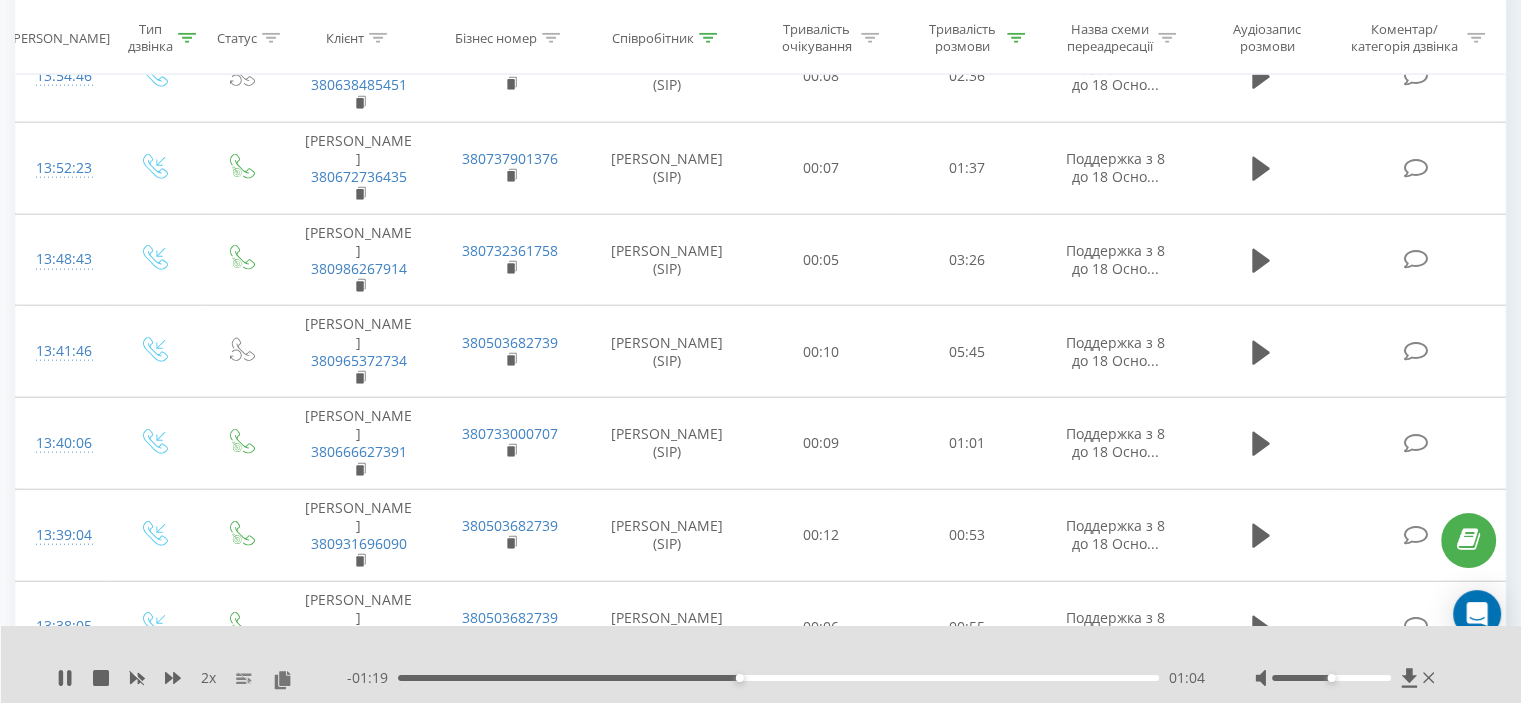 click on "2 x" at bounding box center (202, 678) 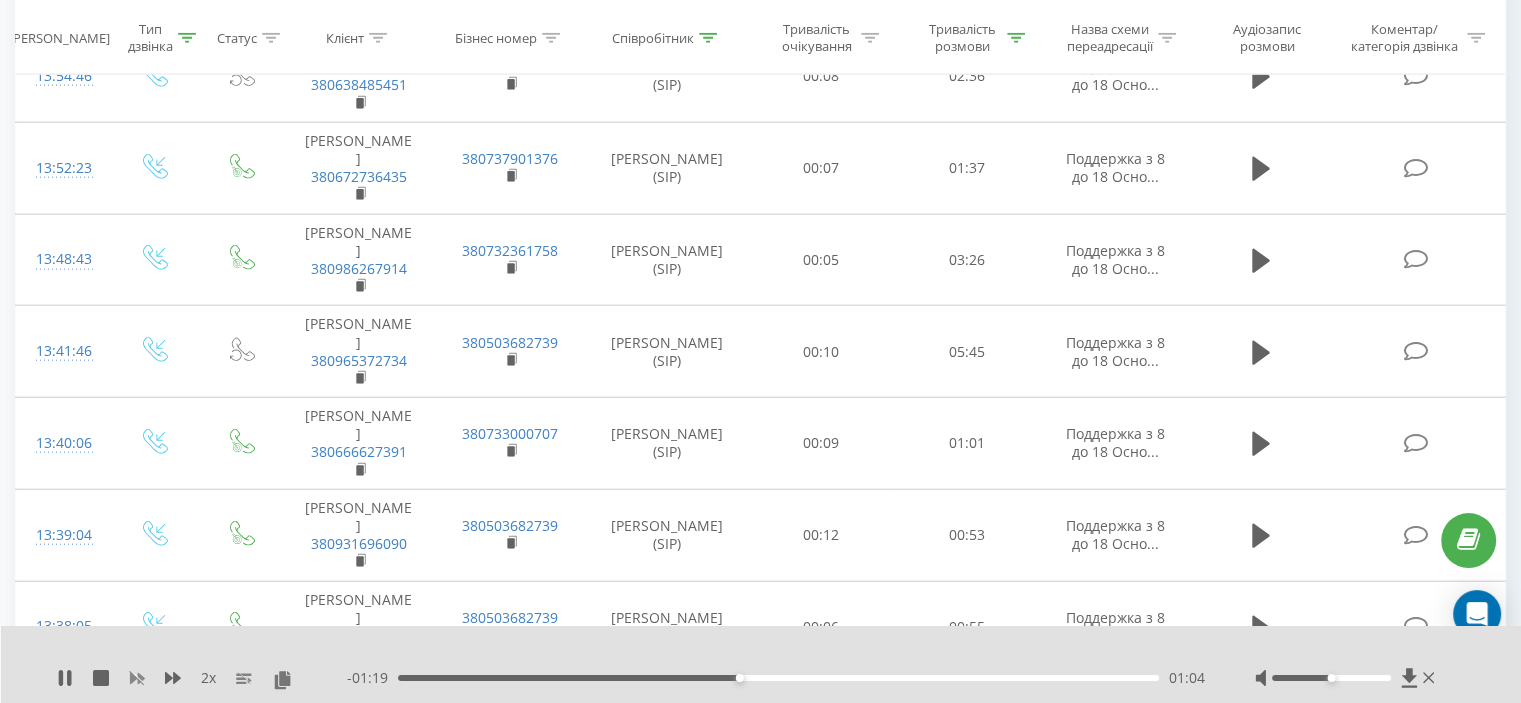 click 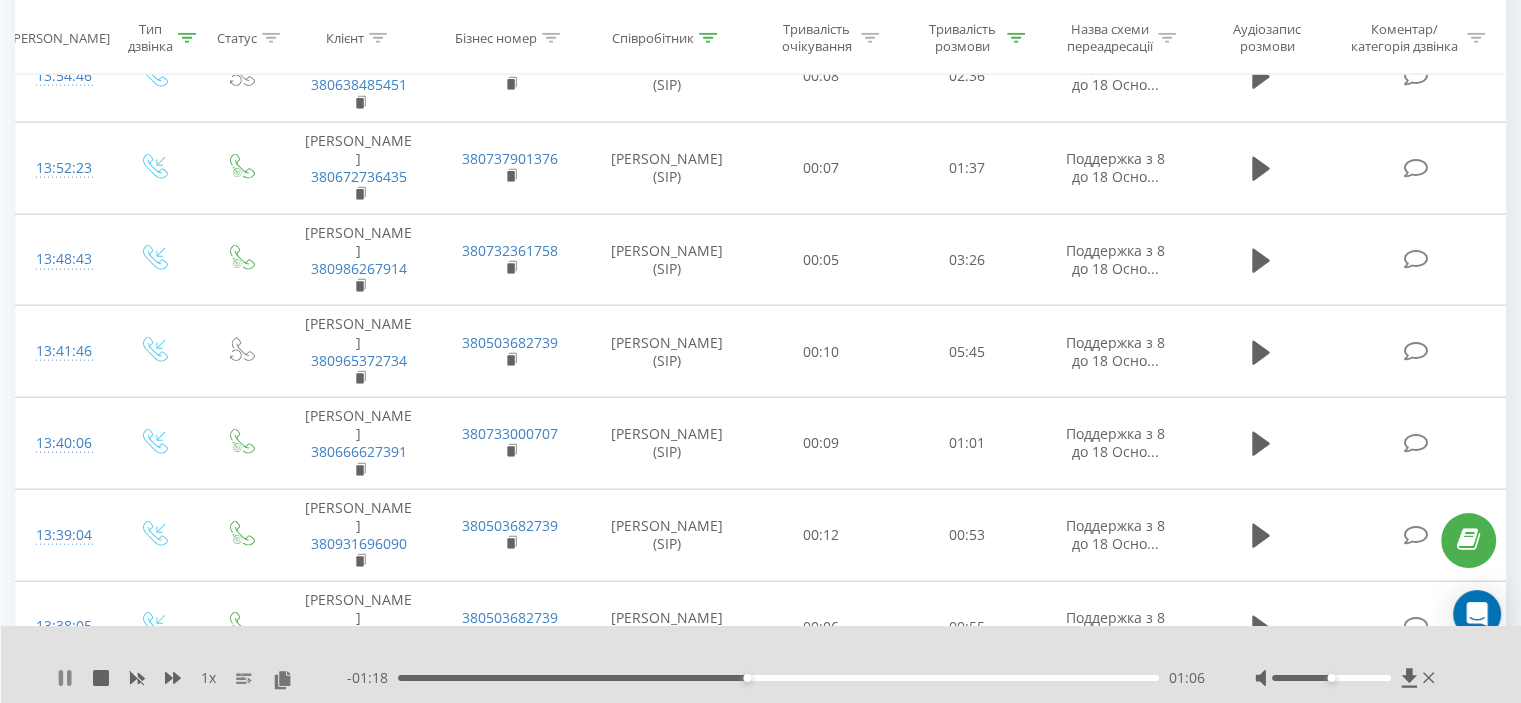 click 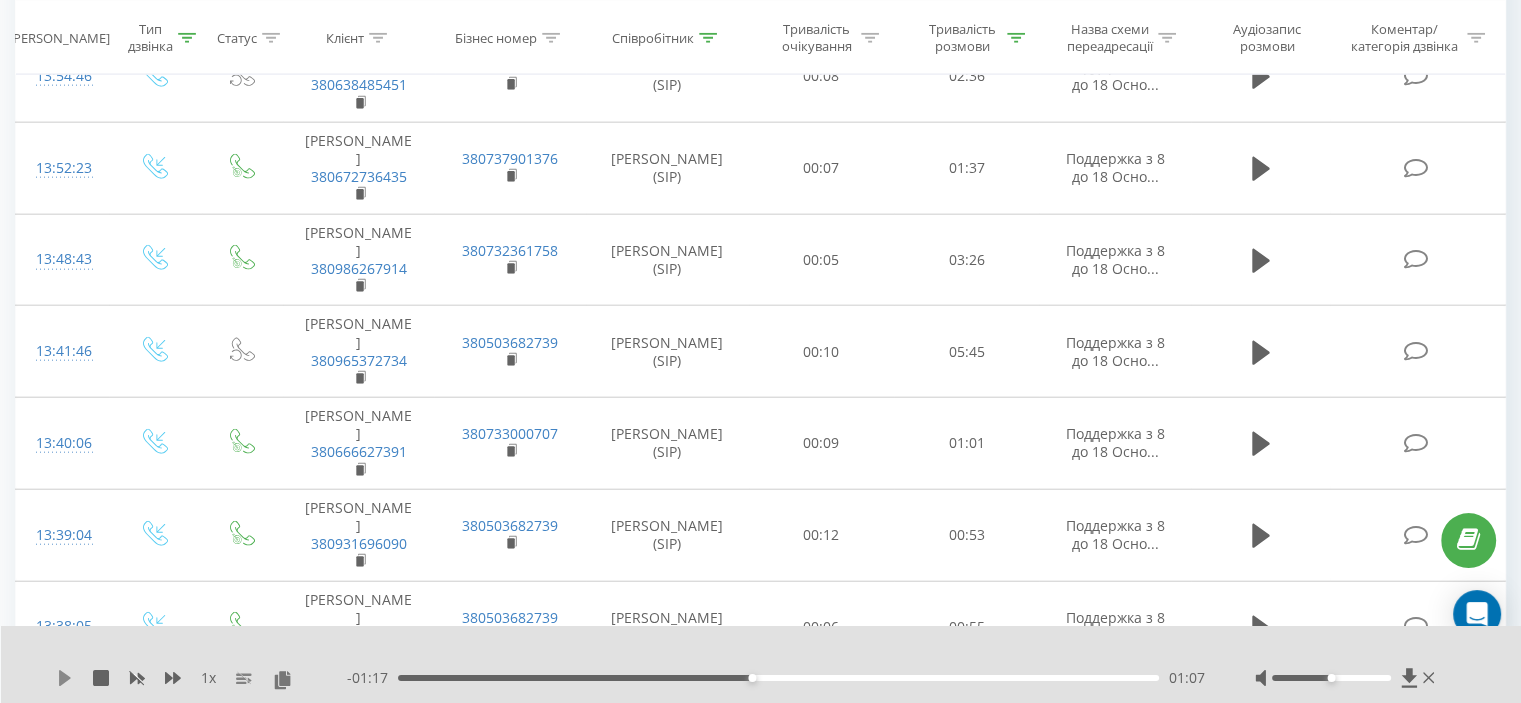 click 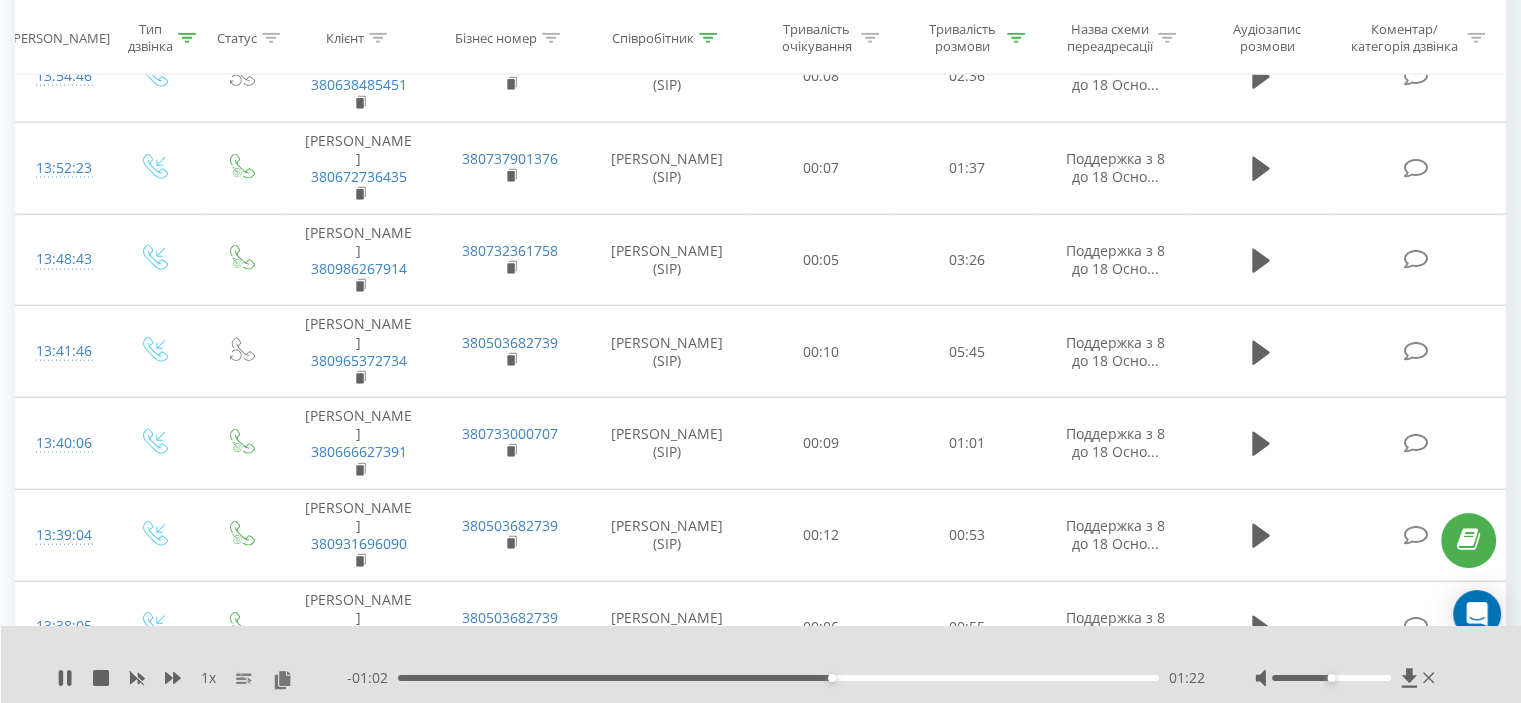 click on "01:22" at bounding box center [778, 678] 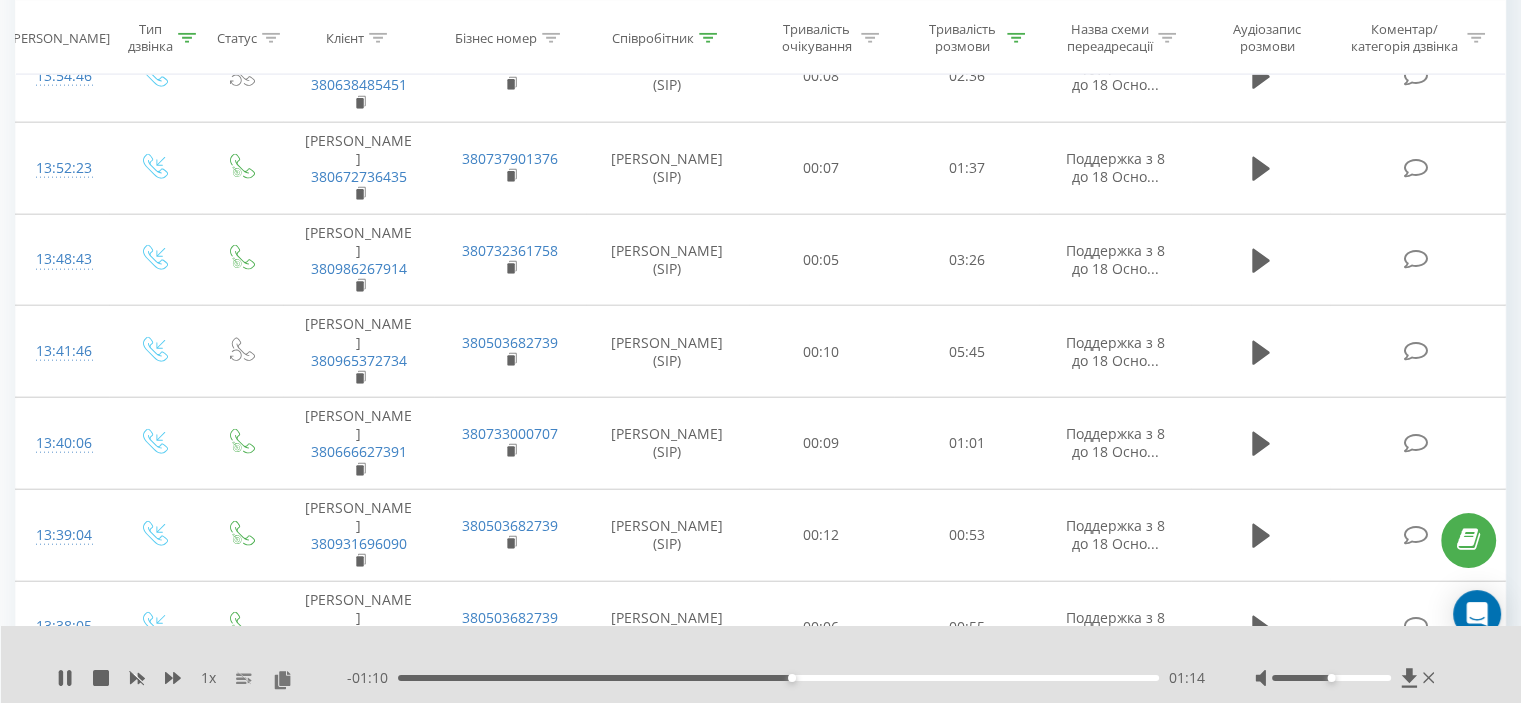 click on "01:14" at bounding box center (778, 678) 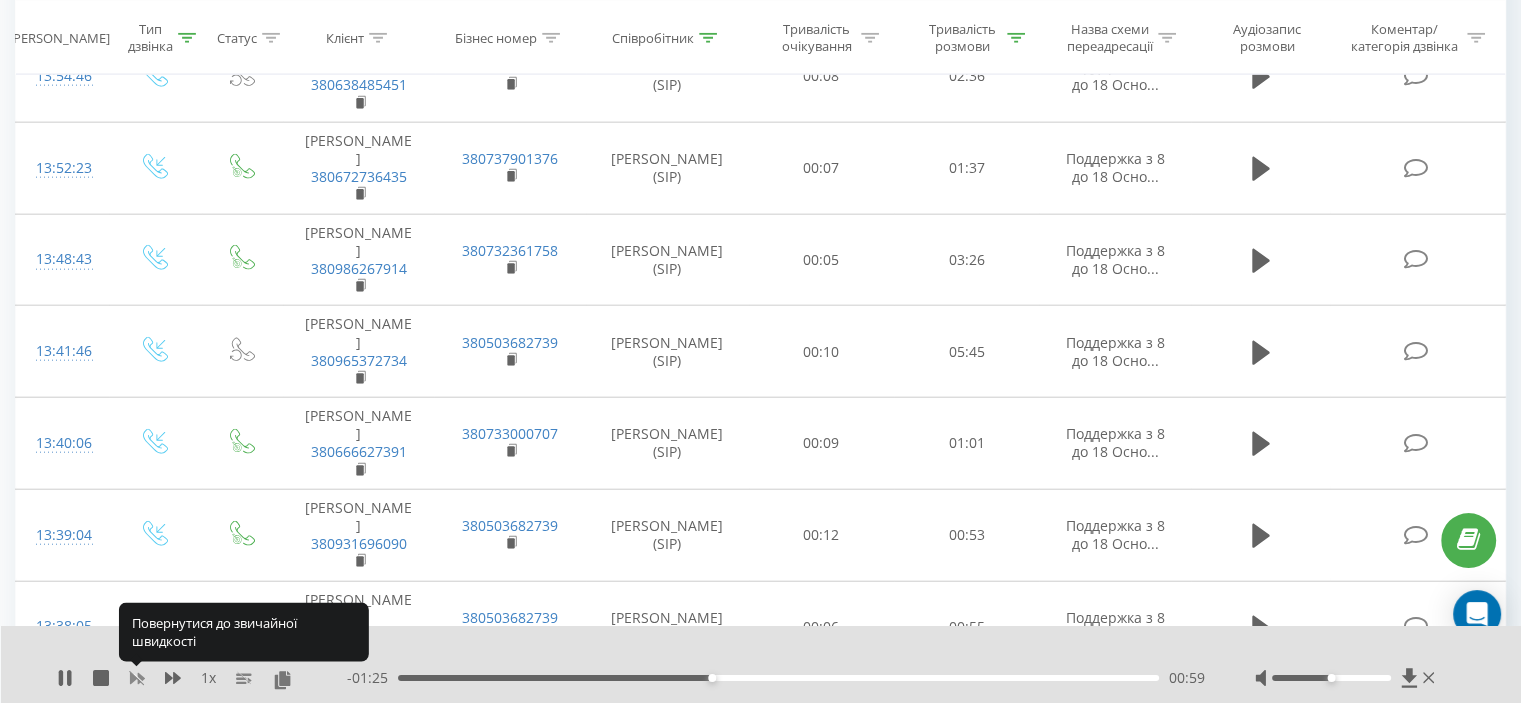 click 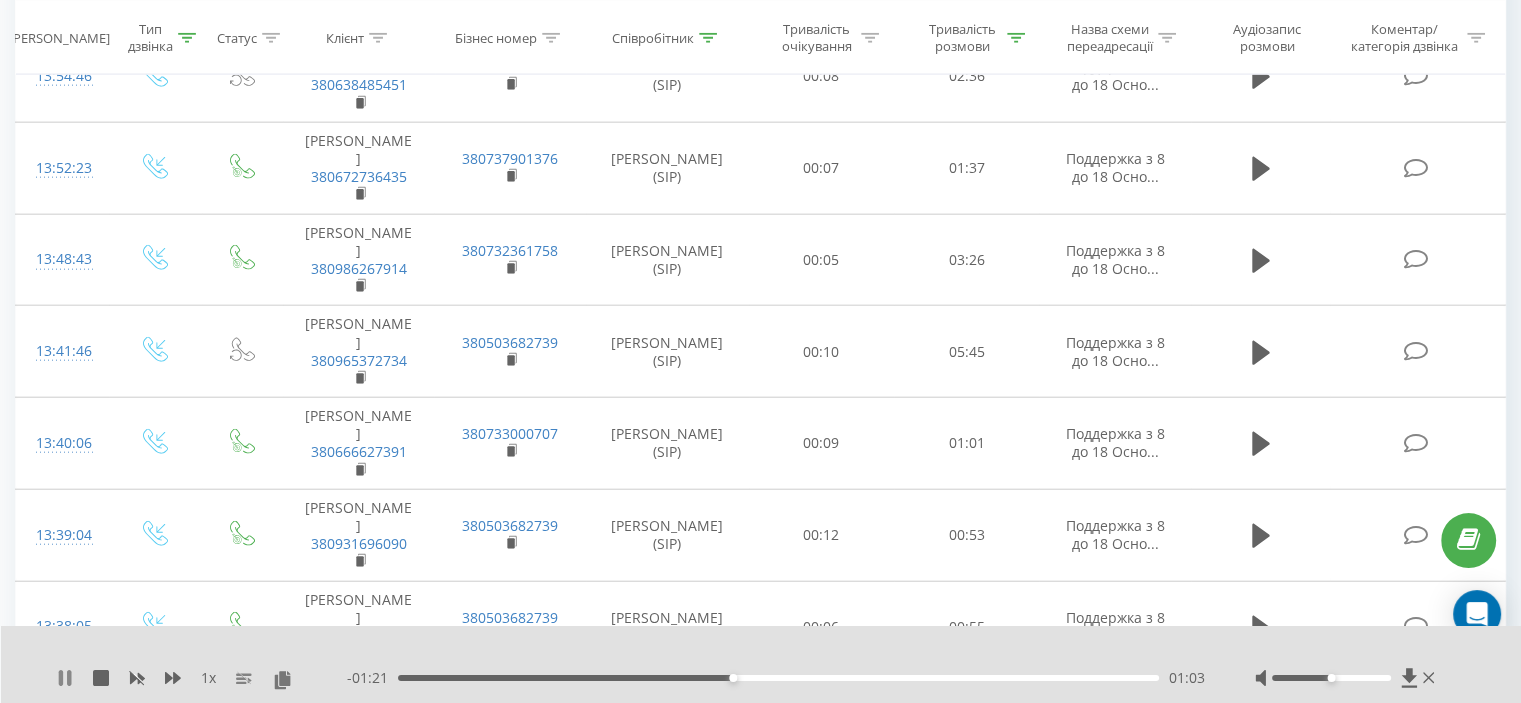 click 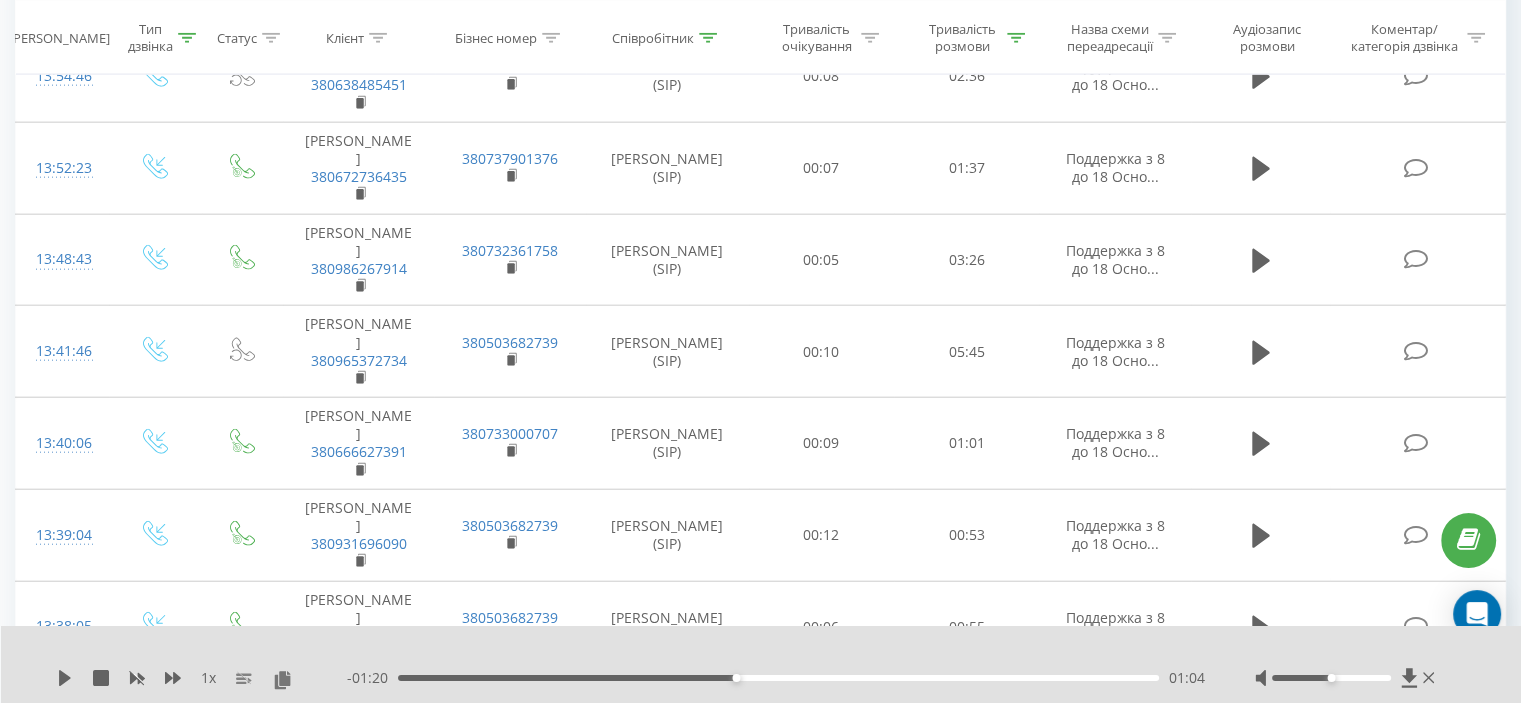 click on "1 x  - 01:20 01:04   01:04" at bounding box center (761, 664) 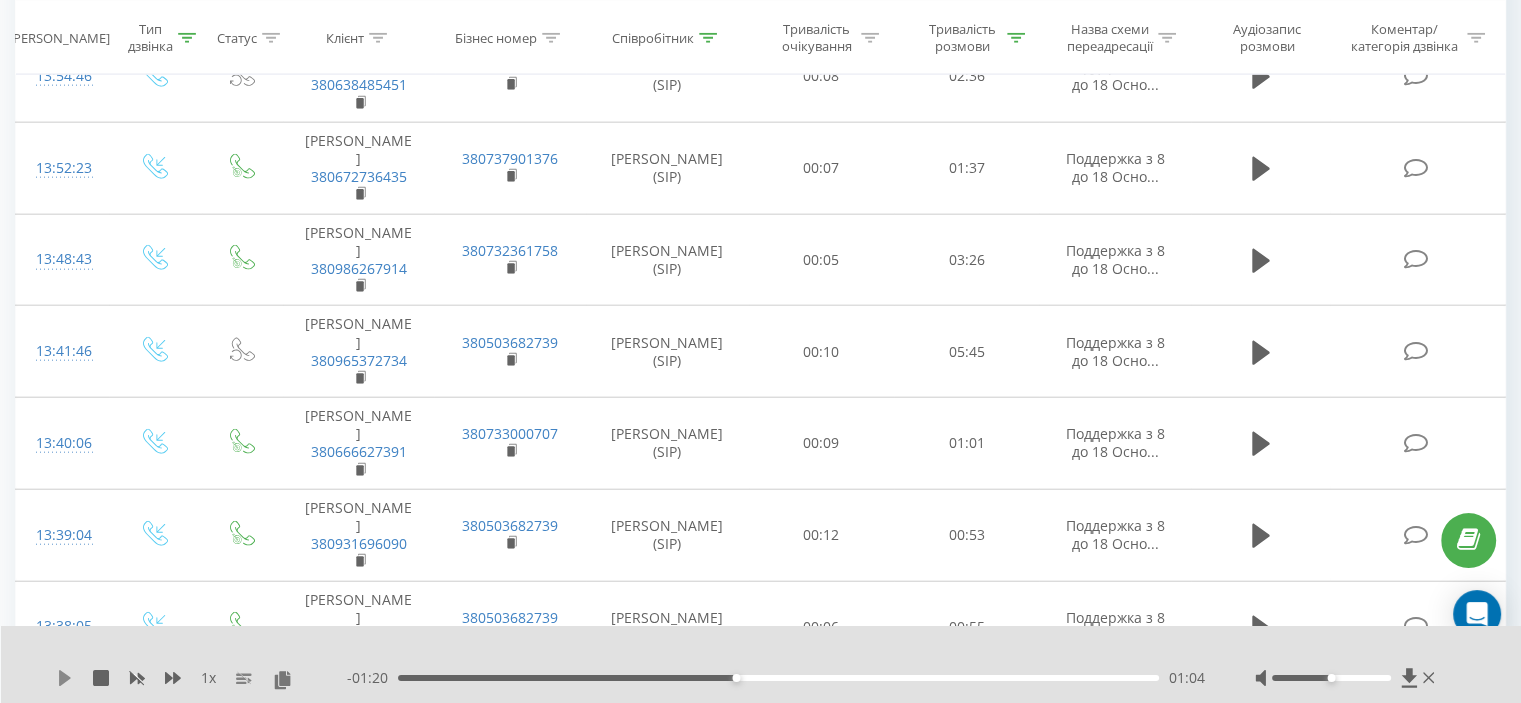 click 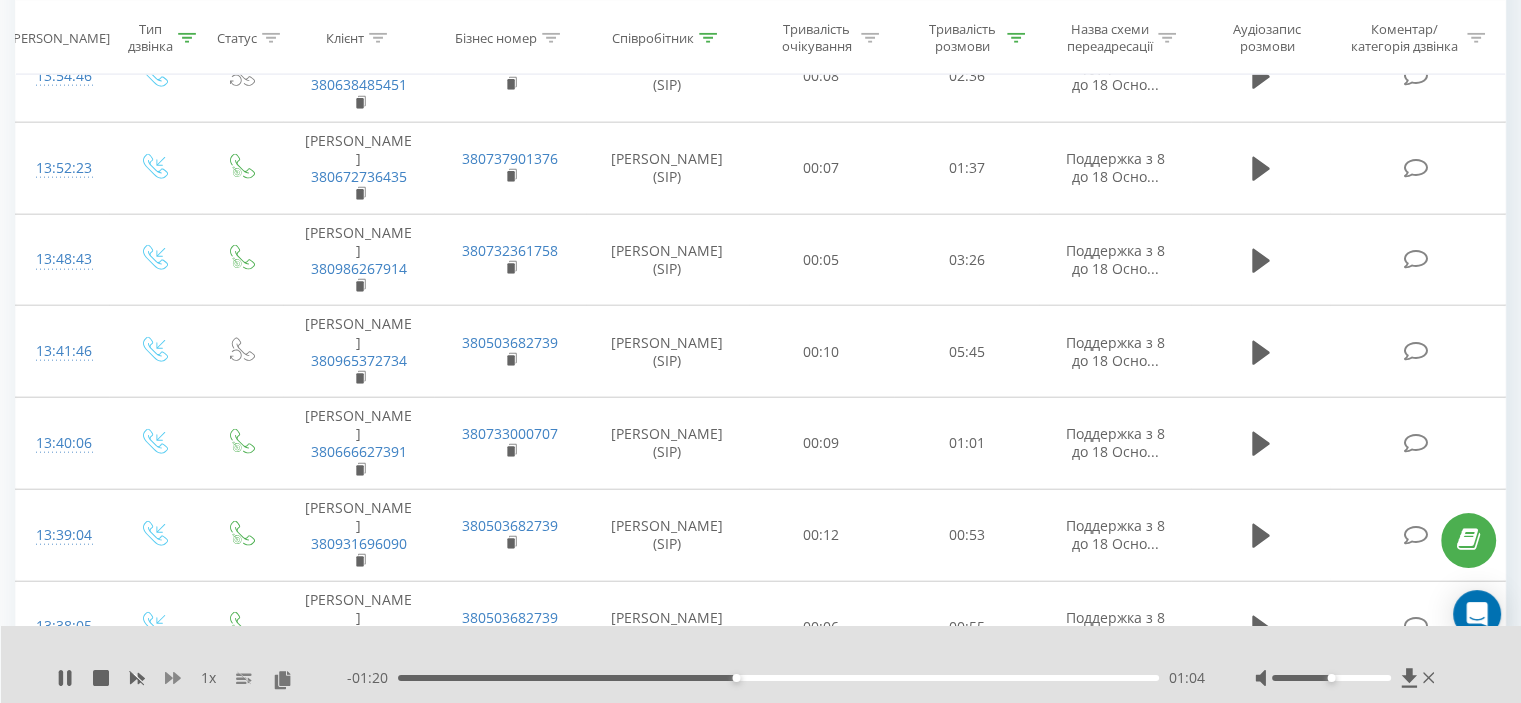 click 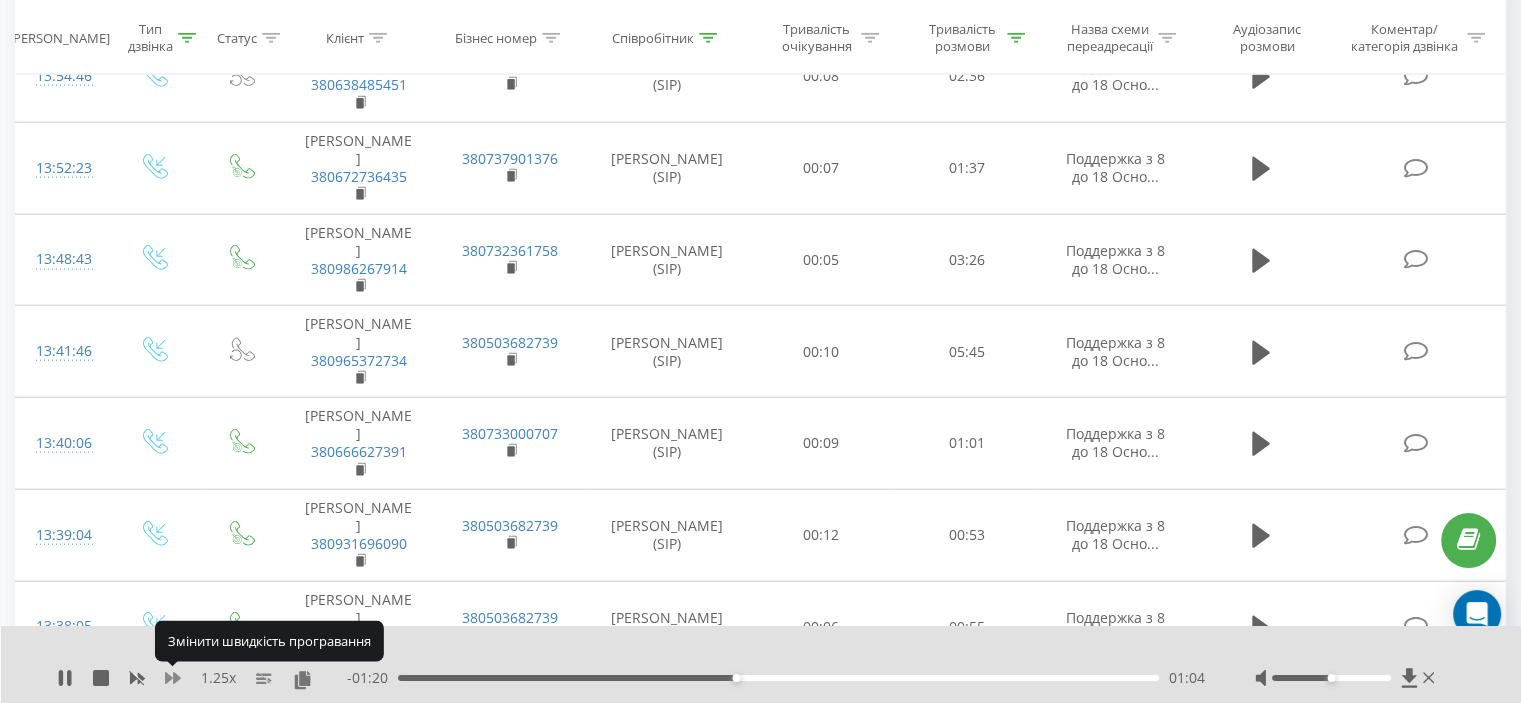 click 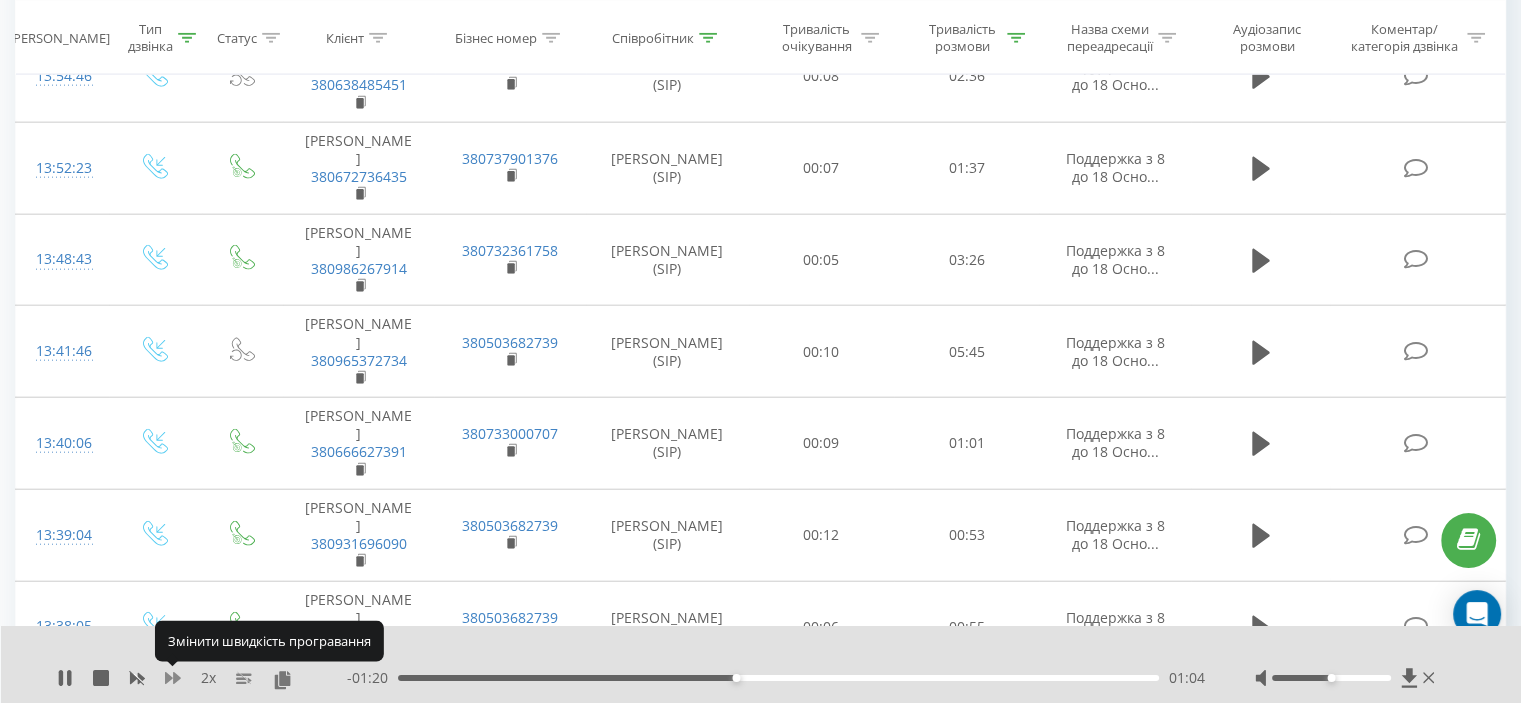 click 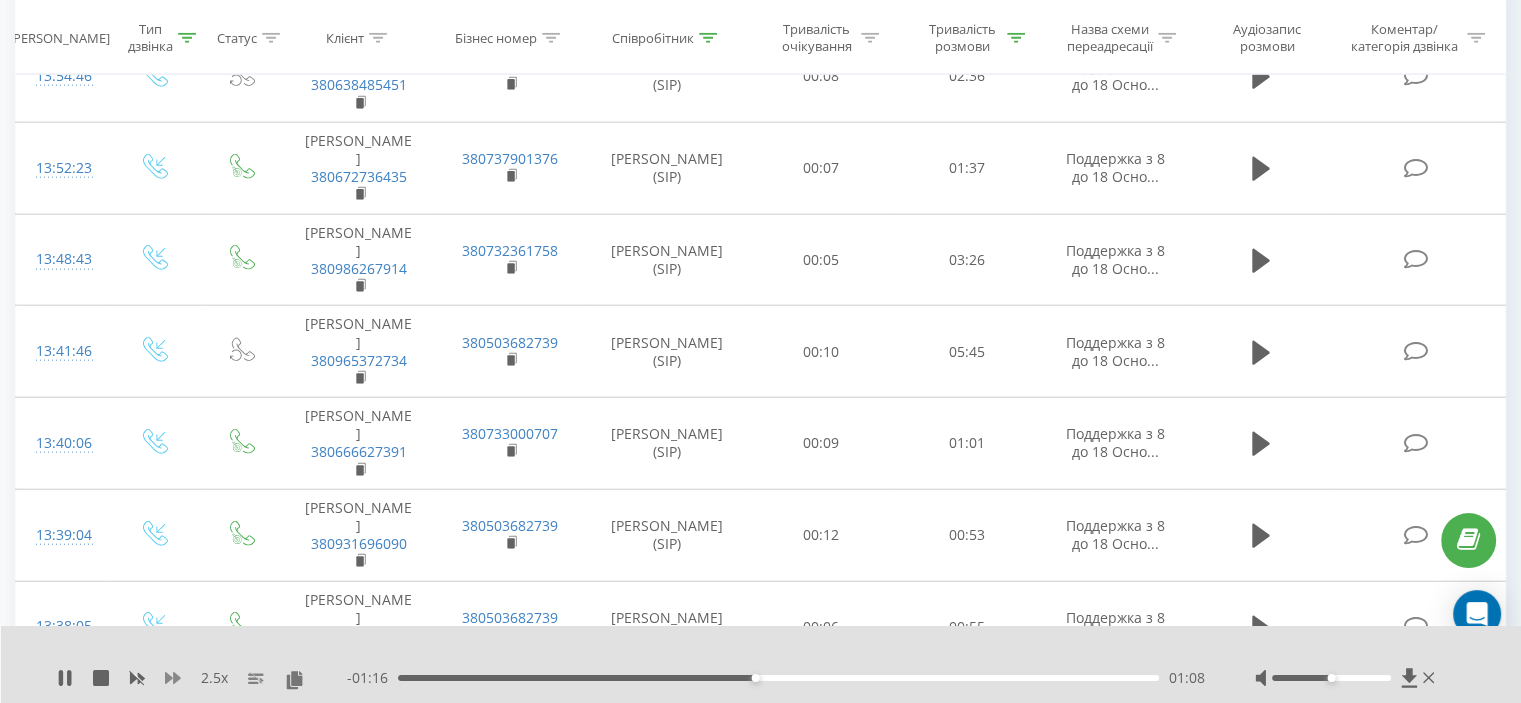 click 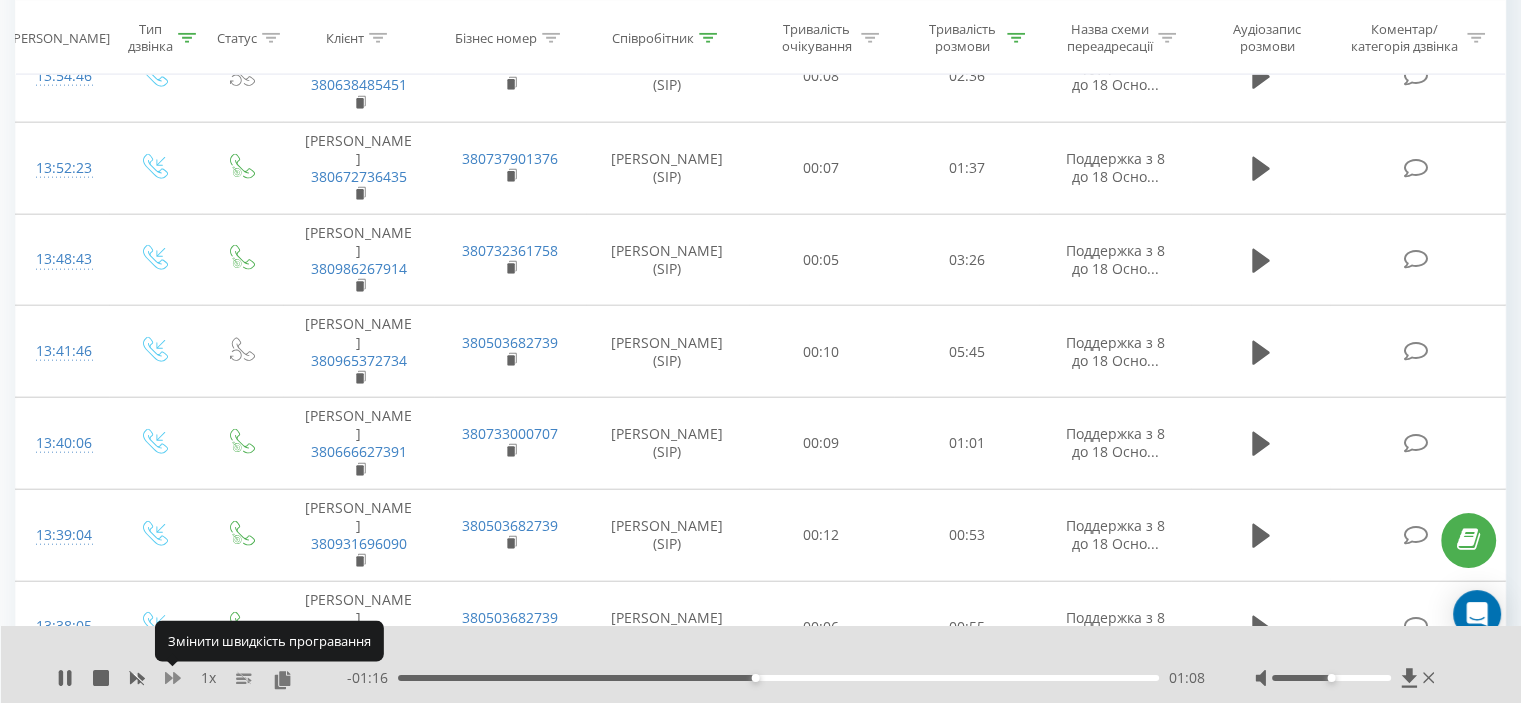 click 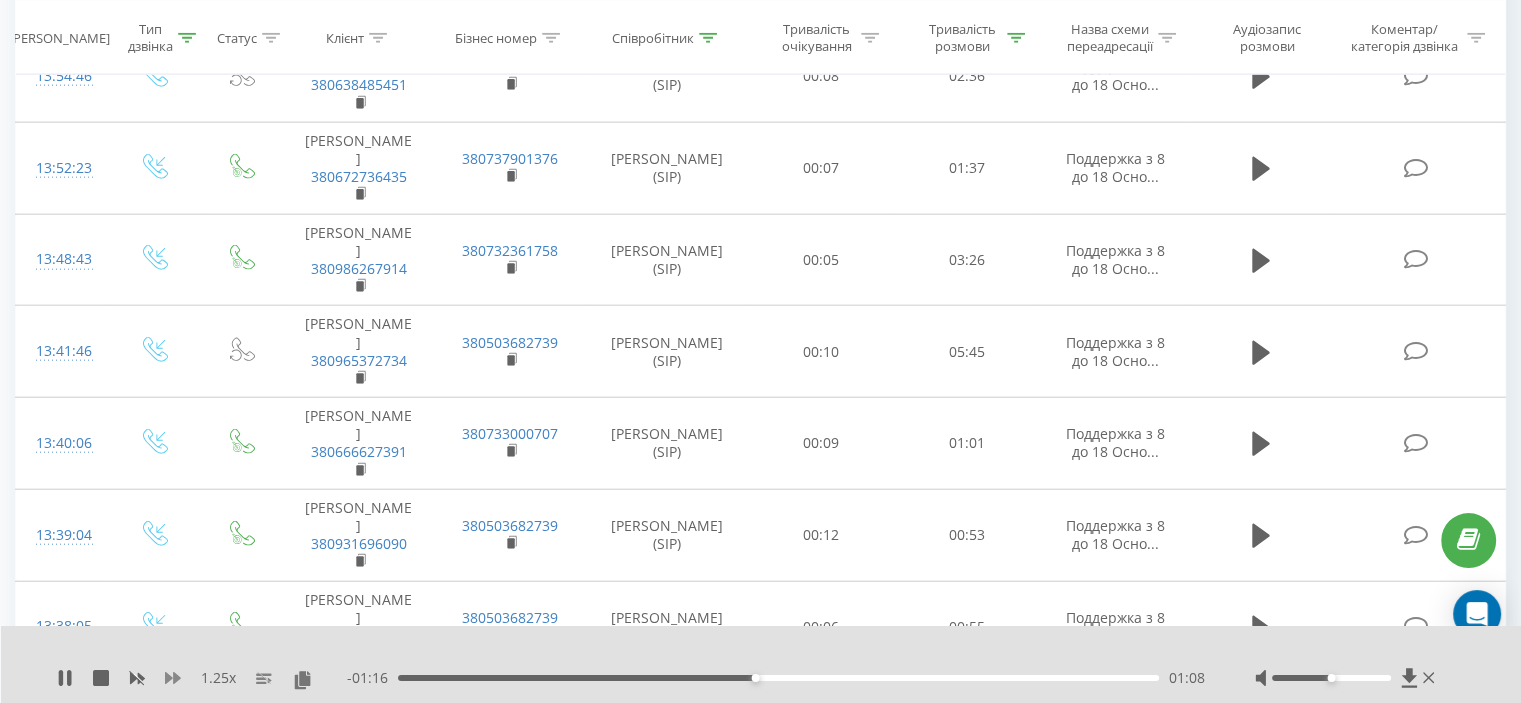 click 